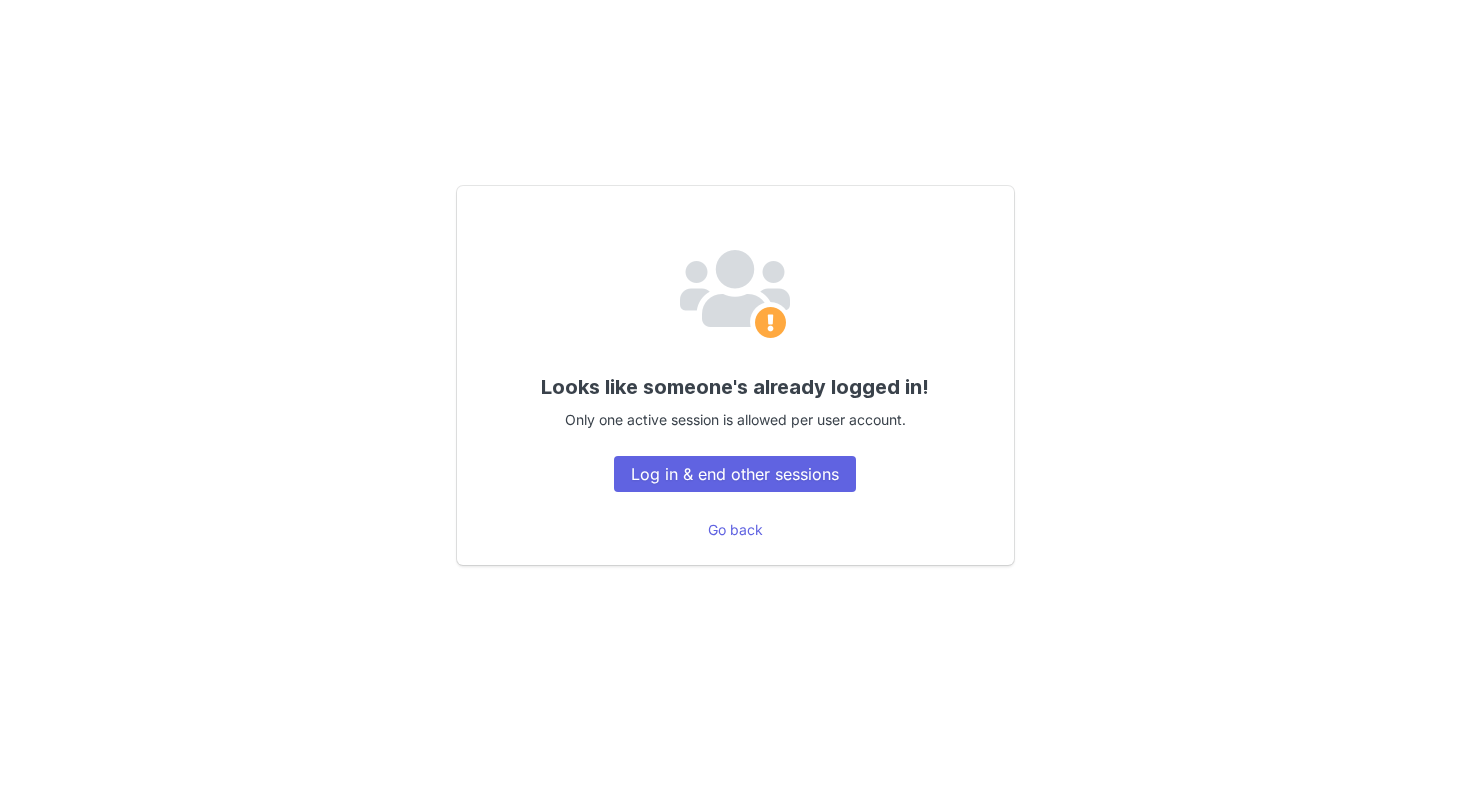 scroll, scrollTop: 0, scrollLeft: 0, axis: both 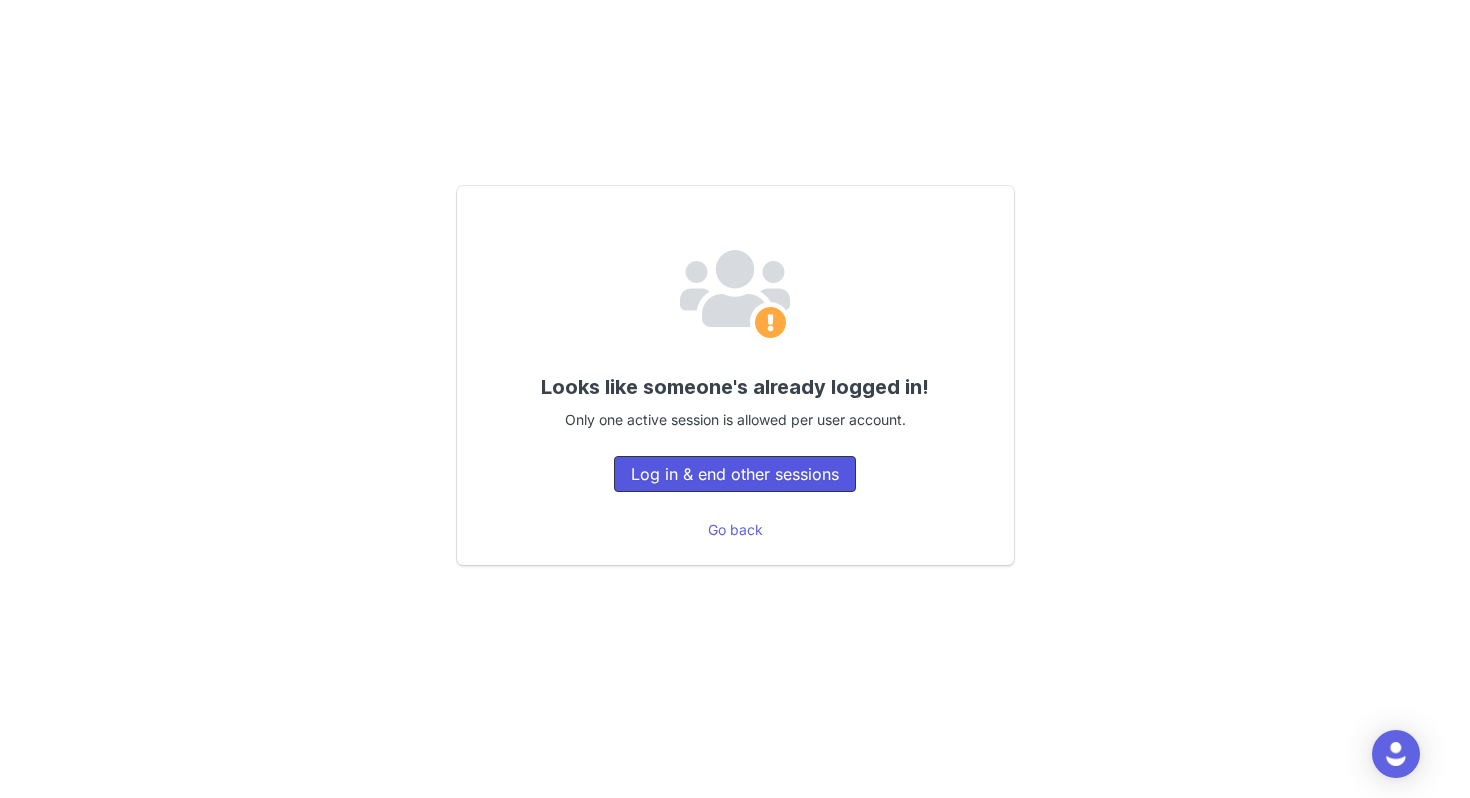 click on "Log in & end other sessions" at bounding box center (735, 474) 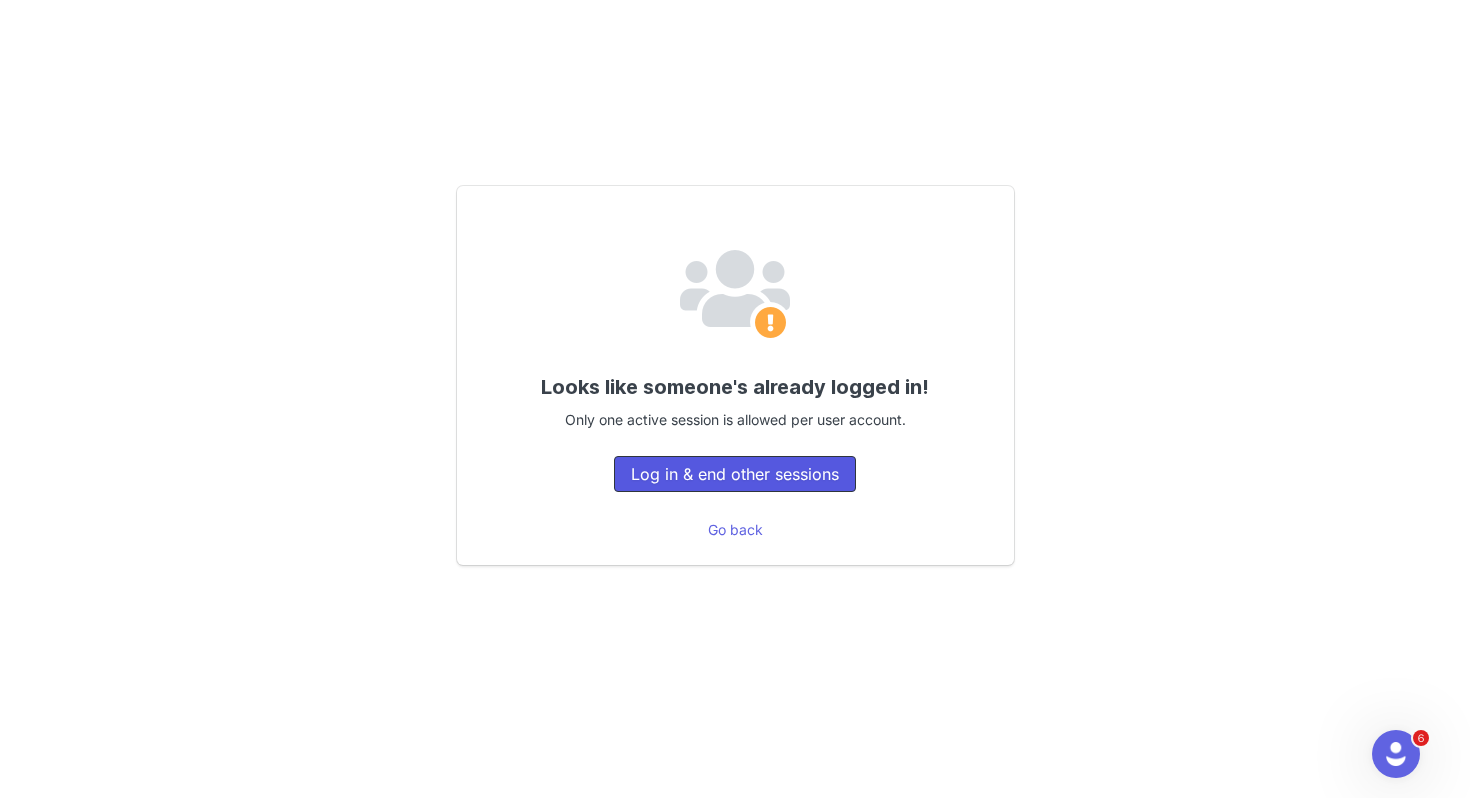 scroll, scrollTop: 0, scrollLeft: 0, axis: both 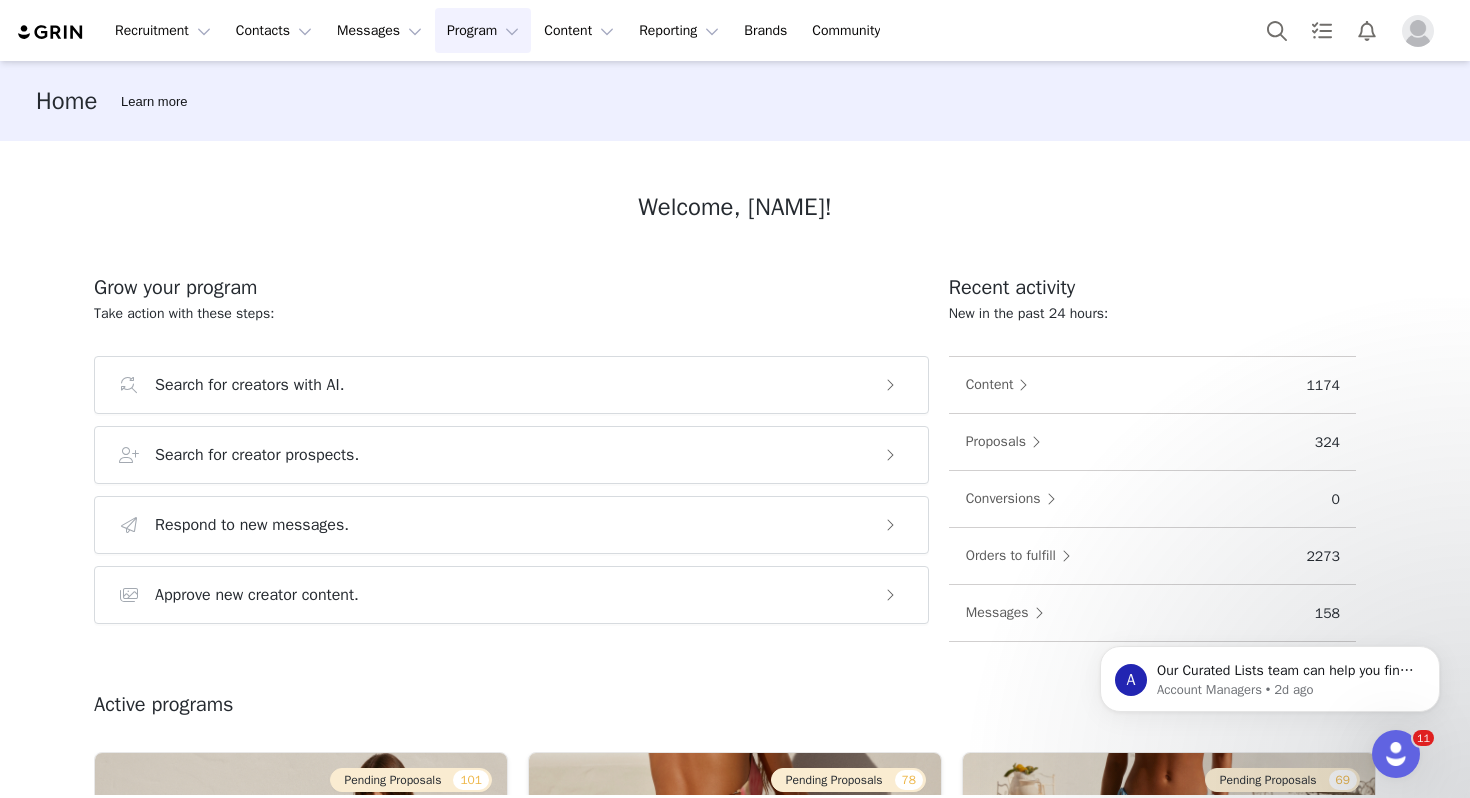 click on "Program Program" at bounding box center [483, 30] 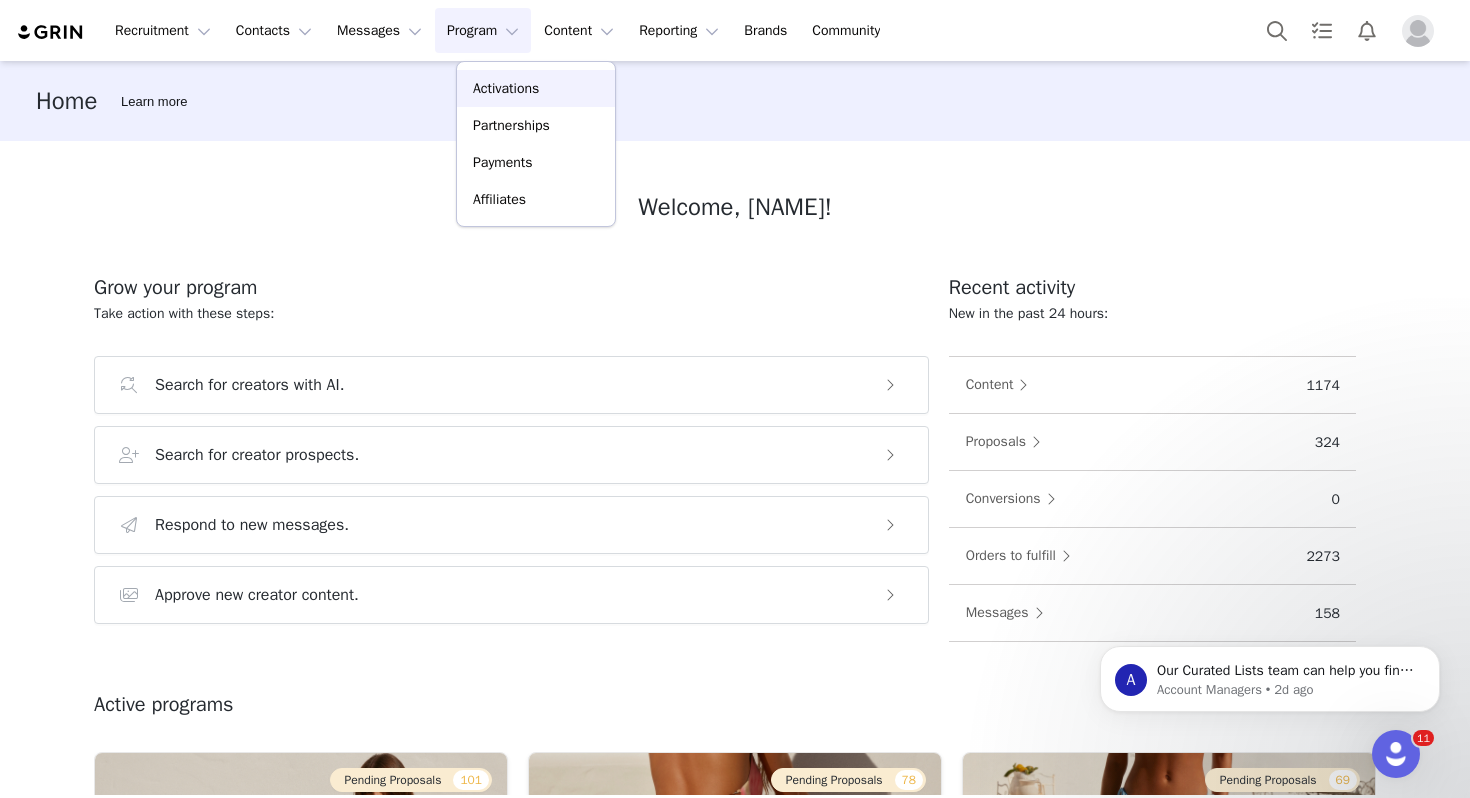 click on "Activations" at bounding box center (506, 88) 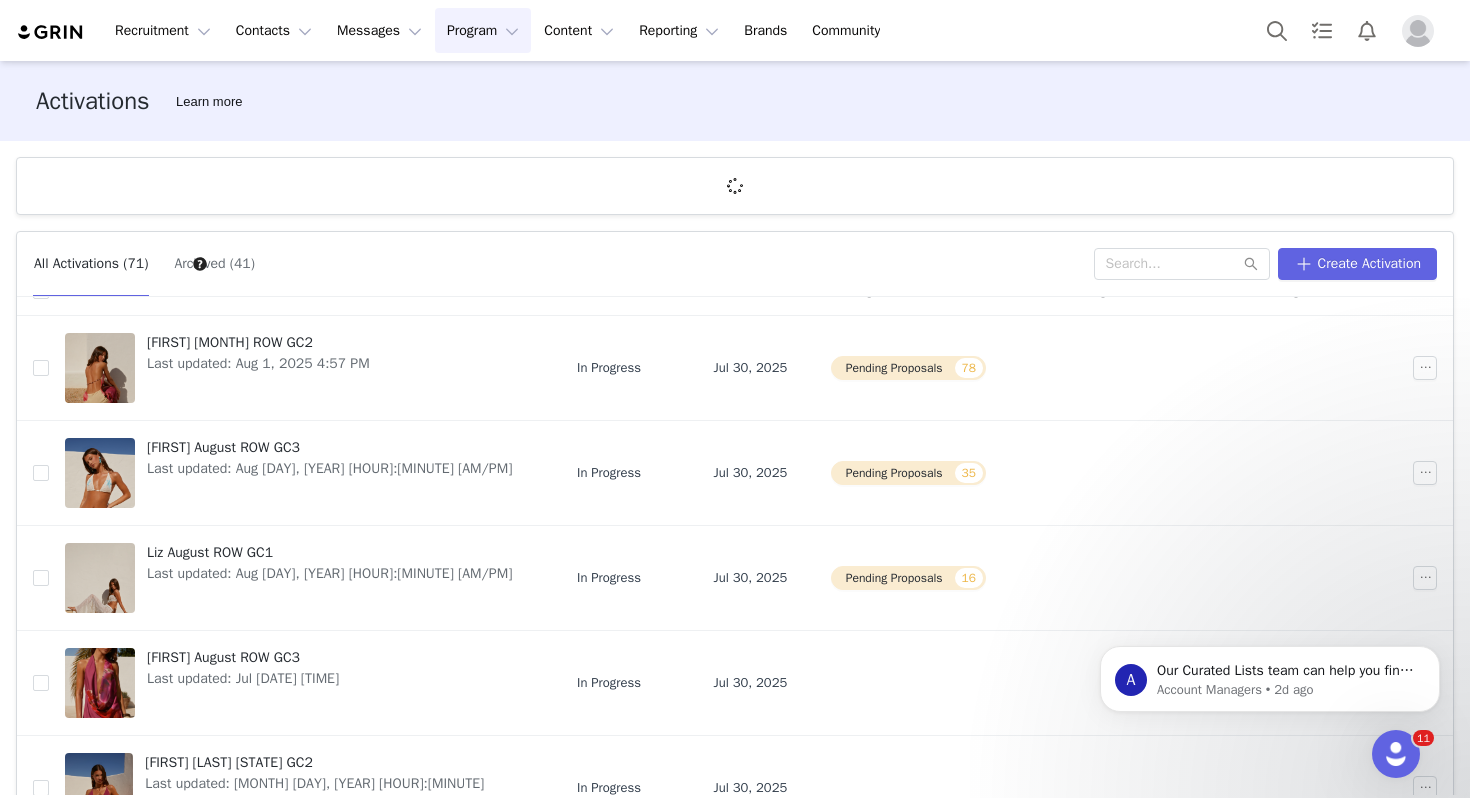 scroll, scrollTop: 0, scrollLeft: 0, axis: both 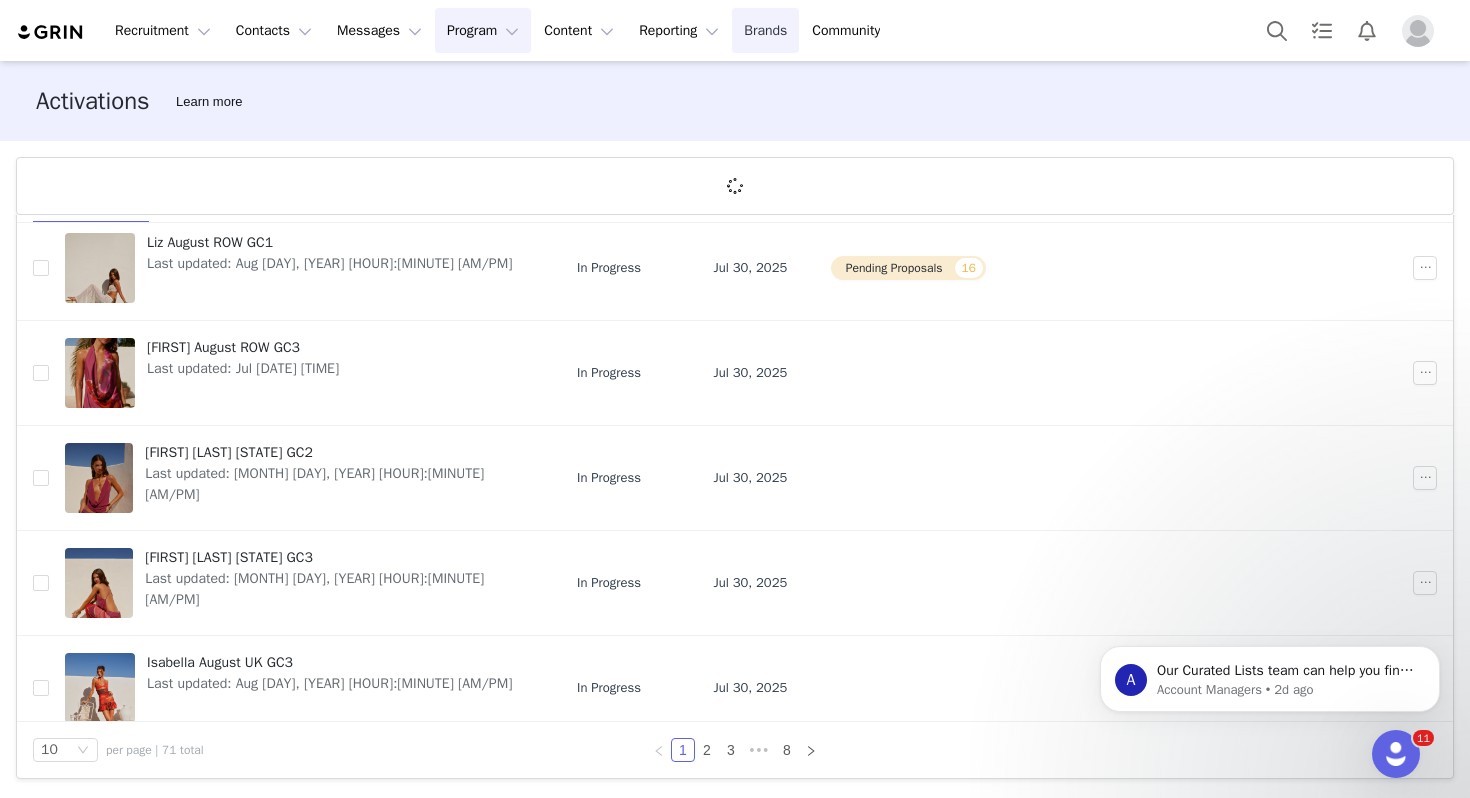 click on "Brands Brands" at bounding box center [765, 30] 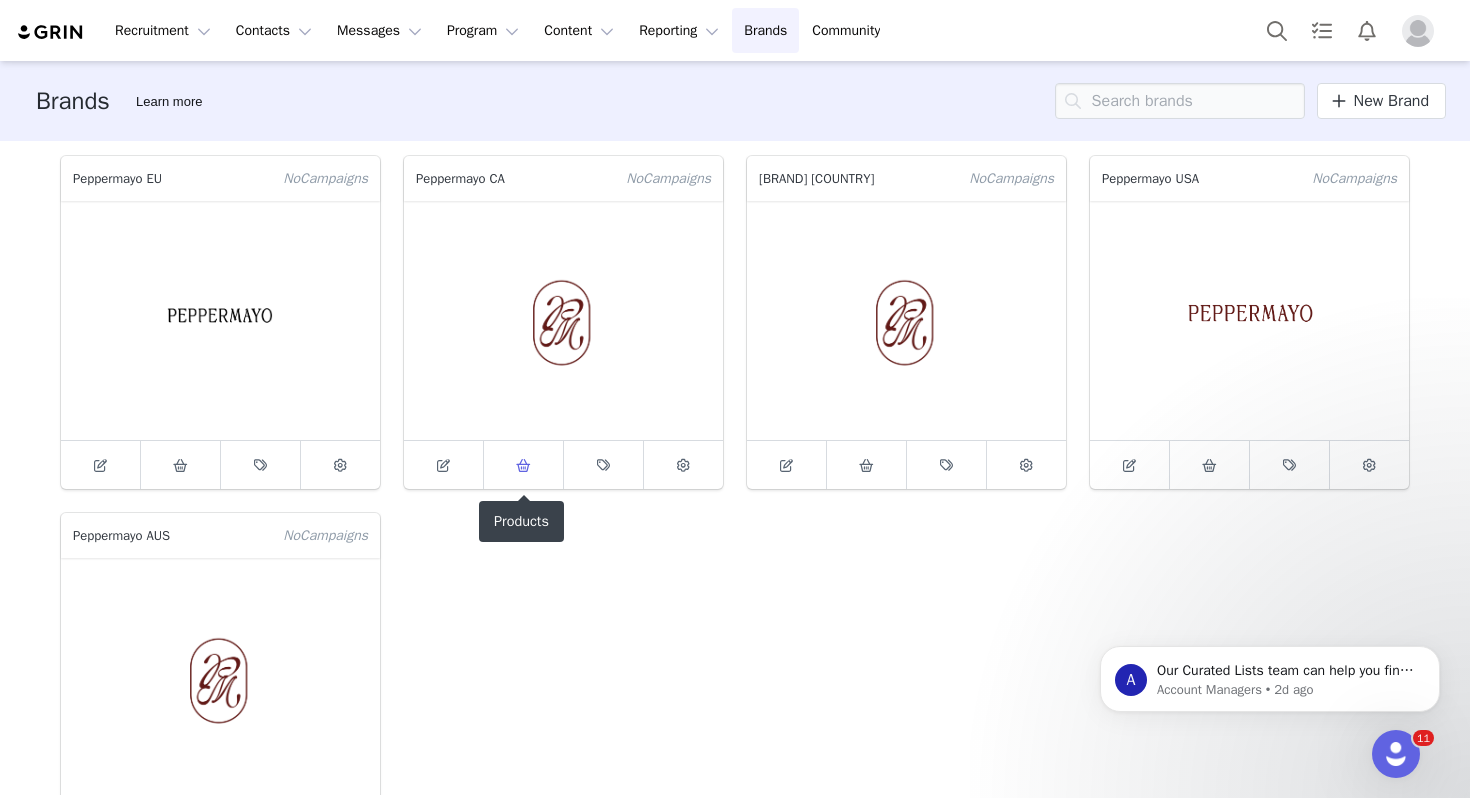 click at bounding box center [524, 465] 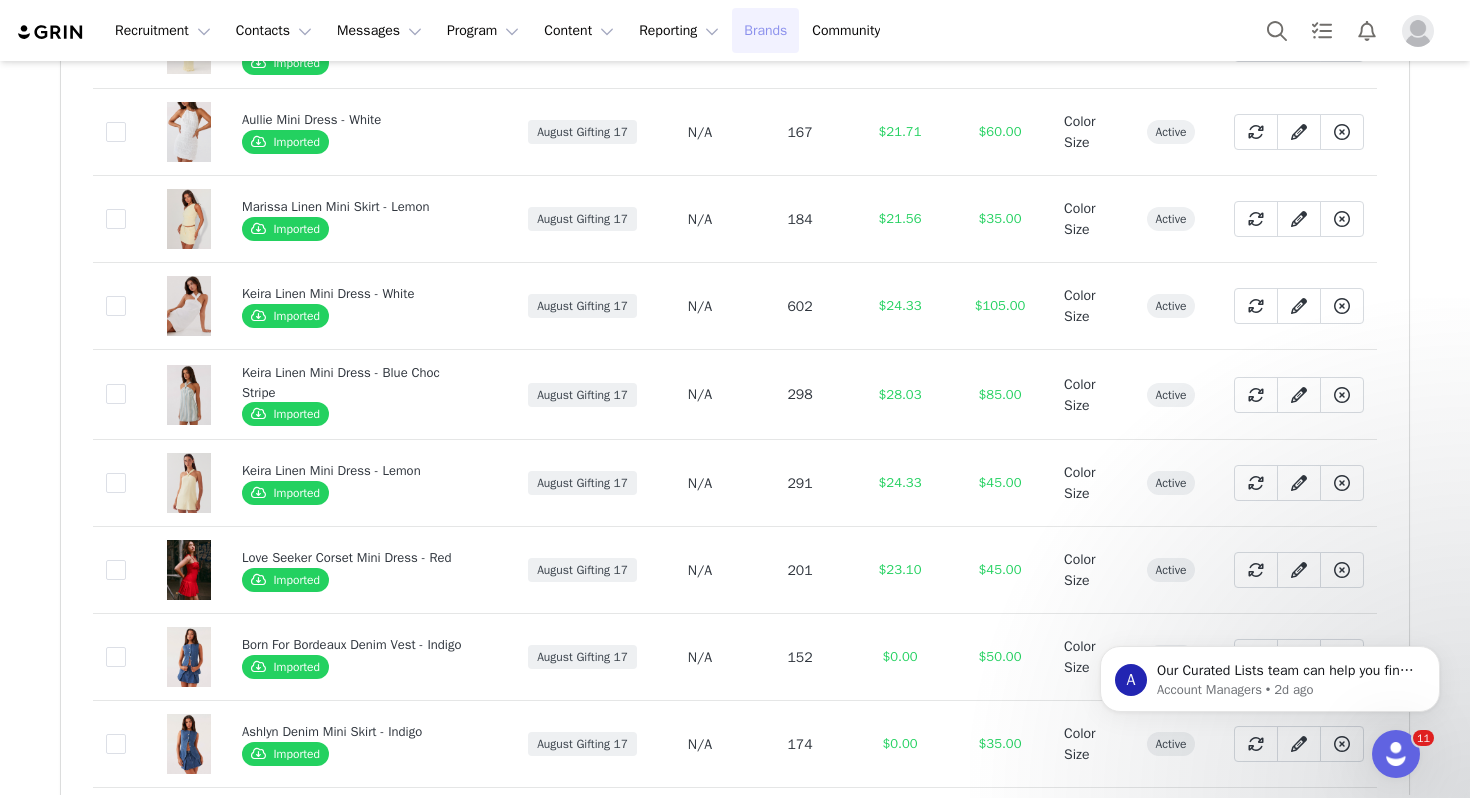 scroll, scrollTop: 1858, scrollLeft: 0, axis: vertical 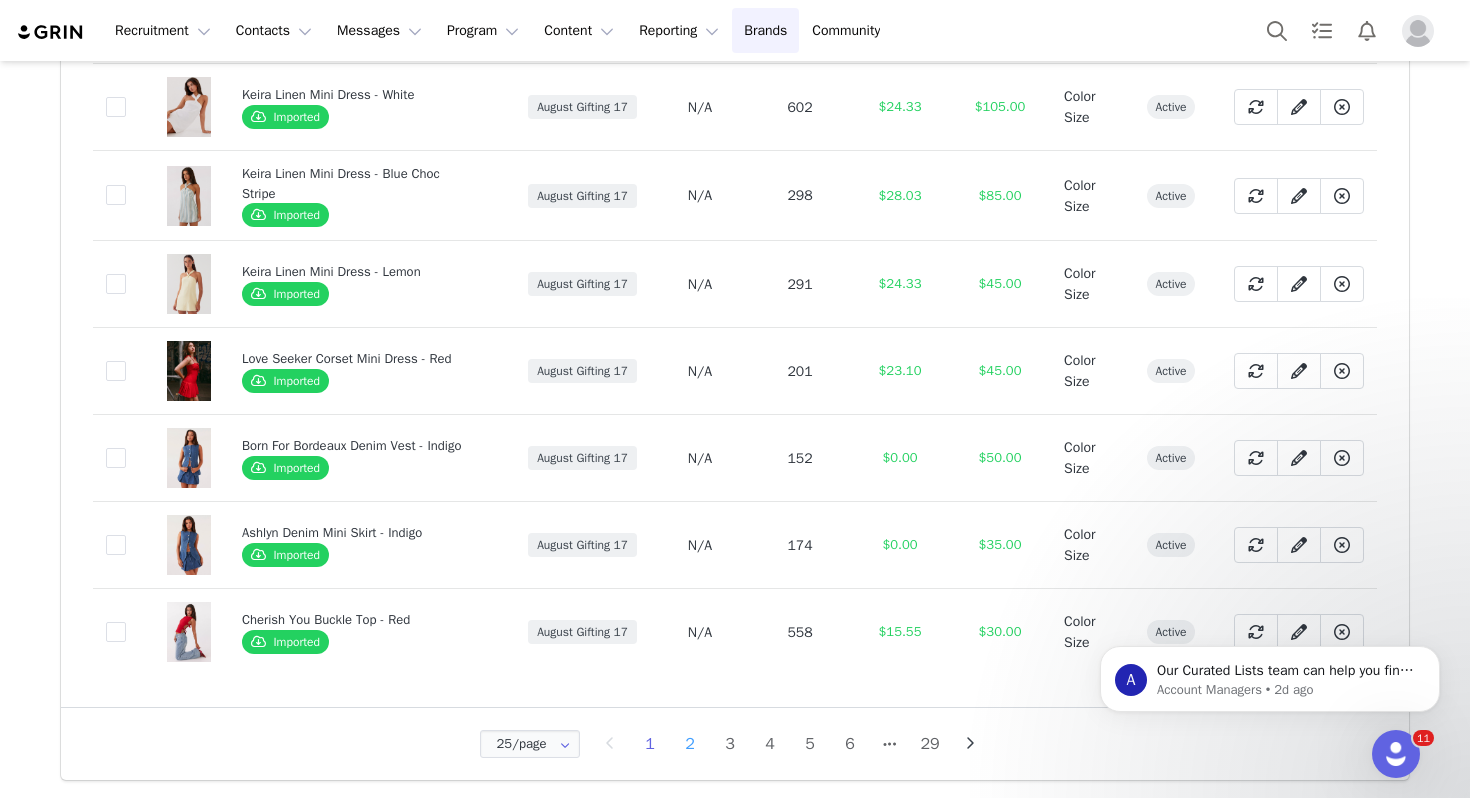 click on "2" at bounding box center (690, 744) 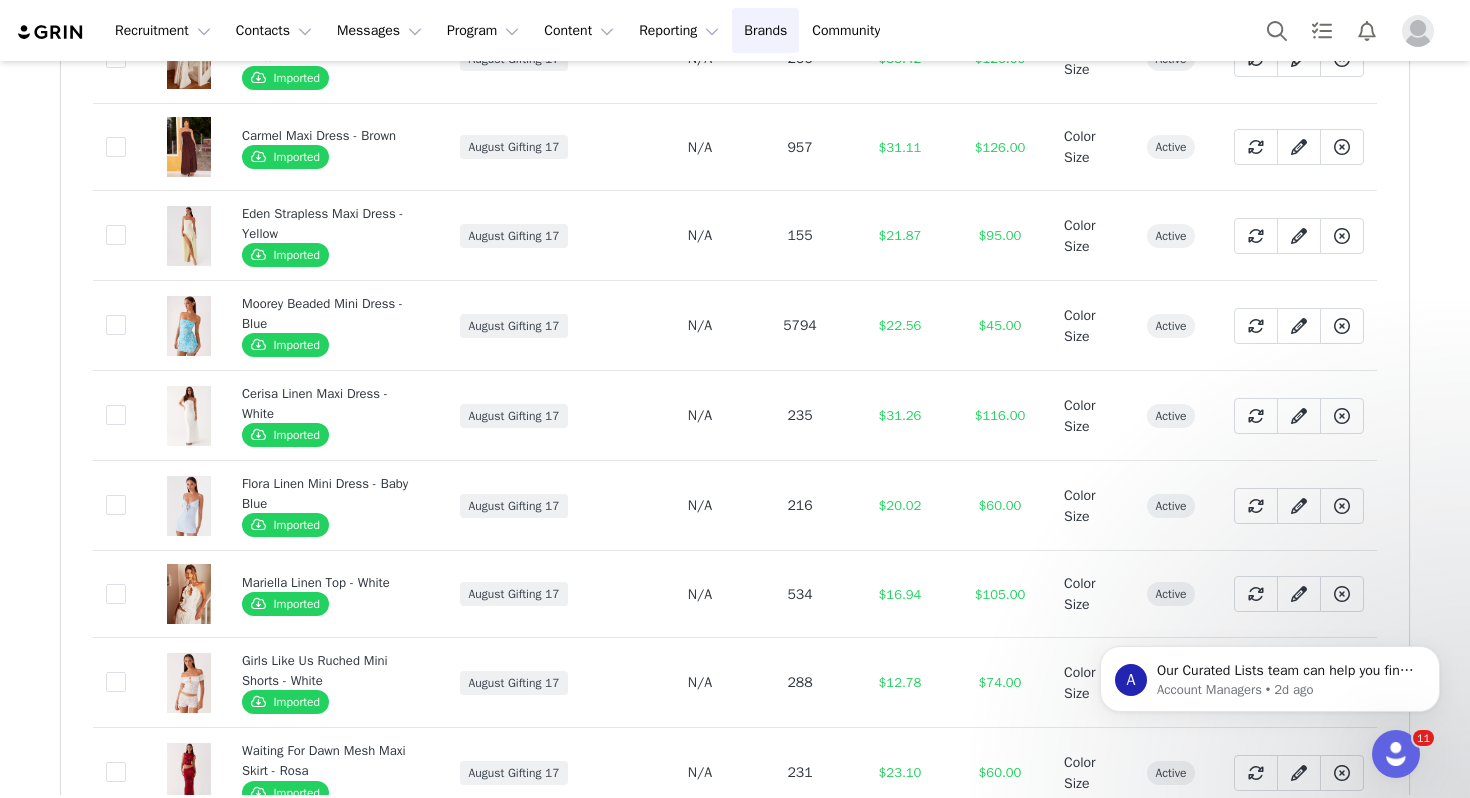 scroll, scrollTop: 1891, scrollLeft: 0, axis: vertical 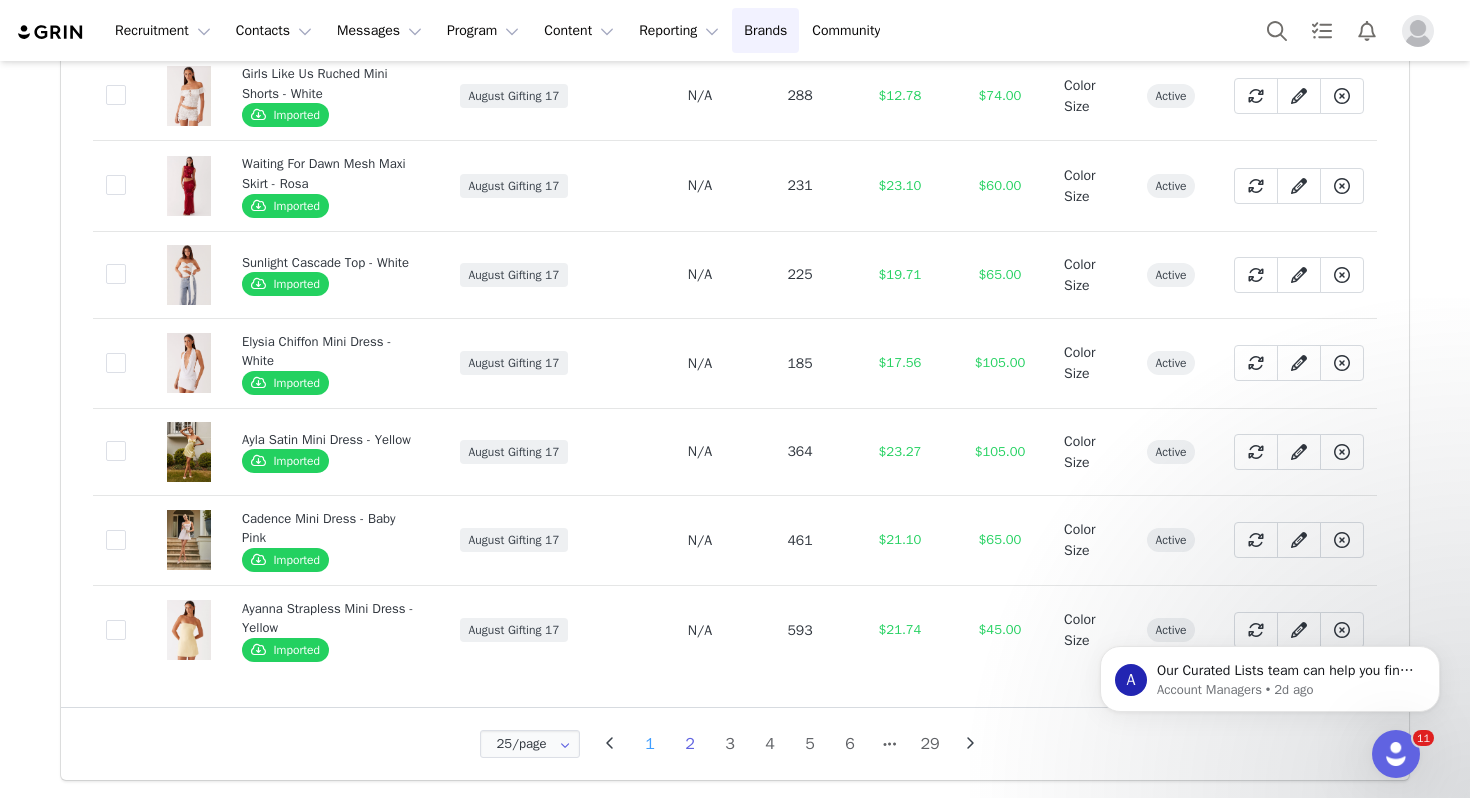 click on "1" at bounding box center (650, 744) 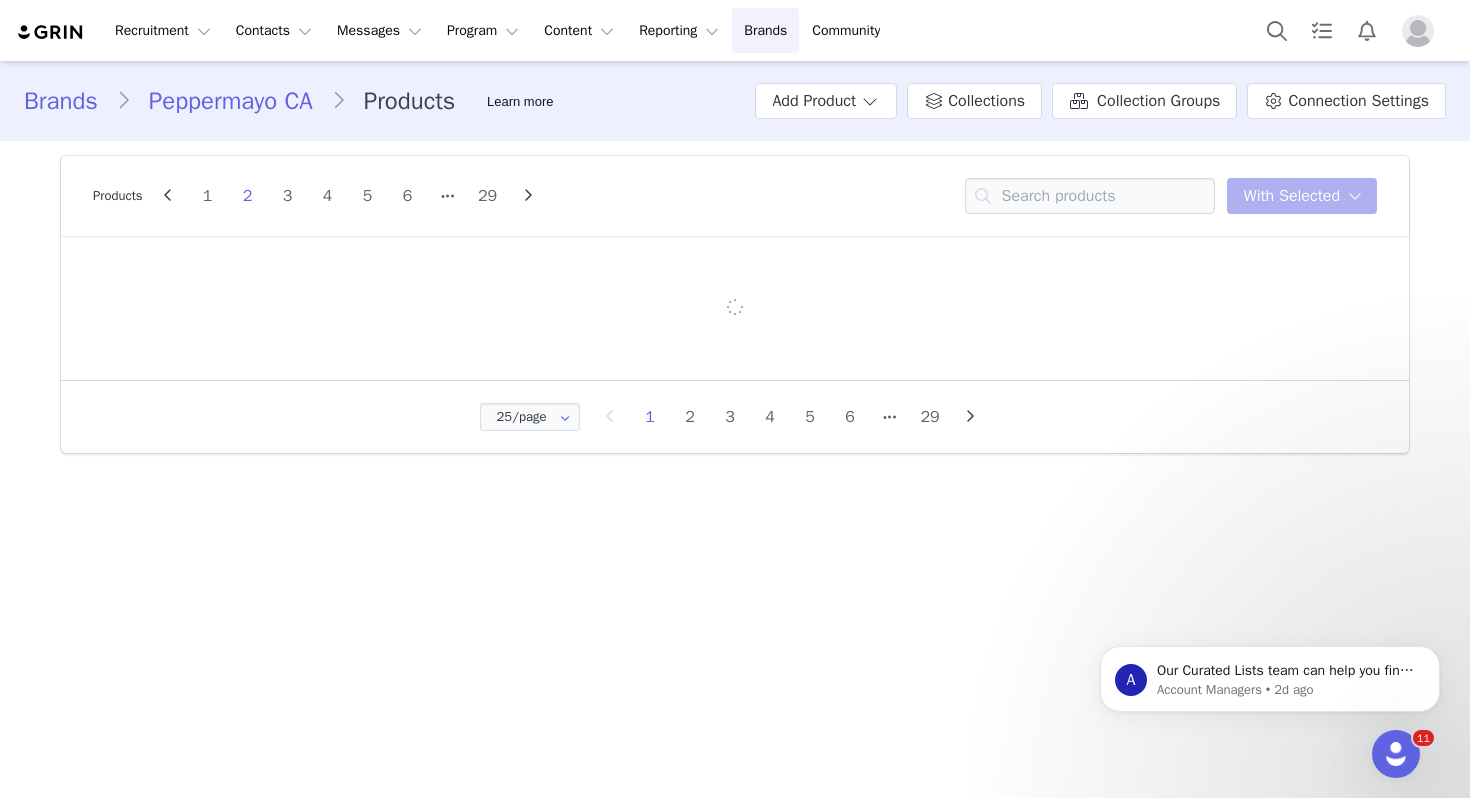 scroll, scrollTop: 0, scrollLeft: 0, axis: both 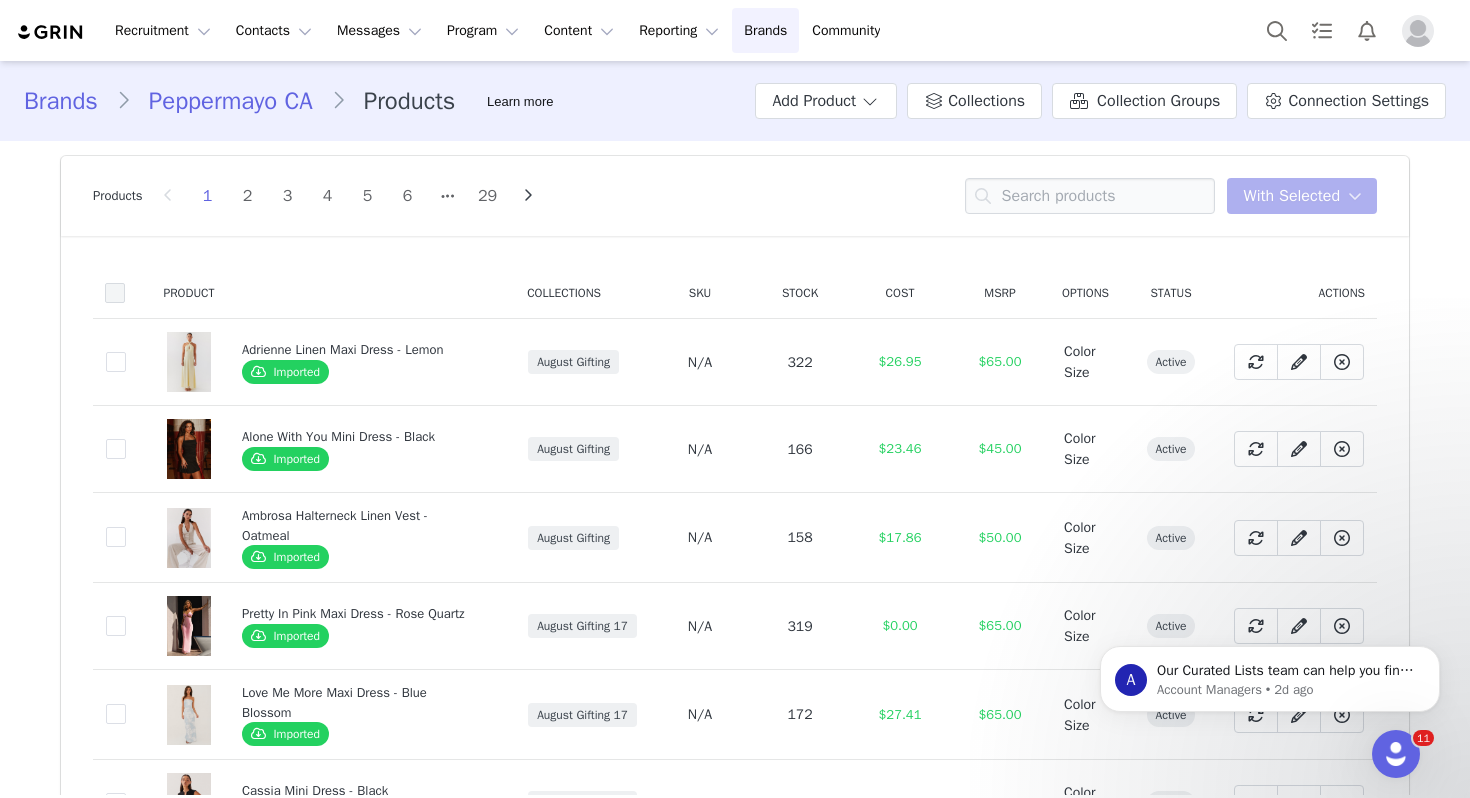 click at bounding box center (115, 293) 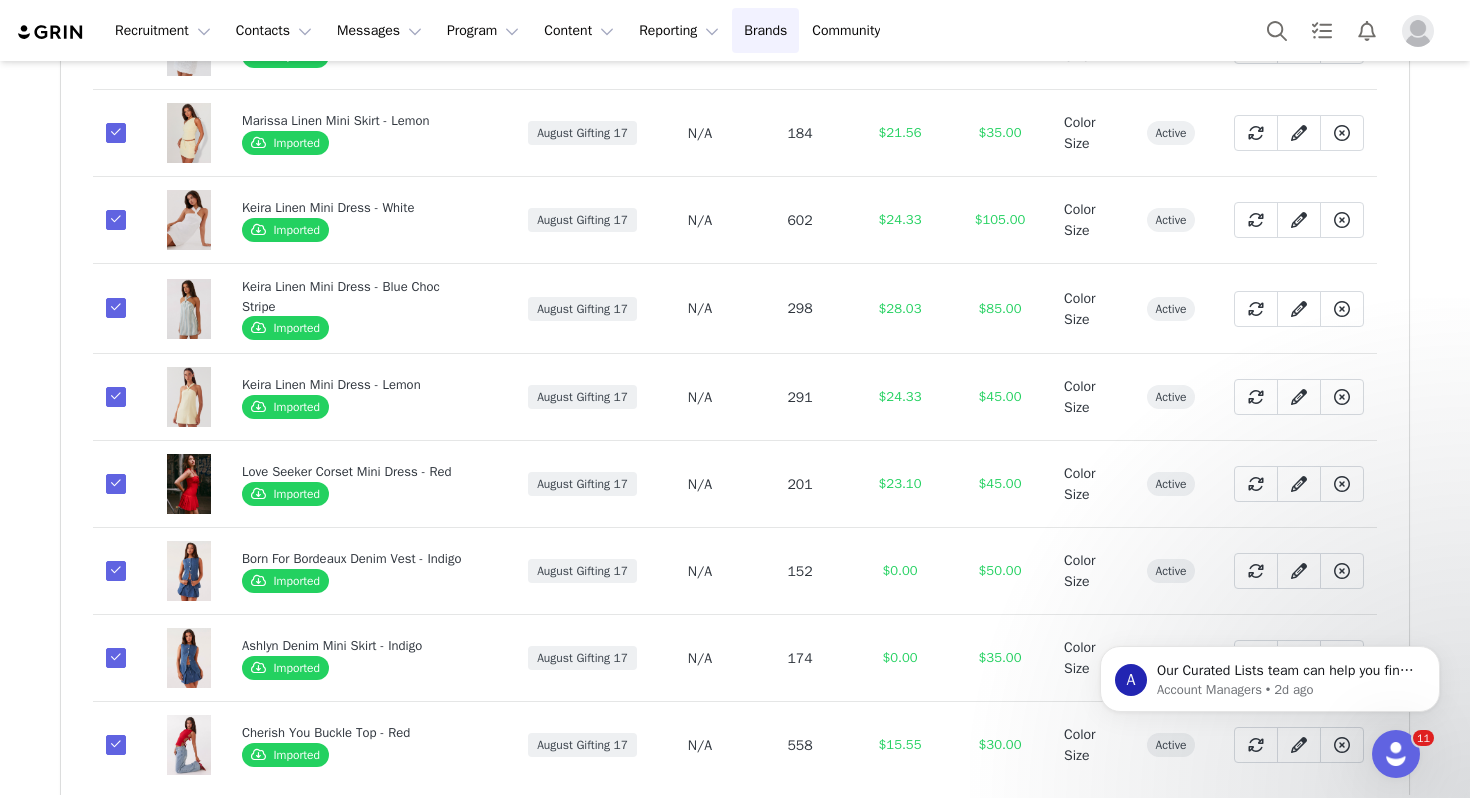 scroll, scrollTop: 1858, scrollLeft: 0, axis: vertical 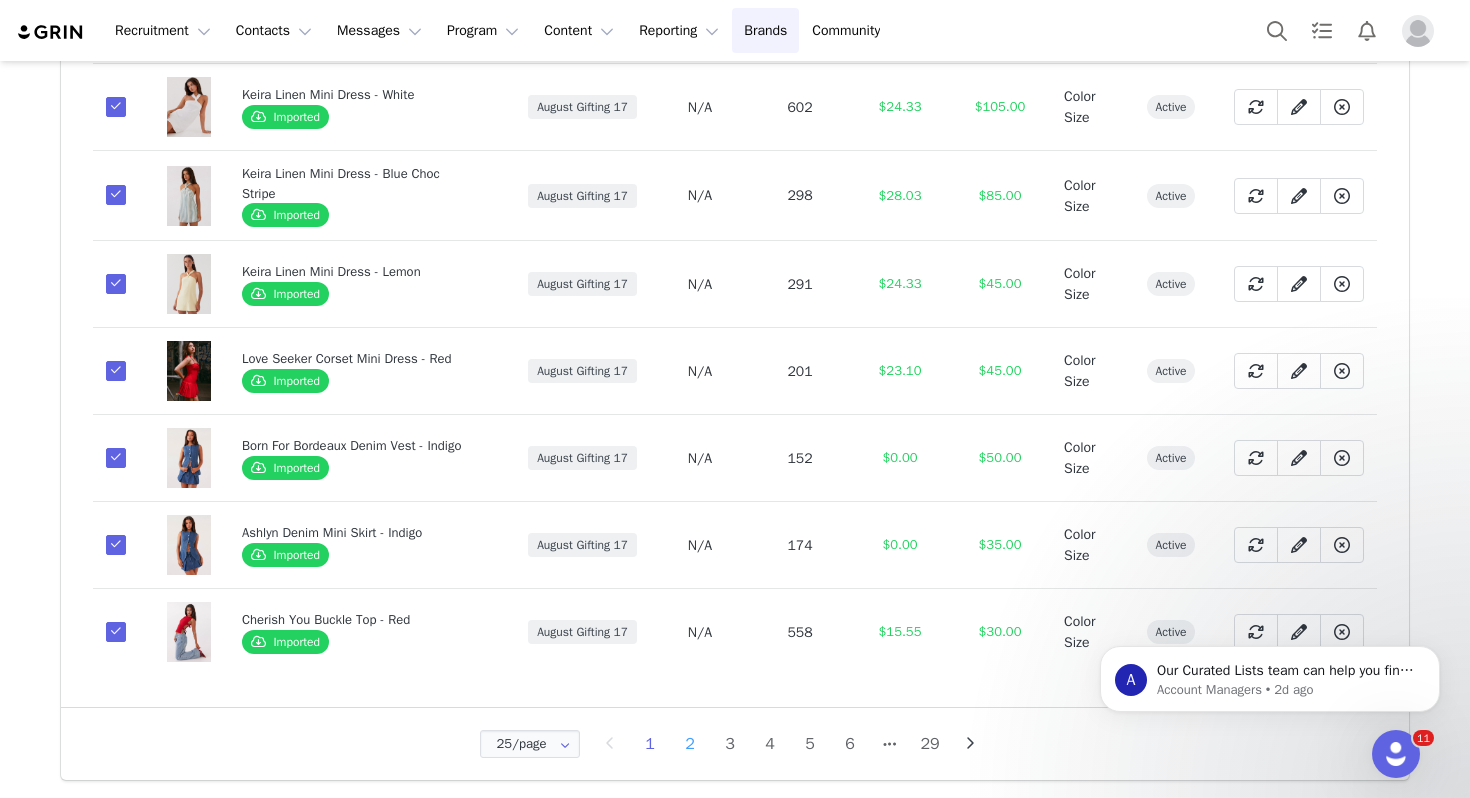 click on "2" at bounding box center (690, 744) 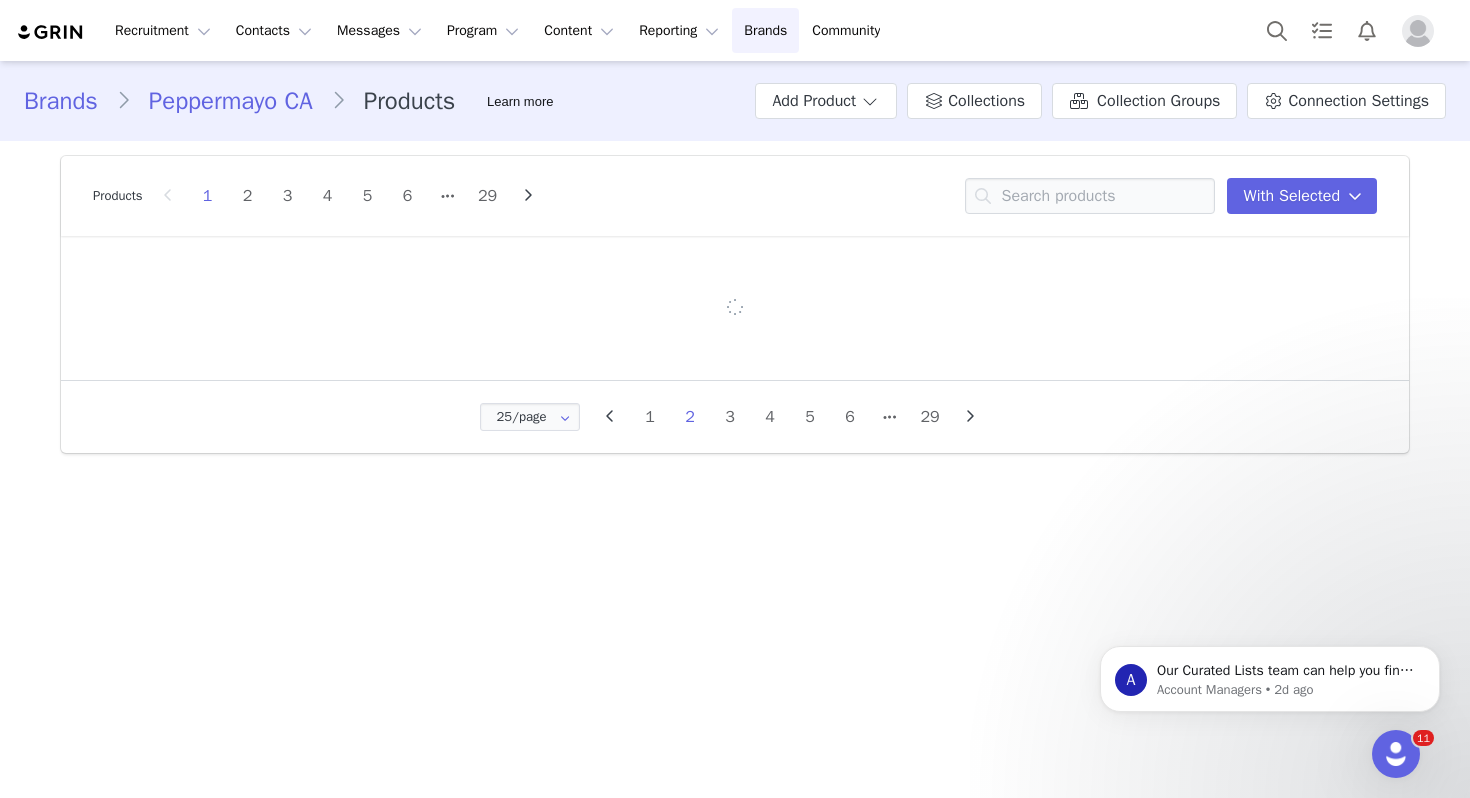 scroll, scrollTop: 0, scrollLeft: 0, axis: both 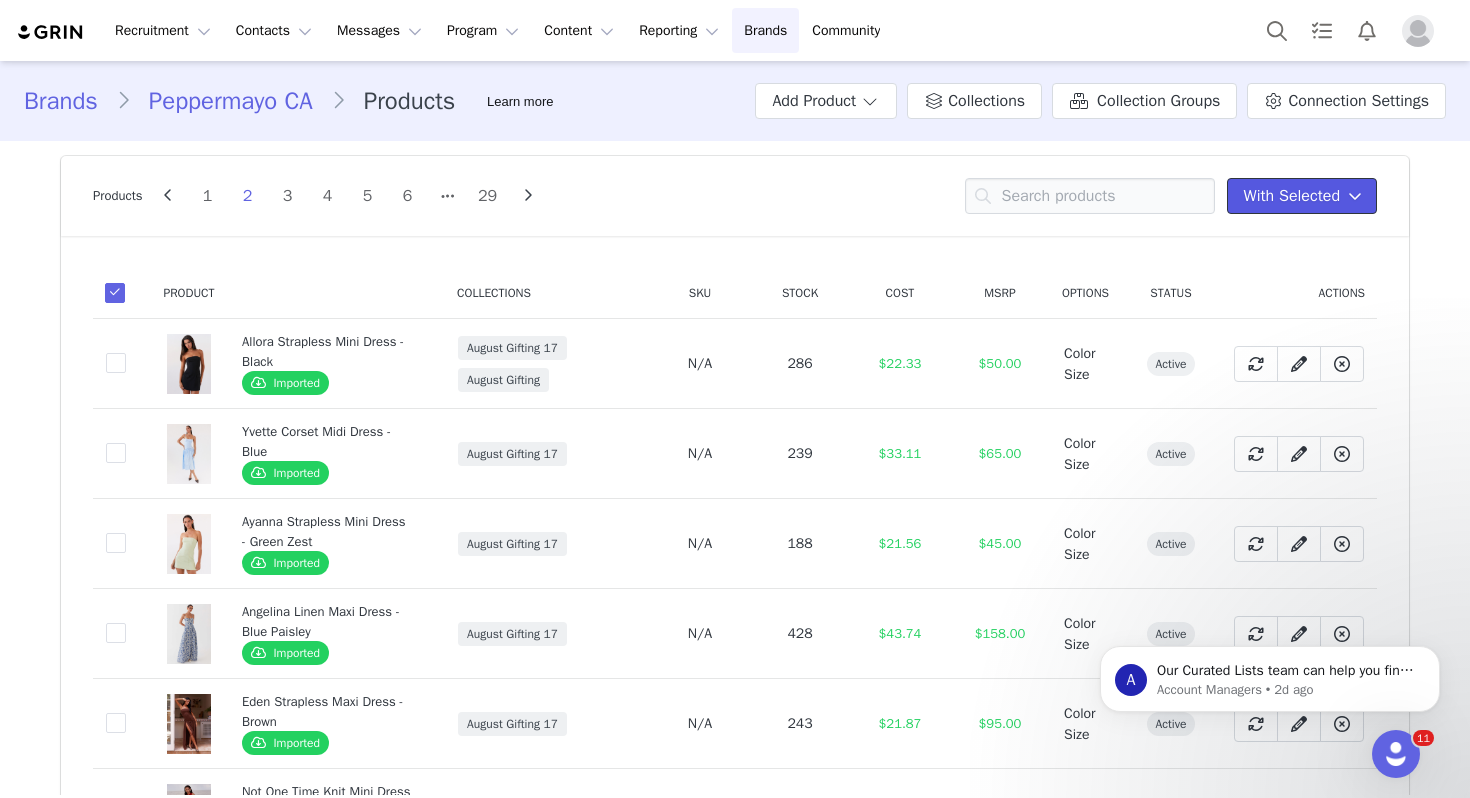 click on "With Selected" at bounding box center (1302, 196) 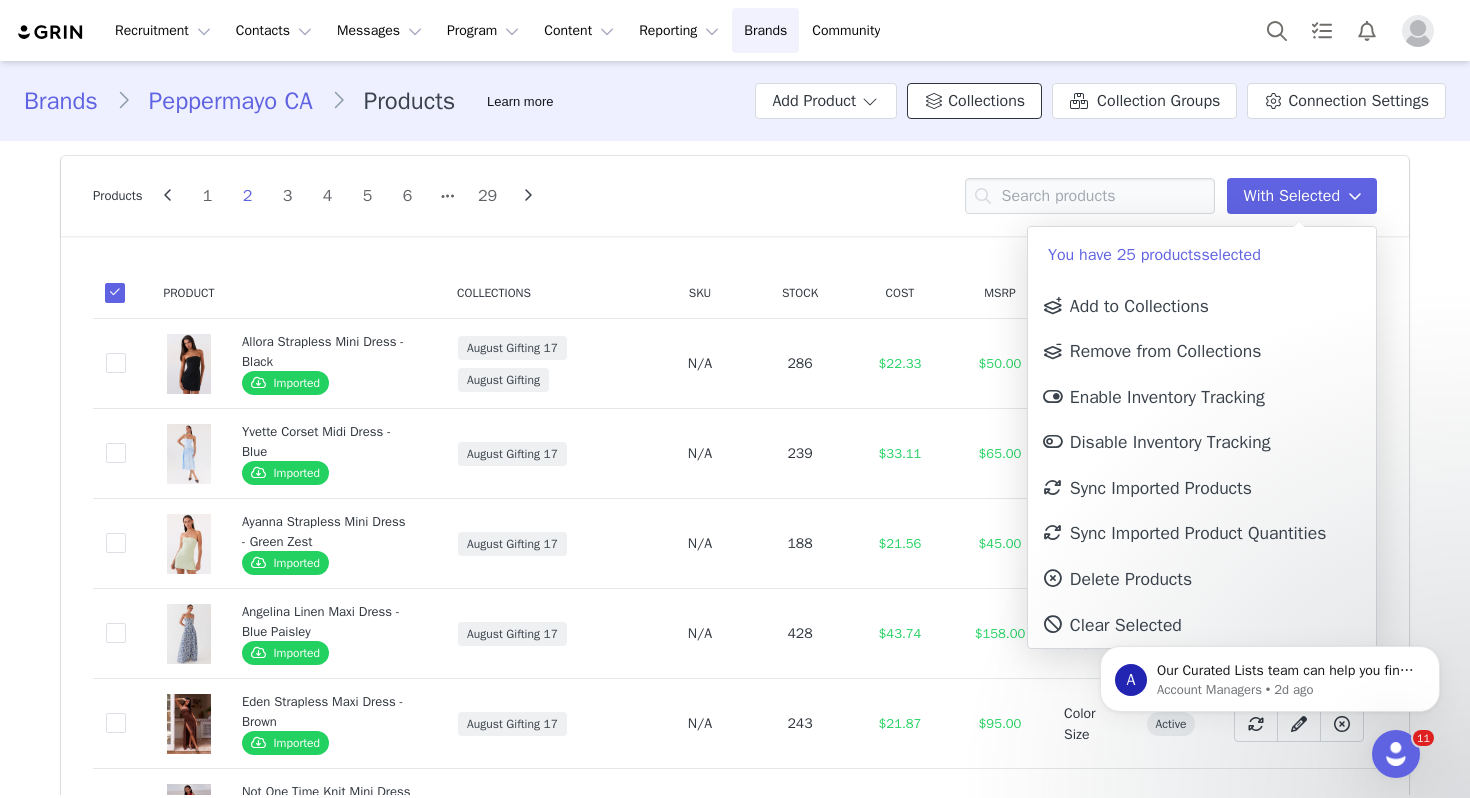 click on "Collections" at bounding box center [974, 101] 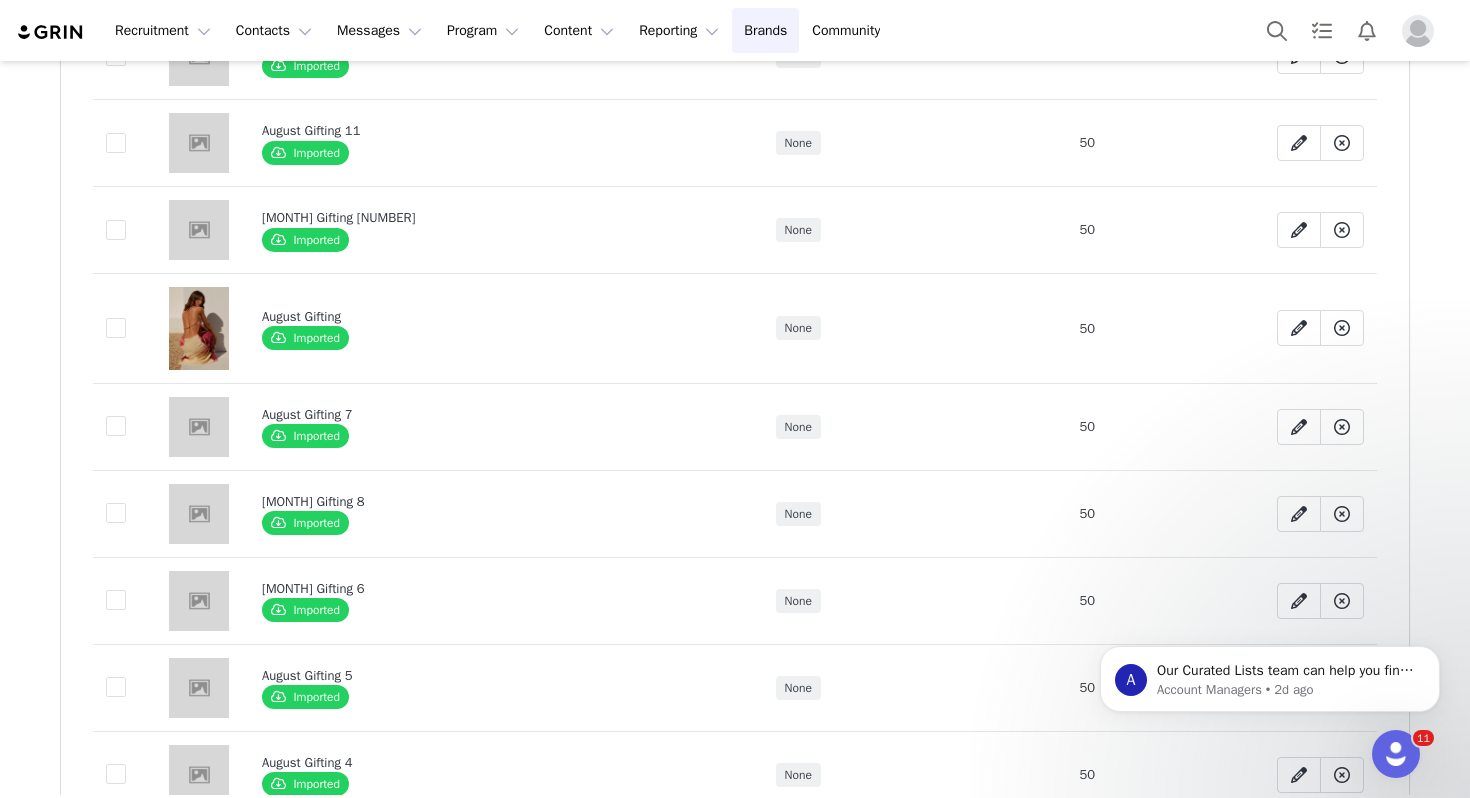 scroll, scrollTop: 902, scrollLeft: 0, axis: vertical 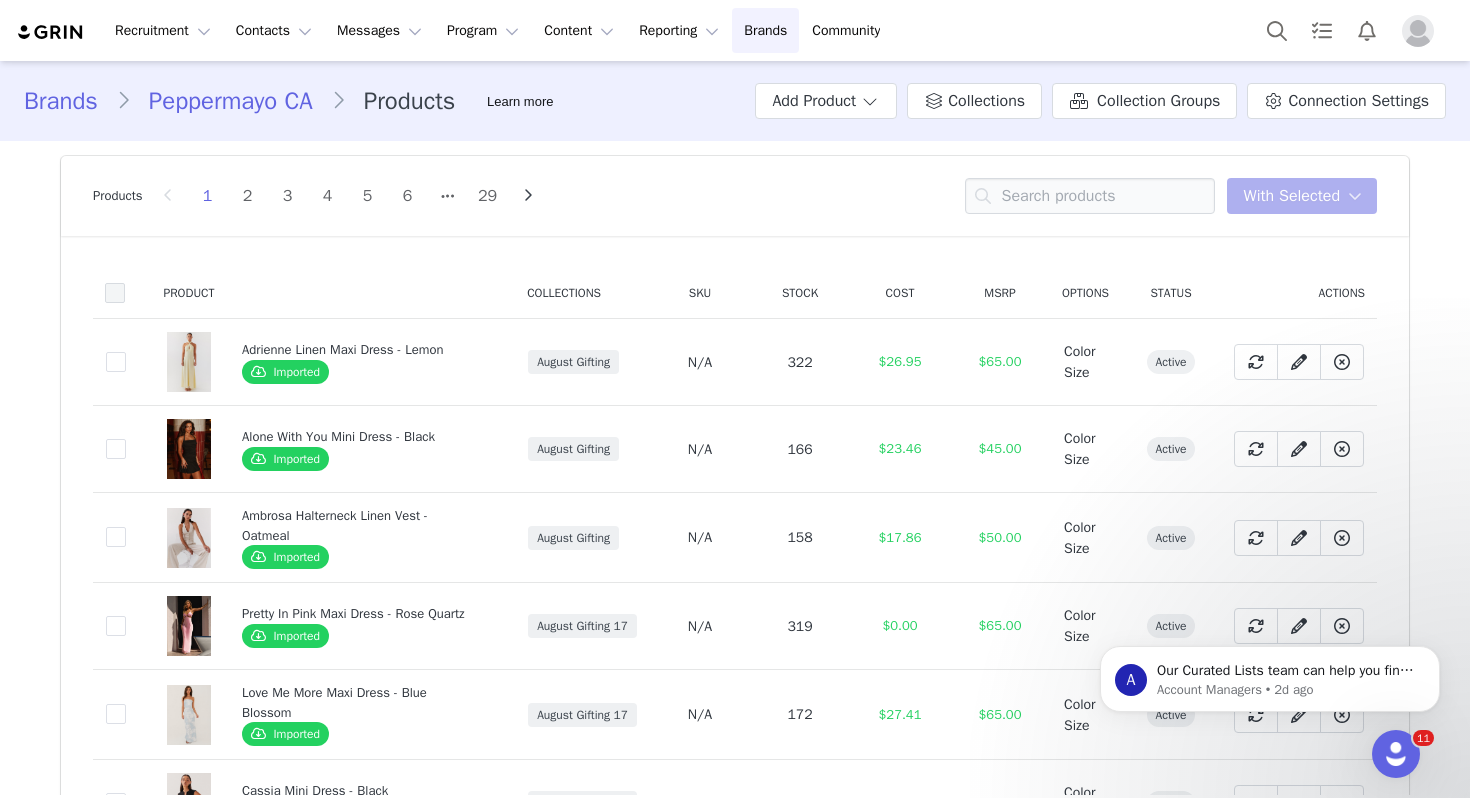 click at bounding box center [115, 293] 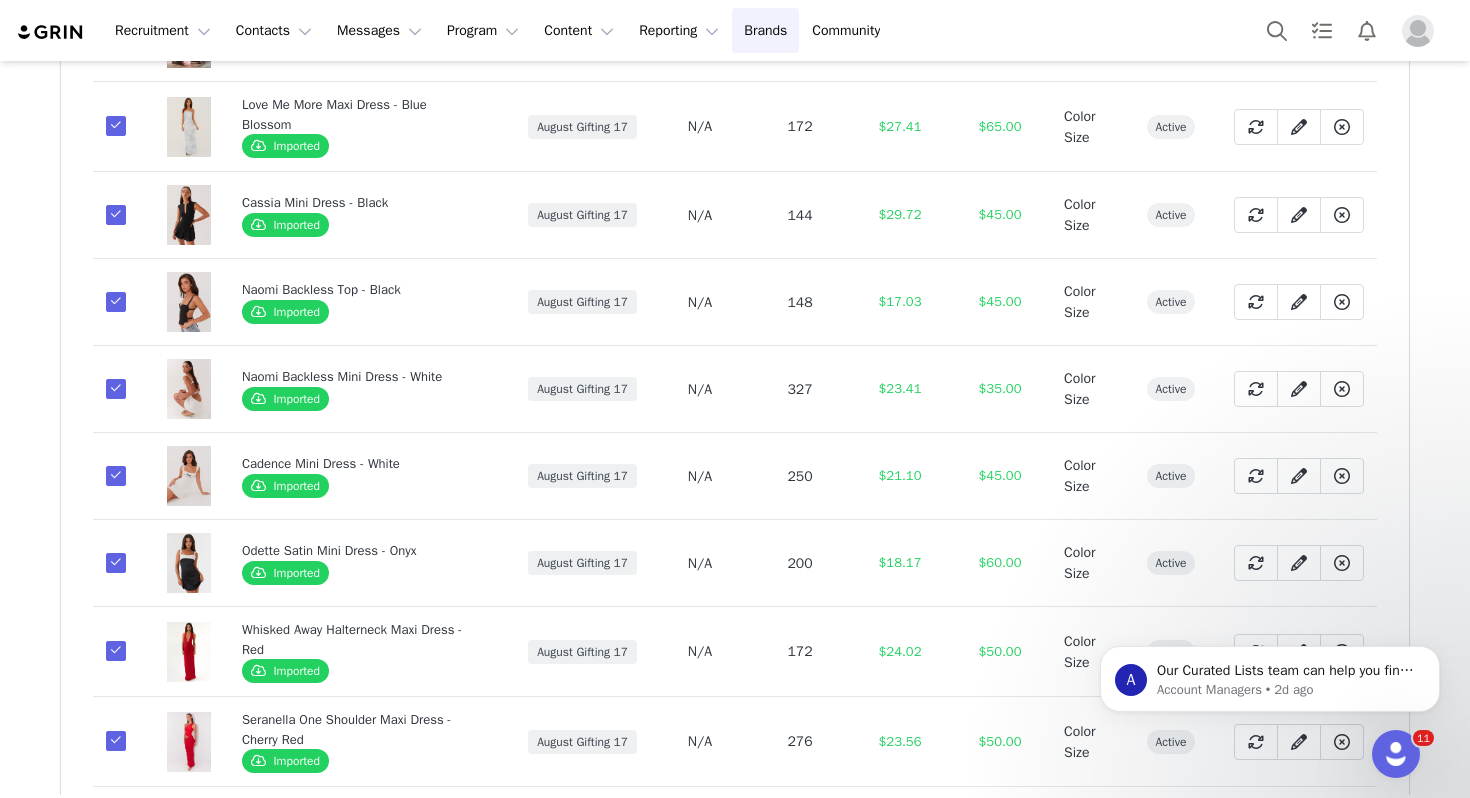 scroll, scrollTop: 0, scrollLeft: 0, axis: both 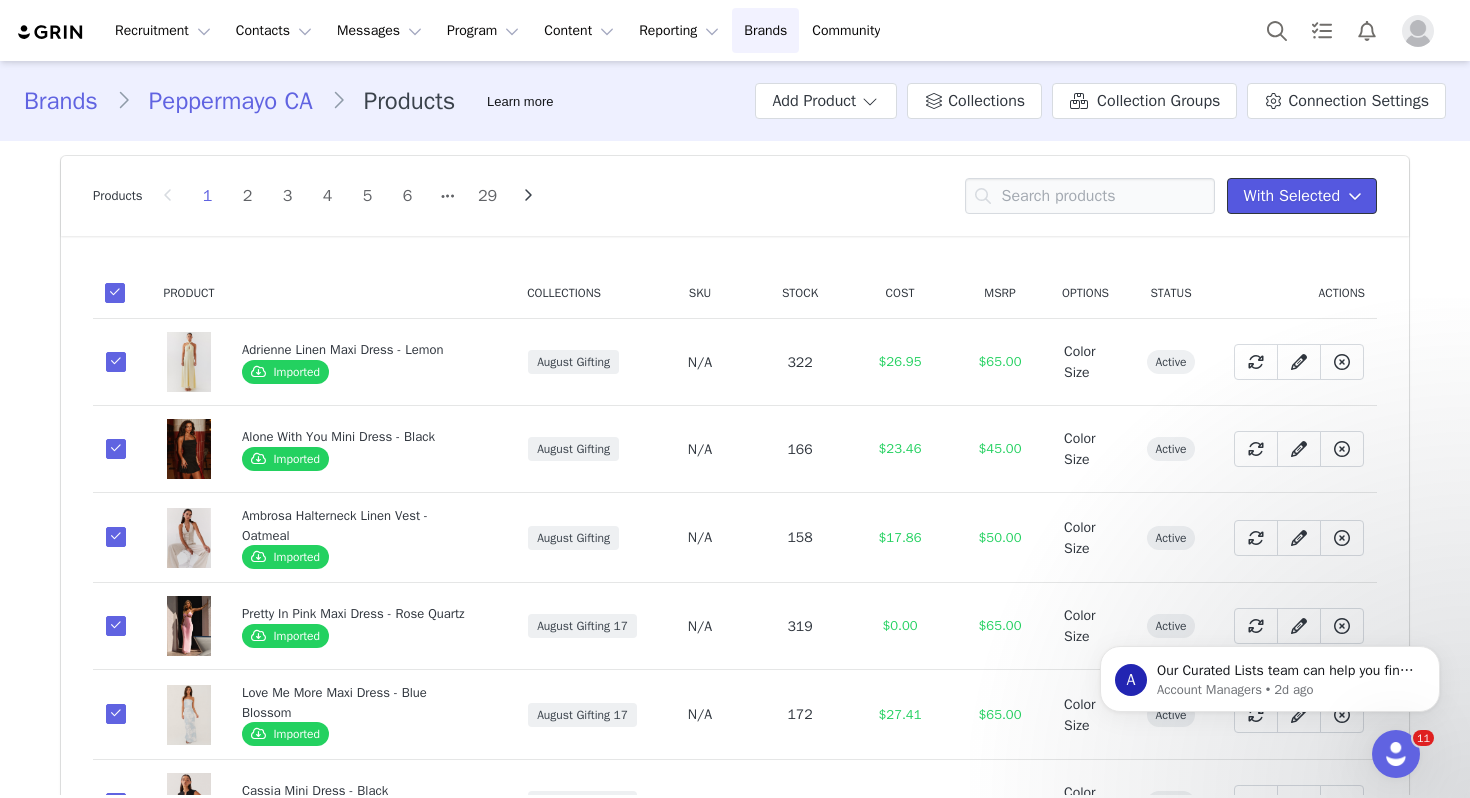 click on "With Selected" at bounding box center (1292, 196) 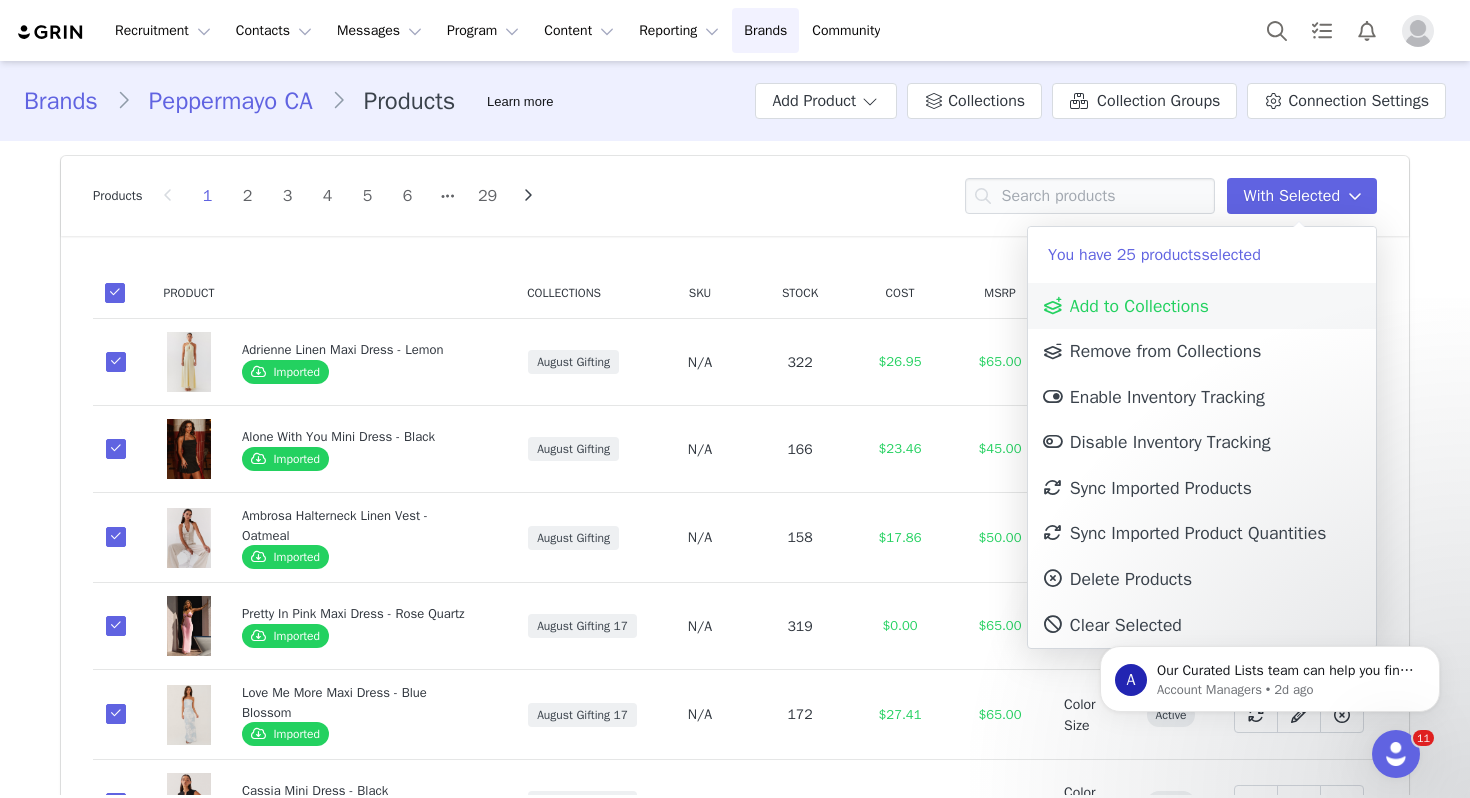 click on "Add to Collections" at bounding box center (1125, 306) 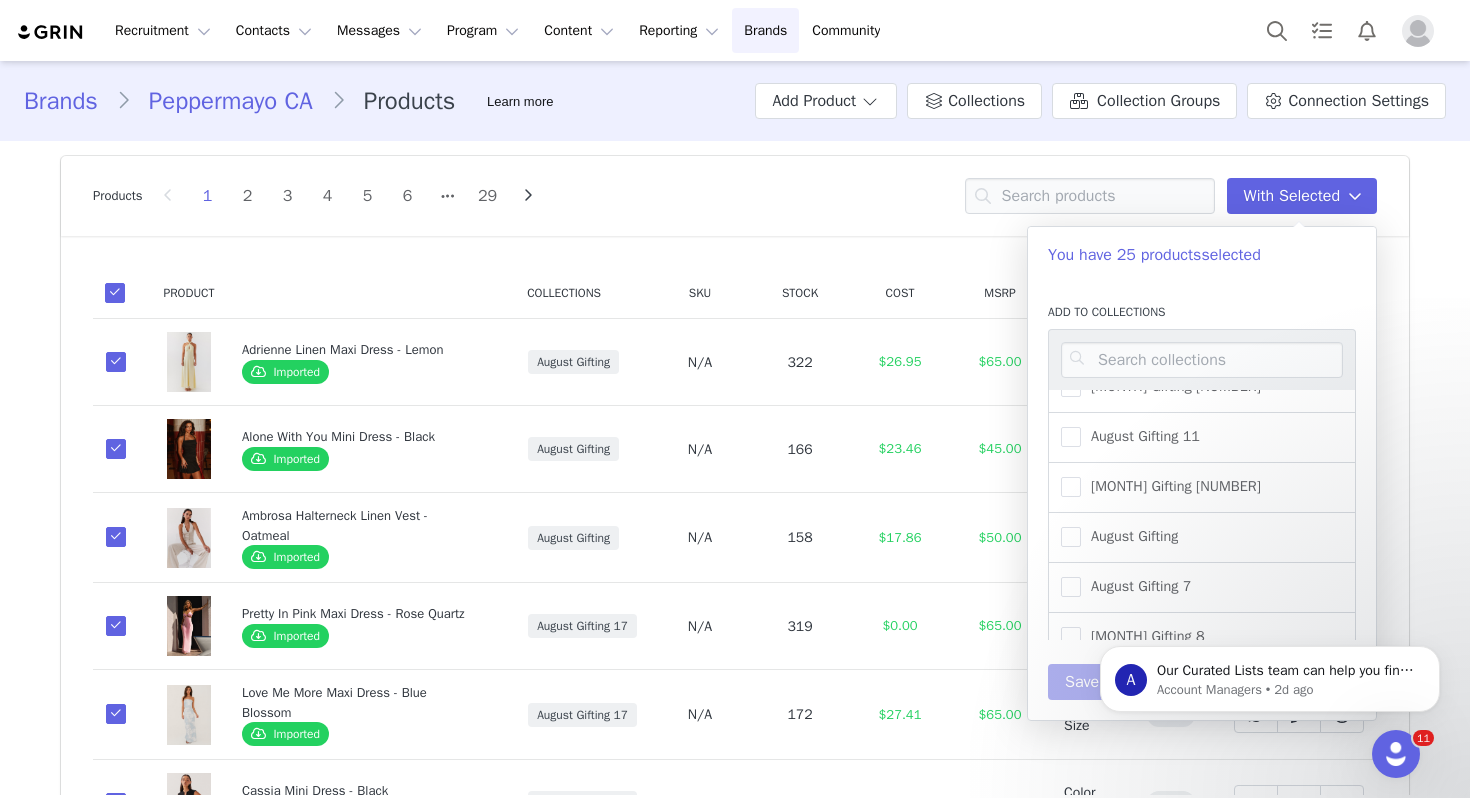 scroll, scrollTop: 316, scrollLeft: 0, axis: vertical 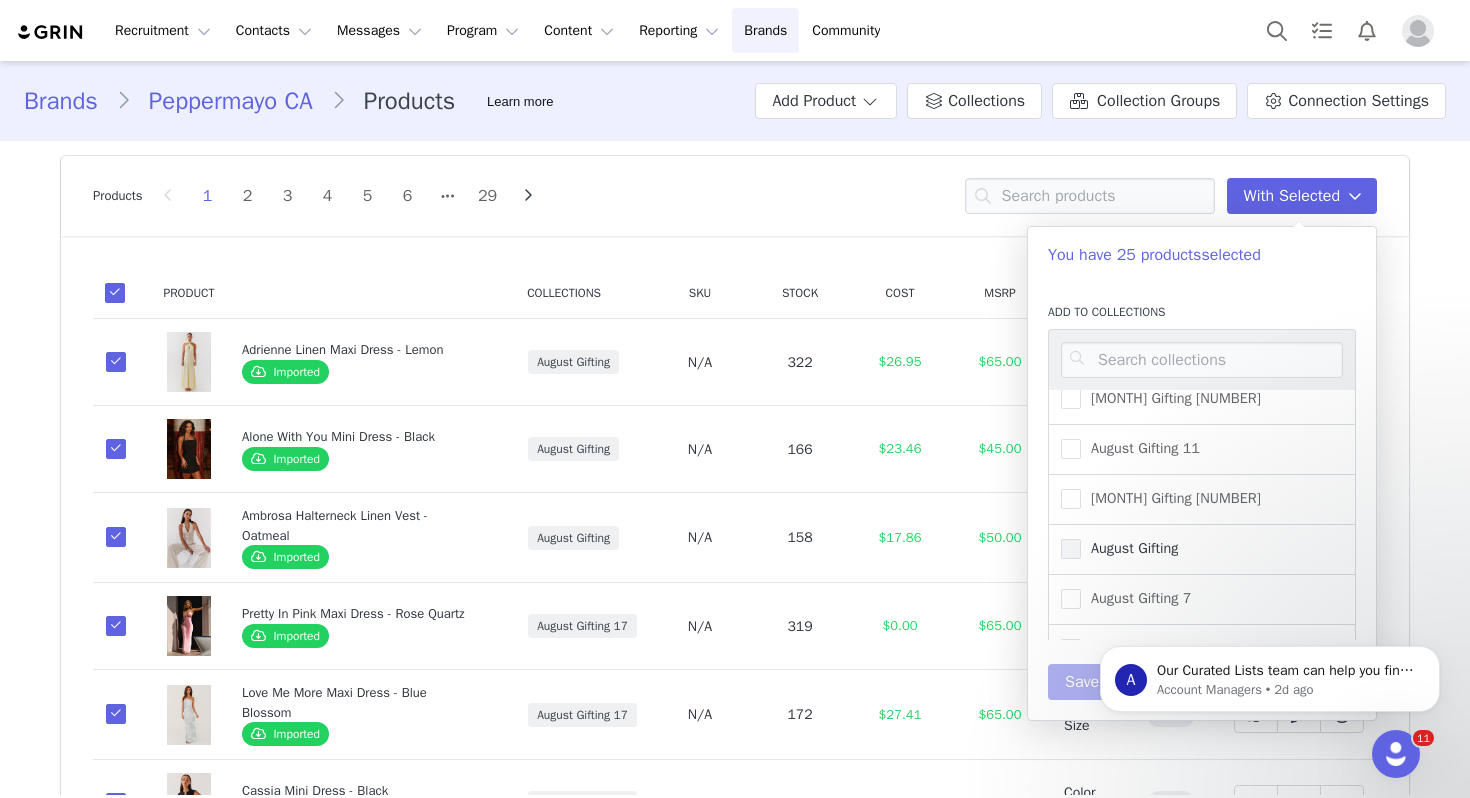 click on "August Gifting" at bounding box center (1129, 548) 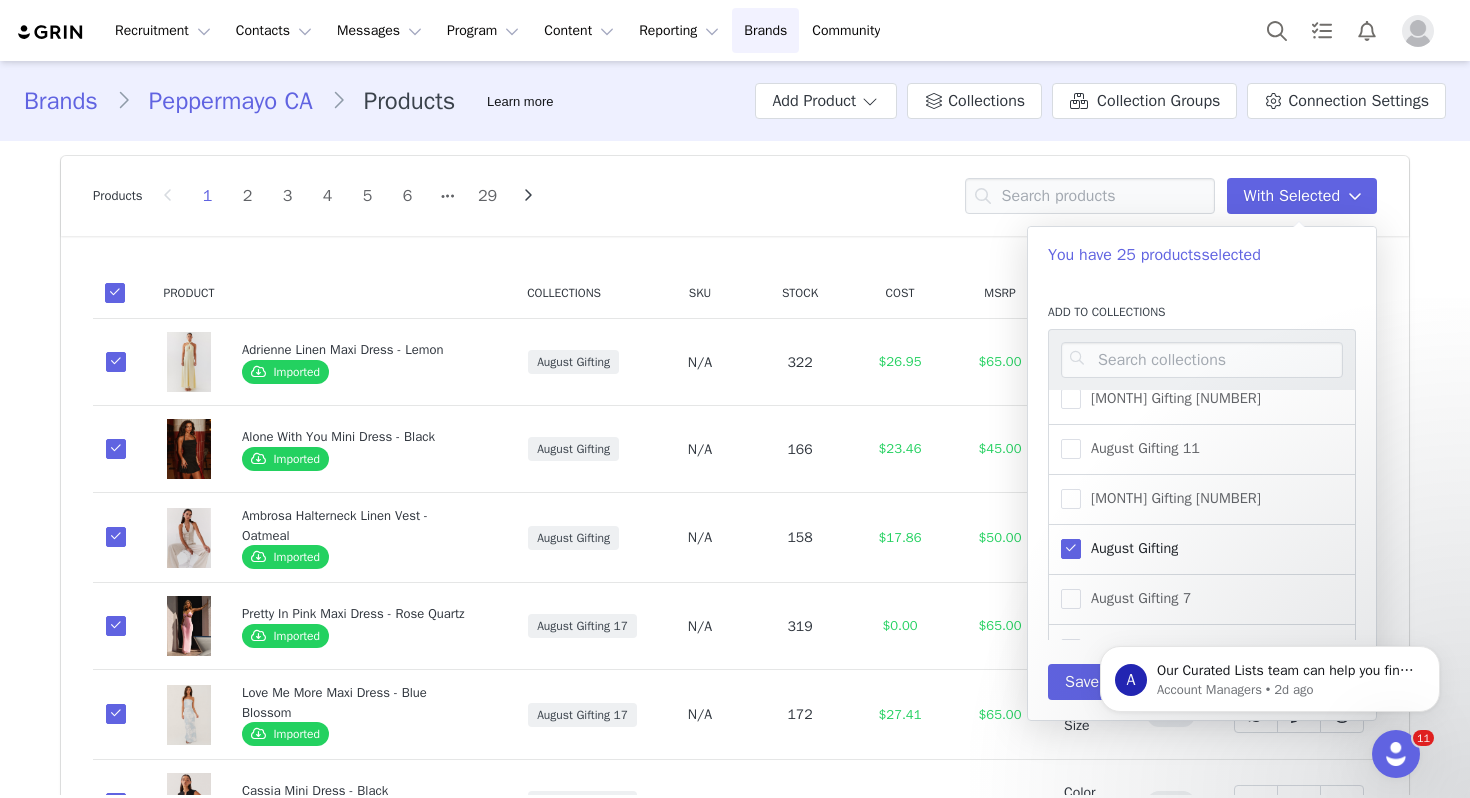 click on "A Our Curated Lists team can help you find more creators! Our team of prospect-sourcing experts are available as part of your GRIN account.  After you send us your order: 1. Our sourcing team reviews your submission and begins searching directly on social platforms for prospects that meet your criteria. , 2. We automatically exclude creators that are already in your GRIN account., 3. When complete, the sourcing team uploads the list to your Prospects, where you can easily review your new creators. Account Managers • 2d ago" at bounding box center (1270, 674) 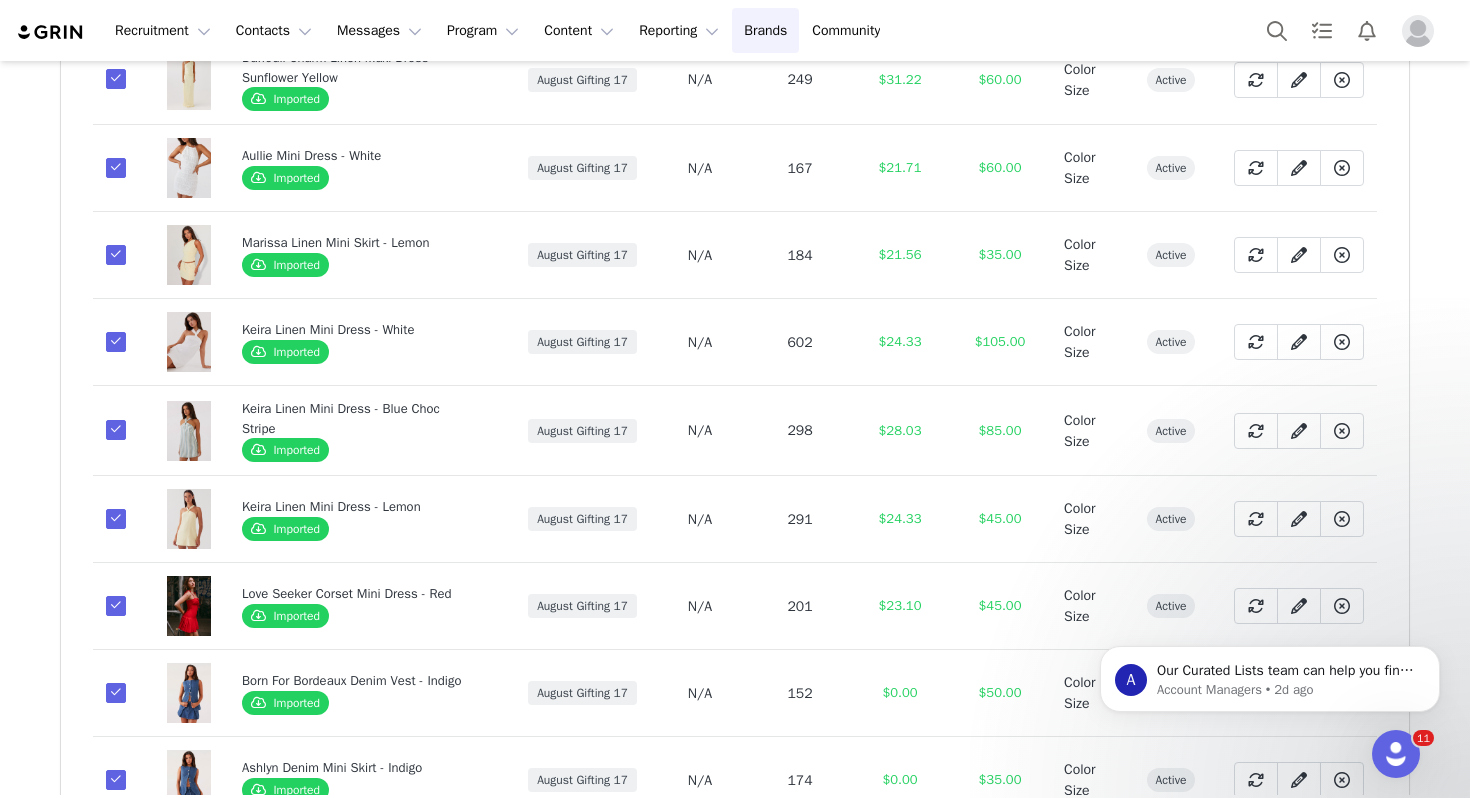 scroll, scrollTop: 1858, scrollLeft: 0, axis: vertical 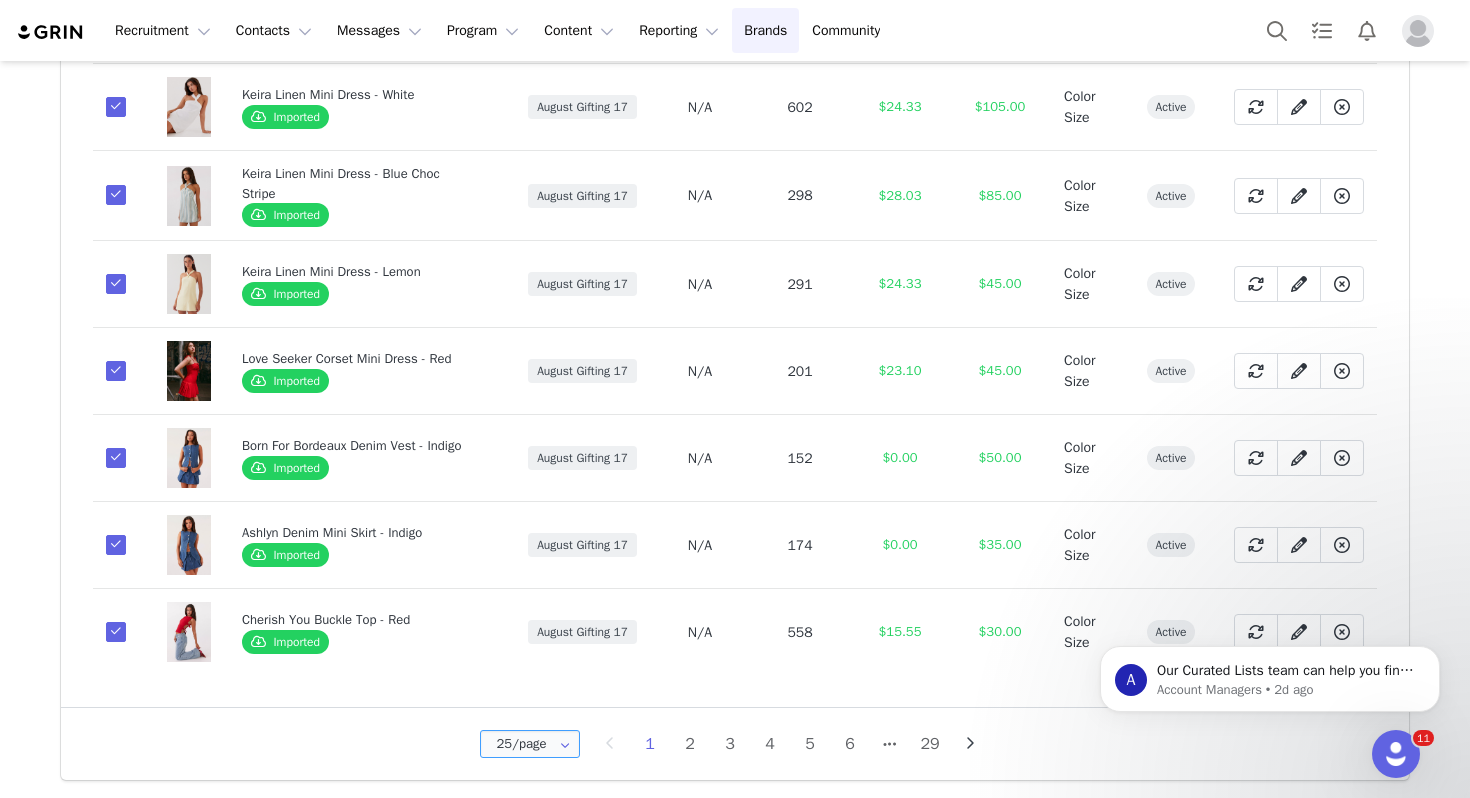 click on "25/page" at bounding box center [530, 744] 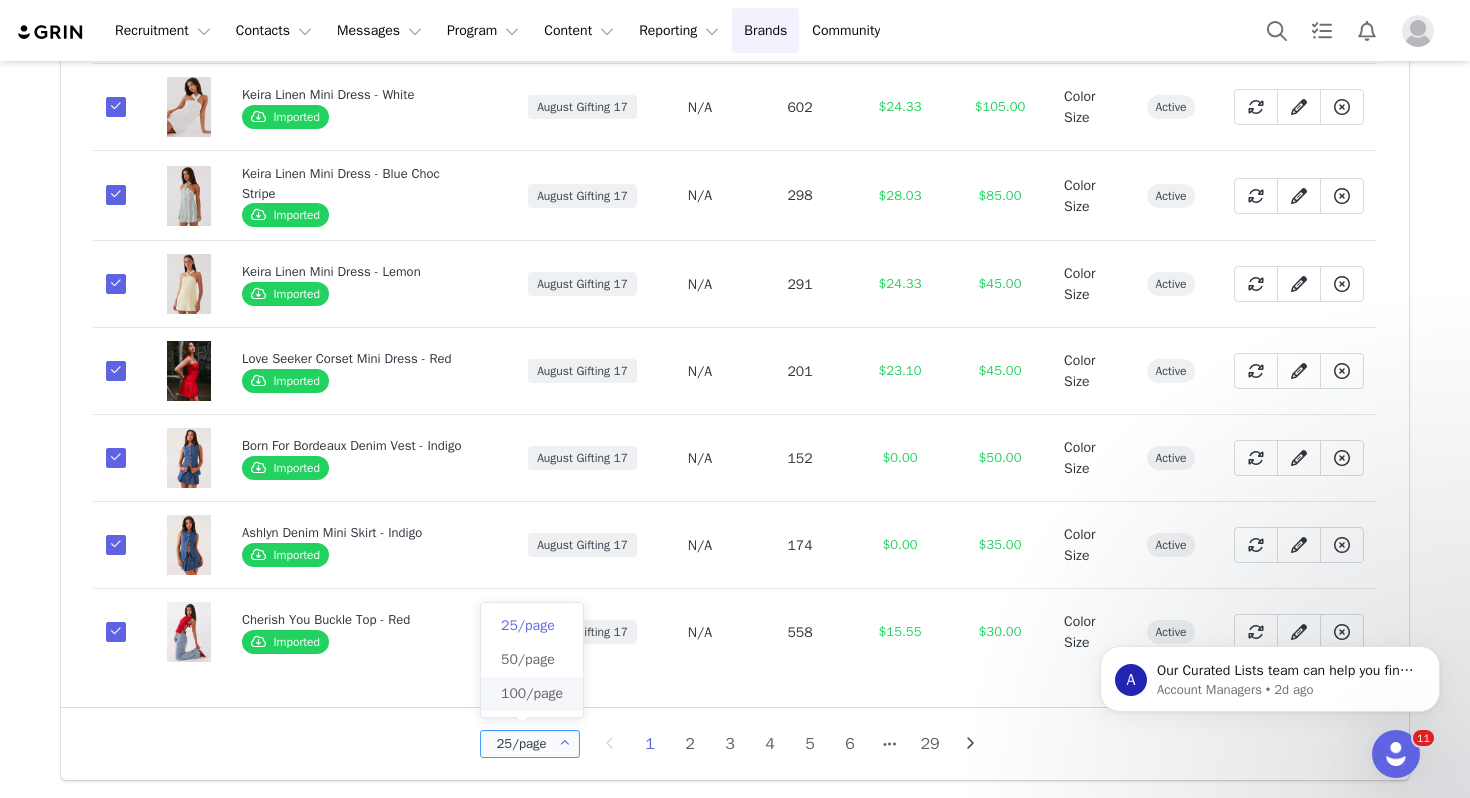 click on "100/page" at bounding box center (532, 693) 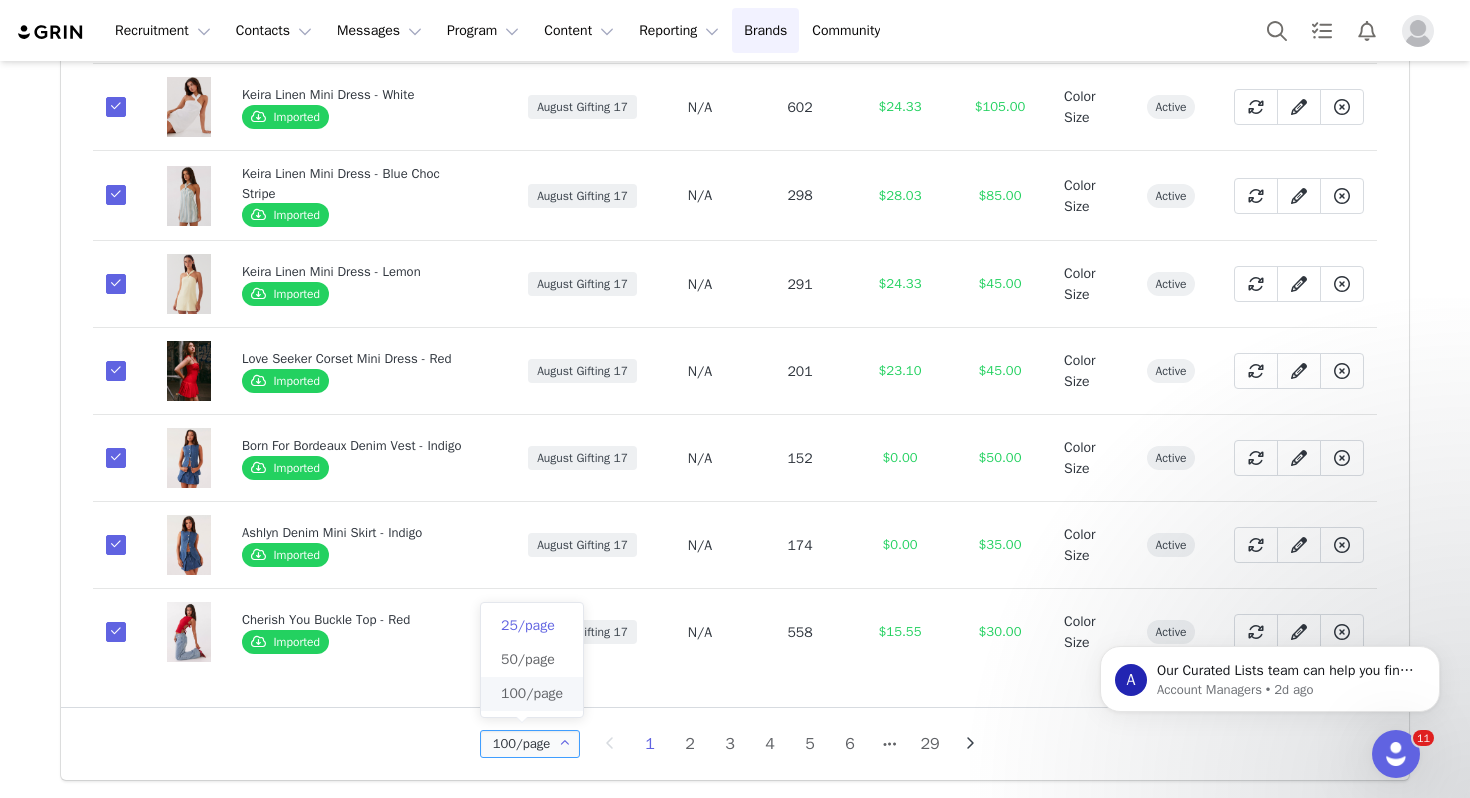 scroll, scrollTop: 0, scrollLeft: 0, axis: both 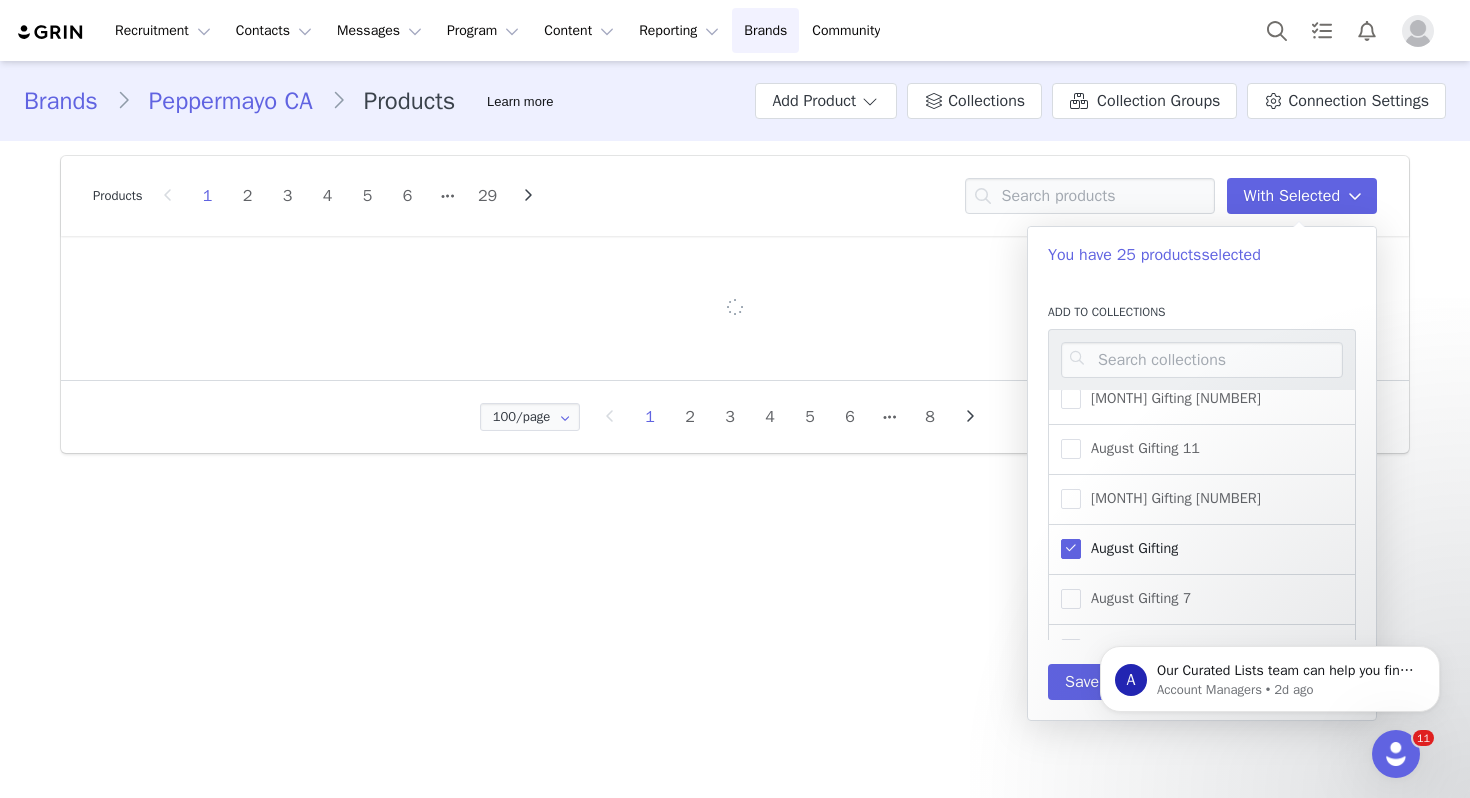 click at bounding box center [735, 308] 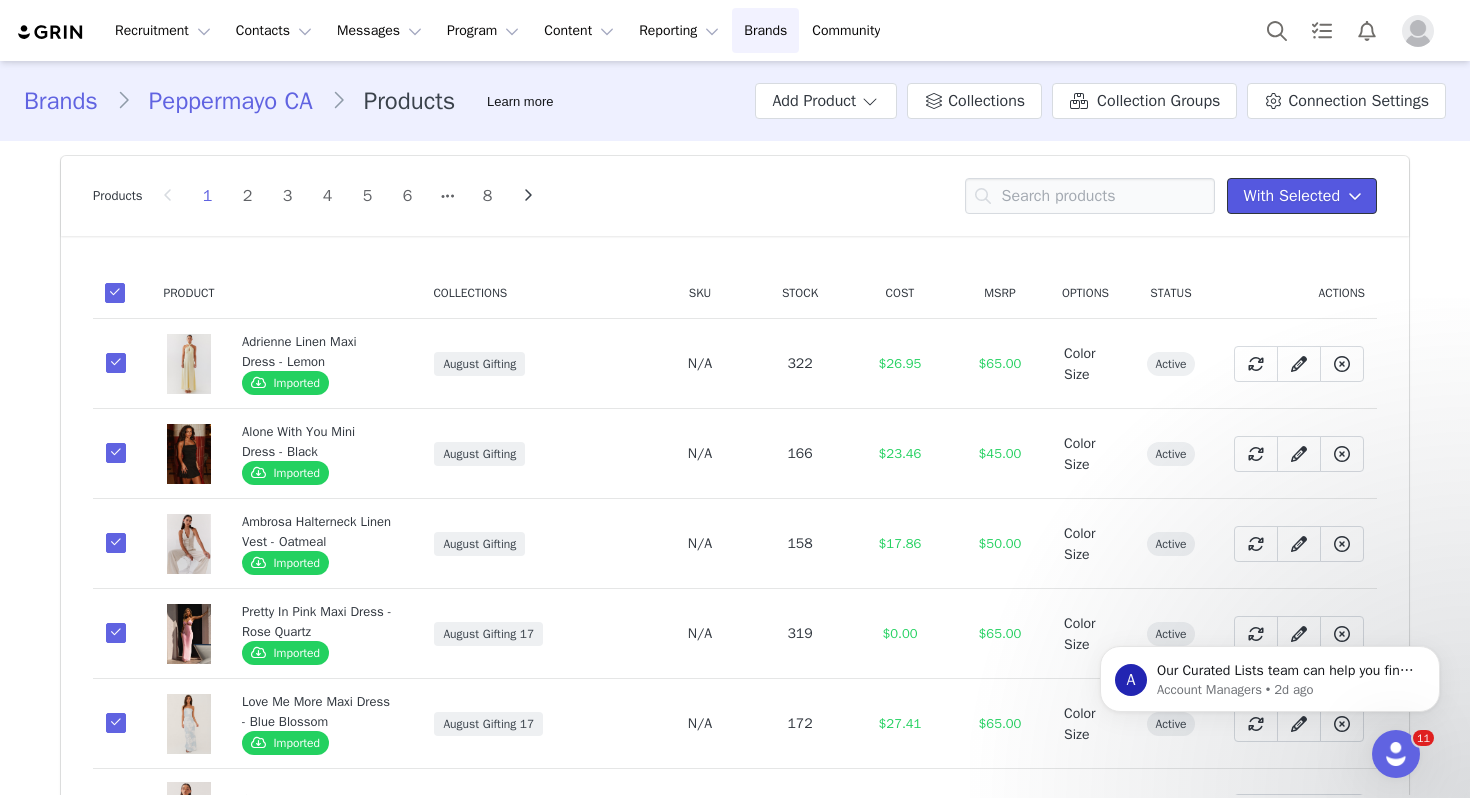 click on "With Selected" at bounding box center (1292, 196) 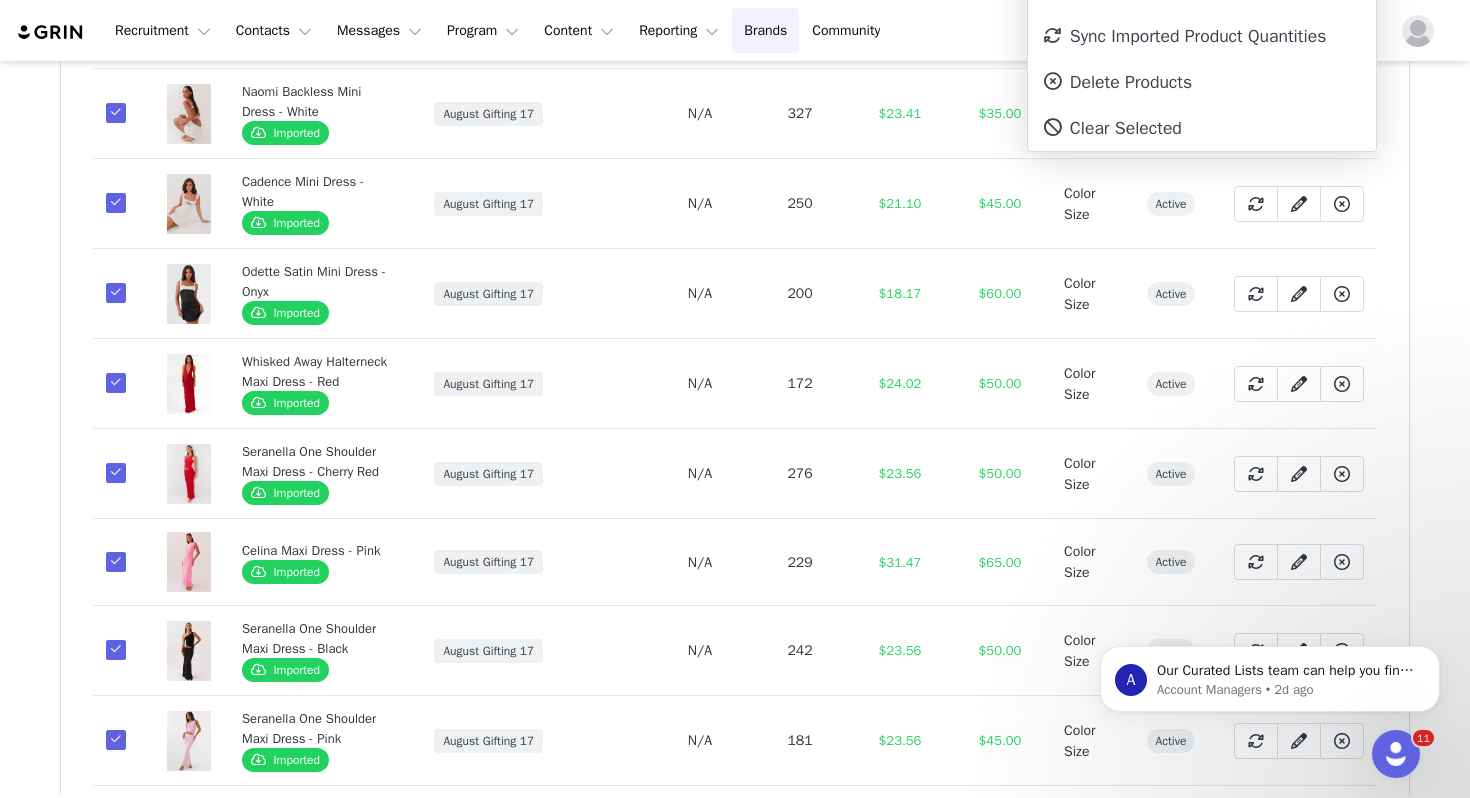 scroll, scrollTop: 0, scrollLeft: 0, axis: both 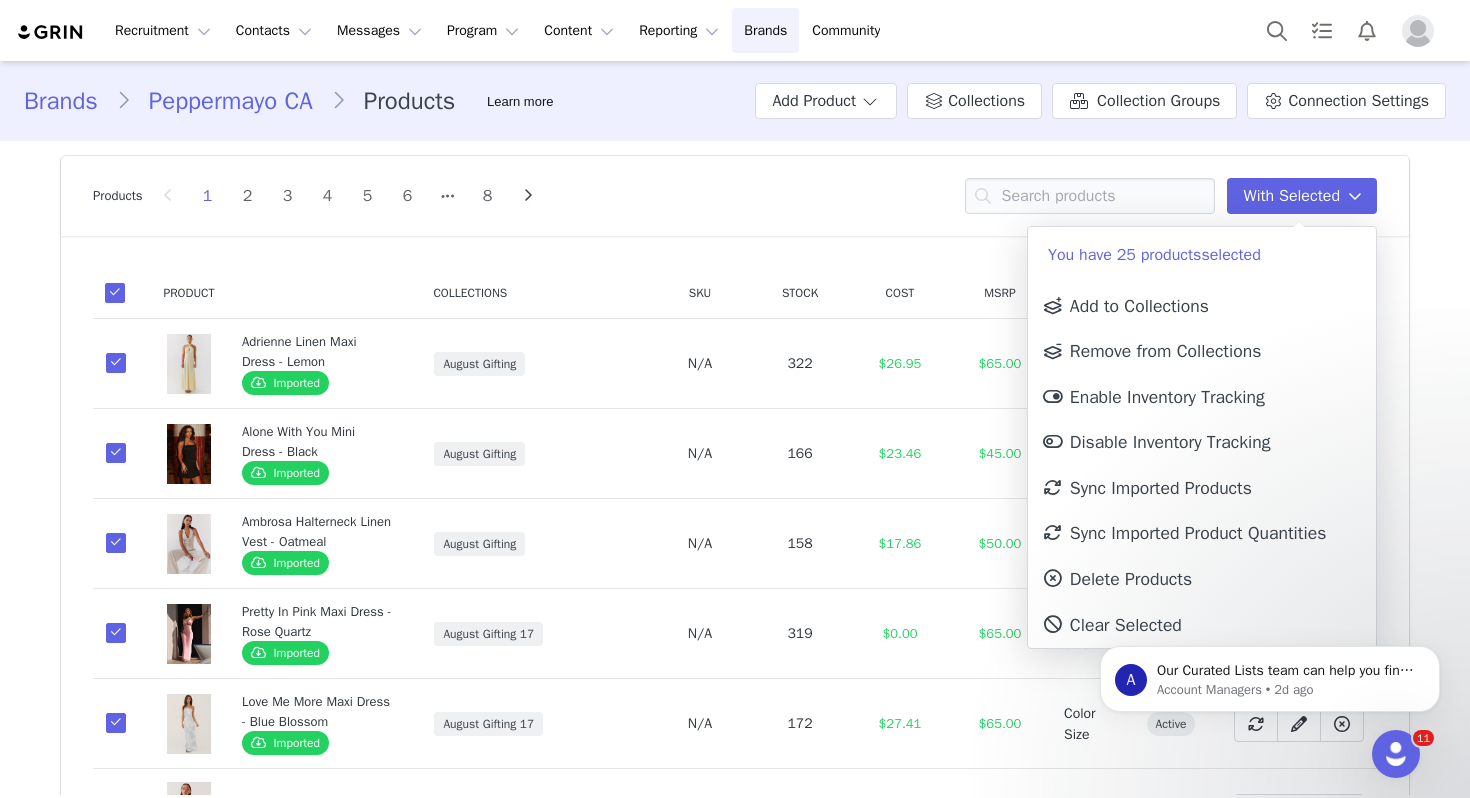click at bounding box center (115, 293) 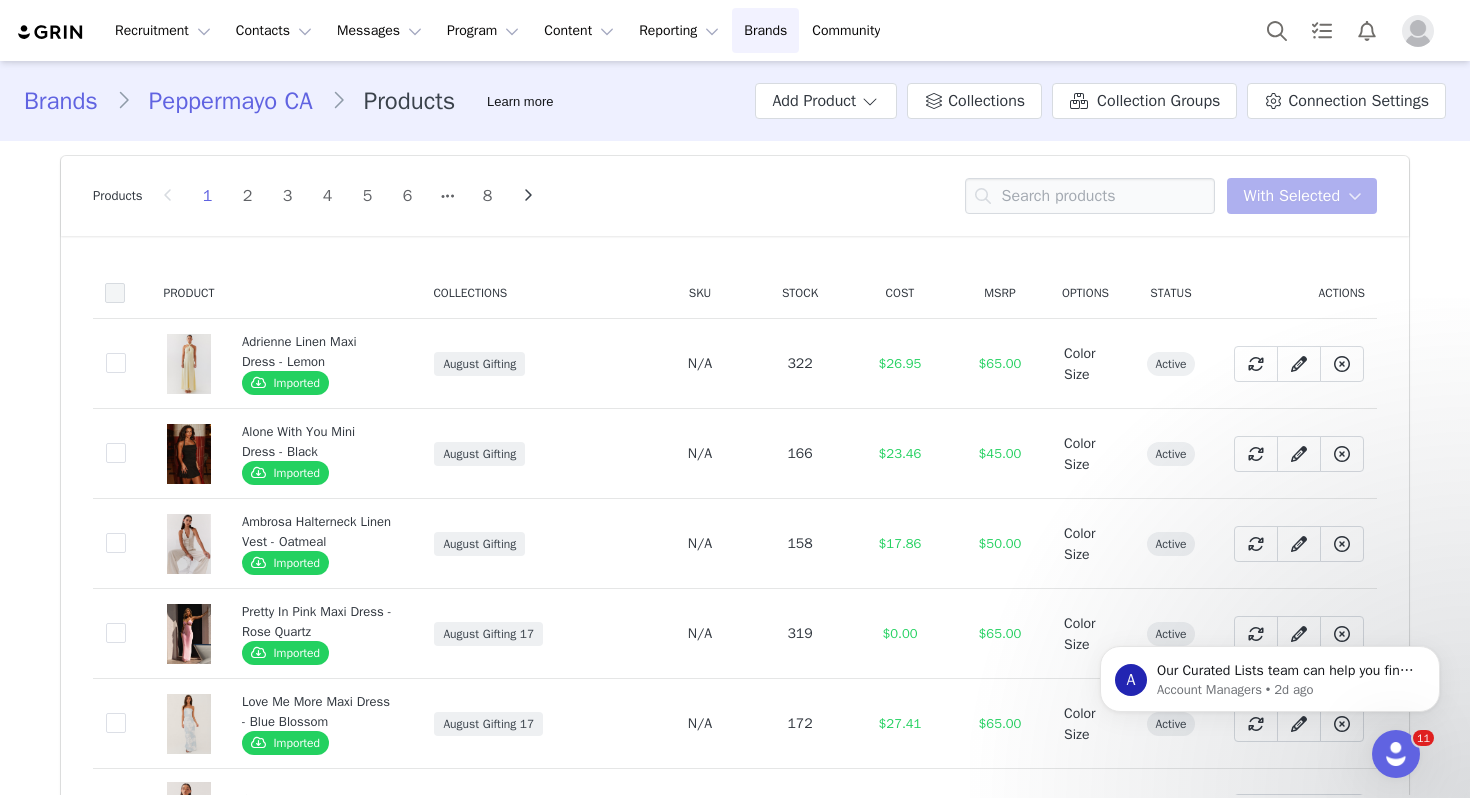click at bounding box center [115, 293] 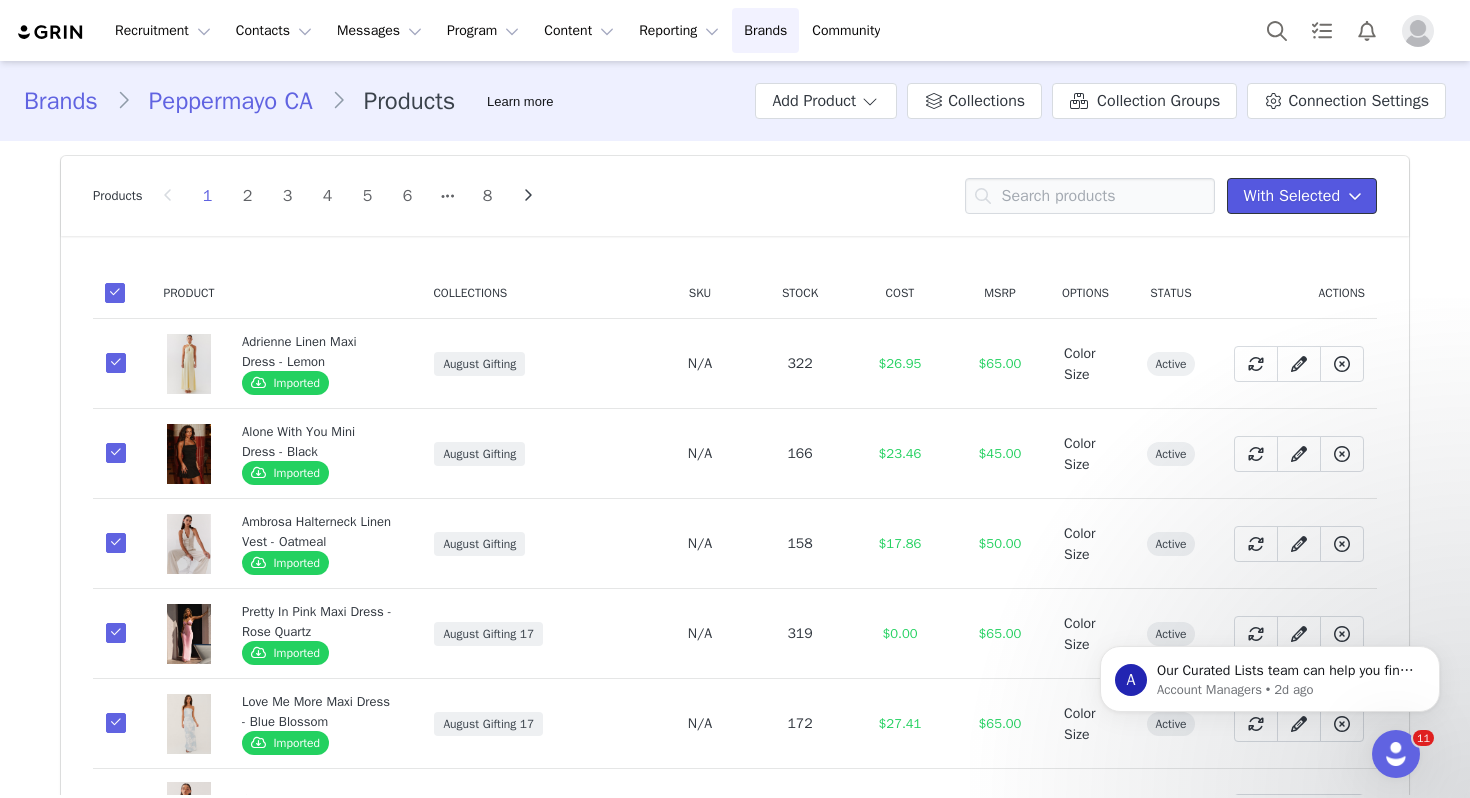 click on "With Selected" at bounding box center [1302, 196] 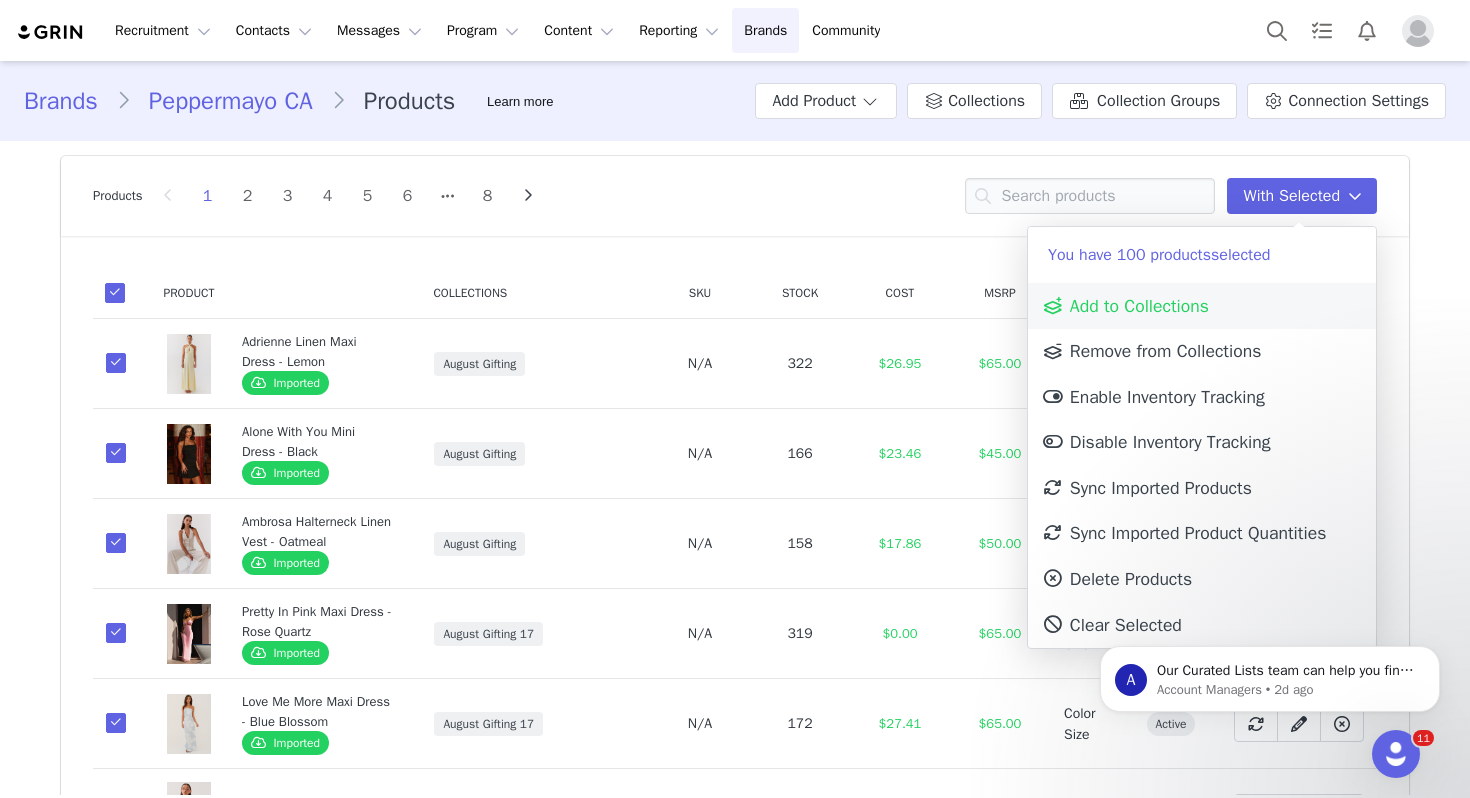 click on "Add to Collections" at bounding box center [1202, 306] 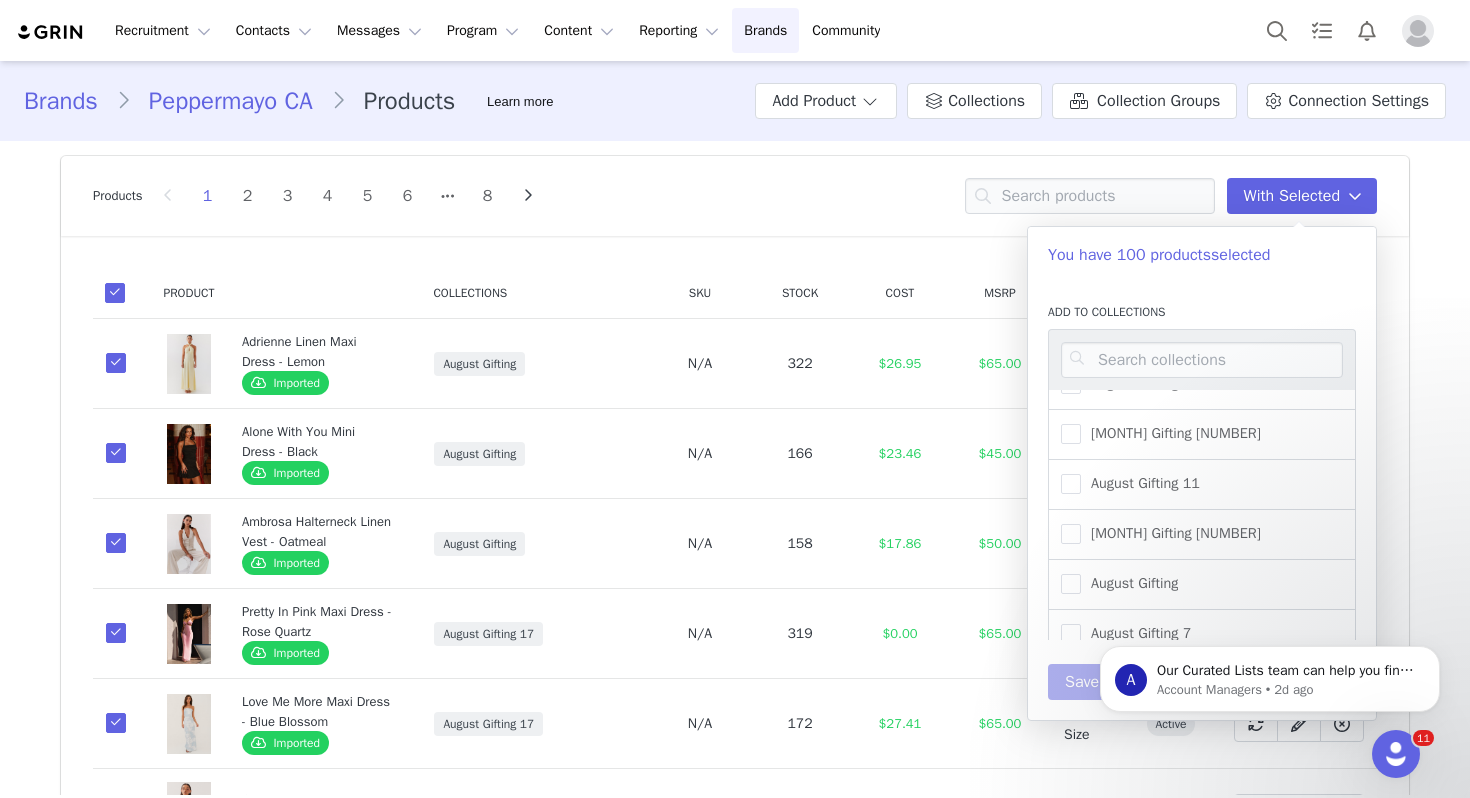 scroll, scrollTop: 283, scrollLeft: 0, axis: vertical 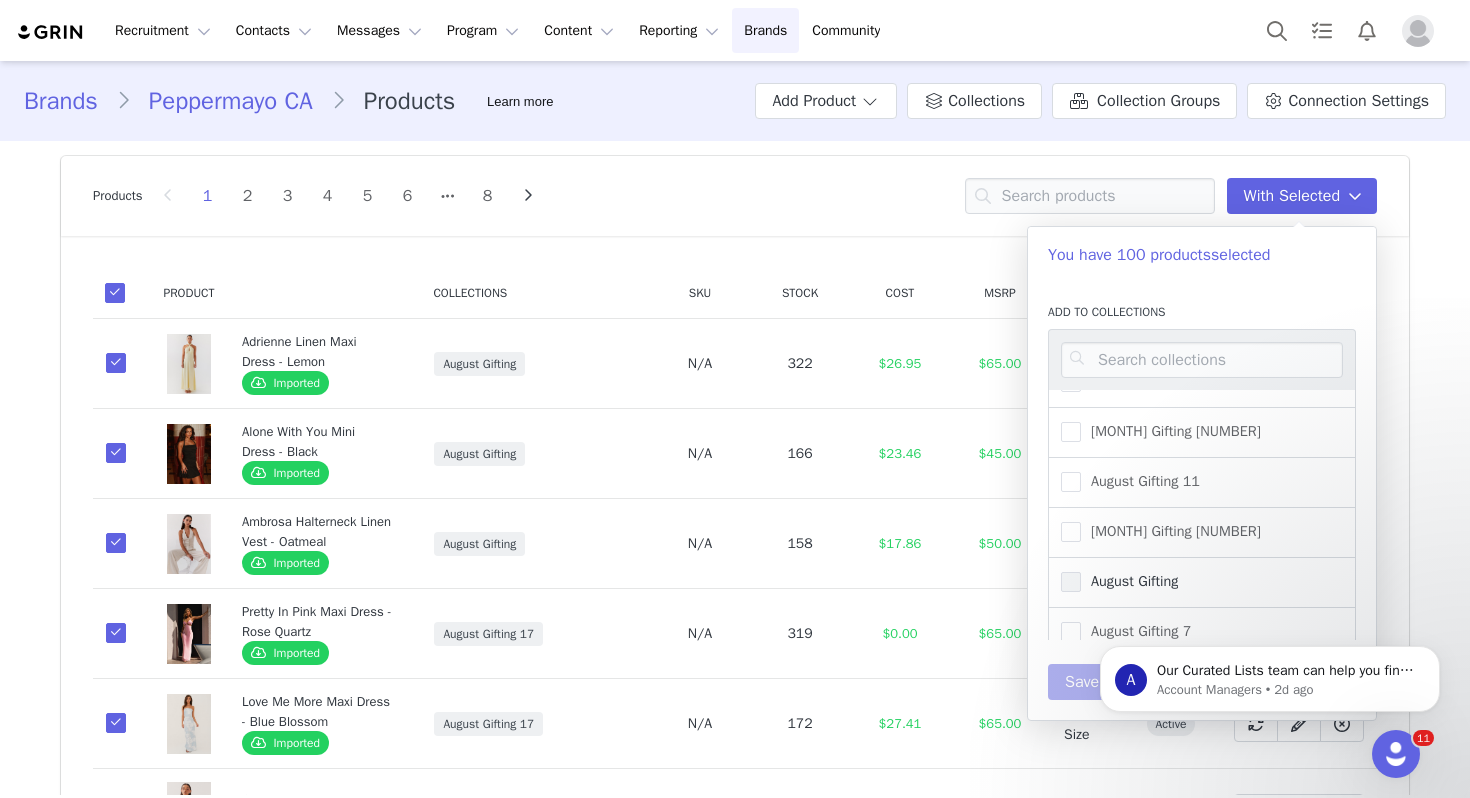 click on "August Gifting" at bounding box center (1129, 581) 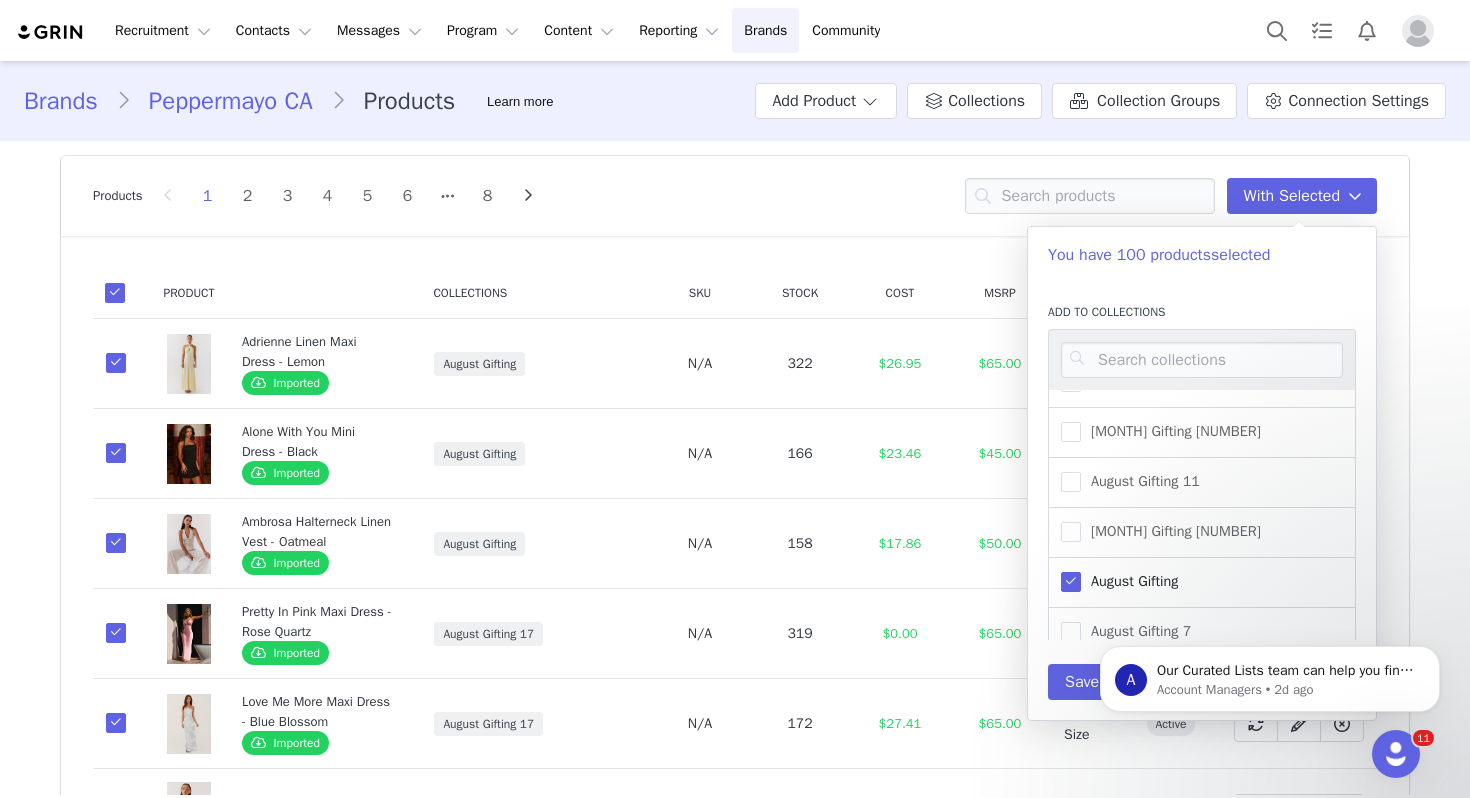 click on "A Our Curated Lists team can help you find more creators! Our team of prospect-sourcing experts are available as part of your GRIN account.  After you send us your order: 1. Our sourcing team reviews your submission and begins searching directly on social platforms for prospects that meet your criteria. , 2. We automatically exclude creators that are already in your GRIN account., 3. When complete, the sourcing team uploads the list to your Prospects, where you can easily review your new creators. Account Managers • 2d ago" at bounding box center (1270, 674) 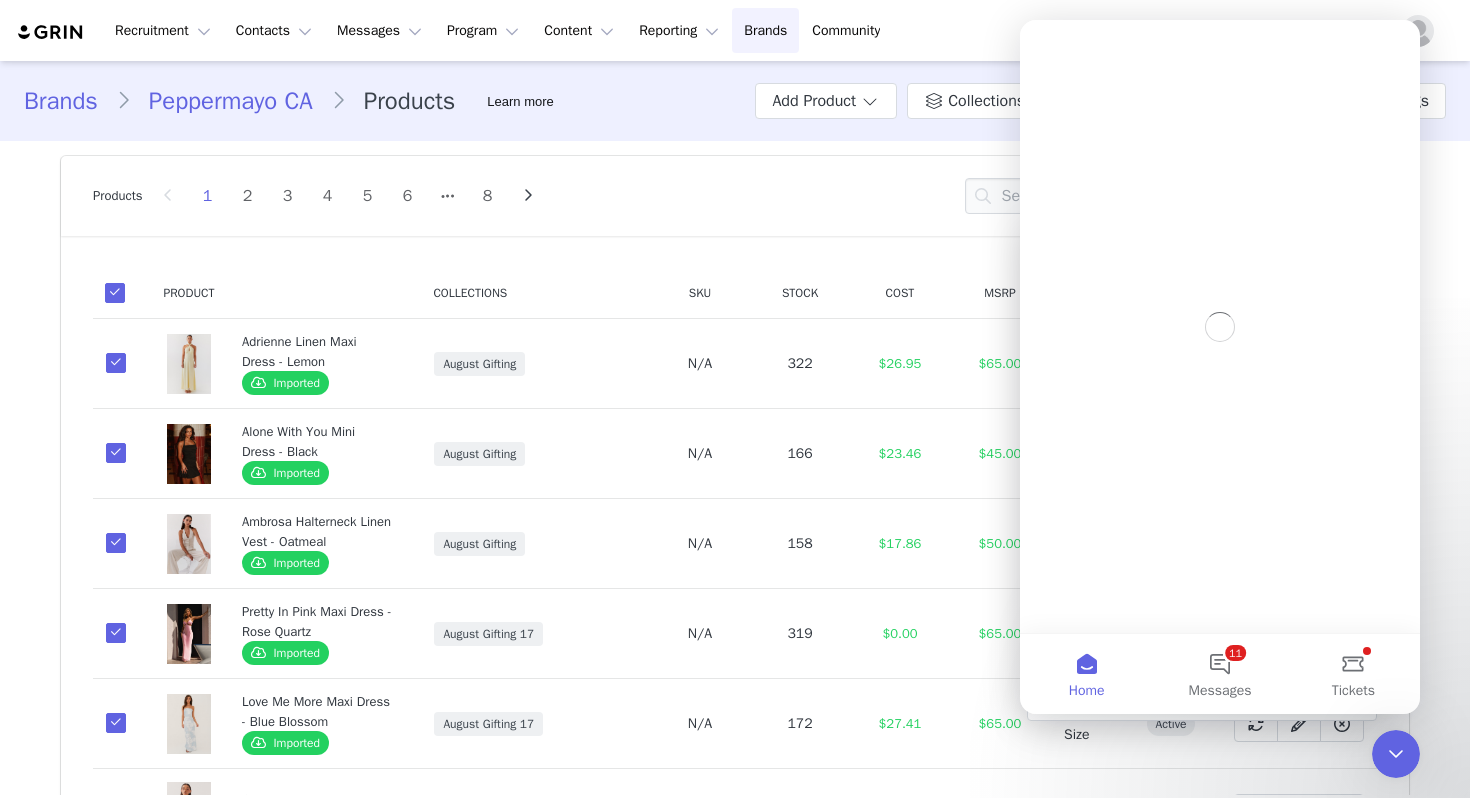 scroll, scrollTop: 0, scrollLeft: 0, axis: both 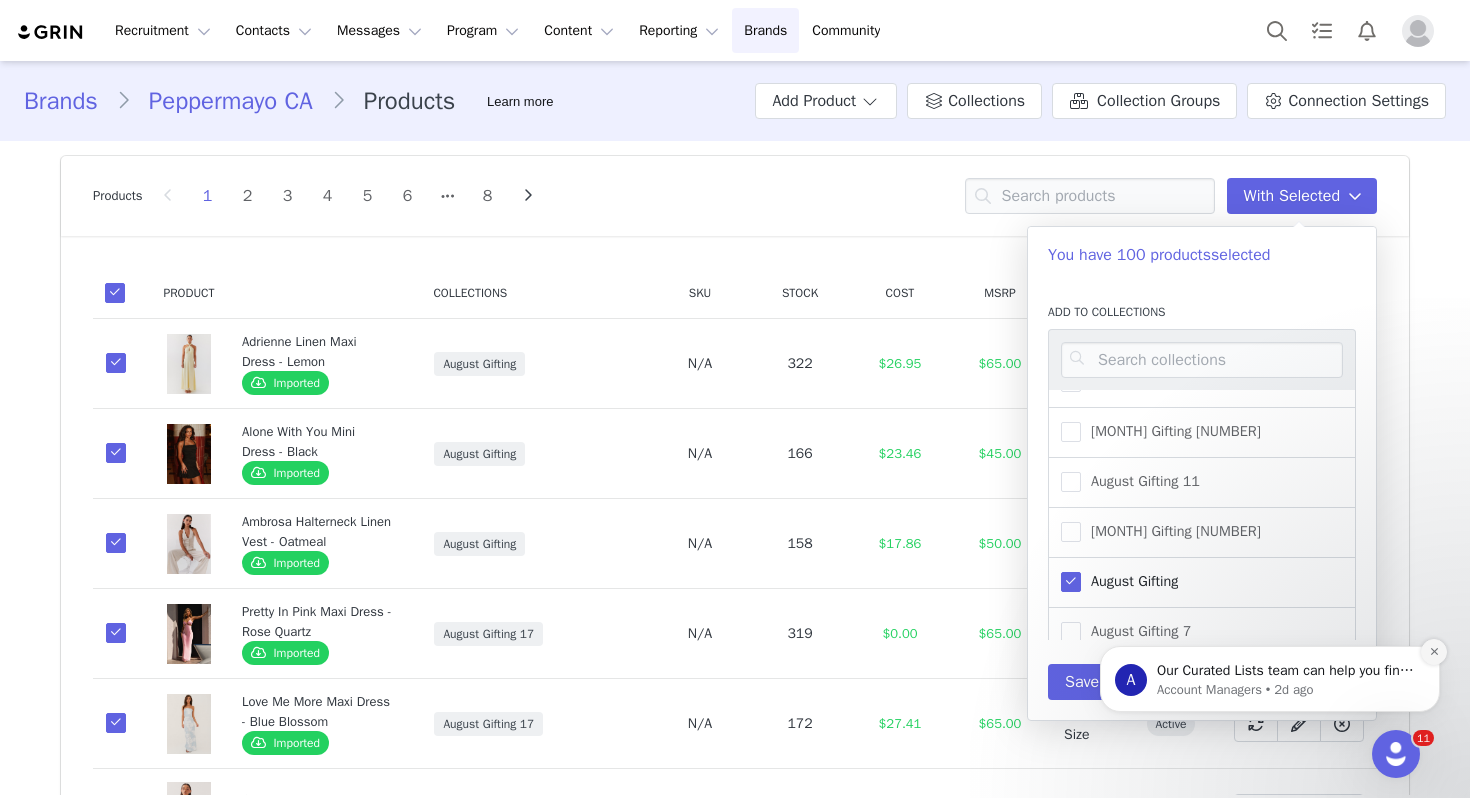 click 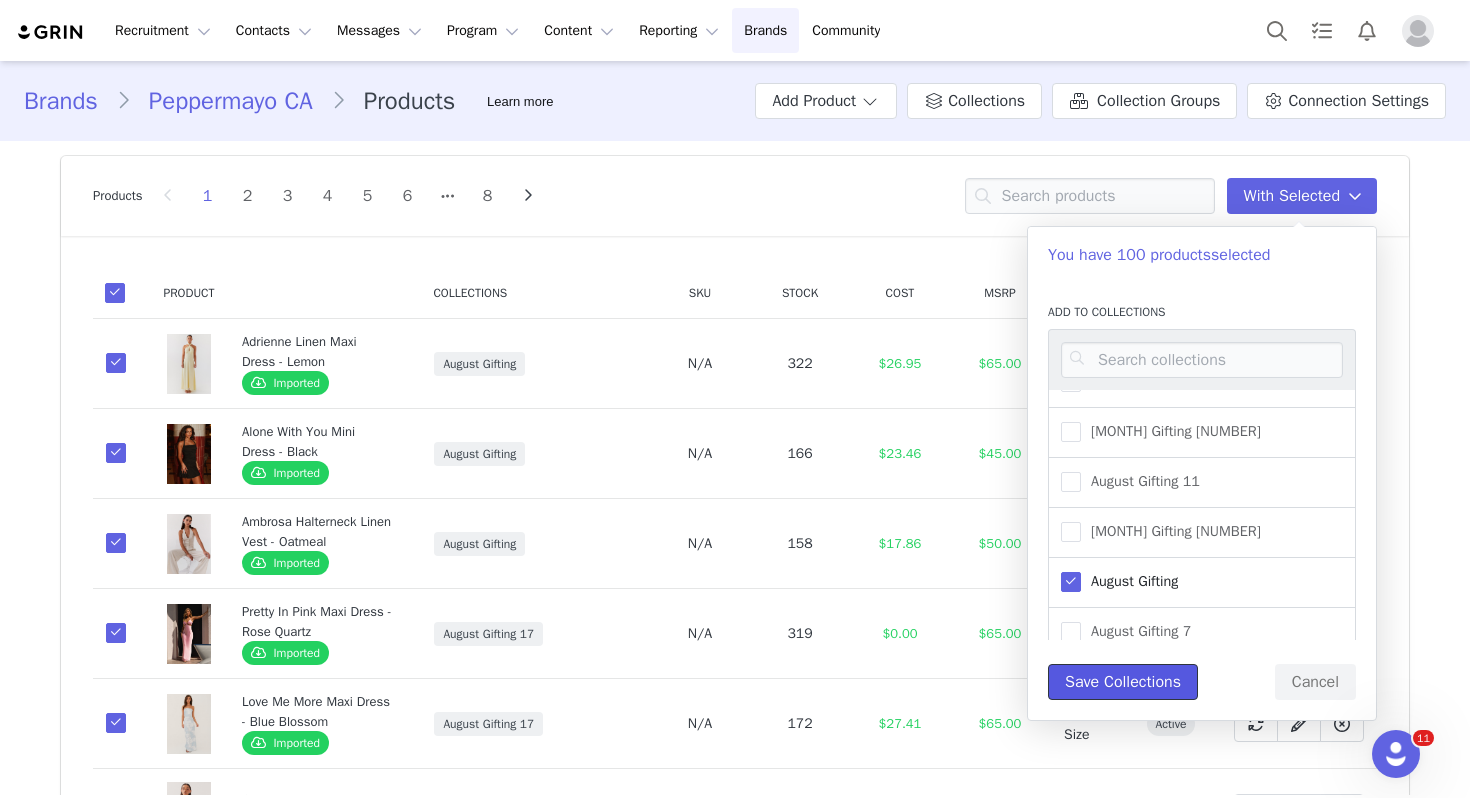 click on "Save Collections" at bounding box center (1123, 682) 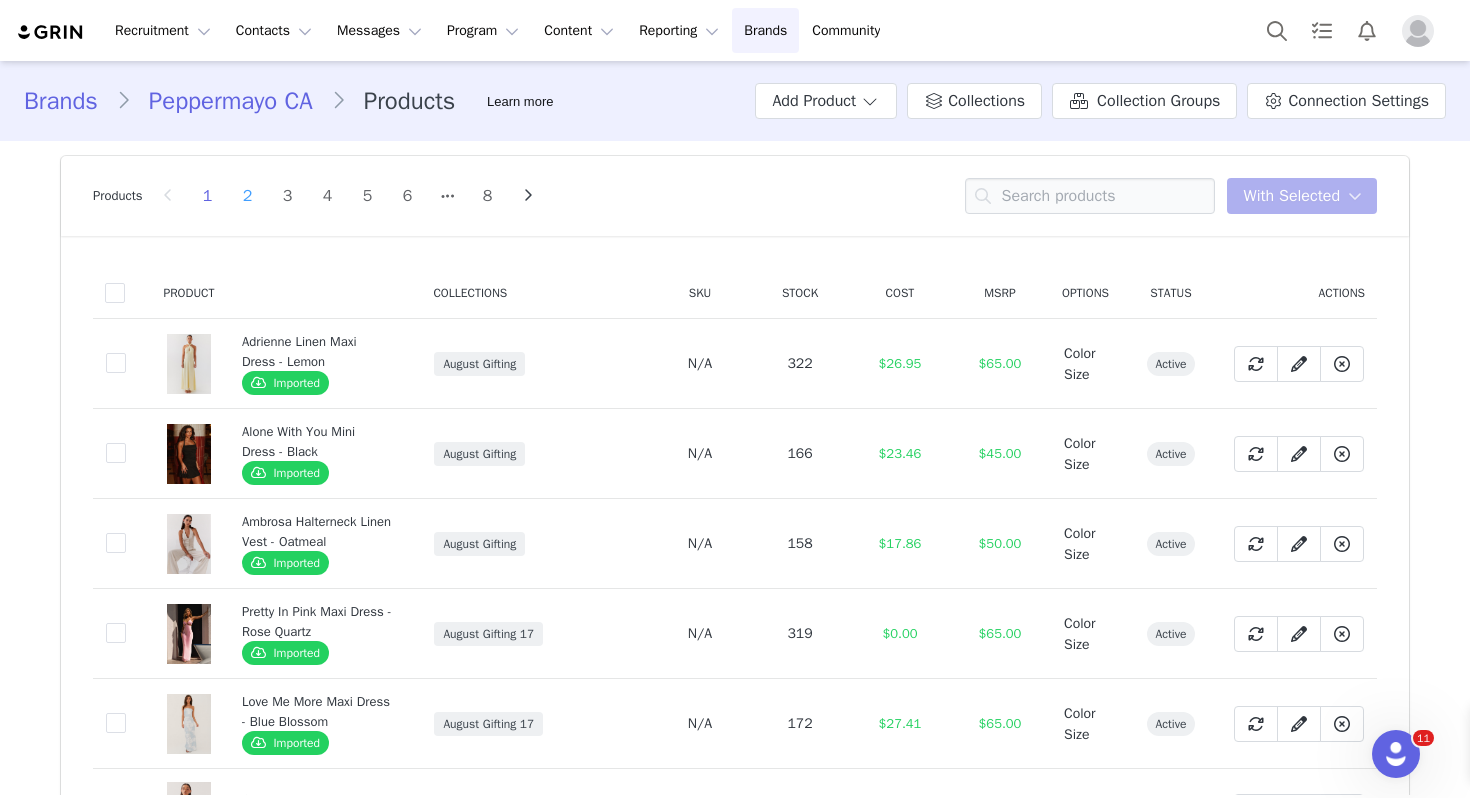 click on "2" at bounding box center [248, 196] 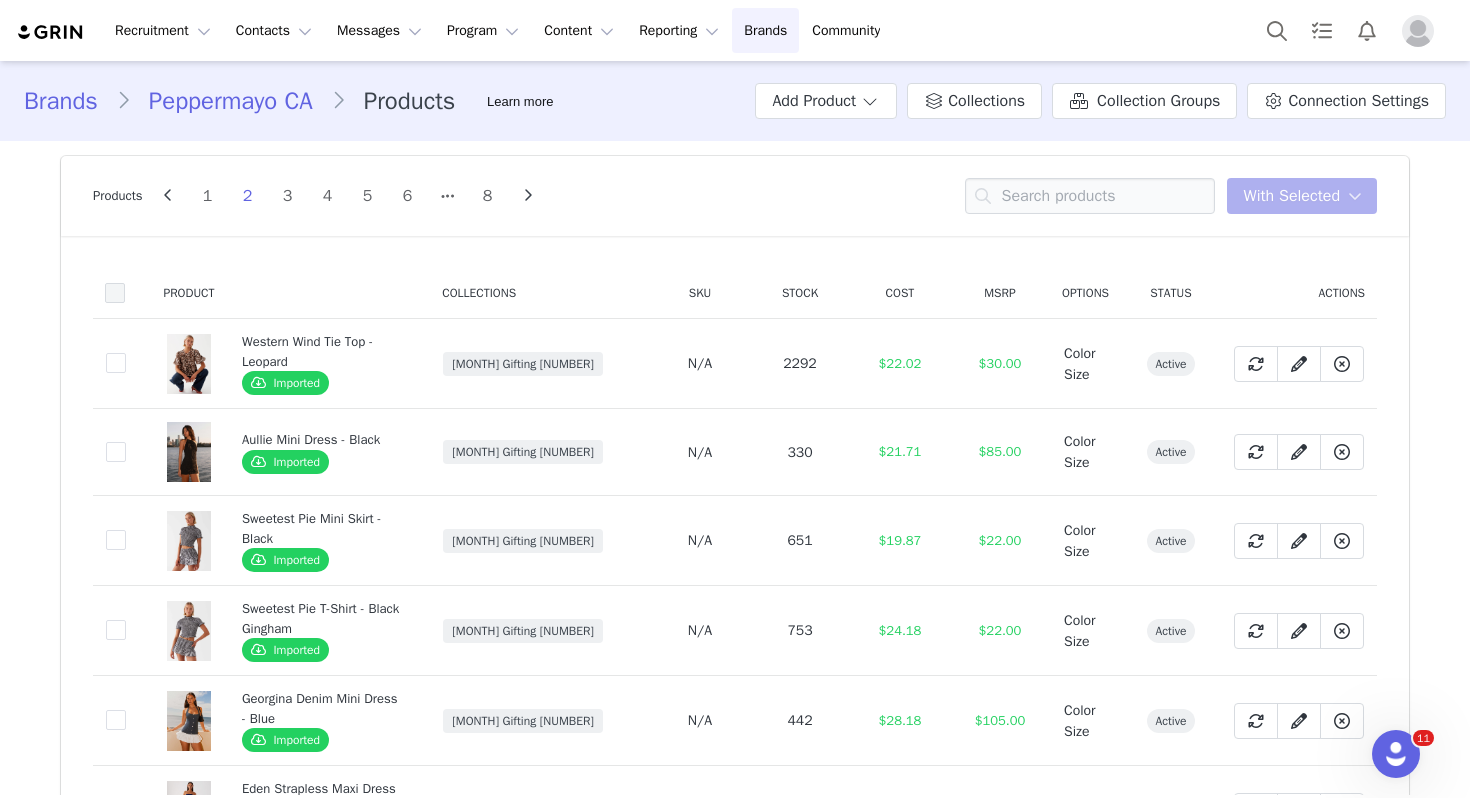 click at bounding box center (115, 293) 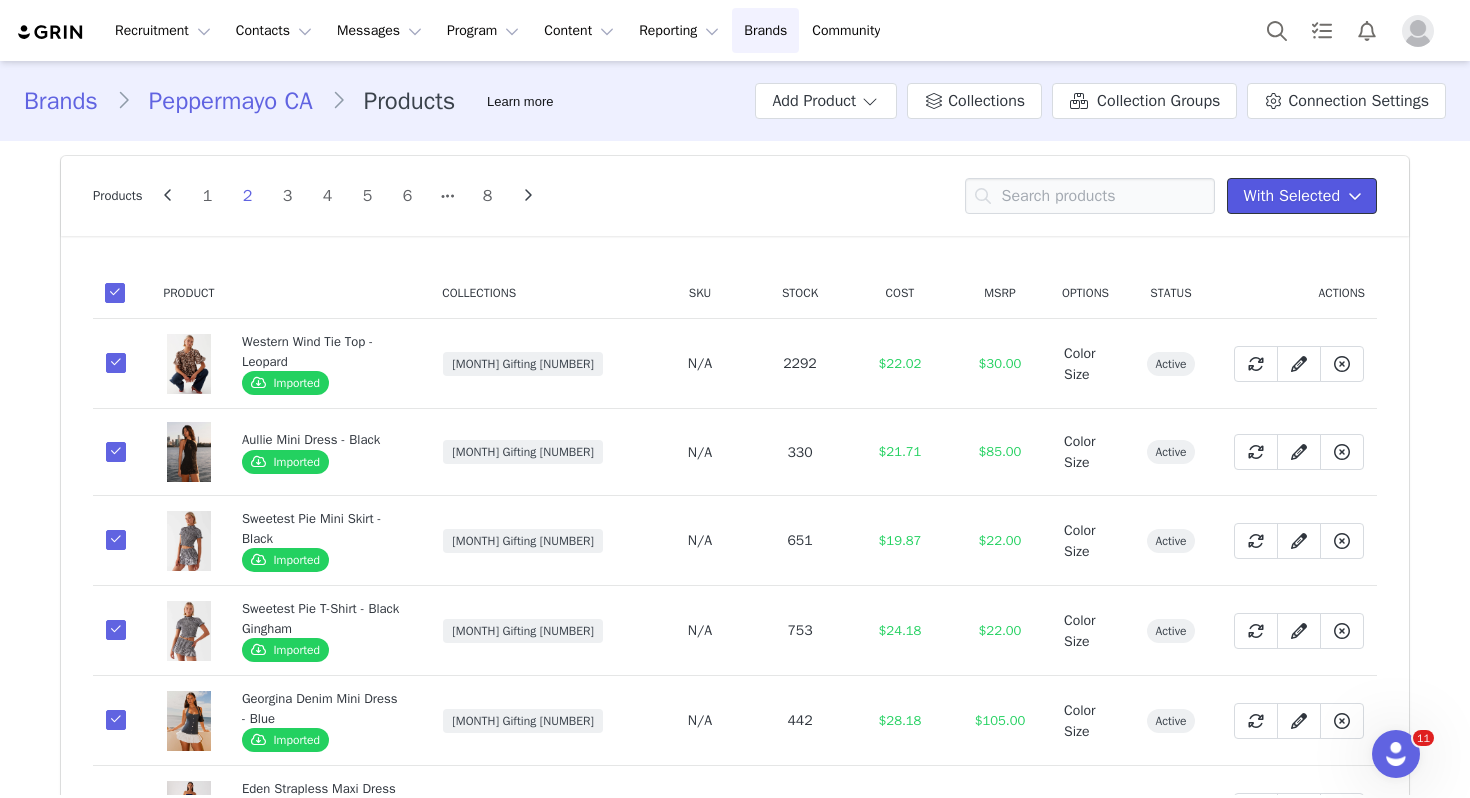 click on "With Selected" at bounding box center (1292, 196) 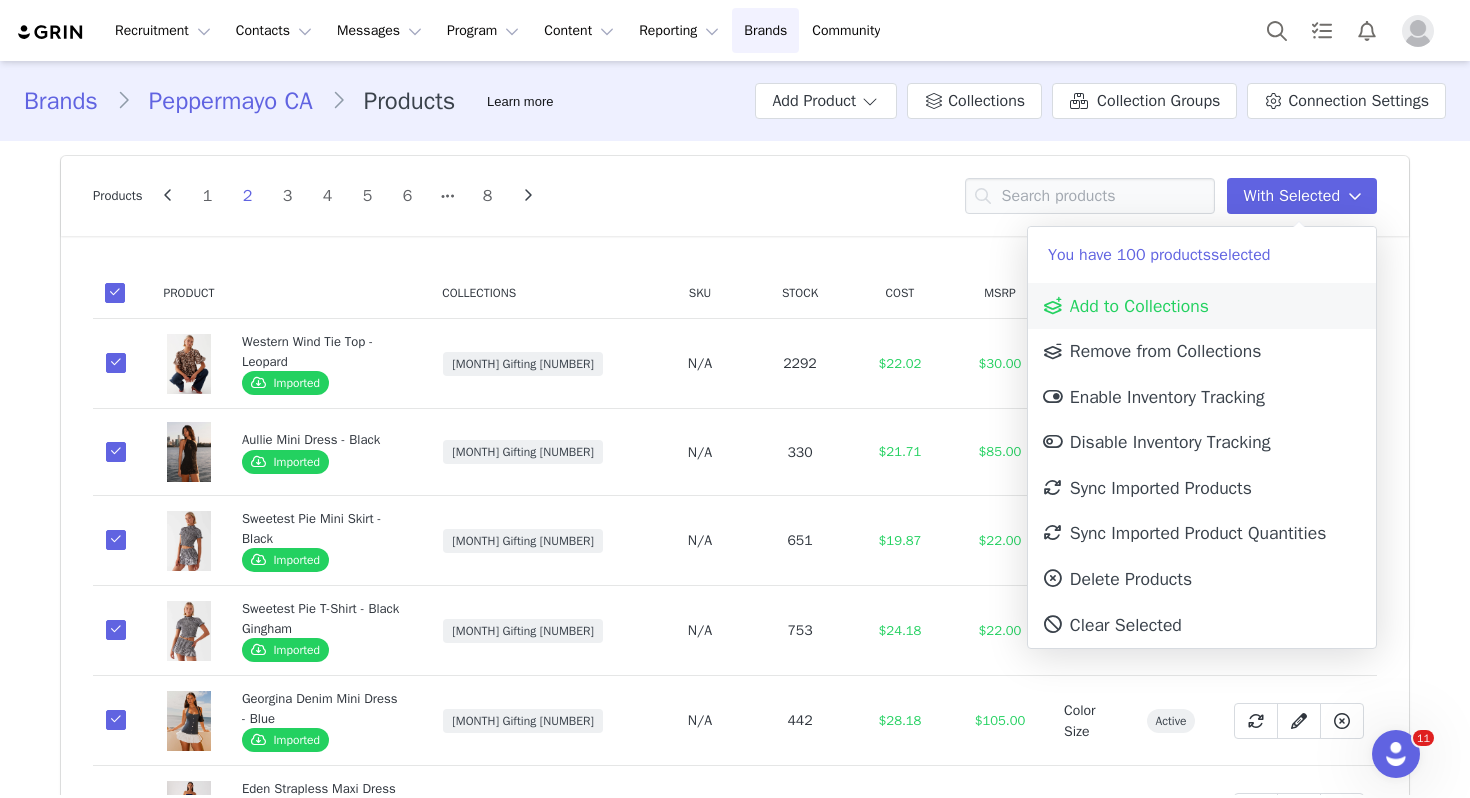 click on "Add to Collections" at bounding box center (1202, 306) 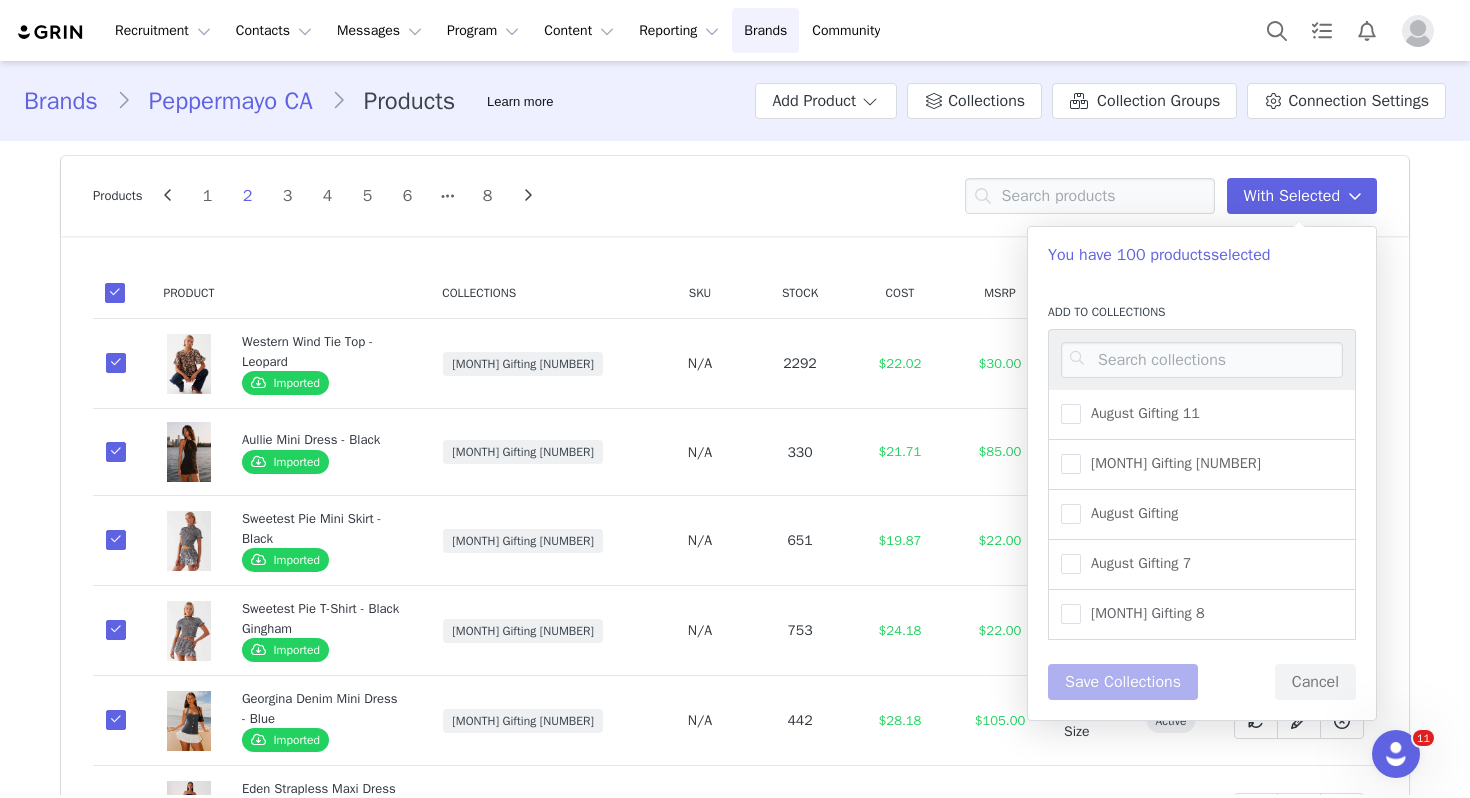 scroll, scrollTop: 360, scrollLeft: 0, axis: vertical 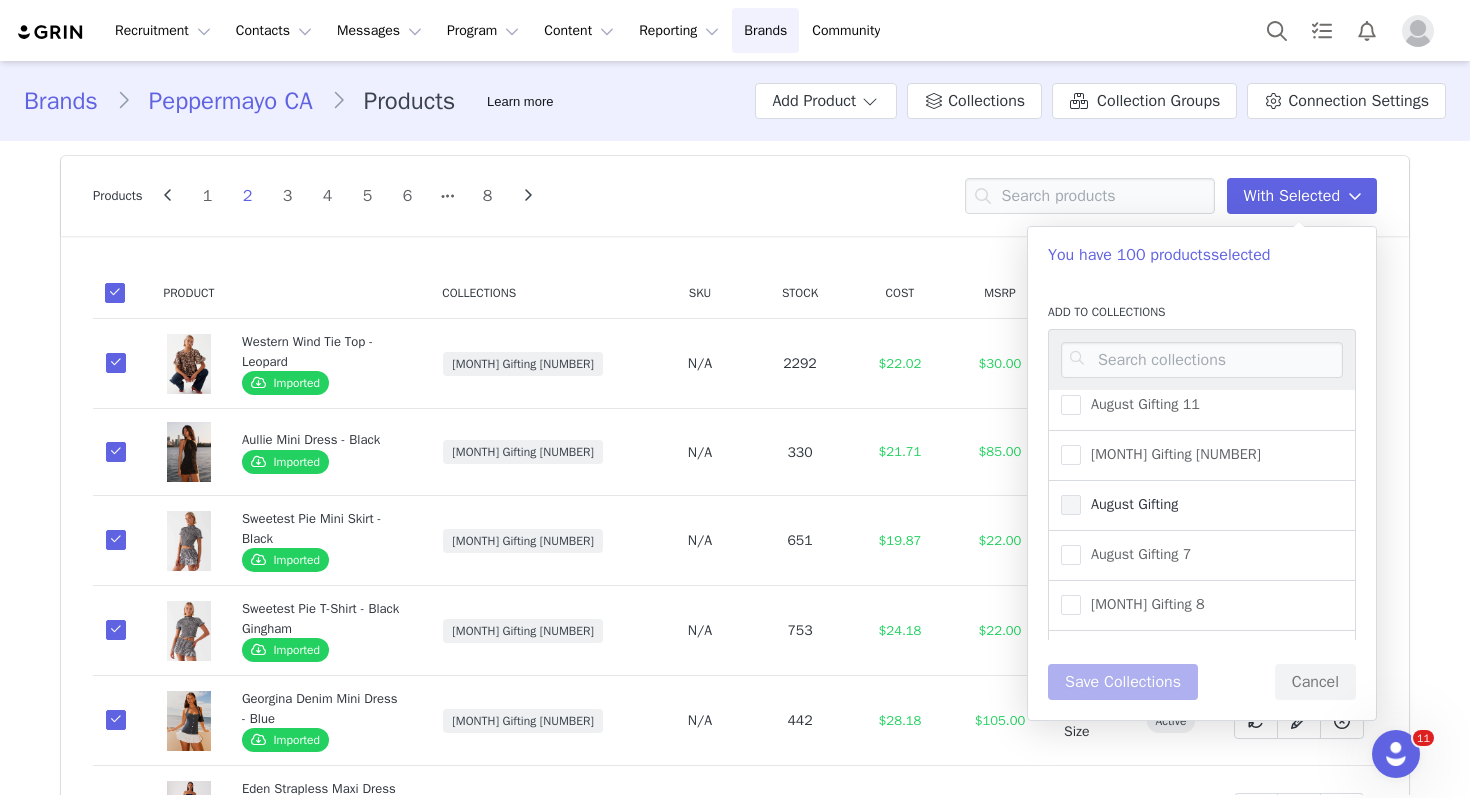 click on "August Gifting" at bounding box center (1129, 504) 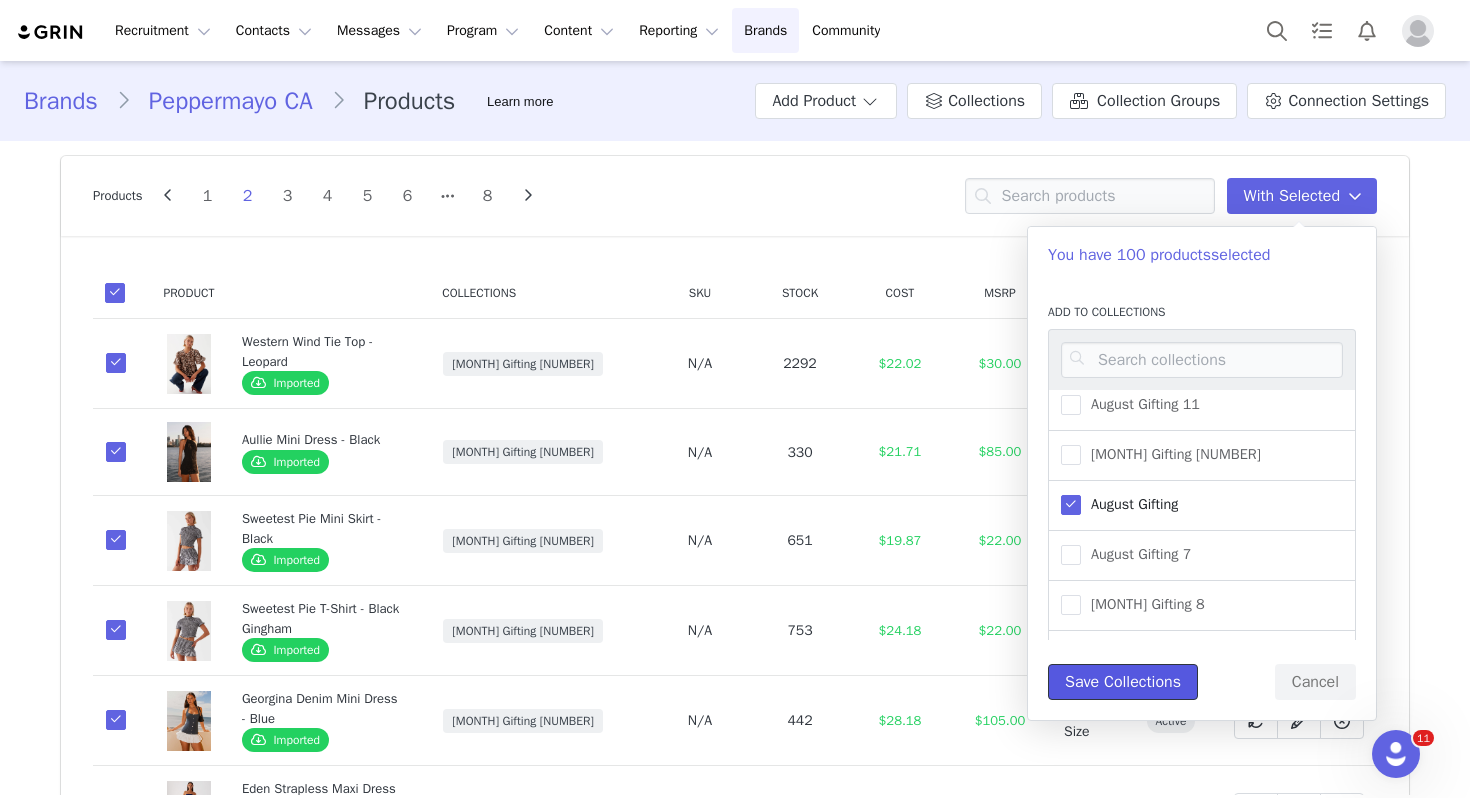 click on "Save Collections" at bounding box center [1123, 682] 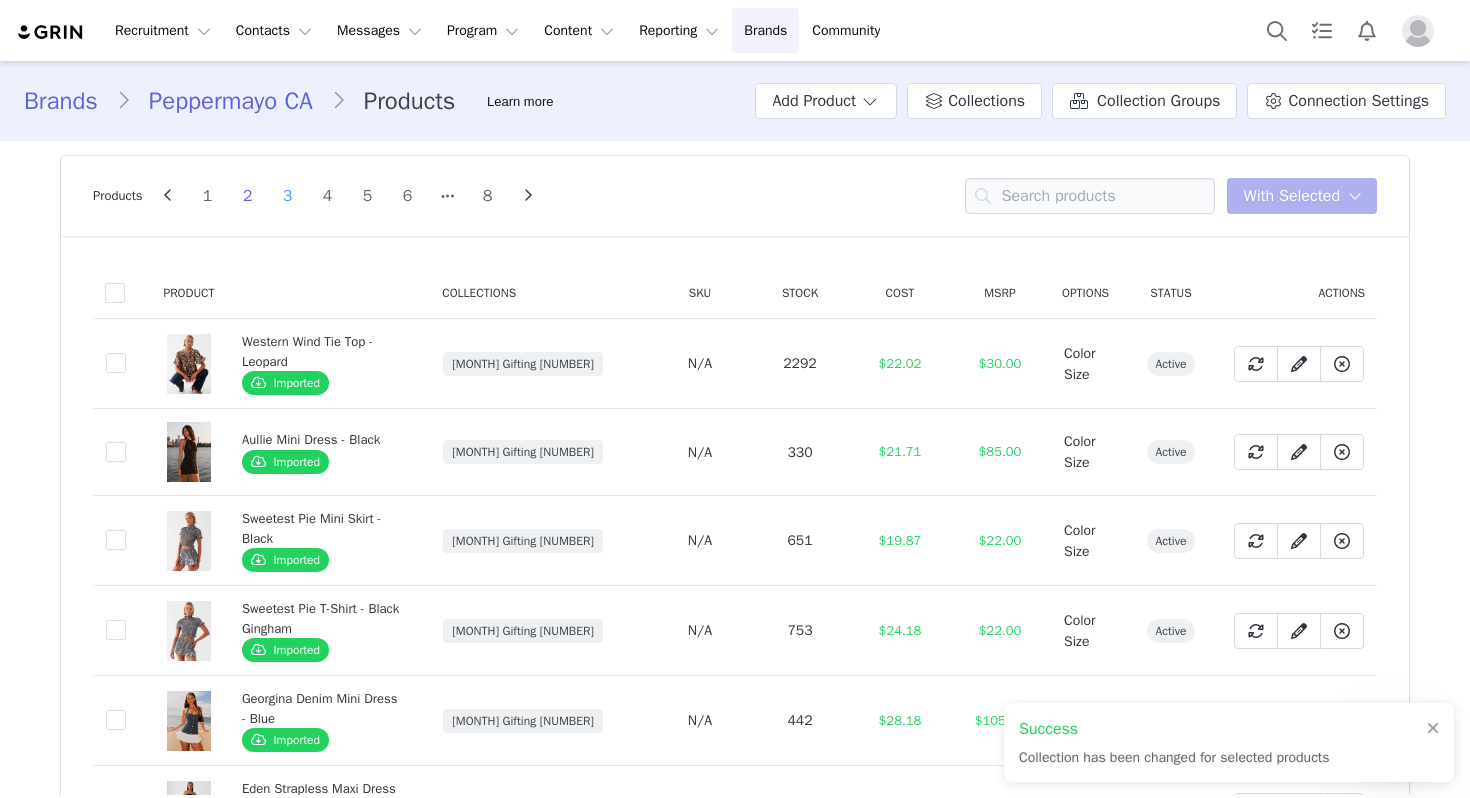 click on "3" at bounding box center (288, 196) 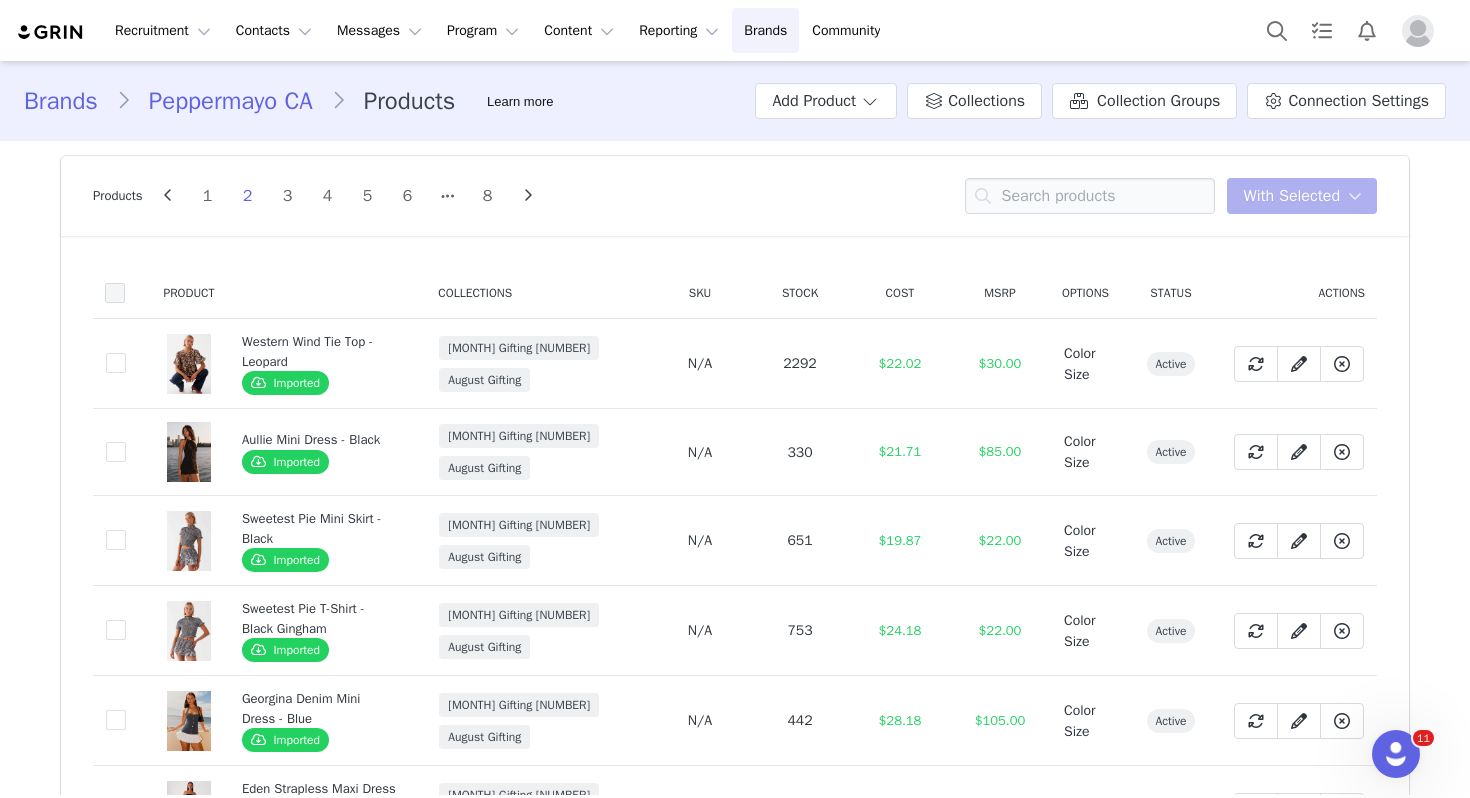 click at bounding box center (115, 293) 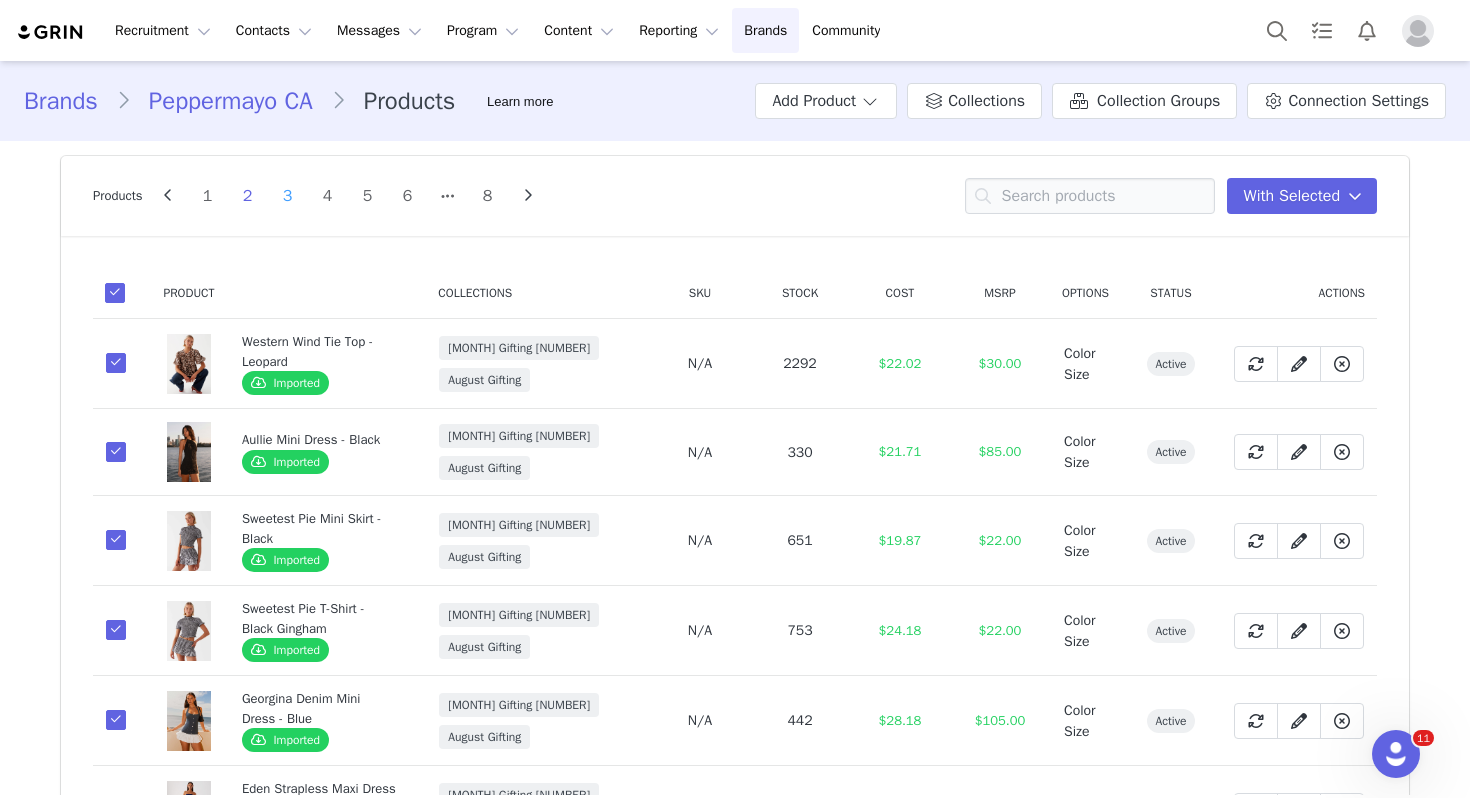 click on "3" at bounding box center [288, 196] 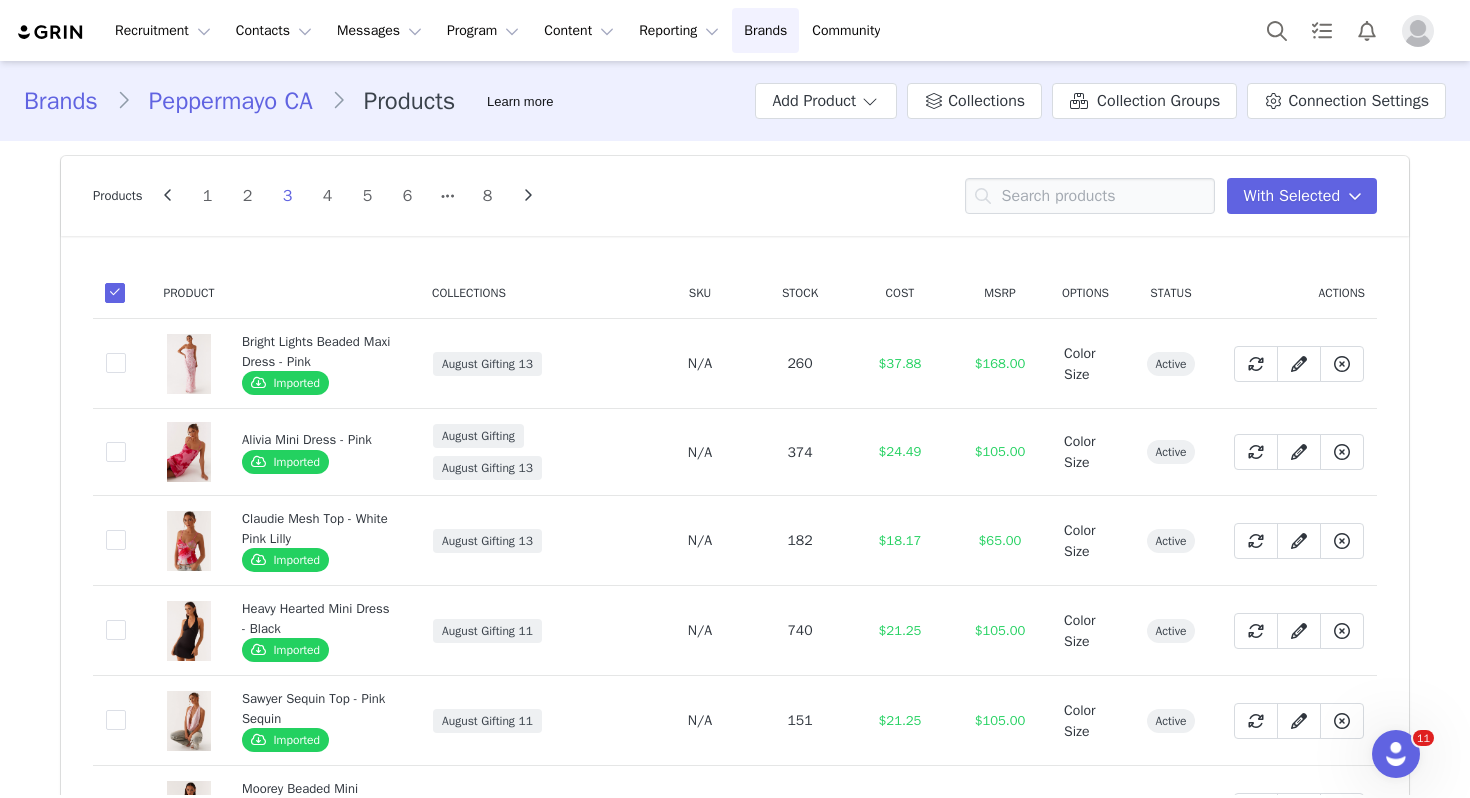 click at bounding box center [115, 293] 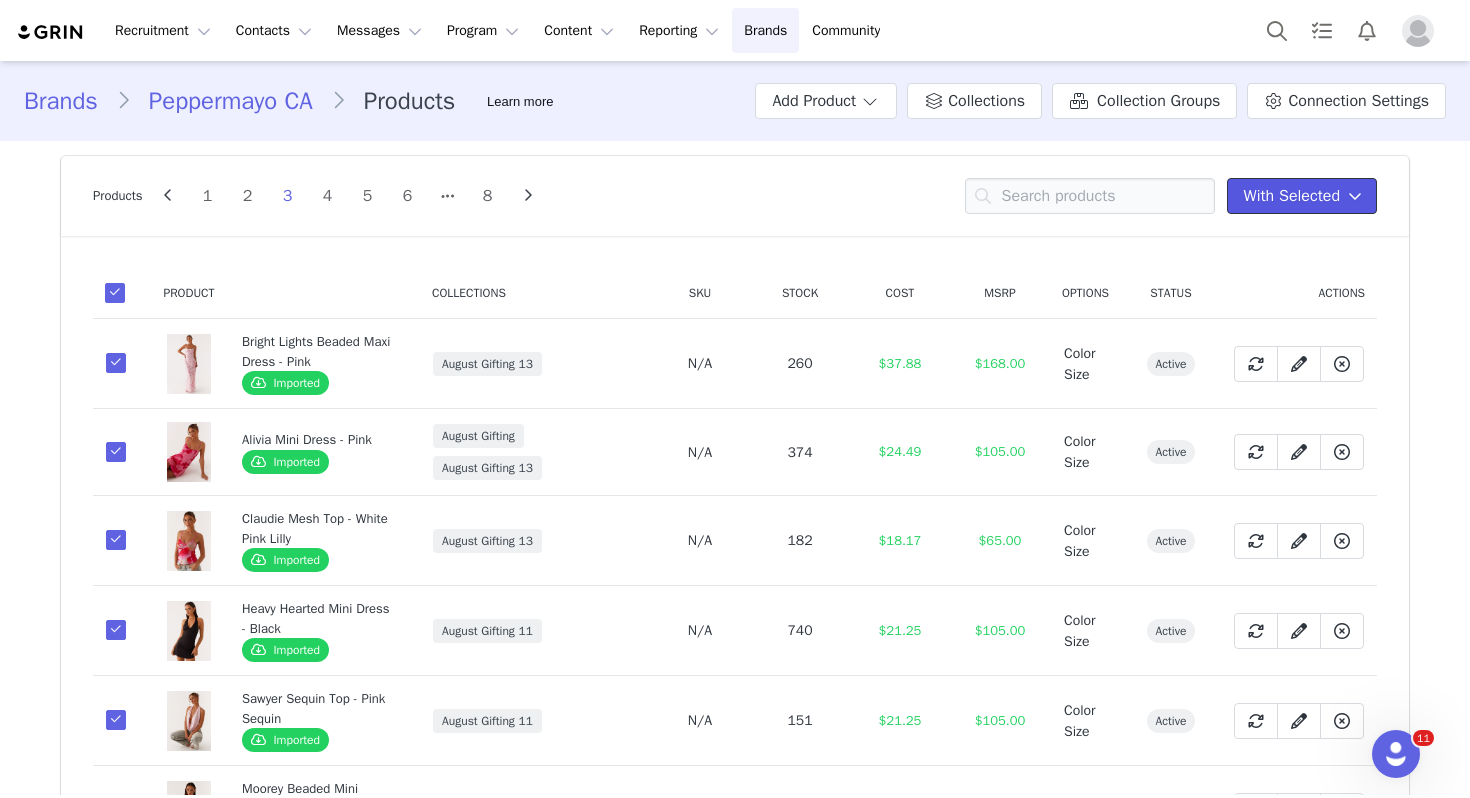 click on "With Selected" at bounding box center [1292, 196] 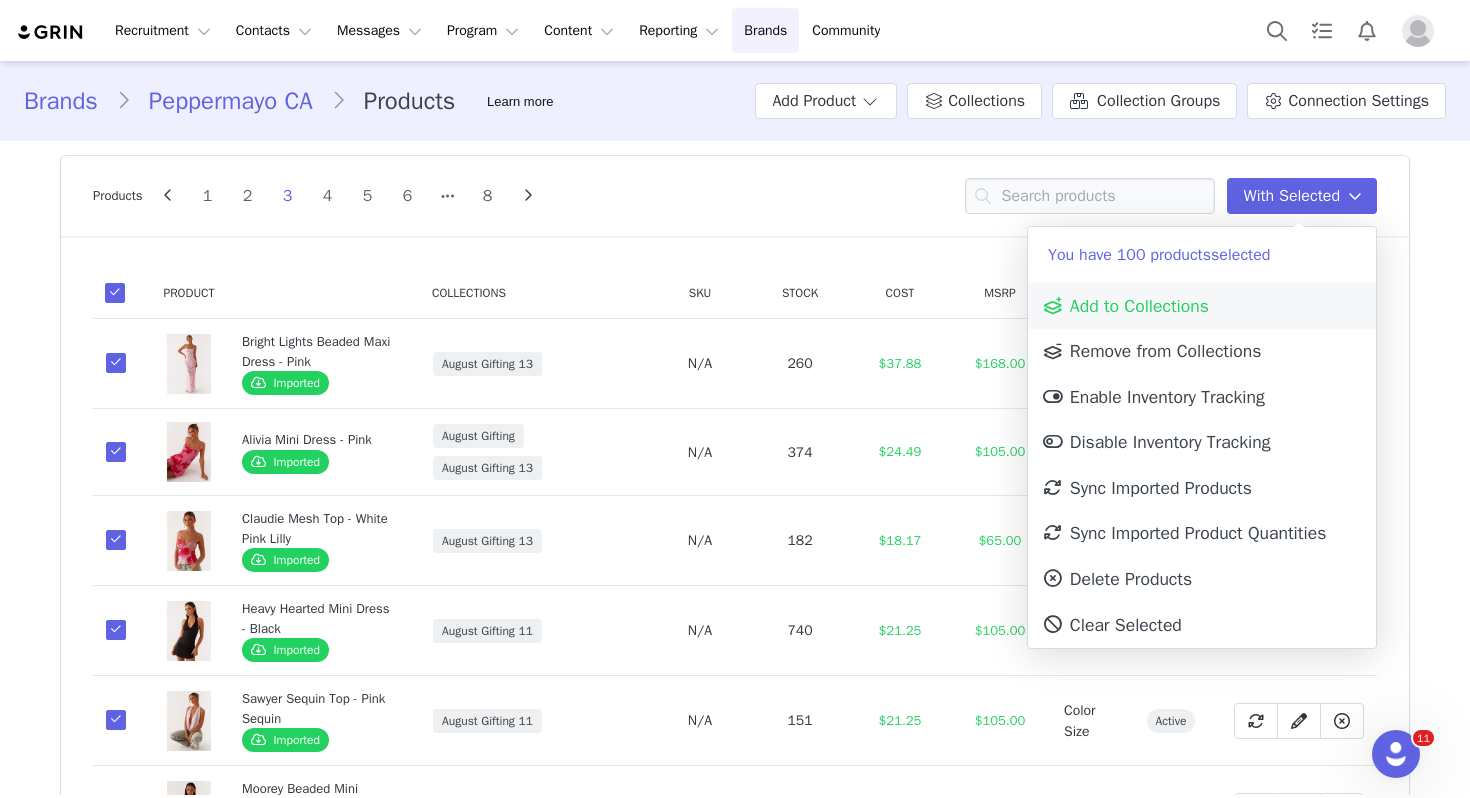 click on "Add to Collections" at bounding box center (1125, 306) 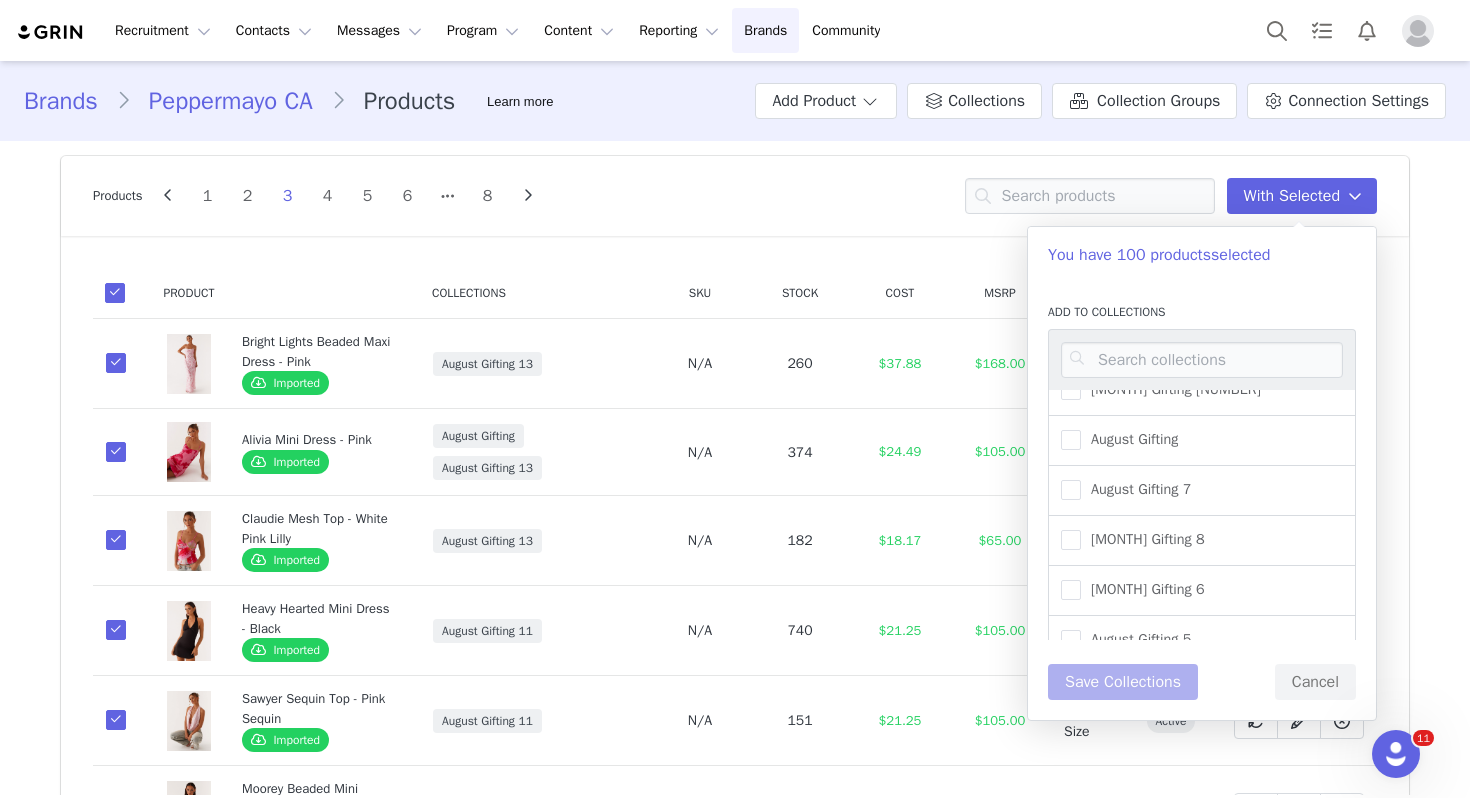 scroll, scrollTop: 430, scrollLeft: 0, axis: vertical 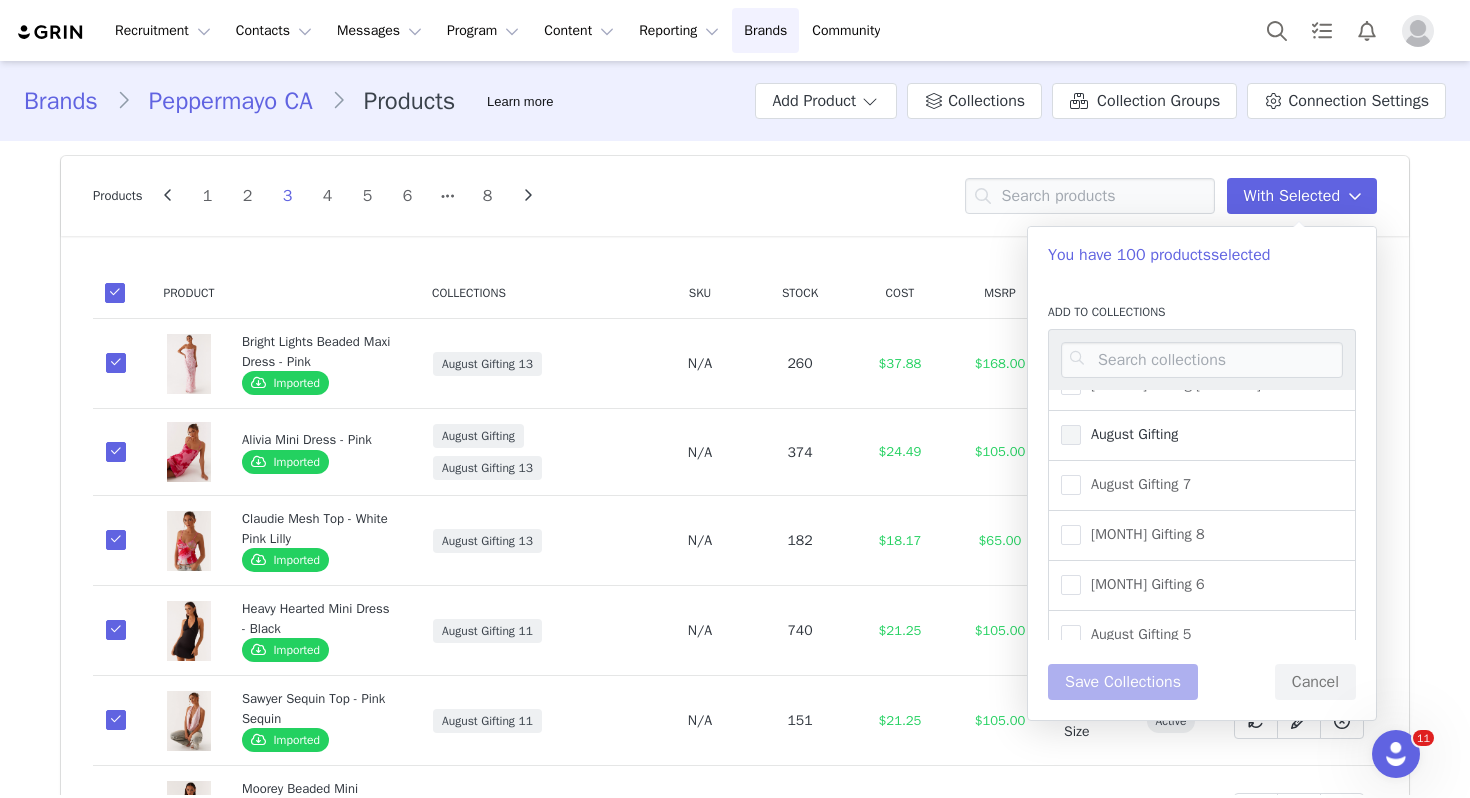 click on "August Gifting" at bounding box center (1129, 434) 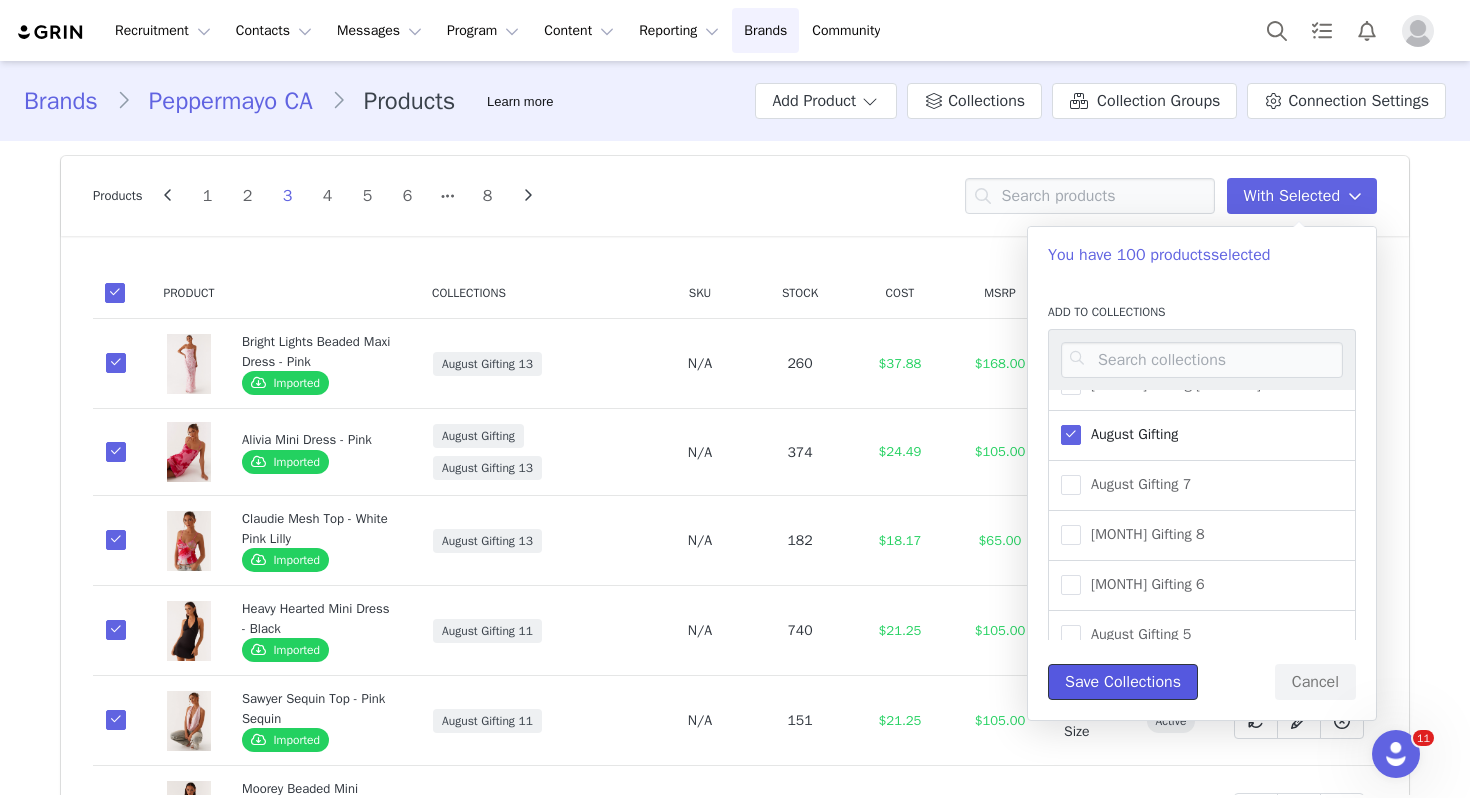 click on "Save Collections" at bounding box center (1123, 682) 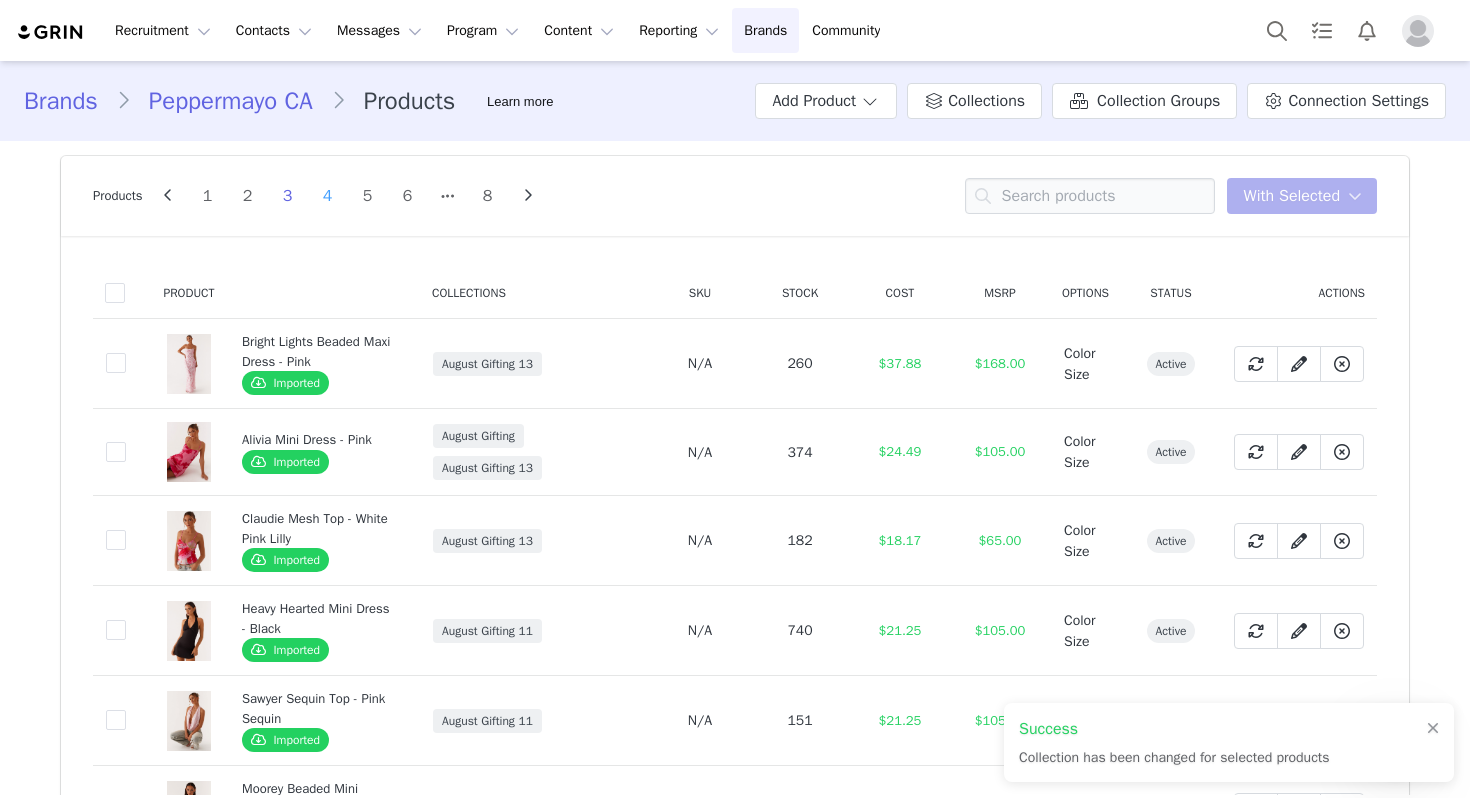 click on "4" at bounding box center (328, 196) 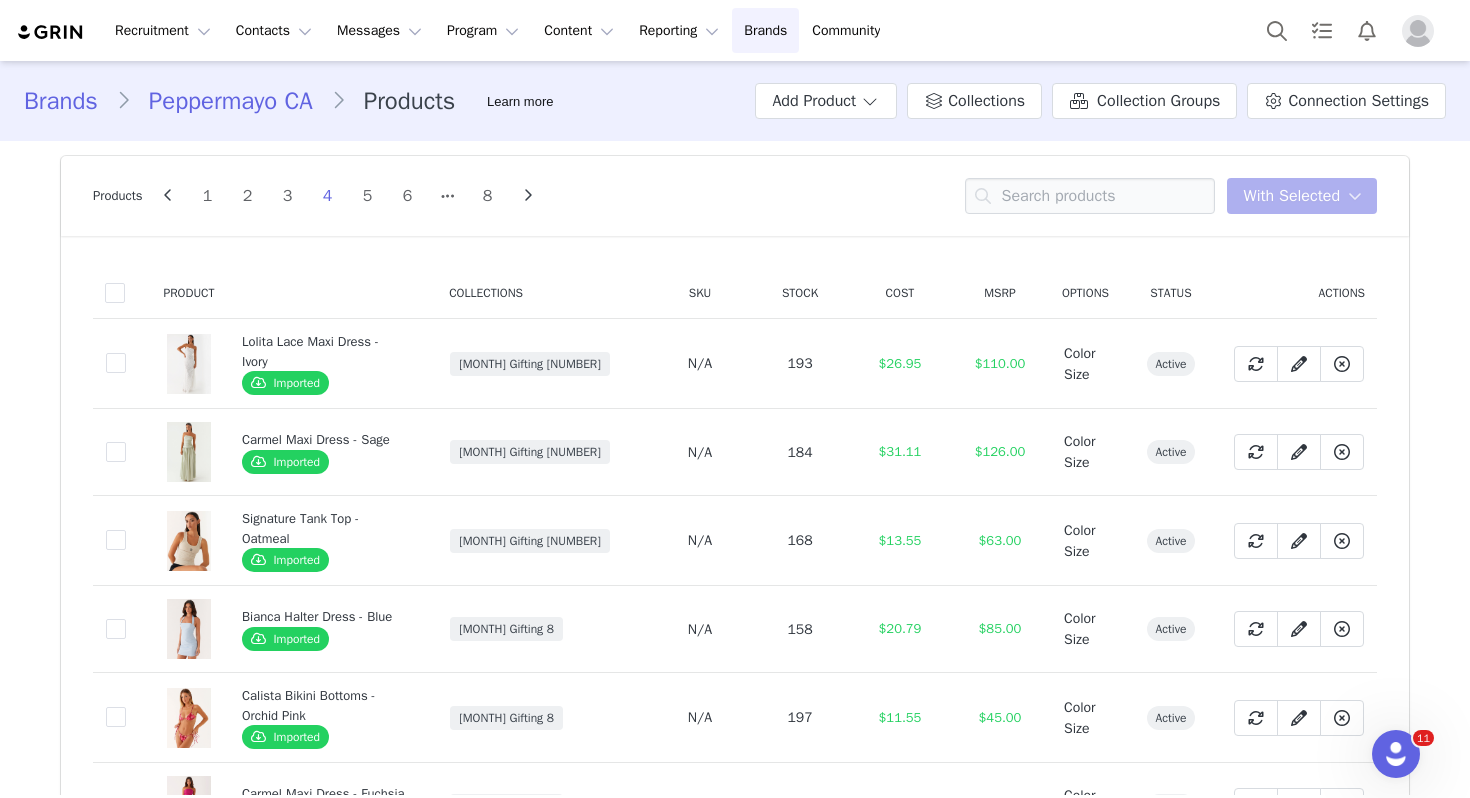 click at bounding box center [115, 293] 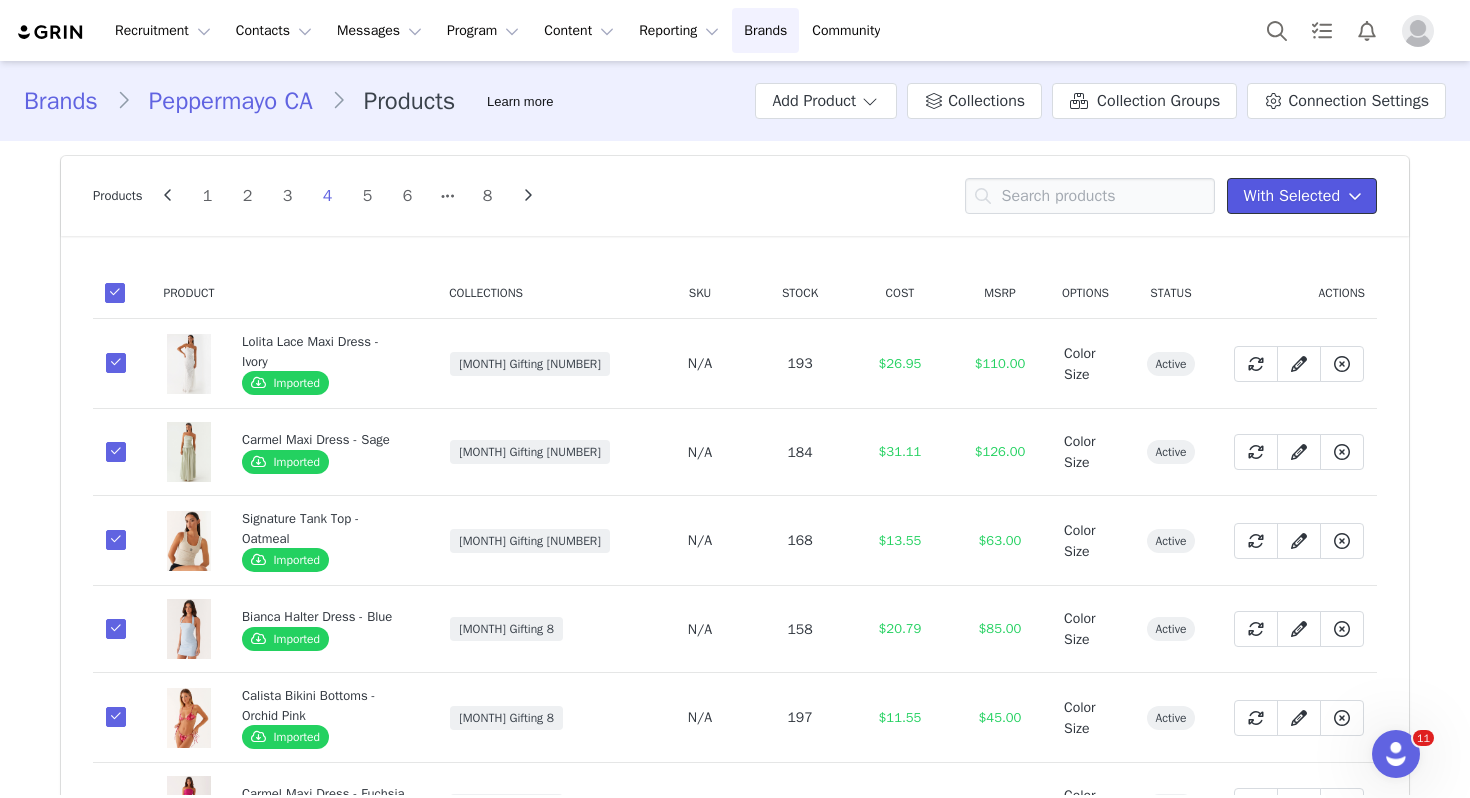 click on "With Selected" at bounding box center [1292, 196] 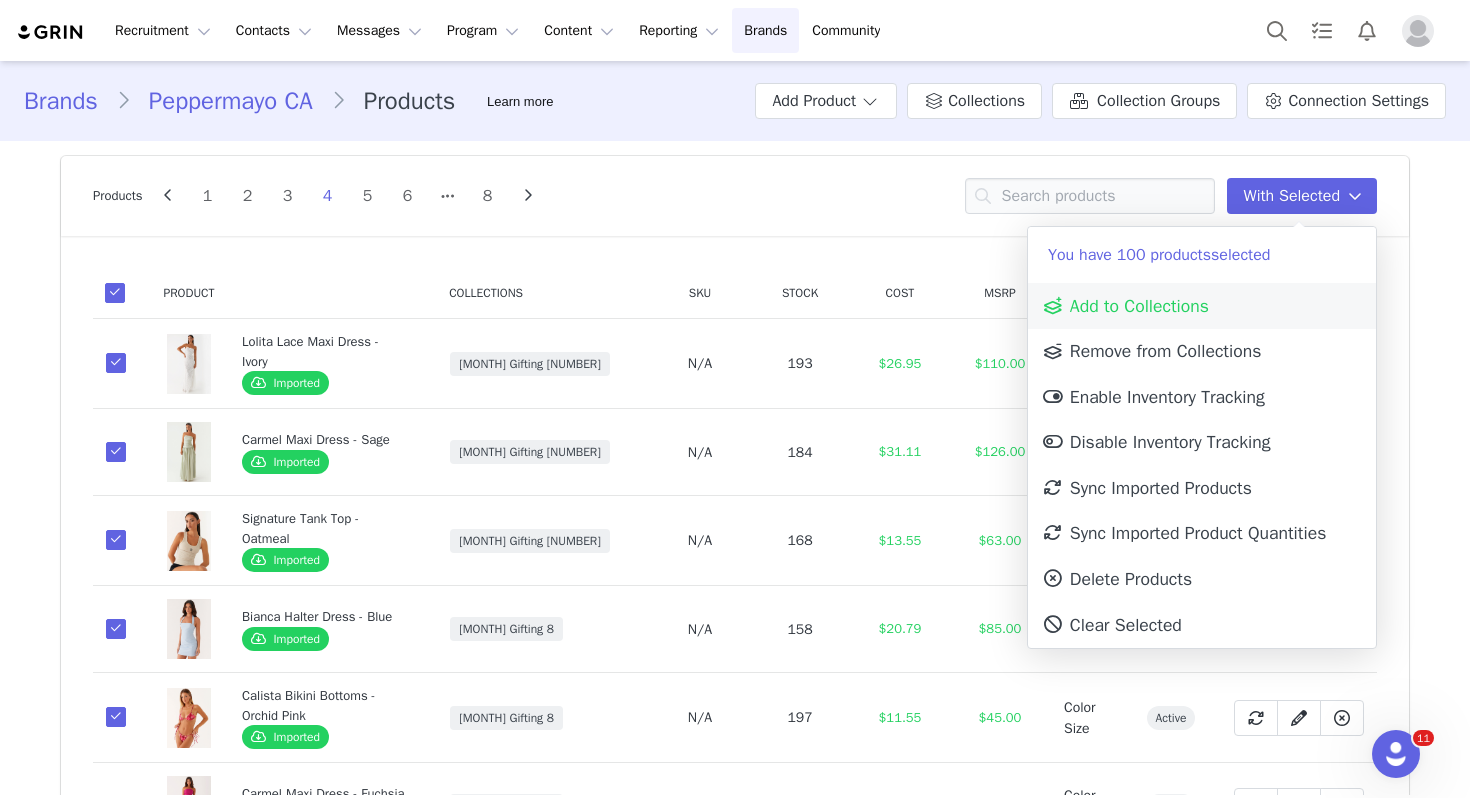 click on "Add to Collections" at bounding box center (1202, 306) 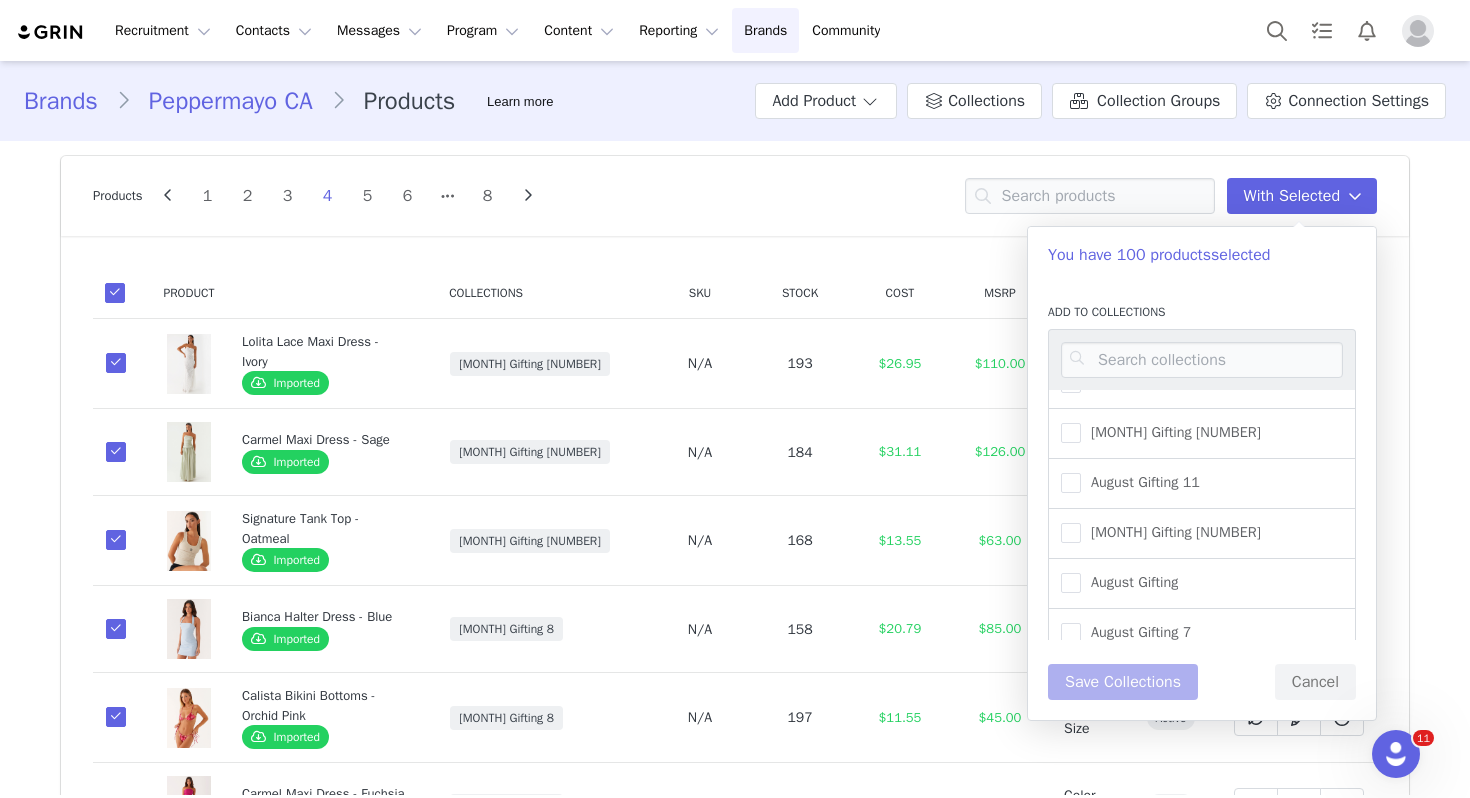 scroll, scrollTop: 287, scrollLeft: 0, axis: vertical 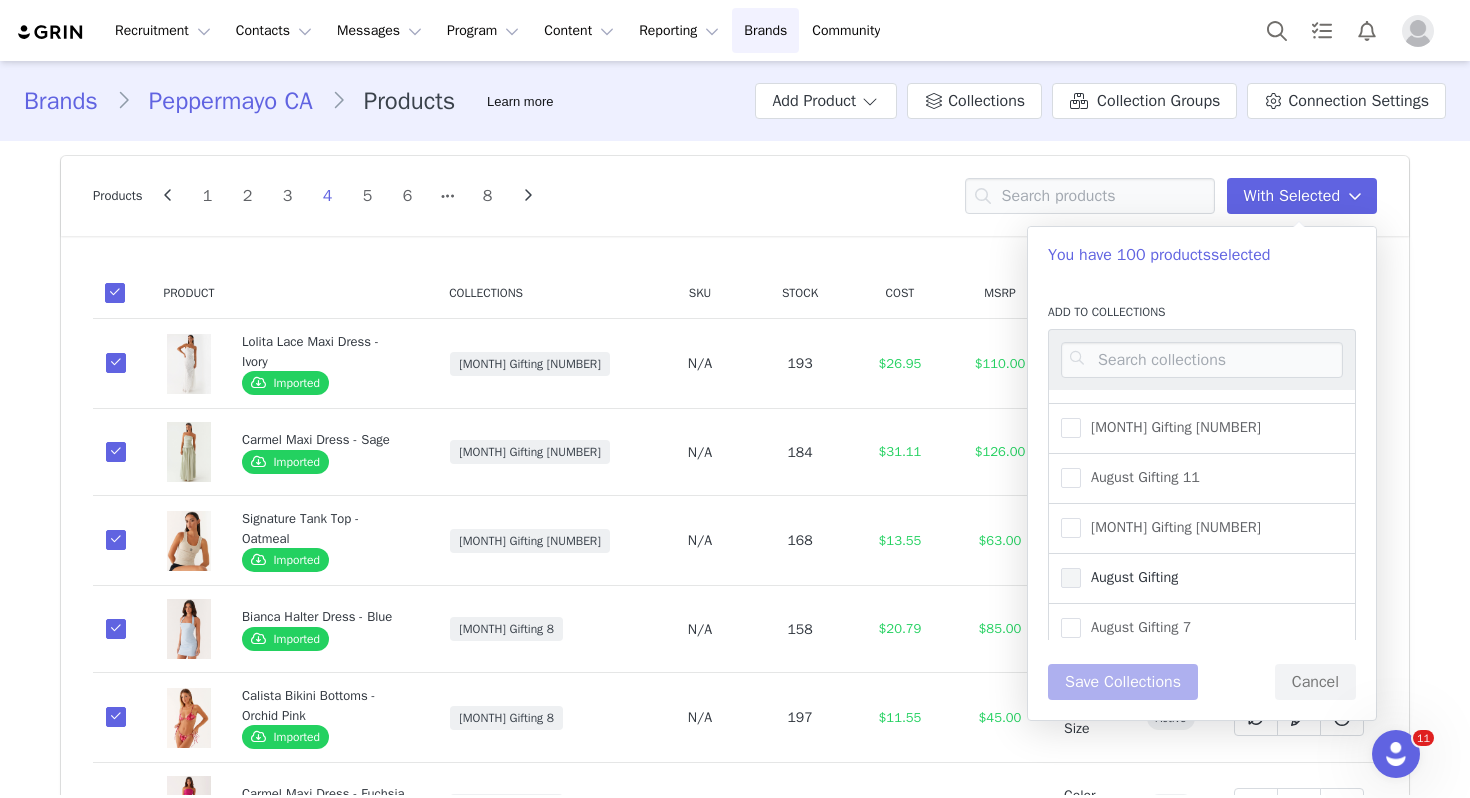 click on "August Gifting" at bounding box center [1119, 578] 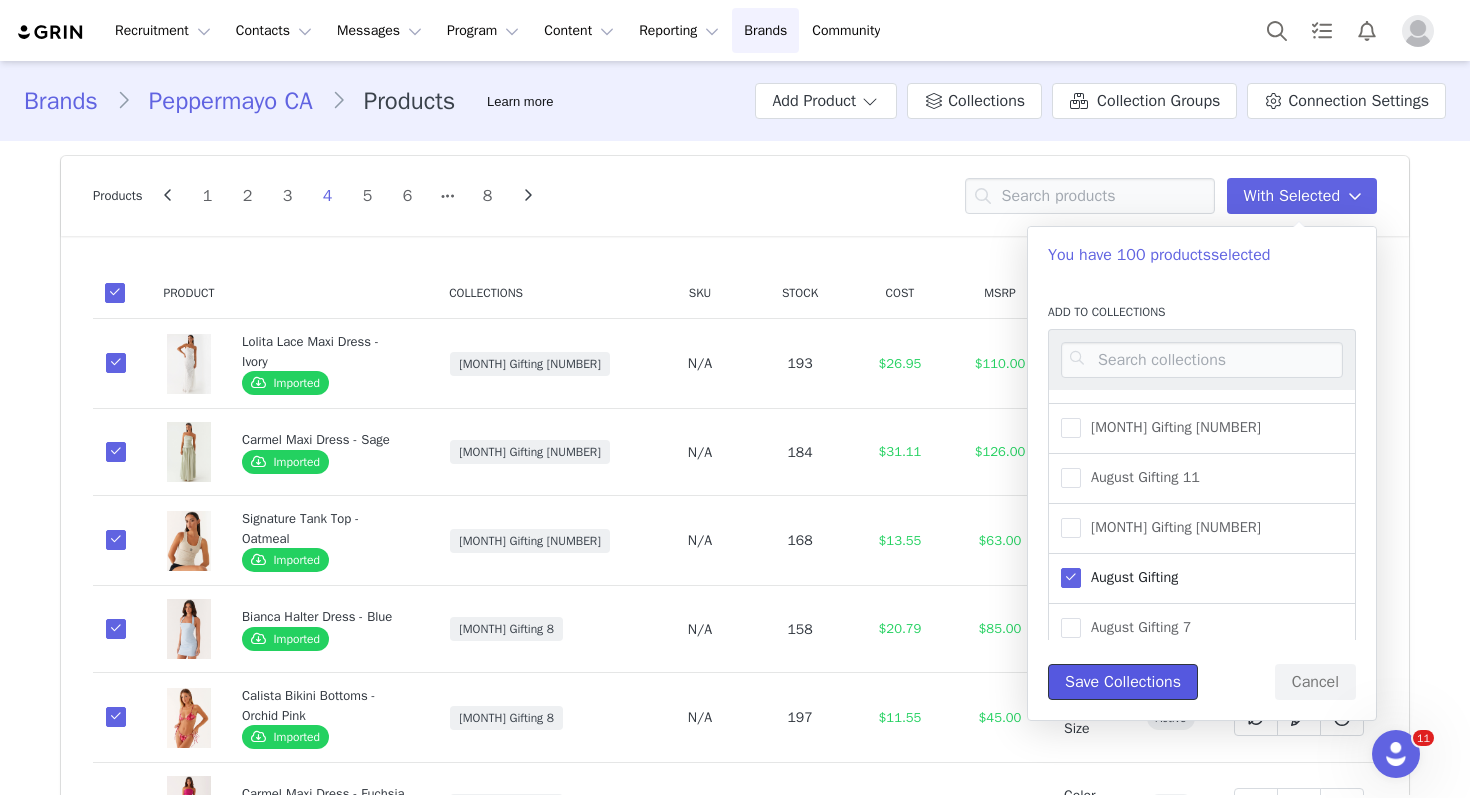 click on "Save Collections" at bounding box center [1123, 682] 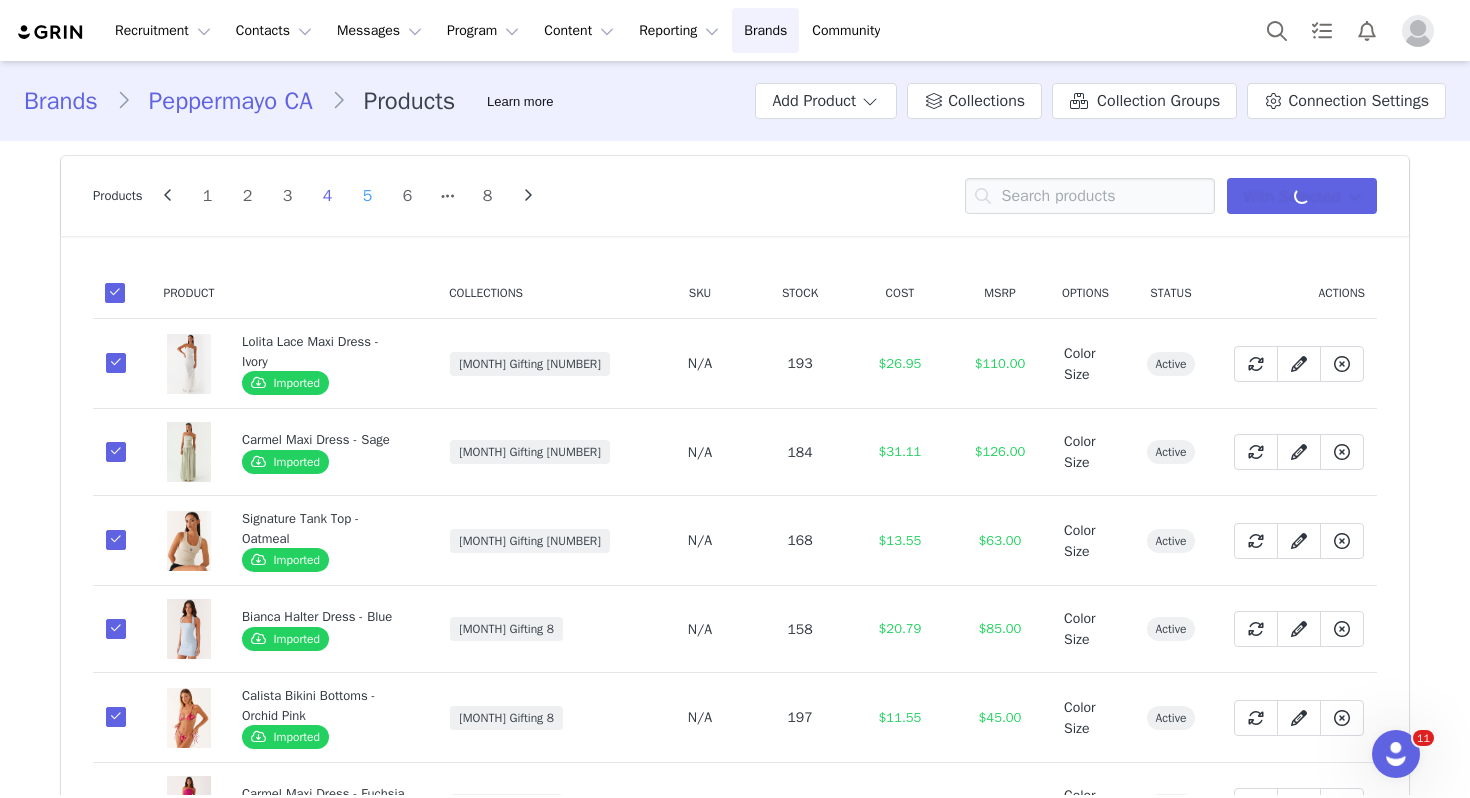 click on "5" at bounding box center [368, 196] 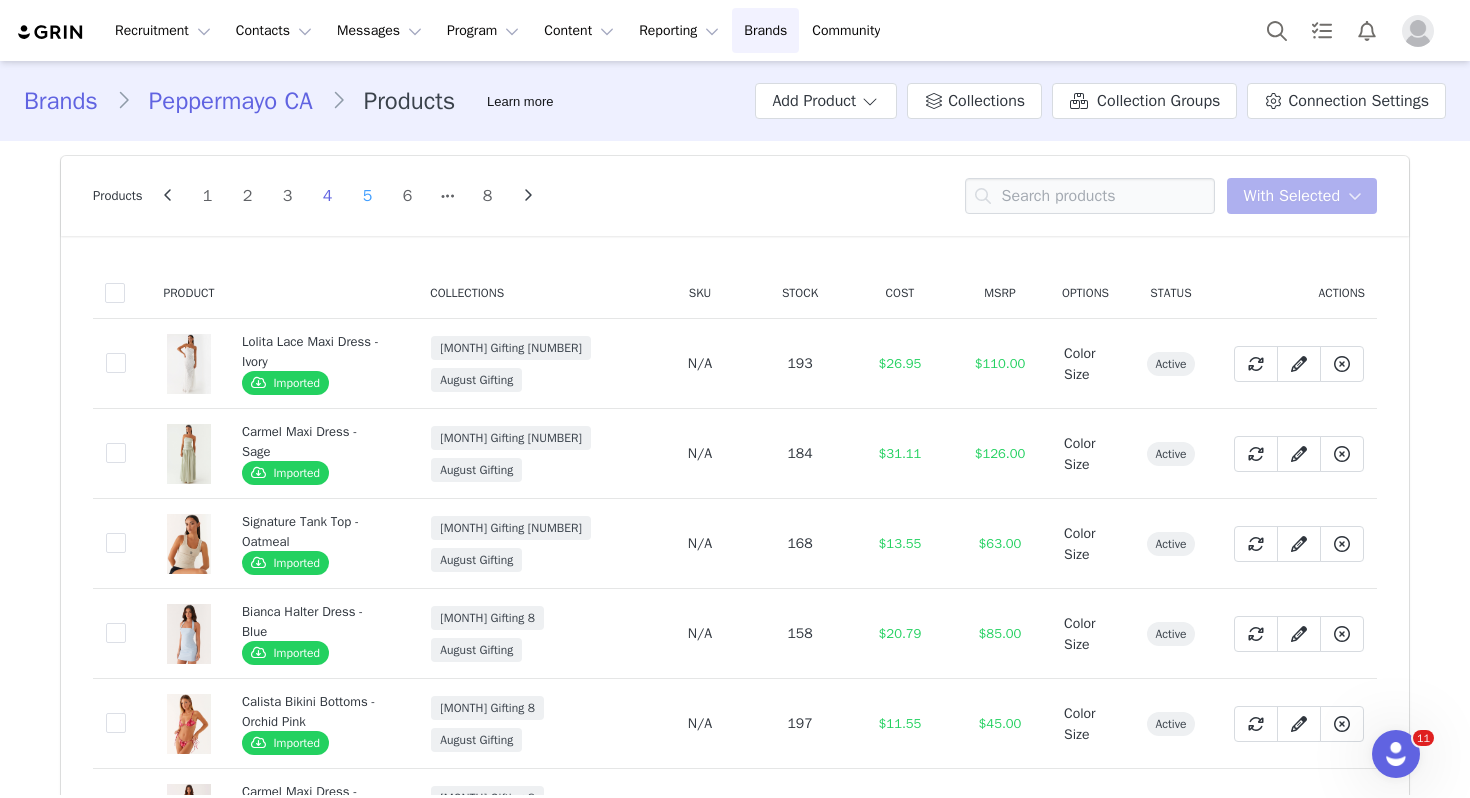click on "5" at bounding box center (368, 196) 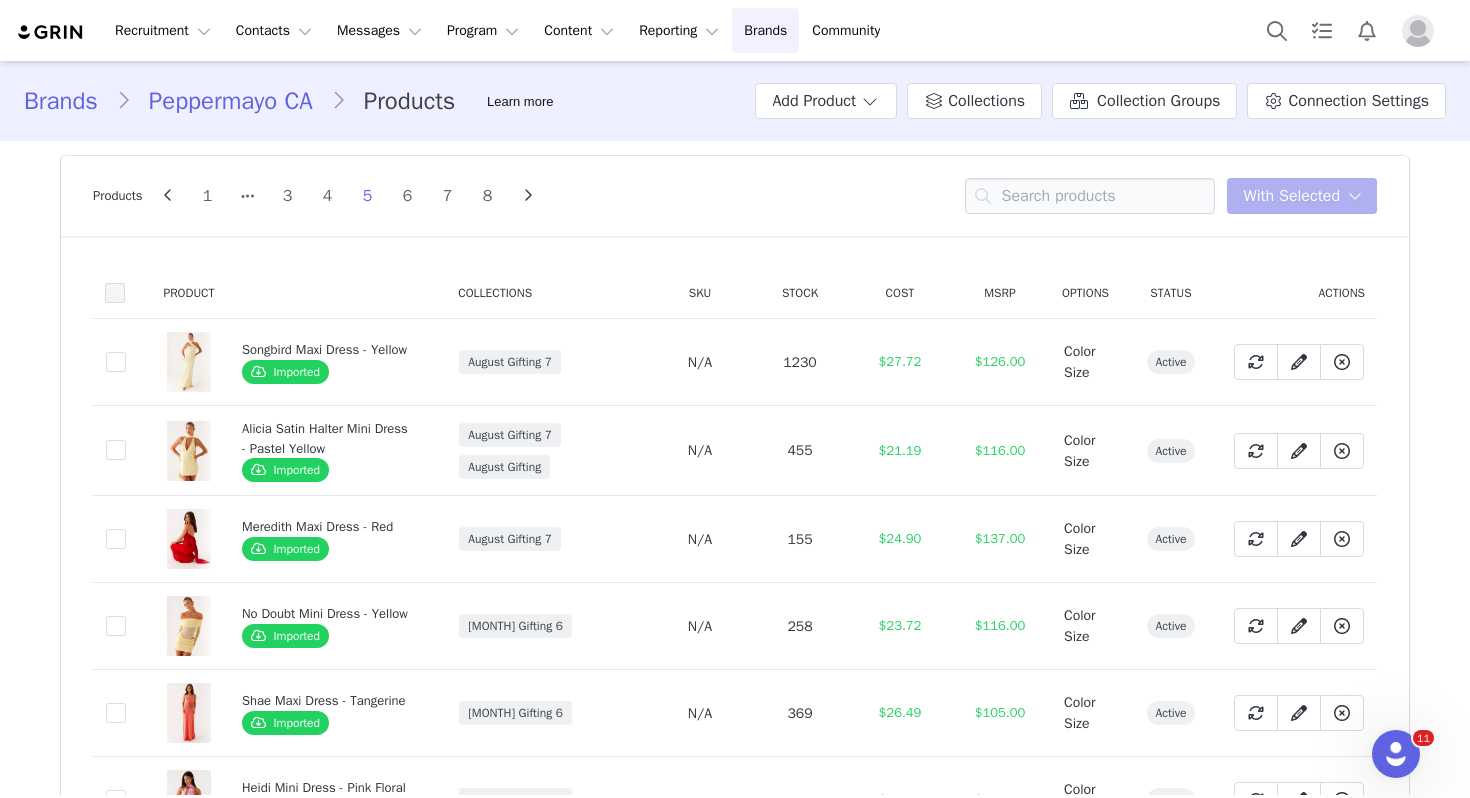 click at bounding box center (115, 293) 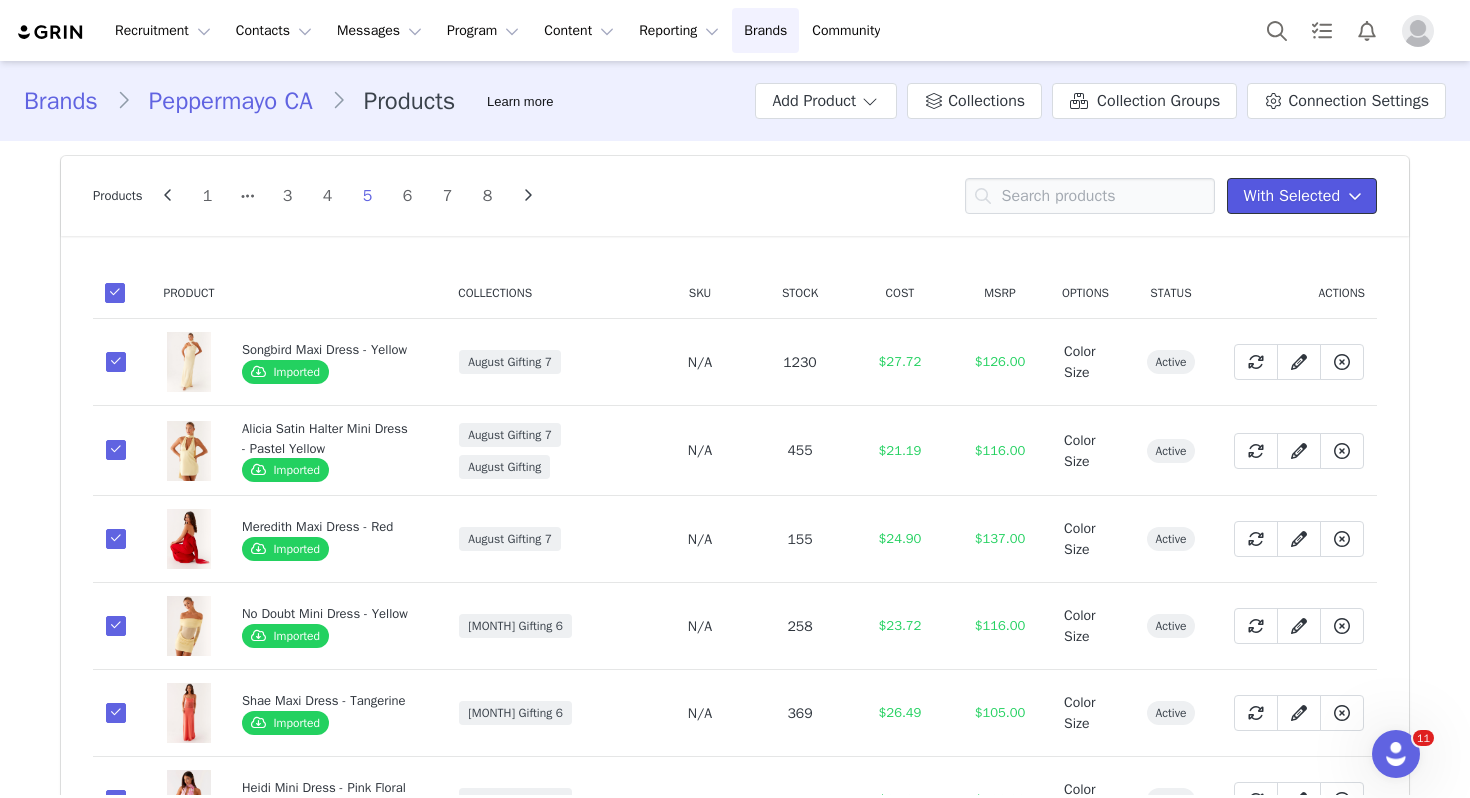 click on "With Selected" at bounding box center (1292, 196) 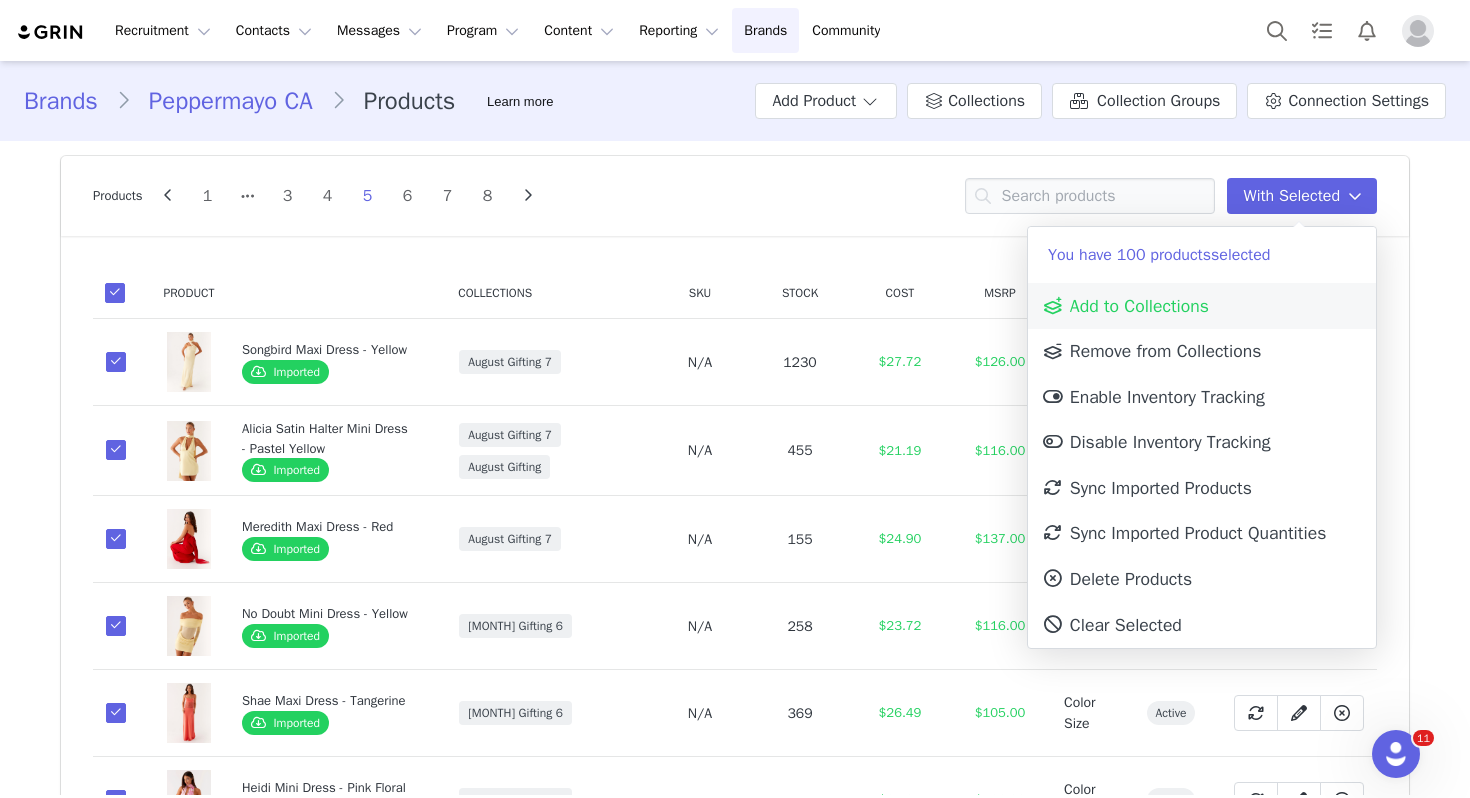 click on "Add to Collections" at bounding box center (1202, 306) 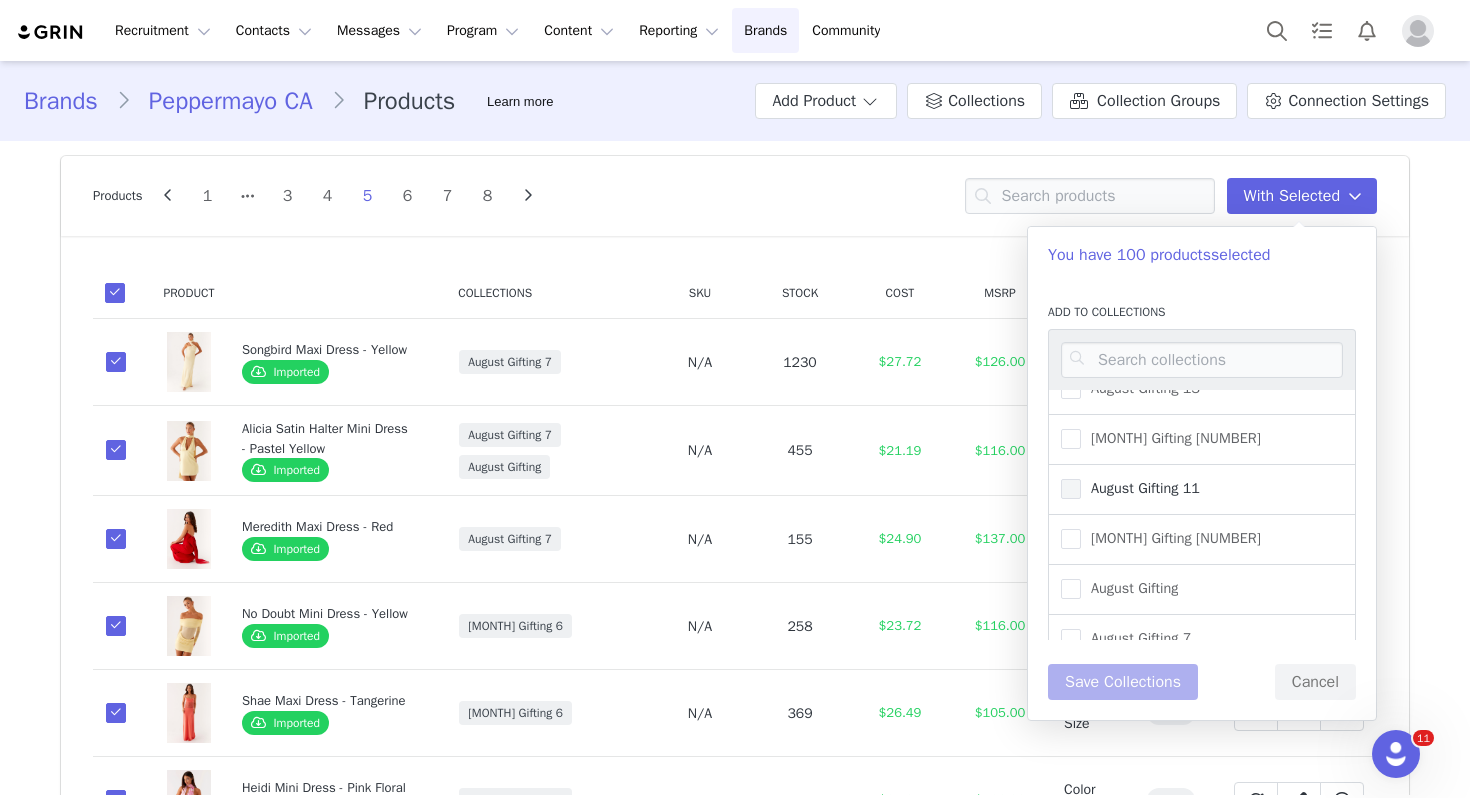 scroll, scrollTop: 400, scrollLeft: 0, axis: vertical 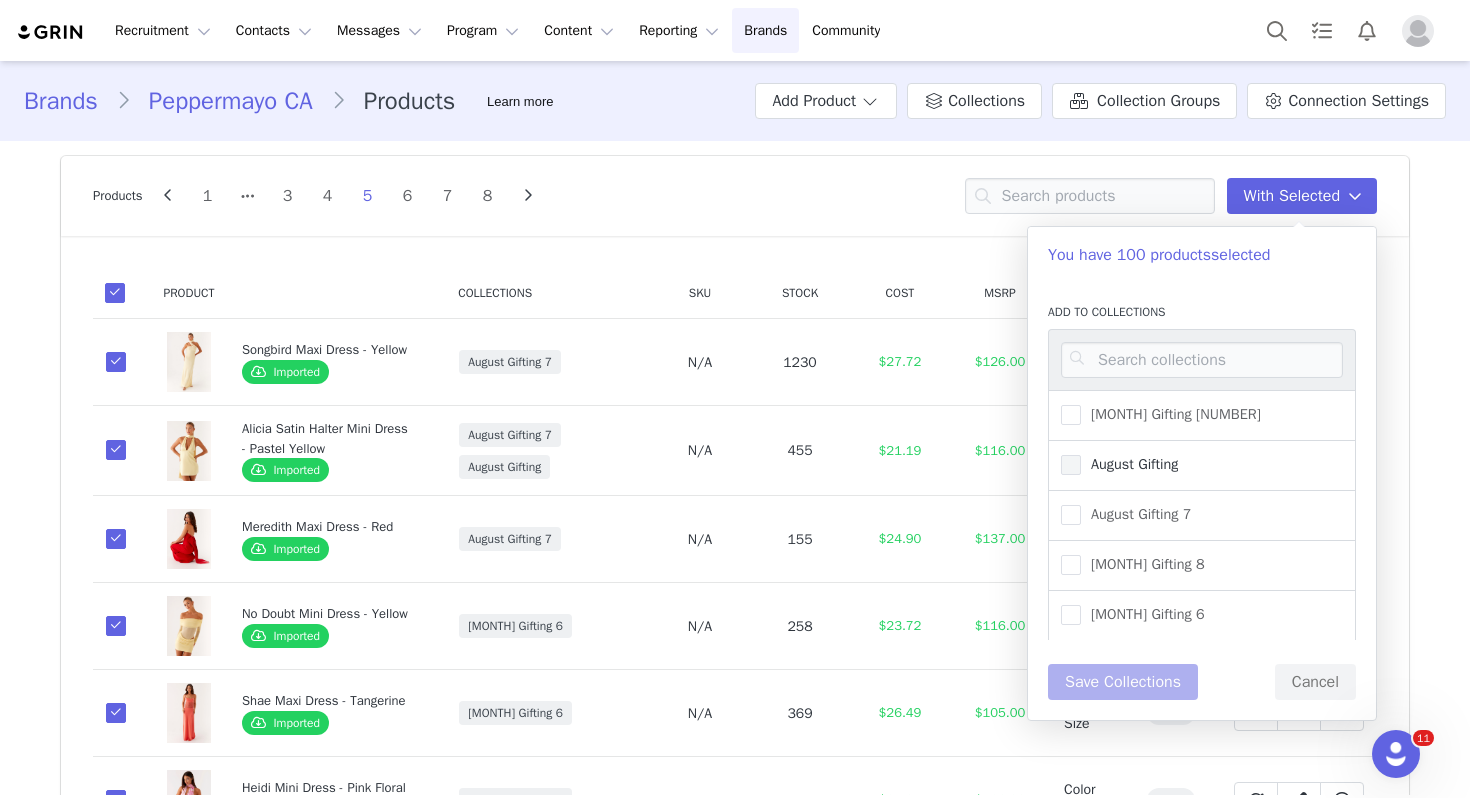click on "August Gifting" at bounding box center (1129, 464) 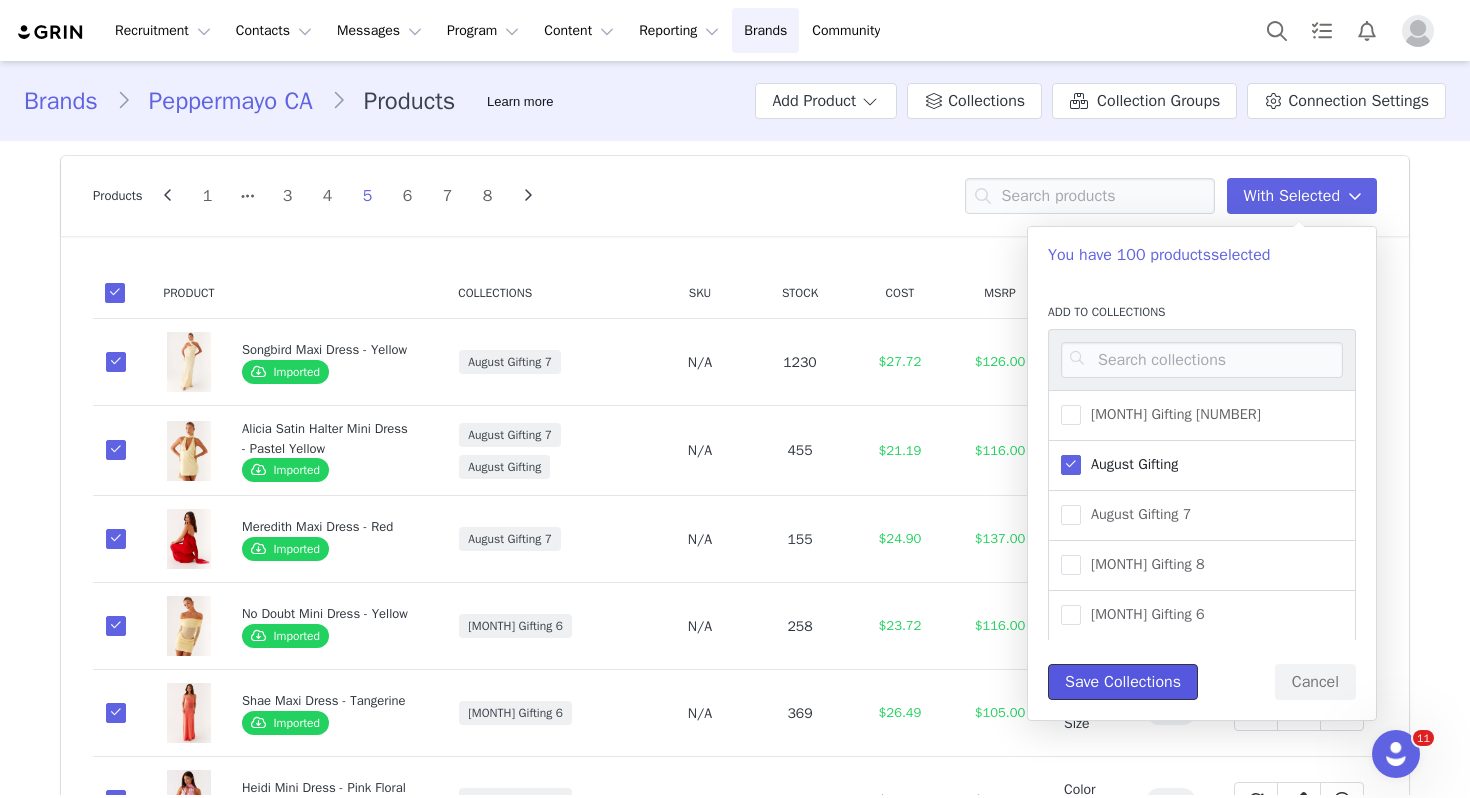 click on "Save Collections" at bounding box center (1123, 682) 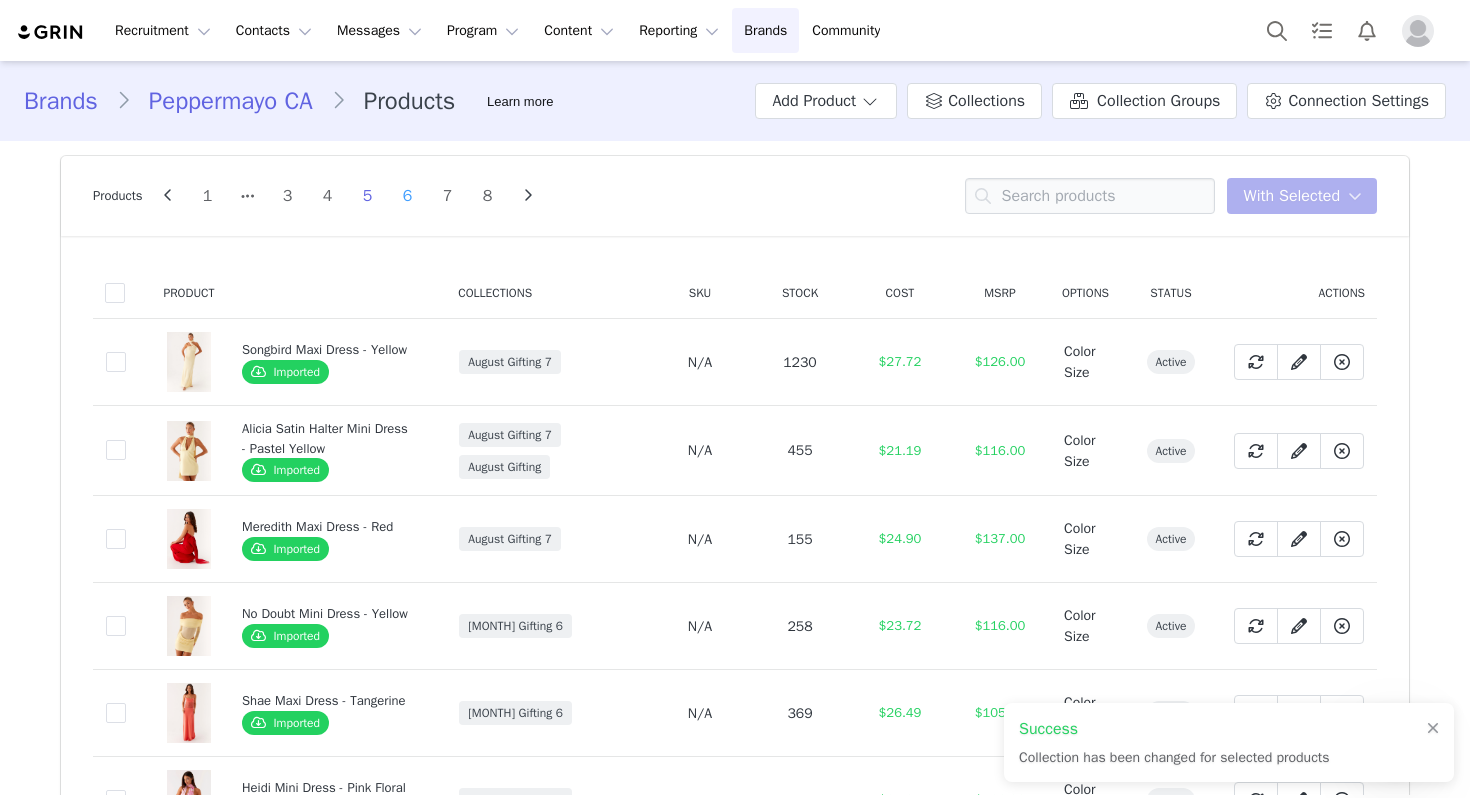 click on "6" at bounding box center (408, 196) 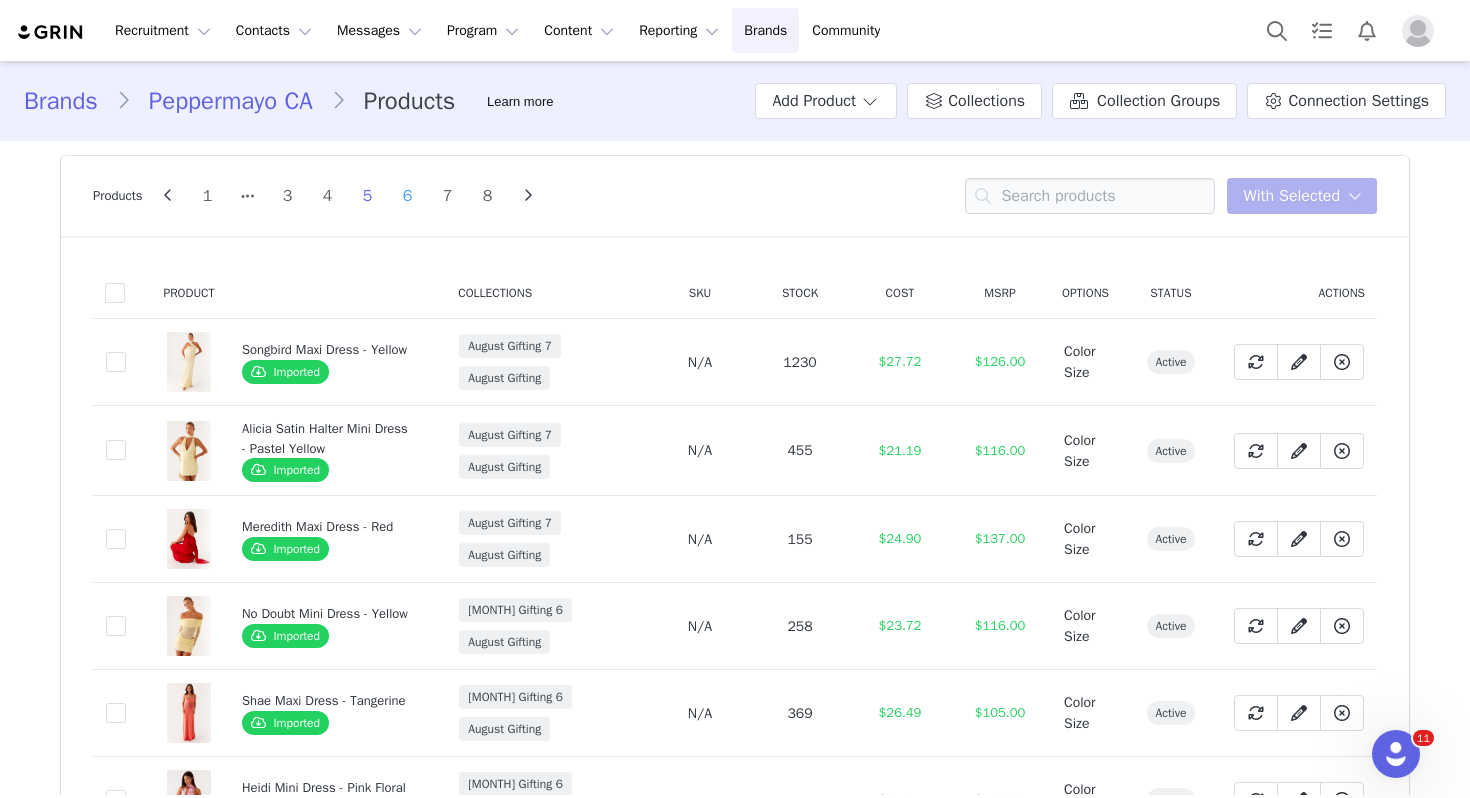 click on "6" at bounding box center [408, 196] 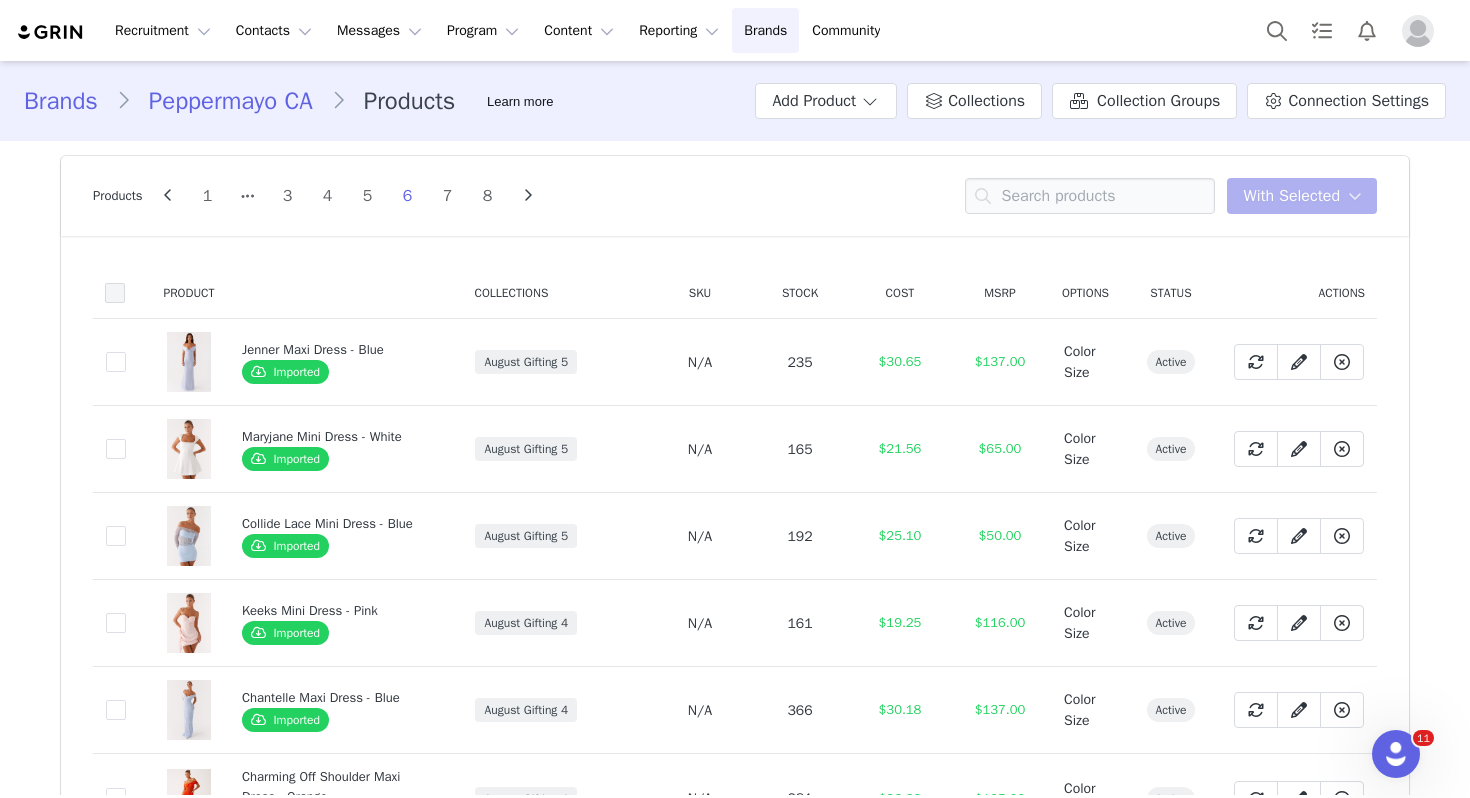 click at bounding box center (115, 293) 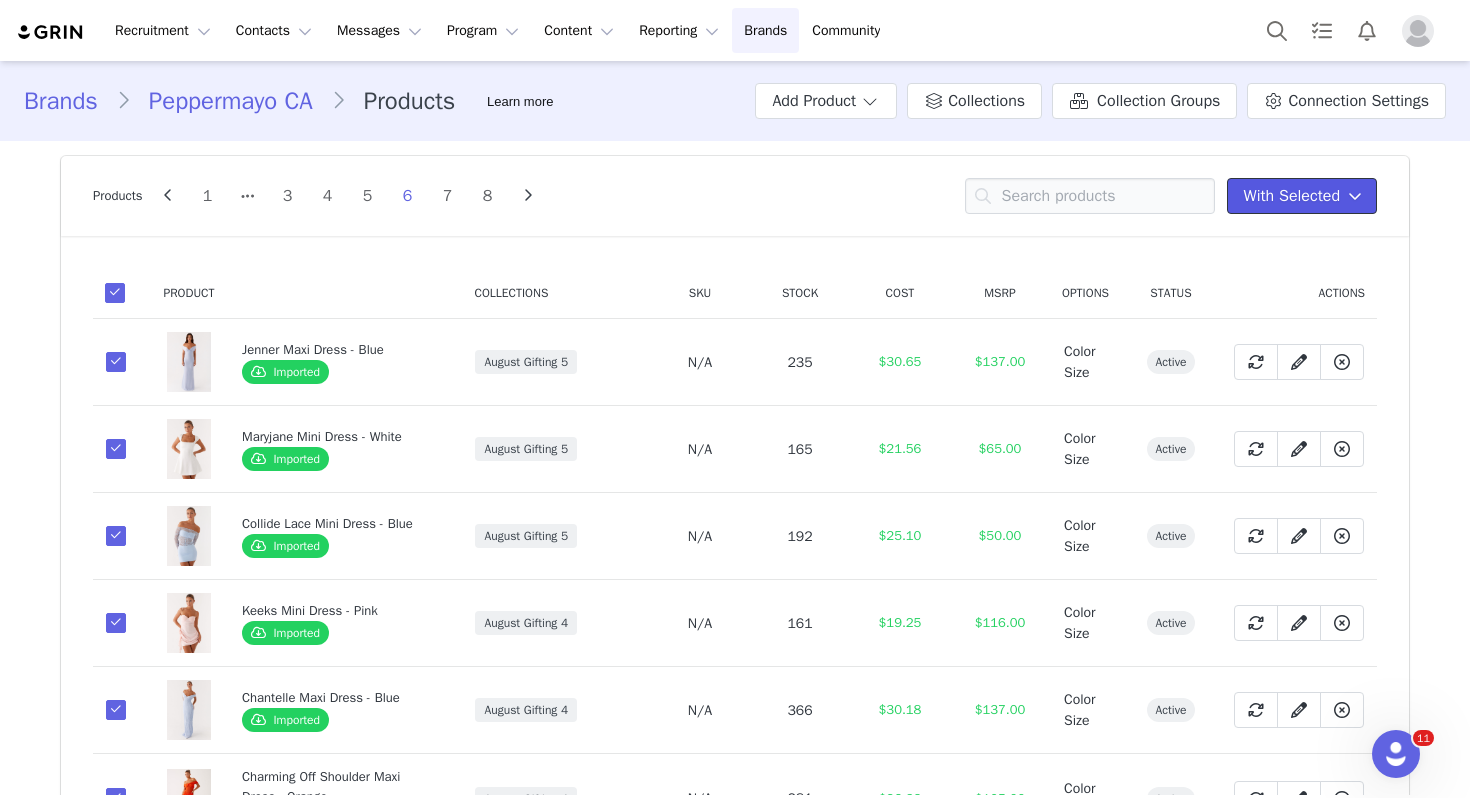 click on "With Selected" at bounding box center (1292, 196) 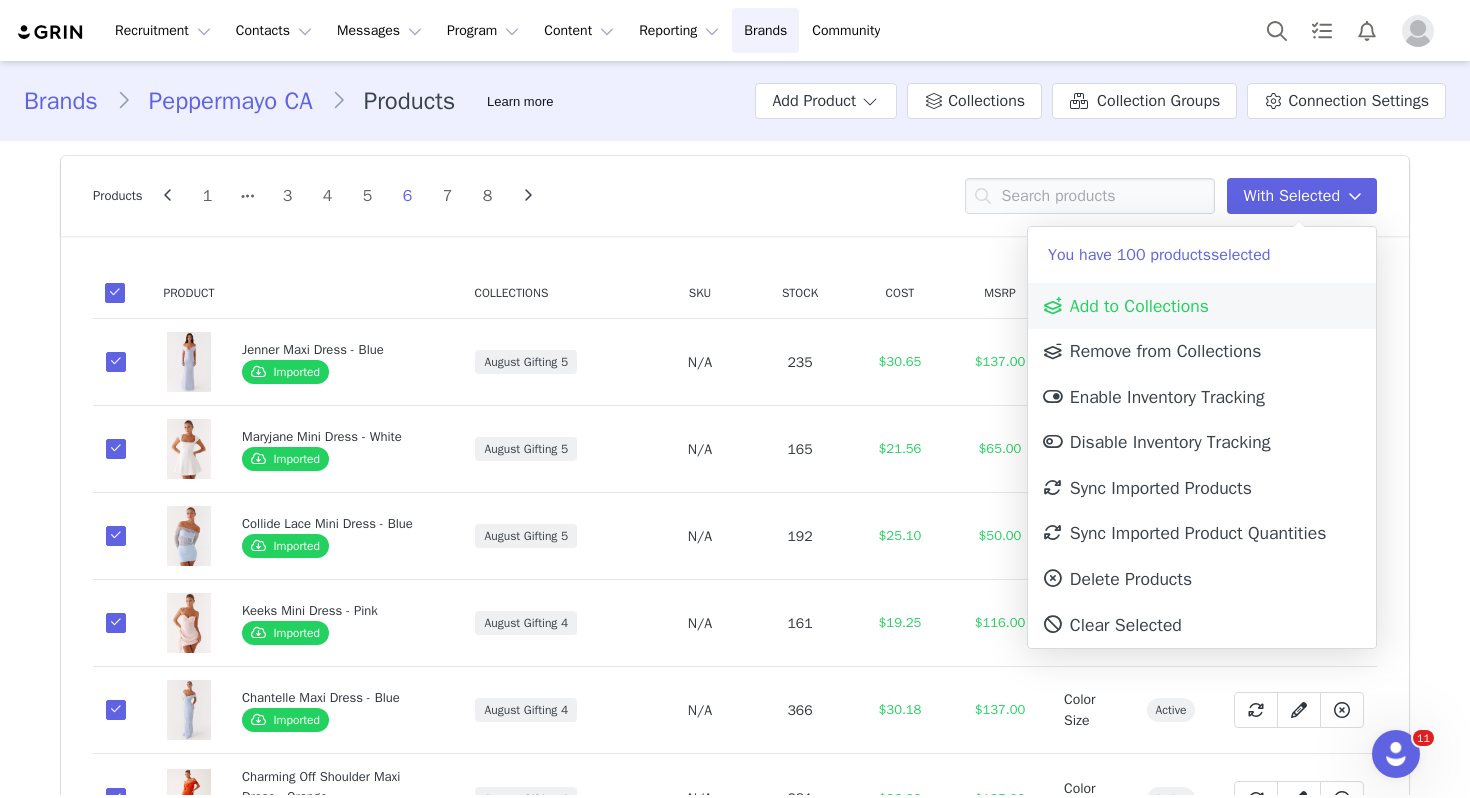 click on "Add to Collections" at bounding box center [1125, 306] 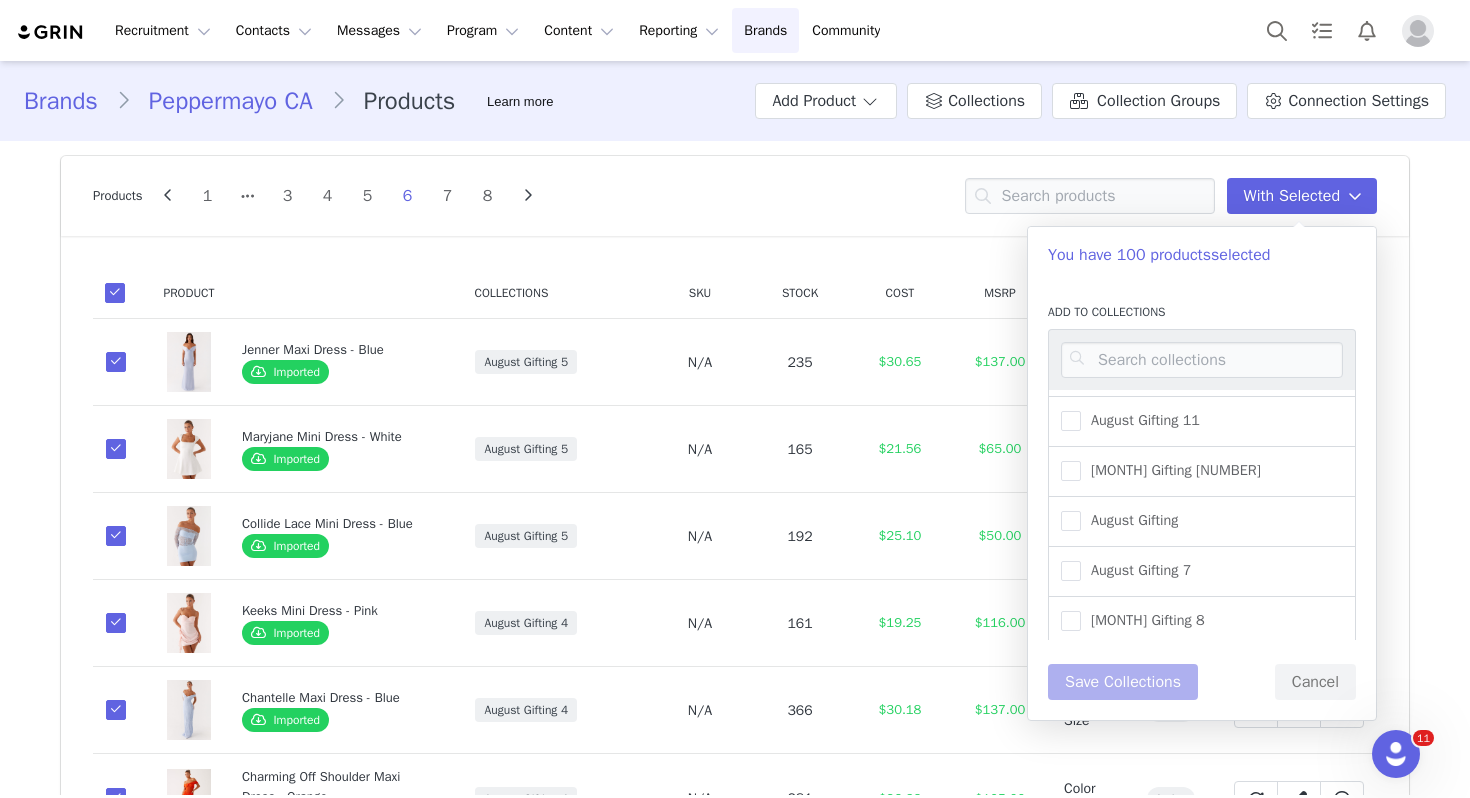 scroll, scrollTop: 390, scrollLeft: 0, axis: vertical 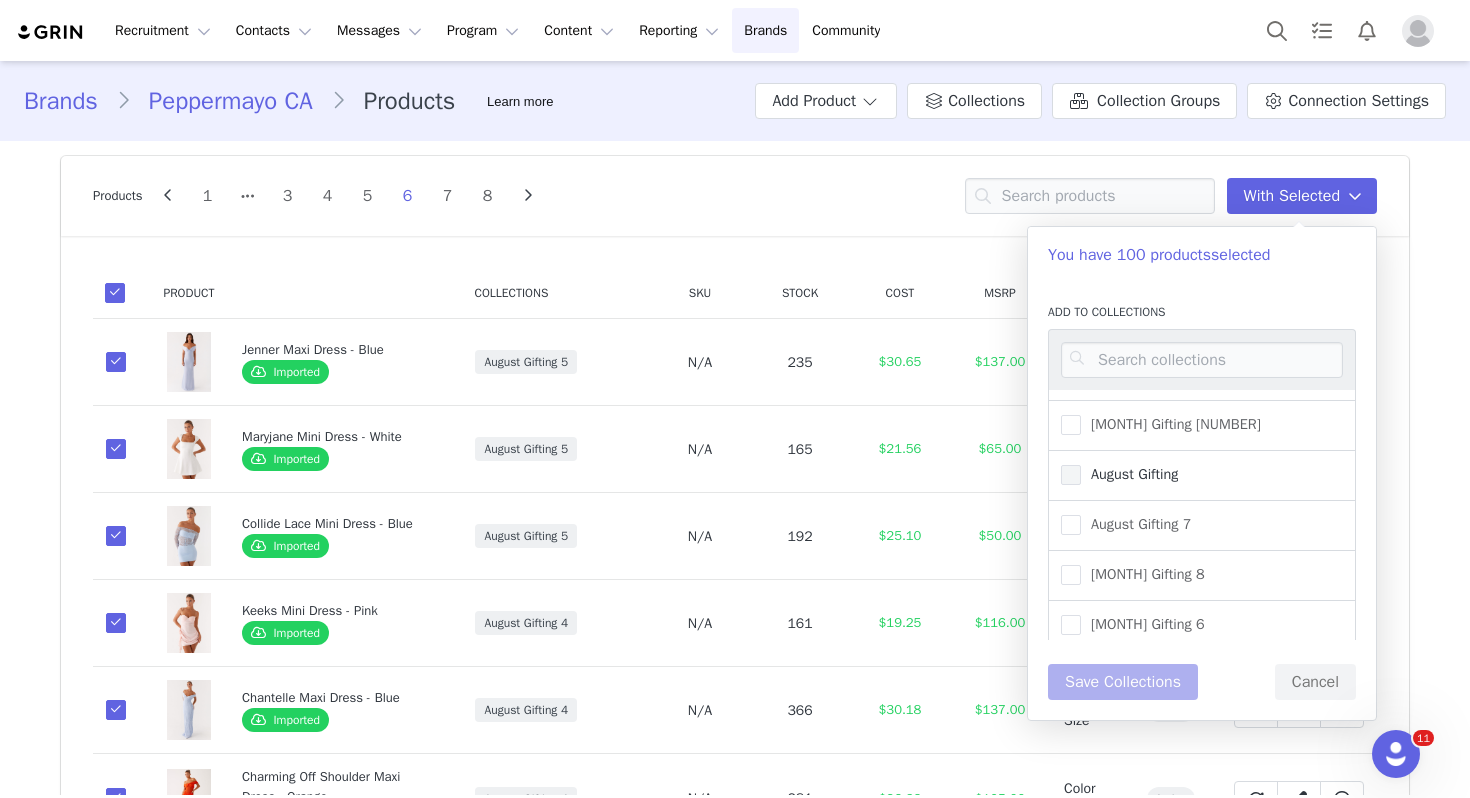 click on "August Gifting" at bounding box center (1129, 474) 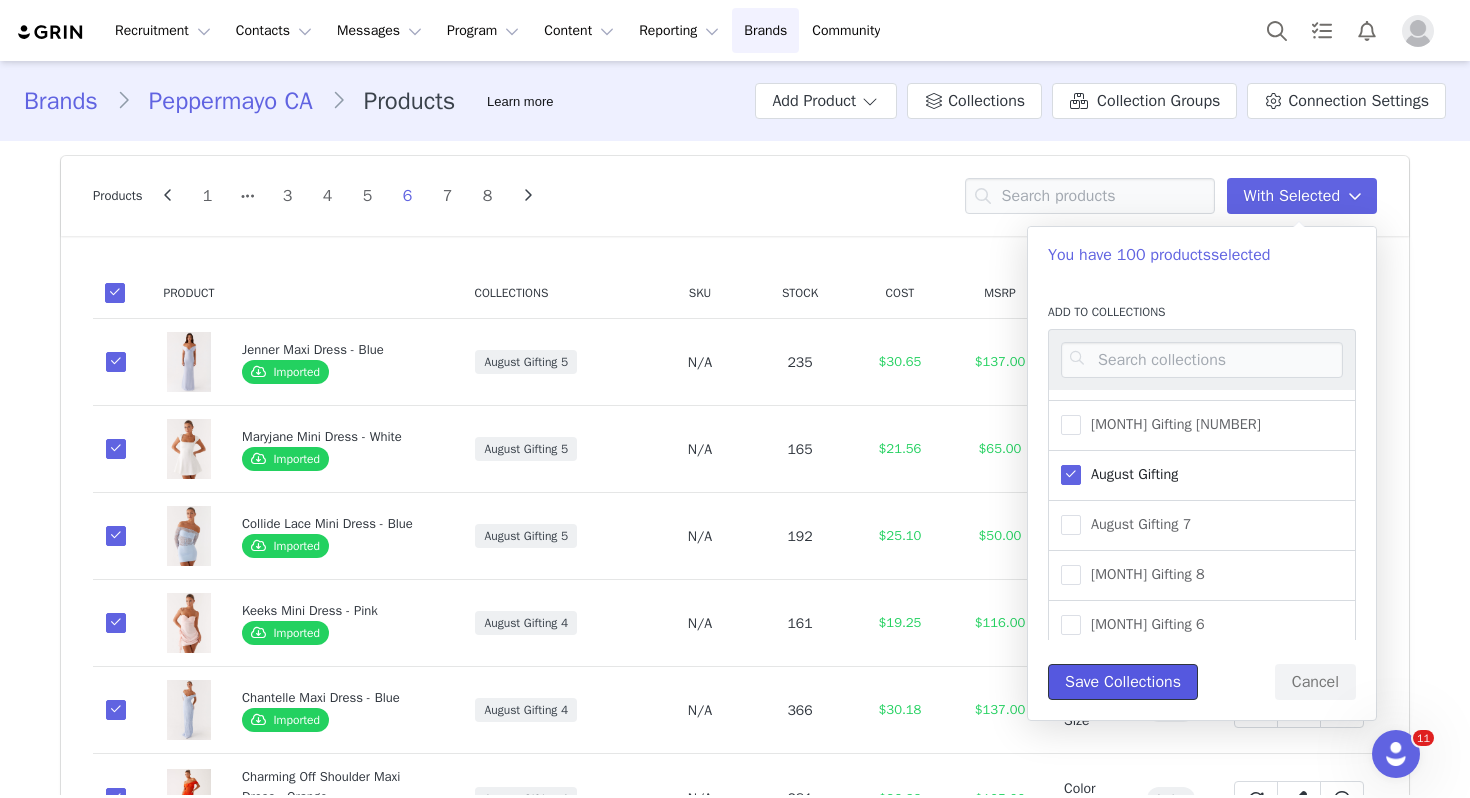 click on "Save Collections" at bounding box center (1123, 682) 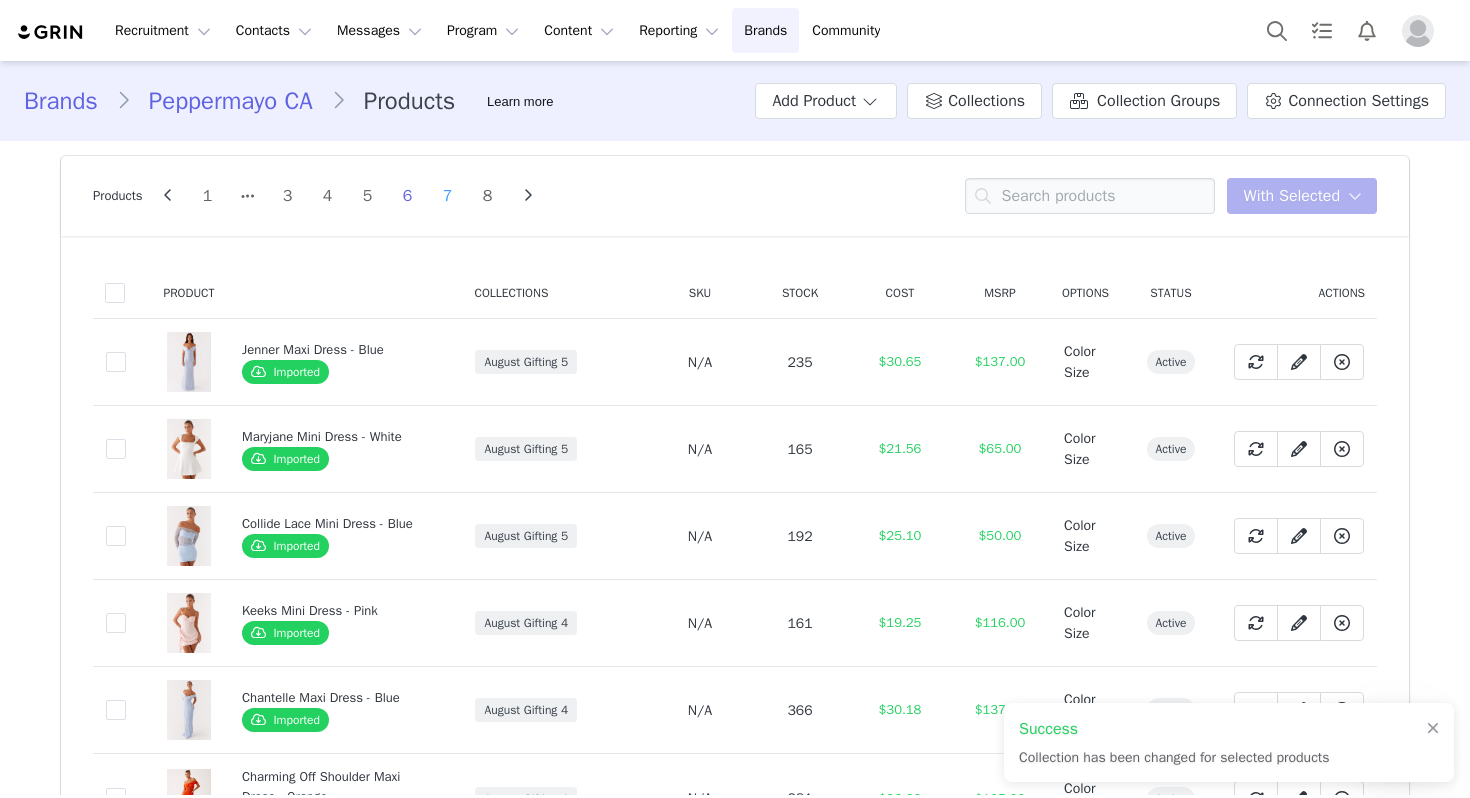 click on "7" at bounding box center [448, 196] 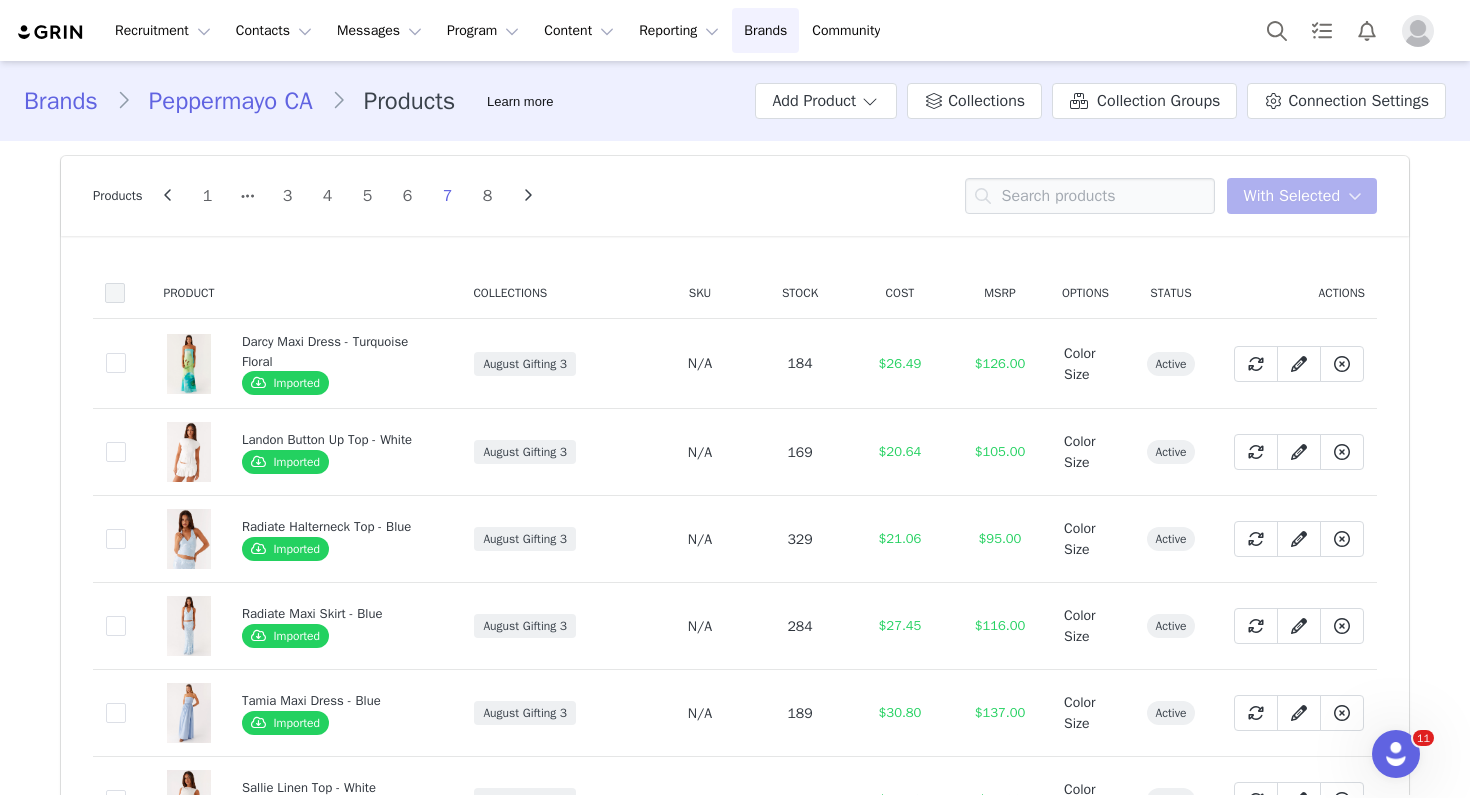 click at bounding box center (115, 293) 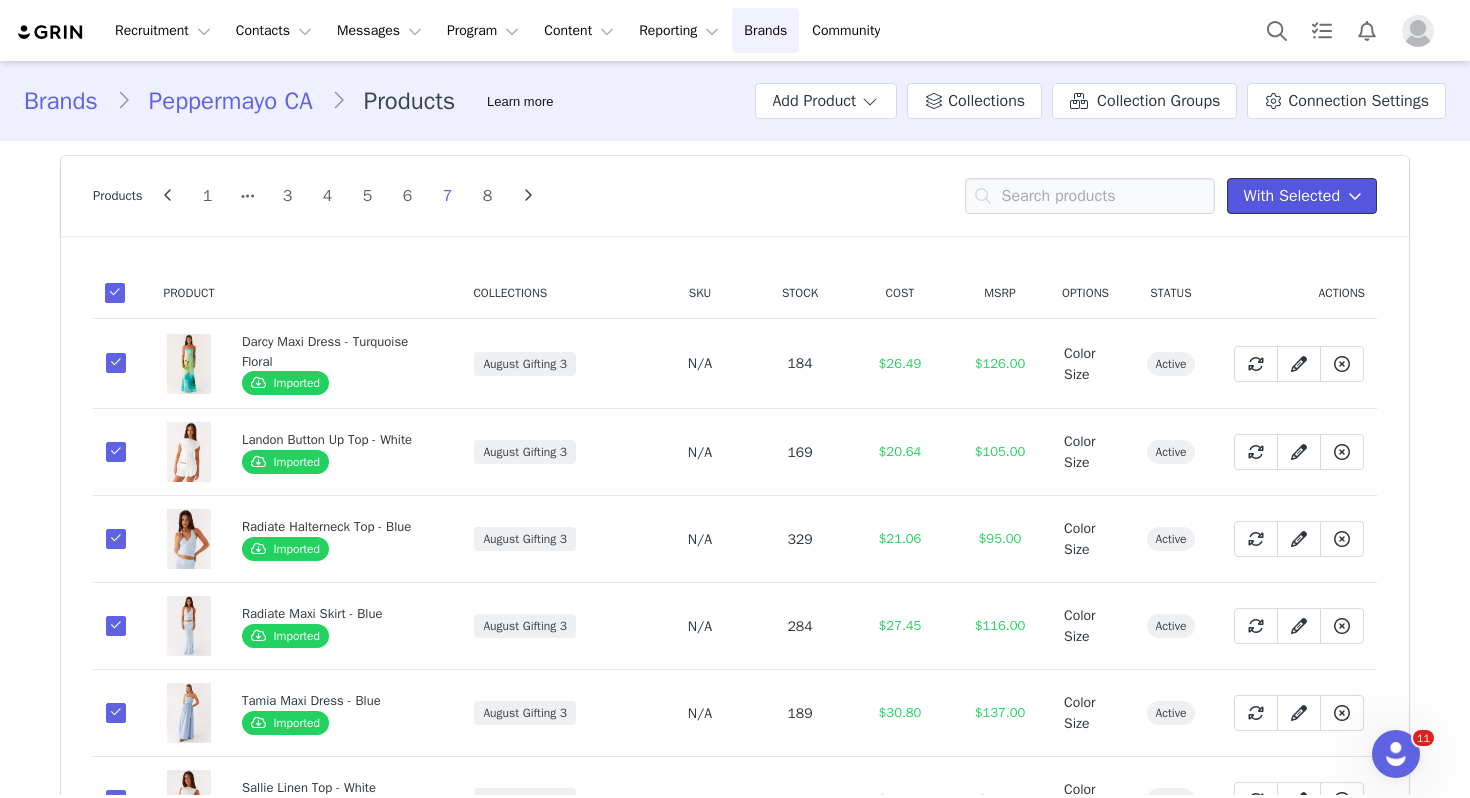 click on "With Selected" at bounding box center [1302, 196] 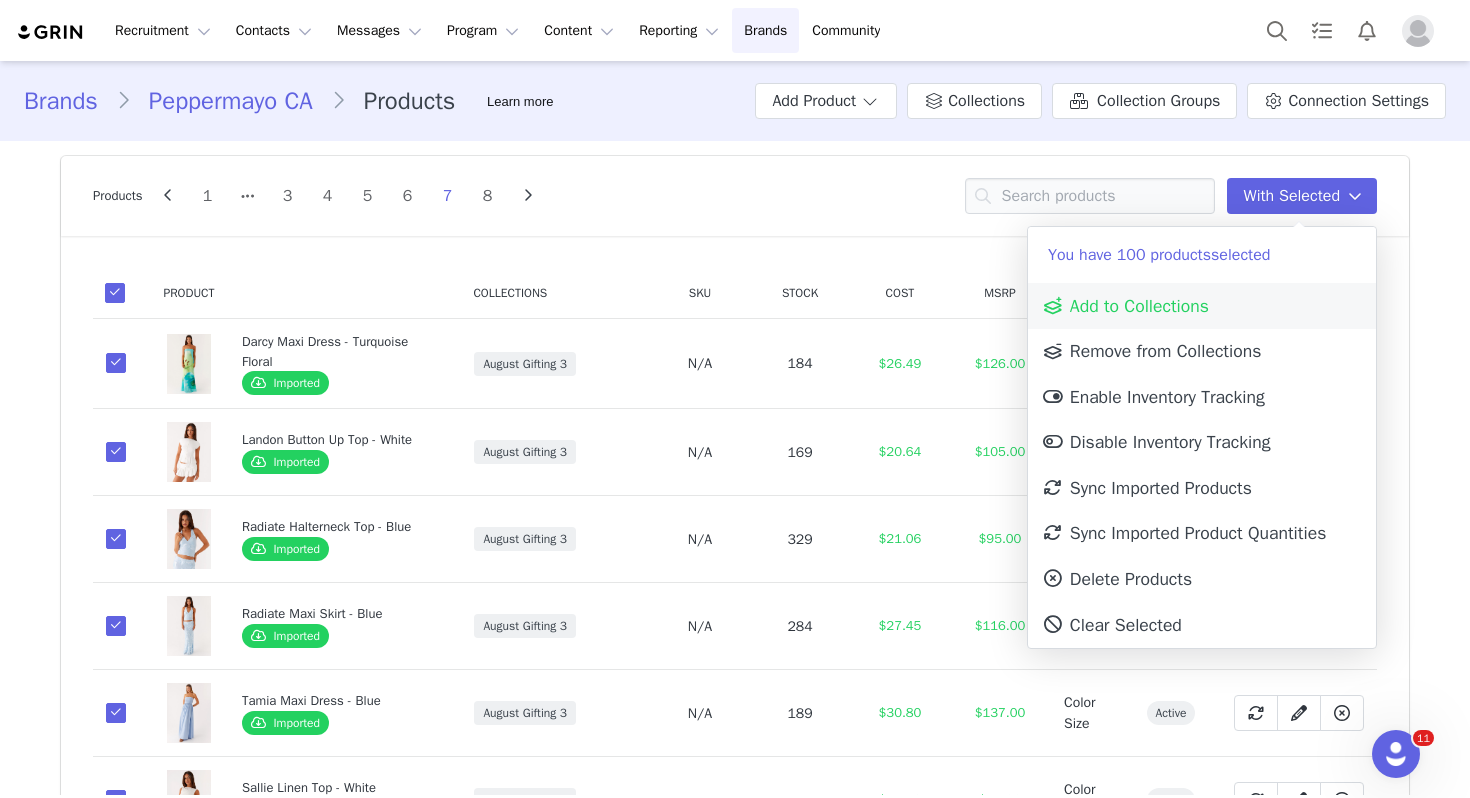click on "Add to Collections" at bounding box center [1202, 306] 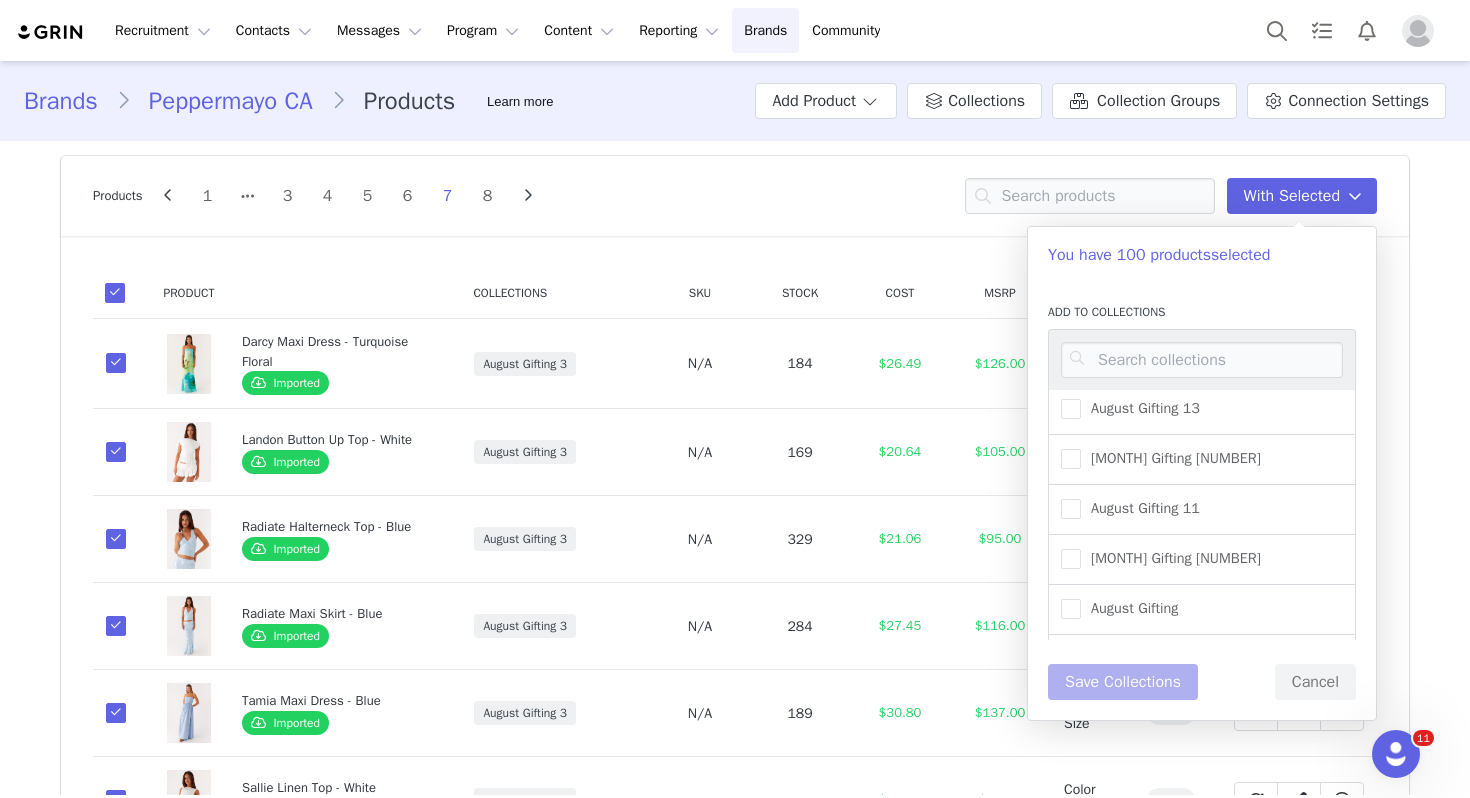 scroll, scrollTop: 364, scrollLeft: 0, axis: vertical 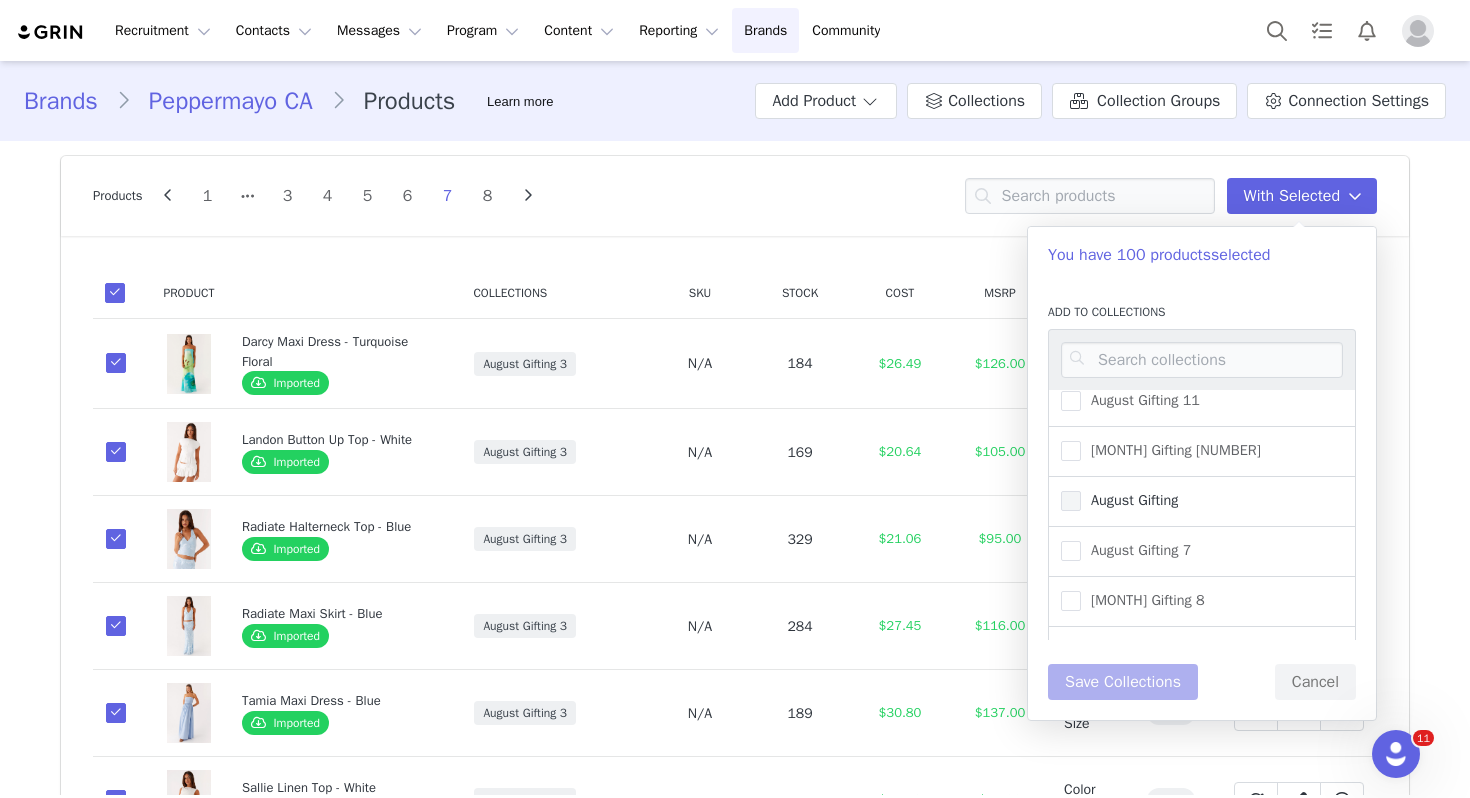 click on "August Gifting" at bounding box center [1129, 500] 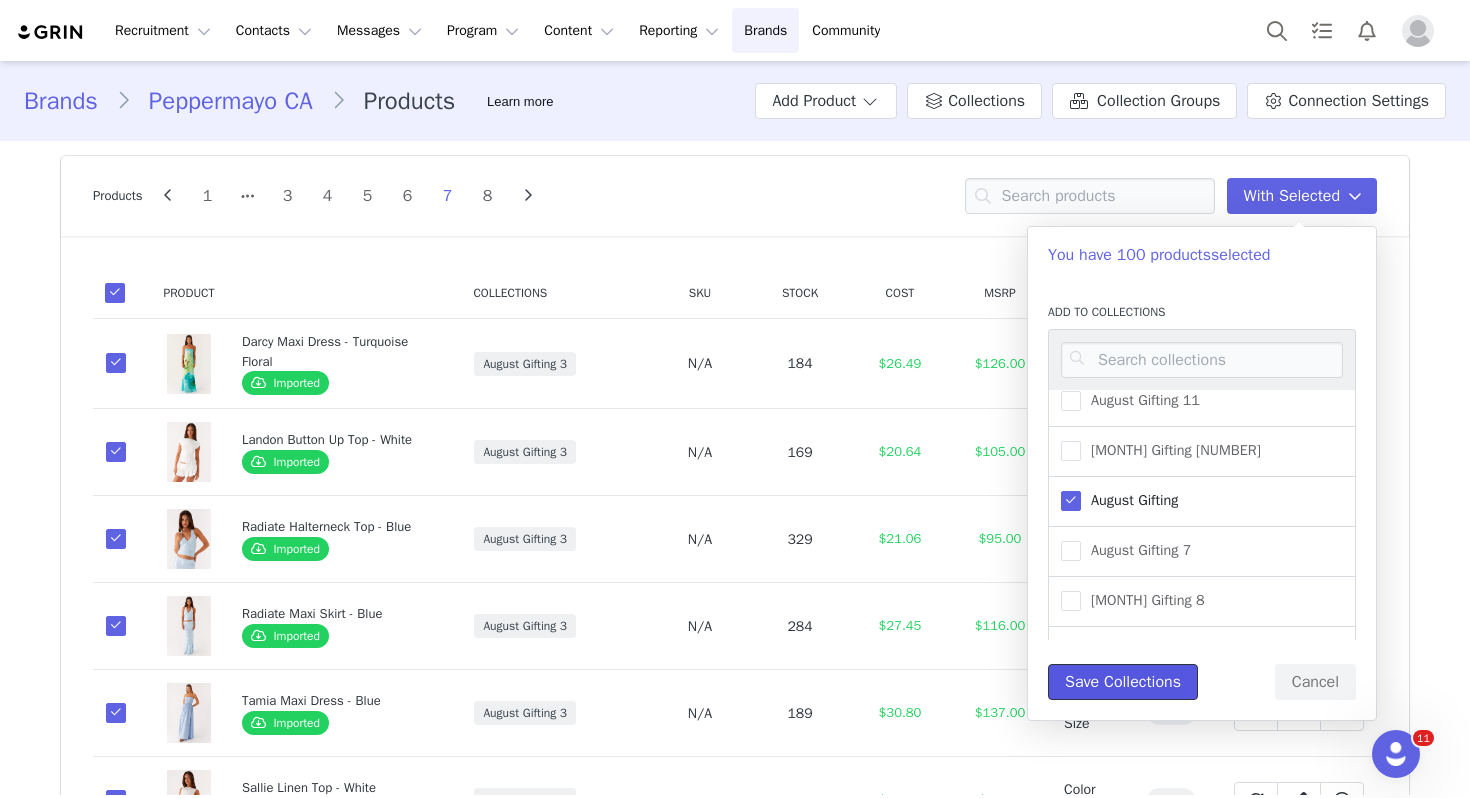 click on "Save Collections" at bounding box center [1123, 682] 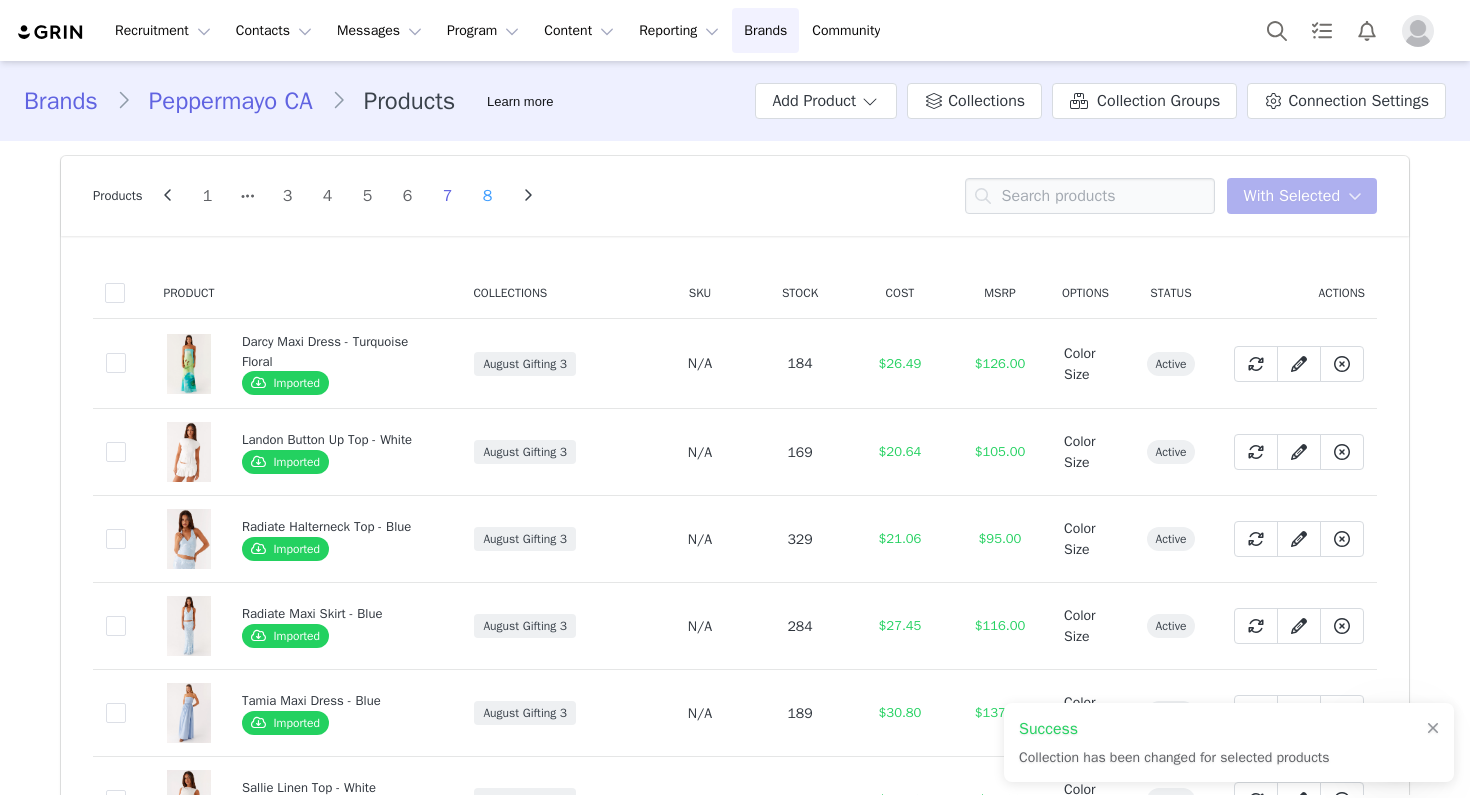 click on "8" at bounding box center [488, 196] 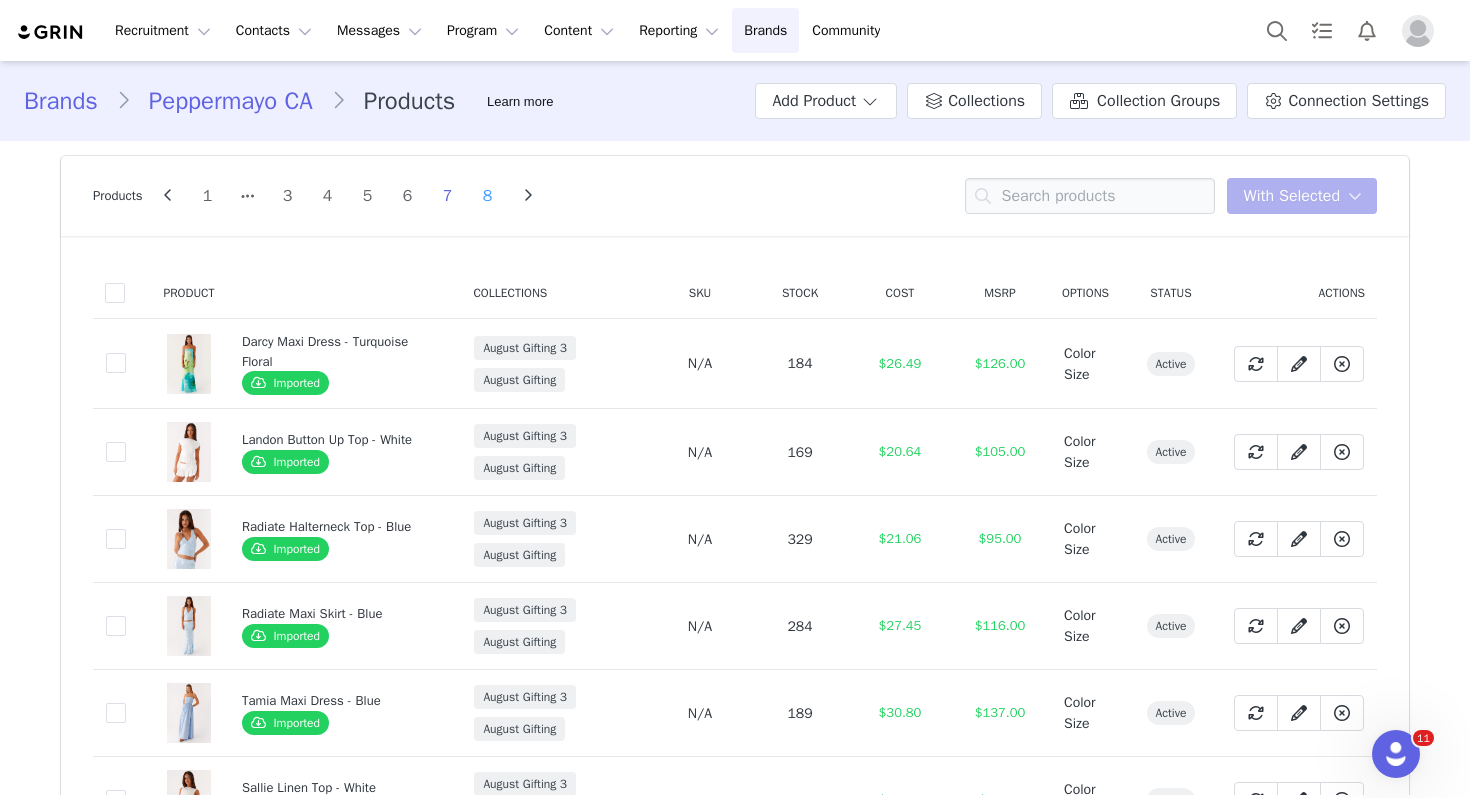 click on "8" at bounding box center (488, 196) 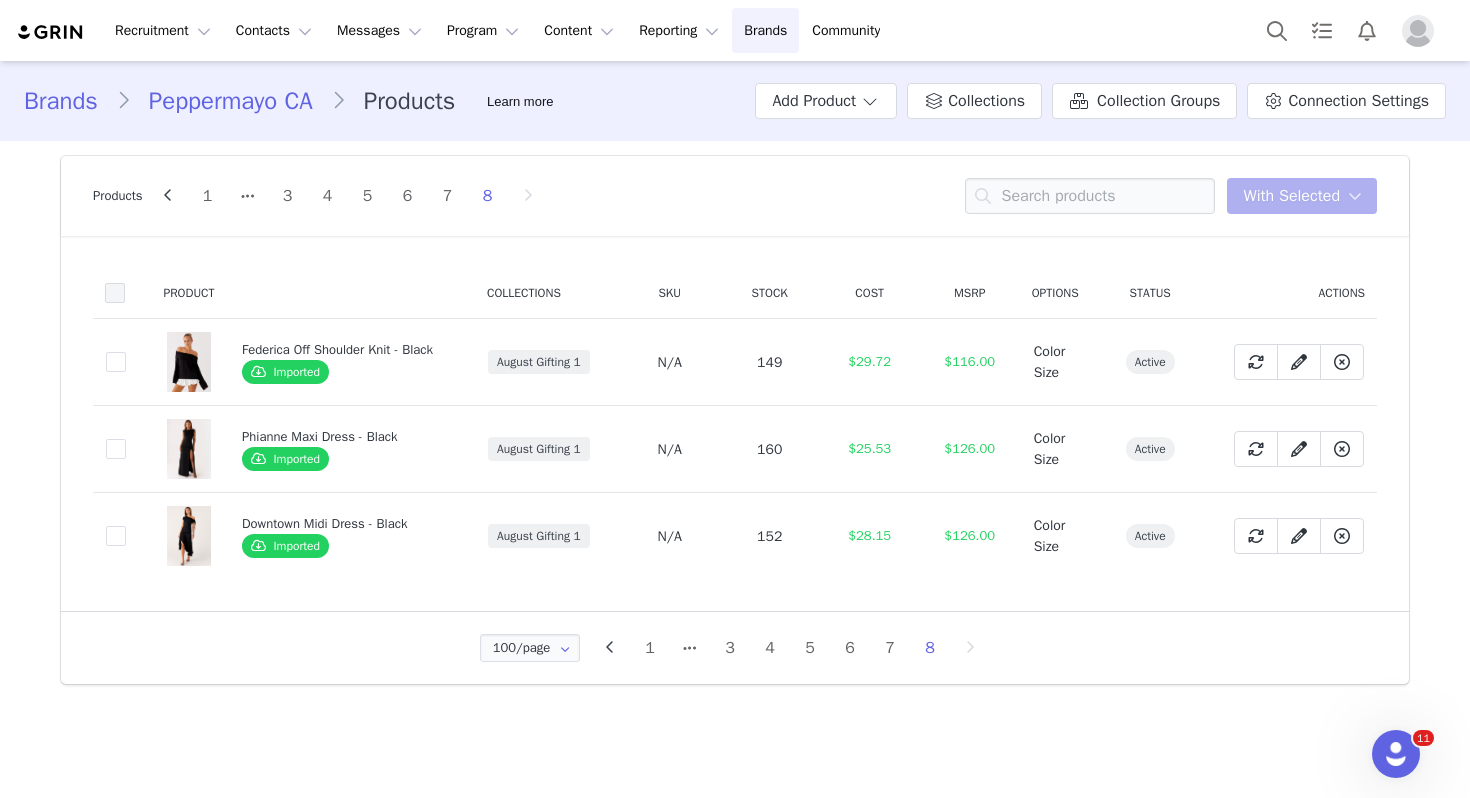 click at bounding box center (115, 293) 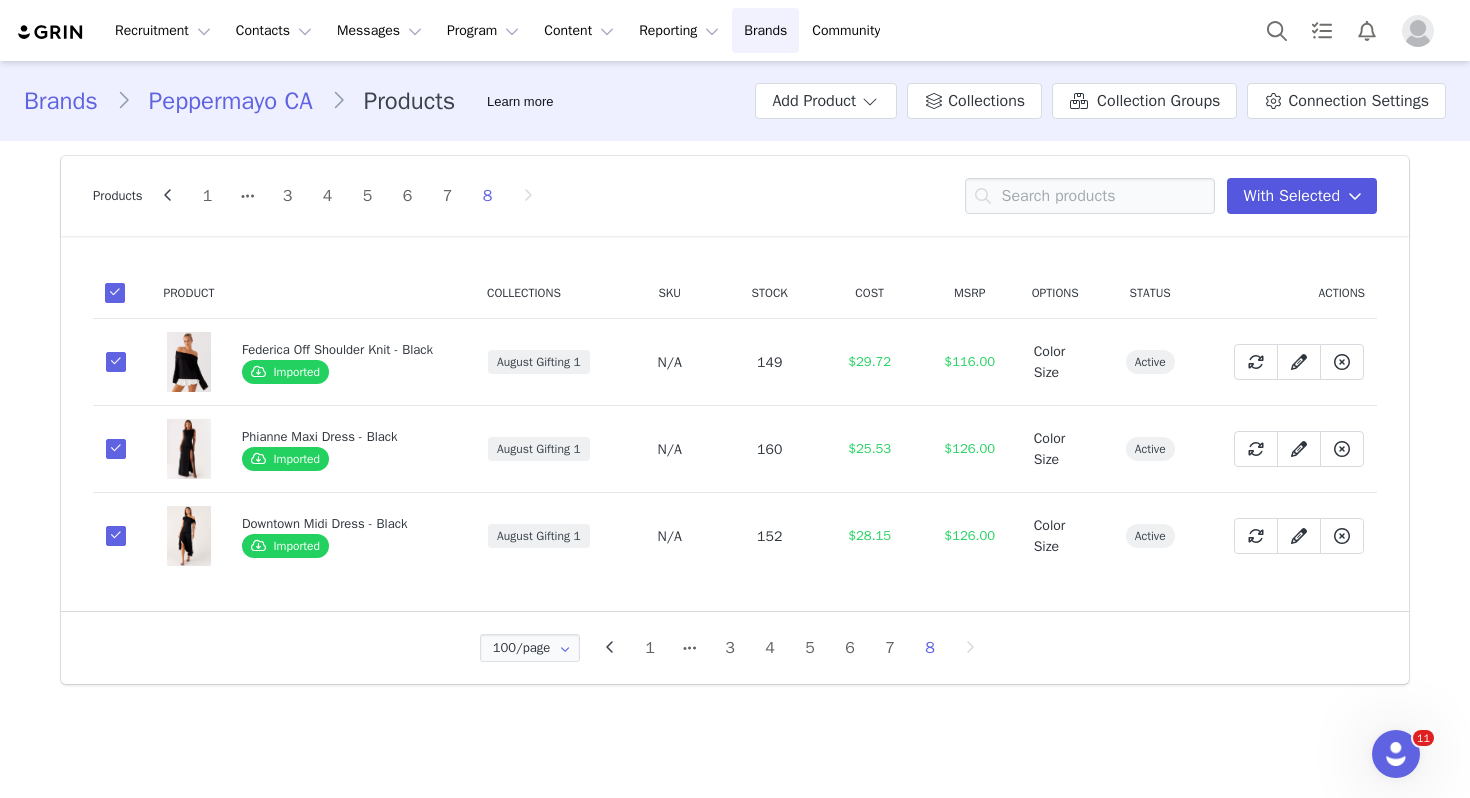 click on "Products 1 3 4 5 6 7 8 With Selected" at bounding box center (735, 196) 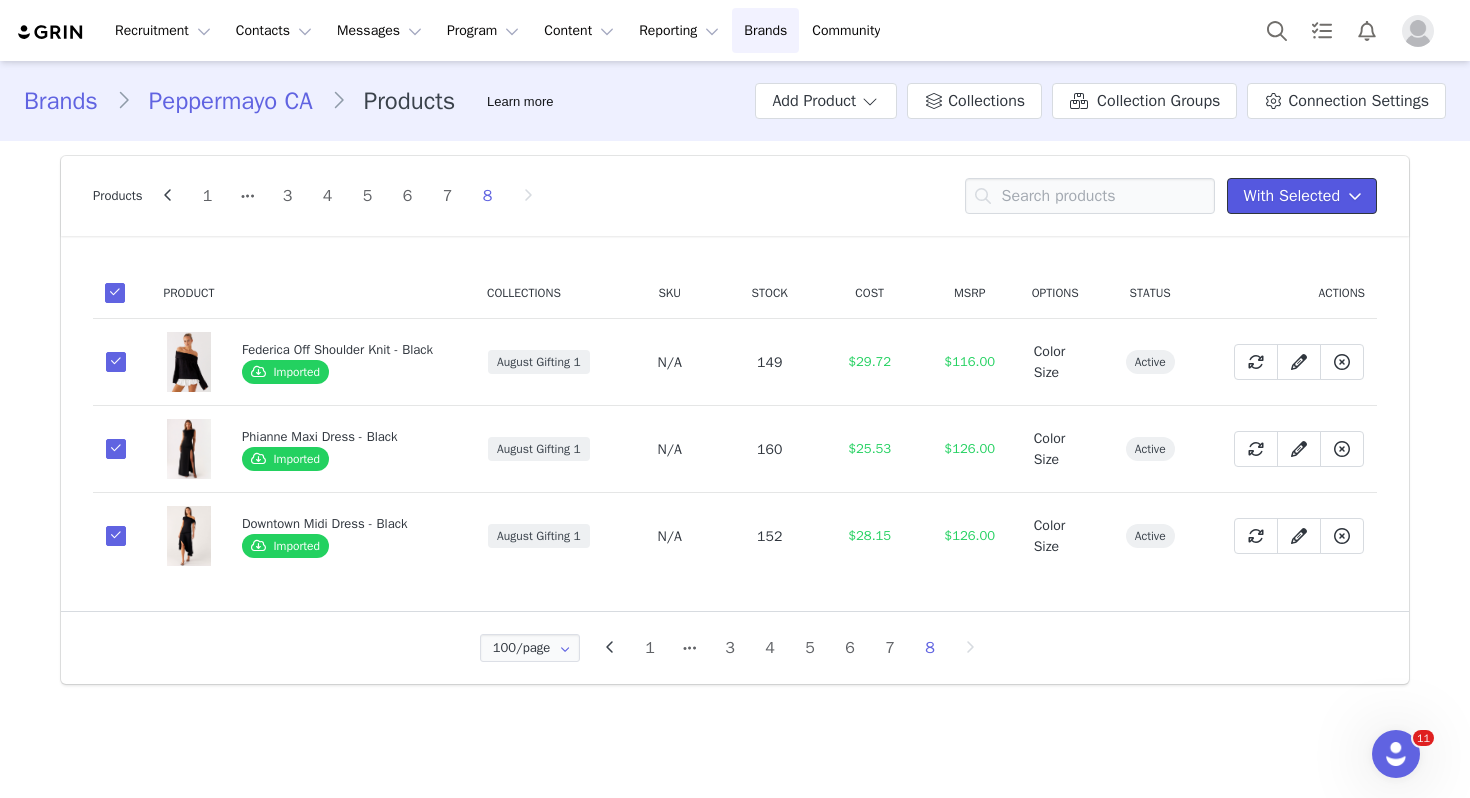 click on "With Selected" at bounding box center [1292, 196] 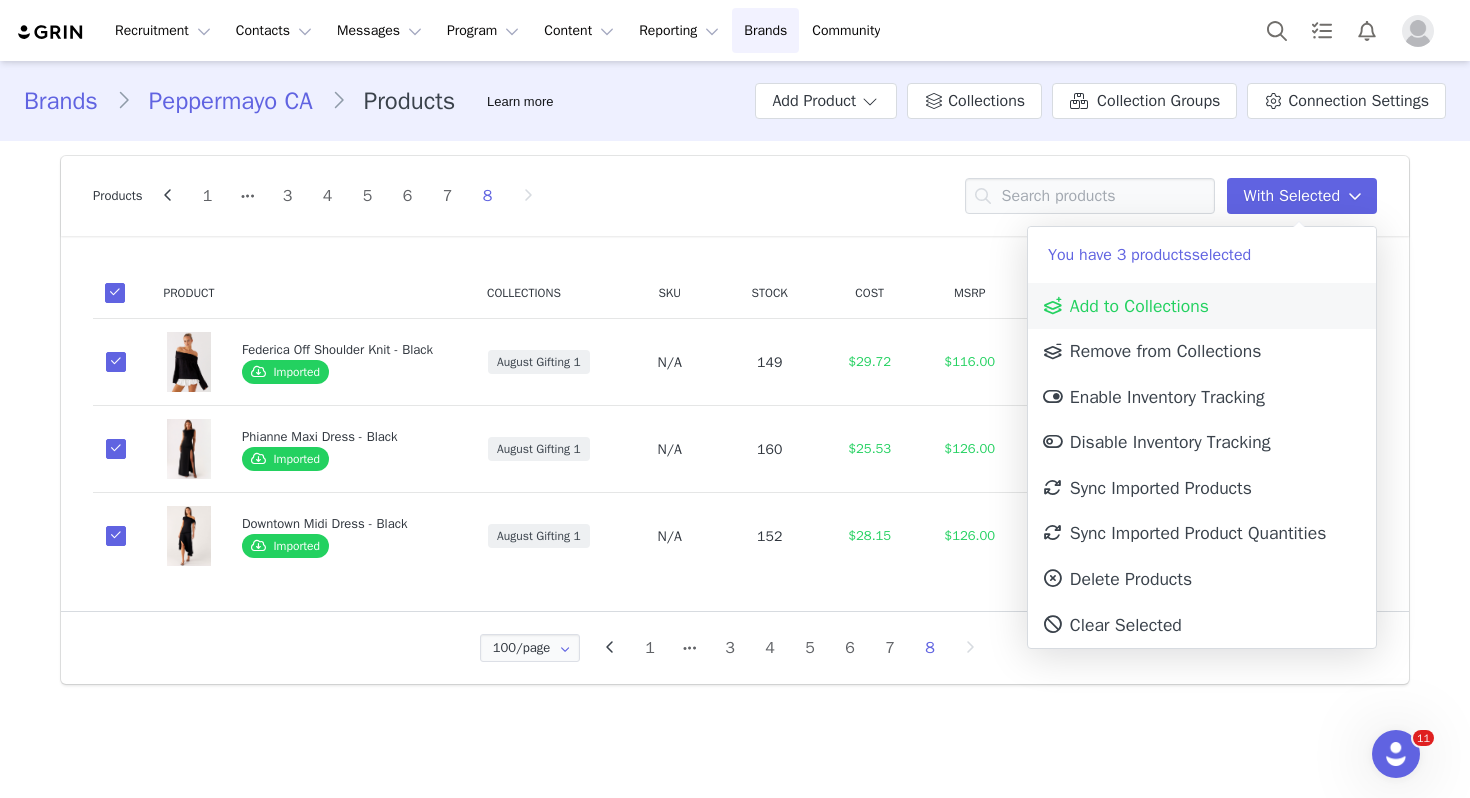 click on "Add to Collections" at bounding box center [1202, 306] 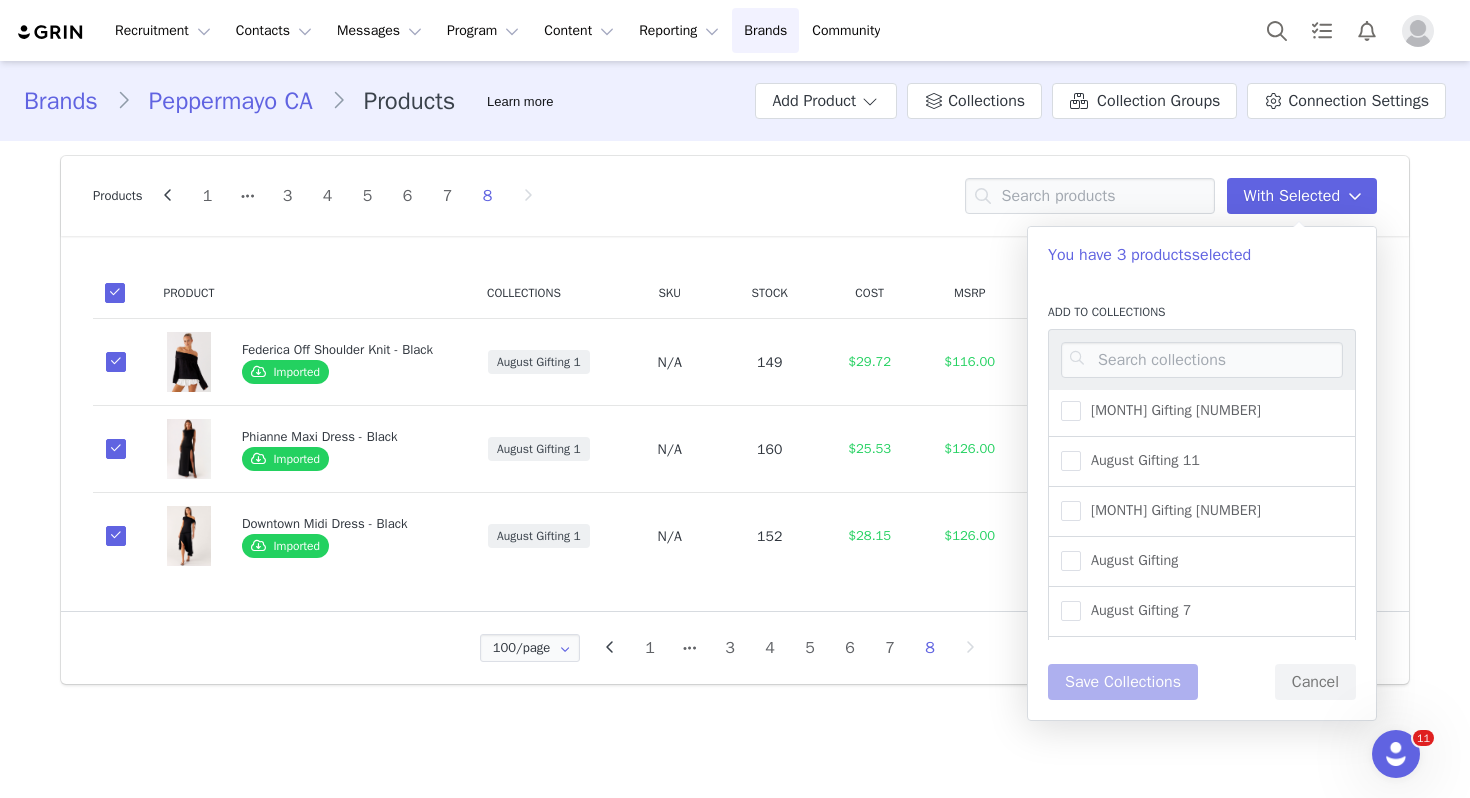 scroll, scrollTop: 308, scrollLeft: 0, axis: vertical 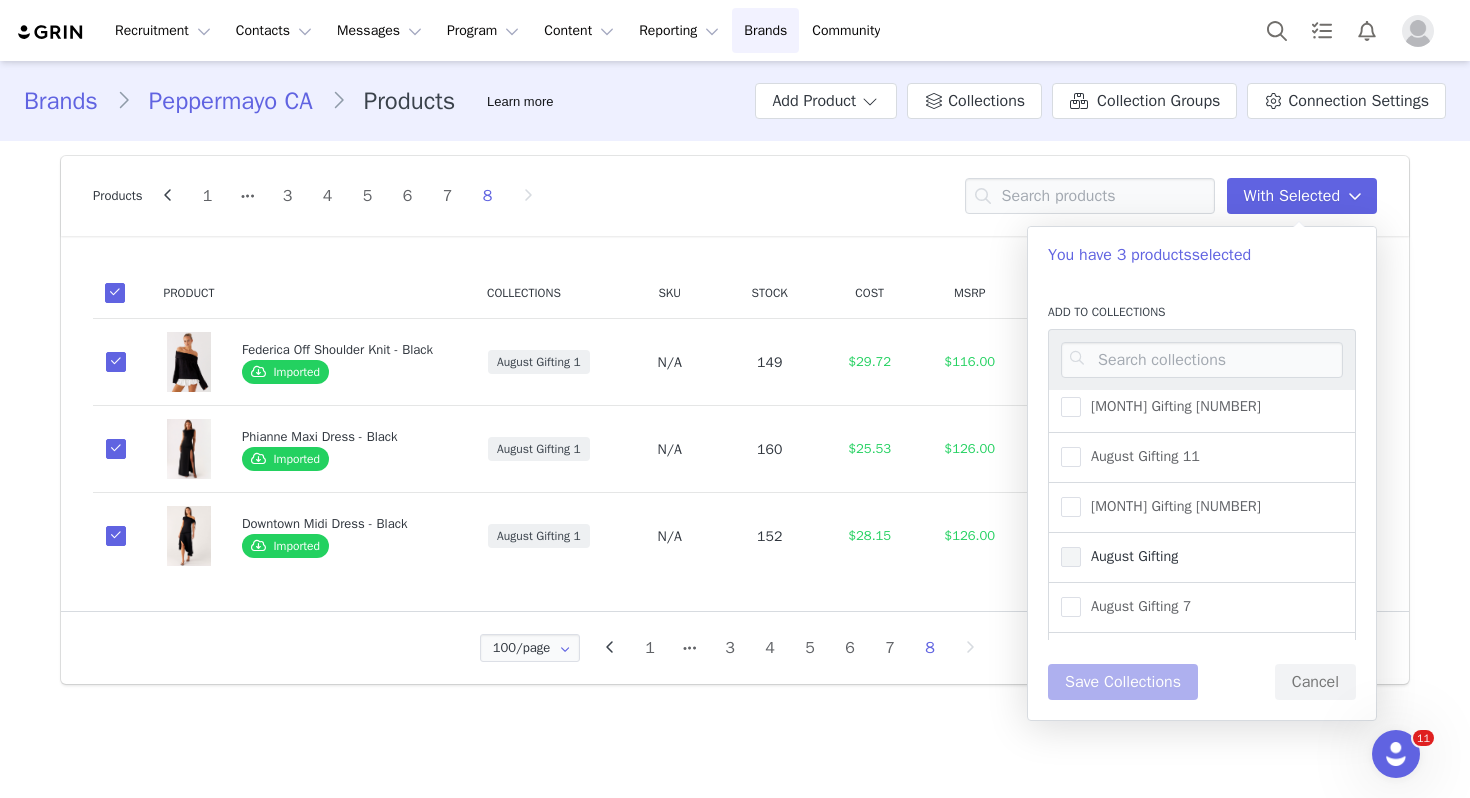 click on "August Gifting" at bounding box center (1129, 556) 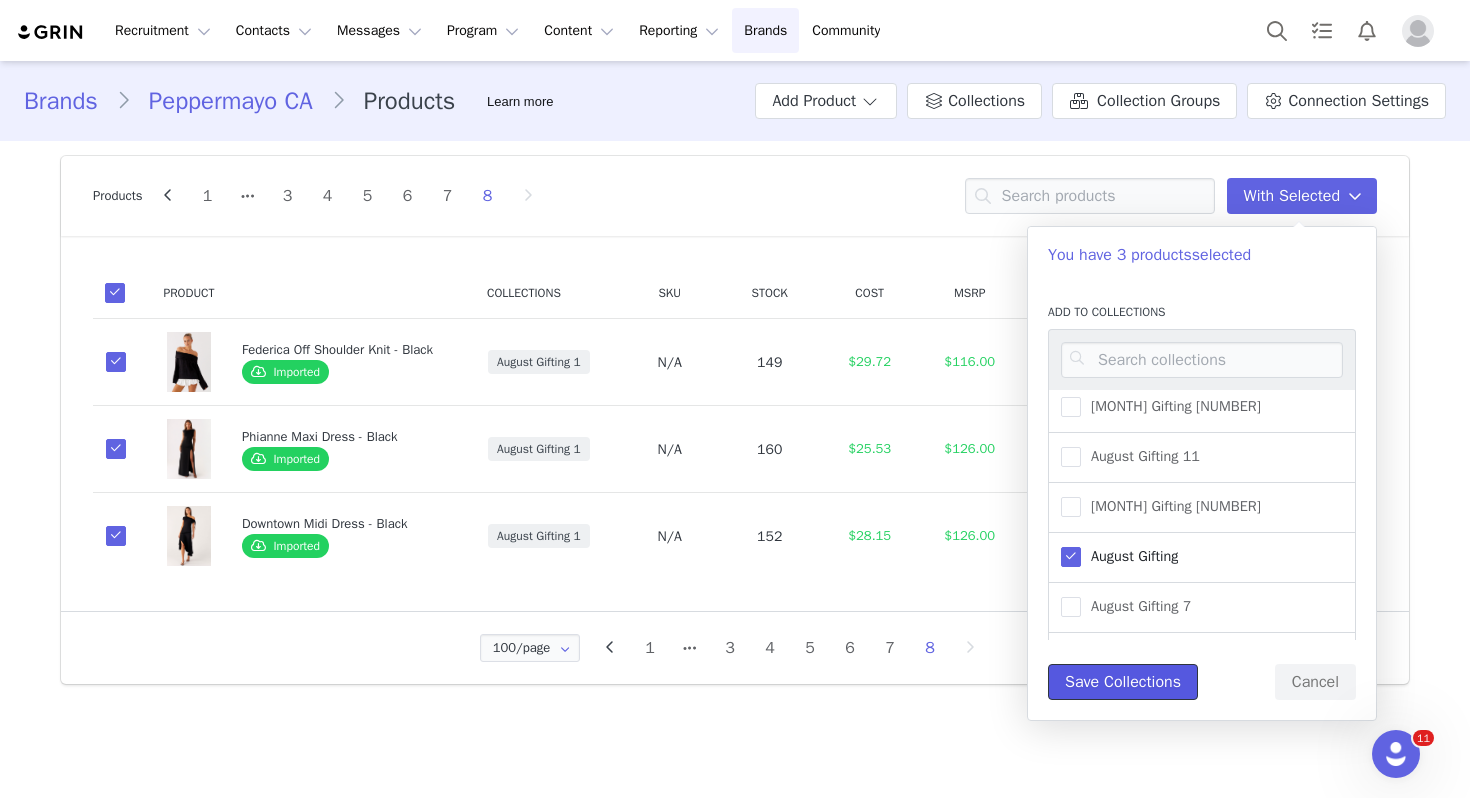 click on "Save Collections" at bounding box center (1123, 682) 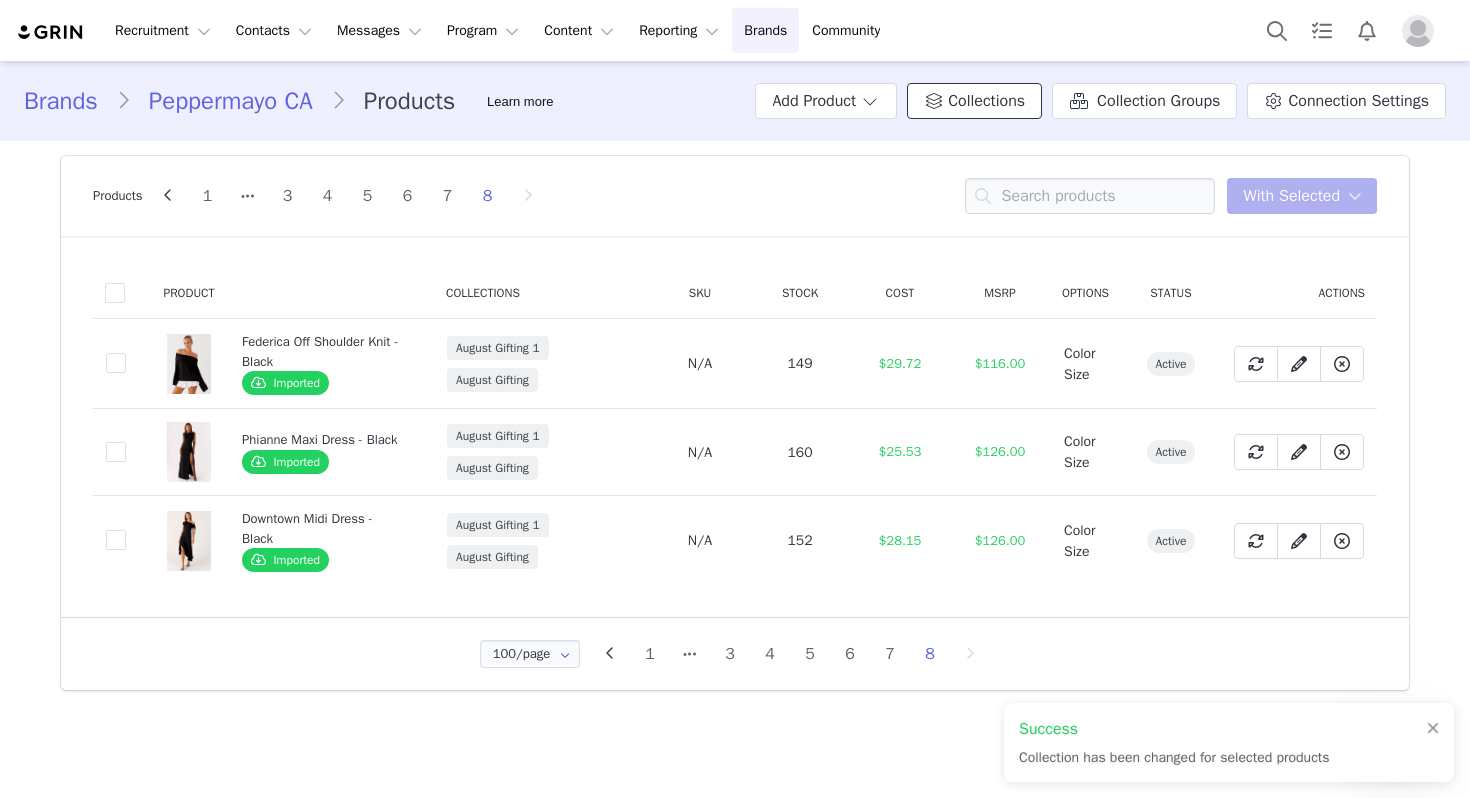 click on "Collections" at bounding box center (986, 101) 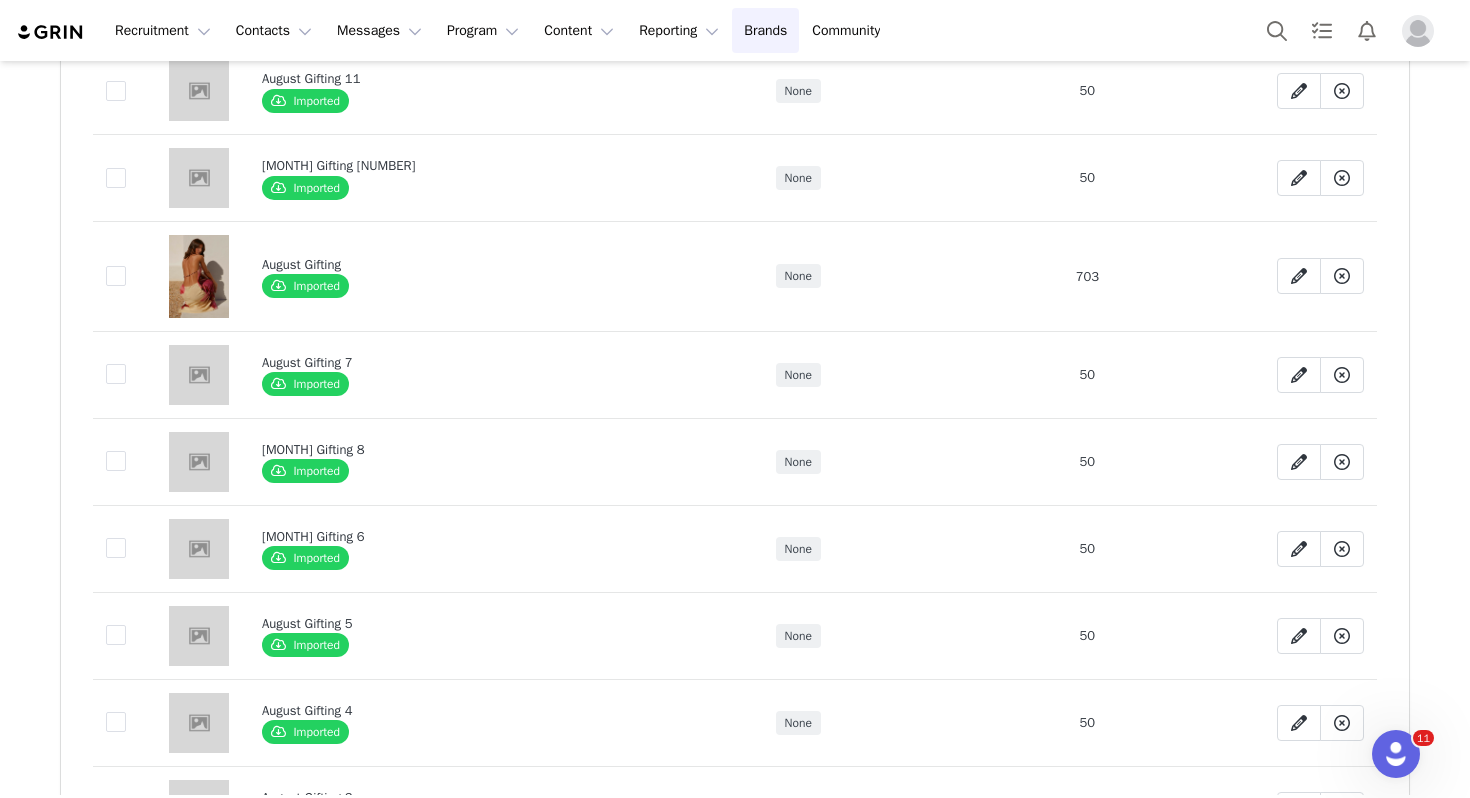 scroll, scrollTop: 0, scrollLeft: 0, axis: both 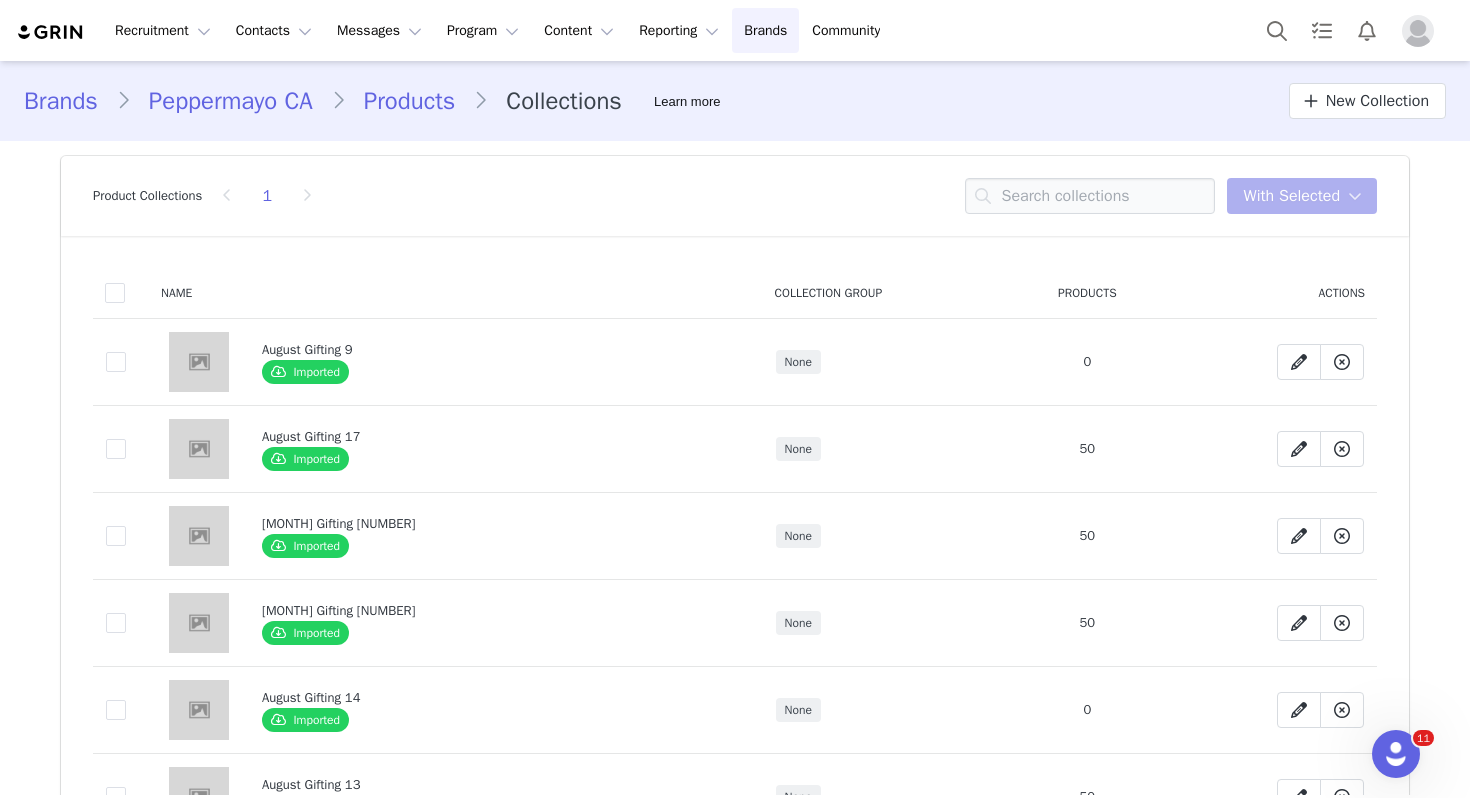 click on "Recruitment Recruitment Creator Search Curated Lists Landing Pages Web Extension AI Creator Search Beta Contacts Contacts Creators Prospects Applicants Messages Messages Dashboard Inbox Templates Sequences Program Program Activations Partnerships Payments Affiliates Content Content Creator Content Media Library Social Listening Reporting Reporting Dashboard Report Builder Brands Brands Community Community" at bounding box center [735, 30] 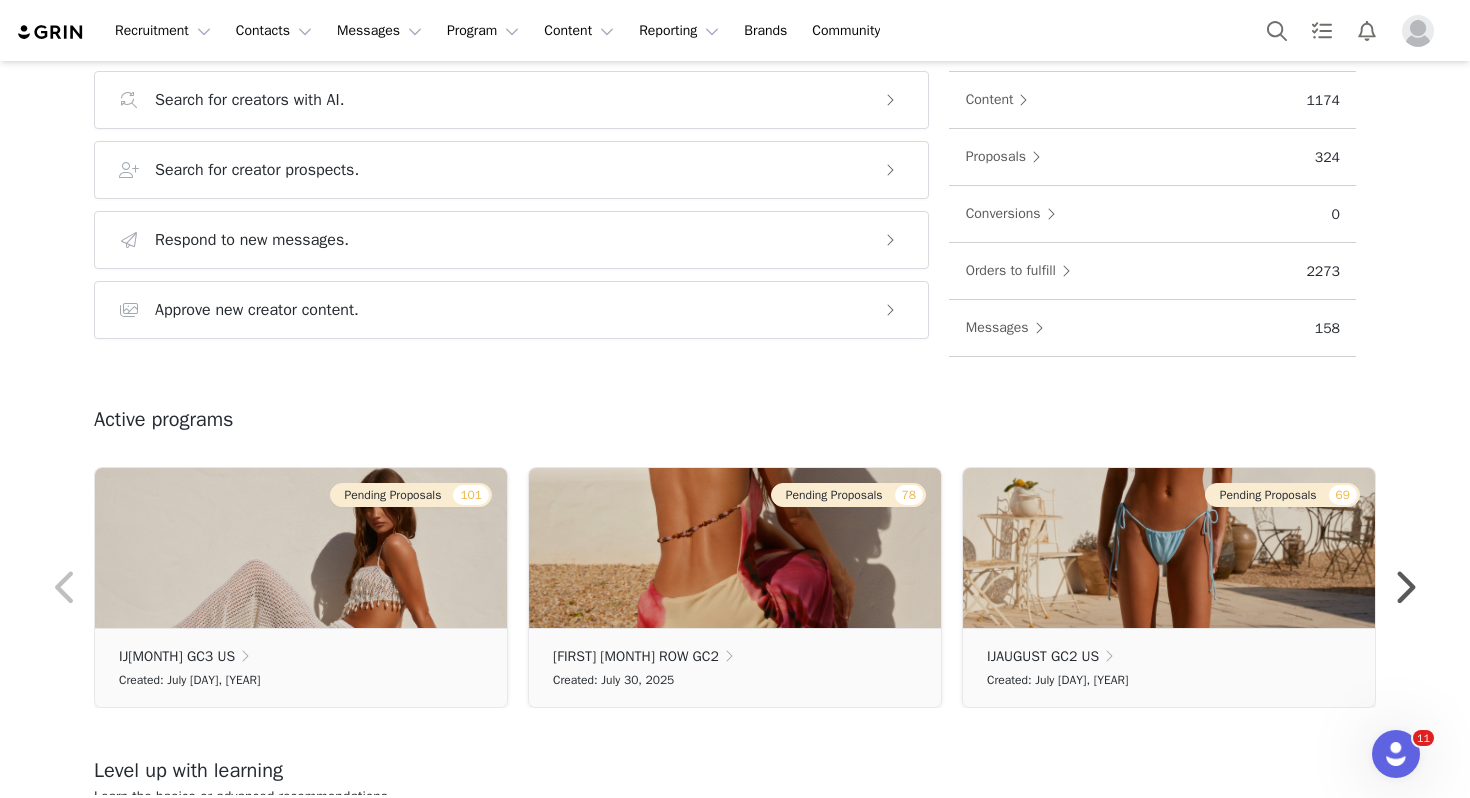 scroll, scrollTop: 358, scrollLeft: 0, axis: vertical 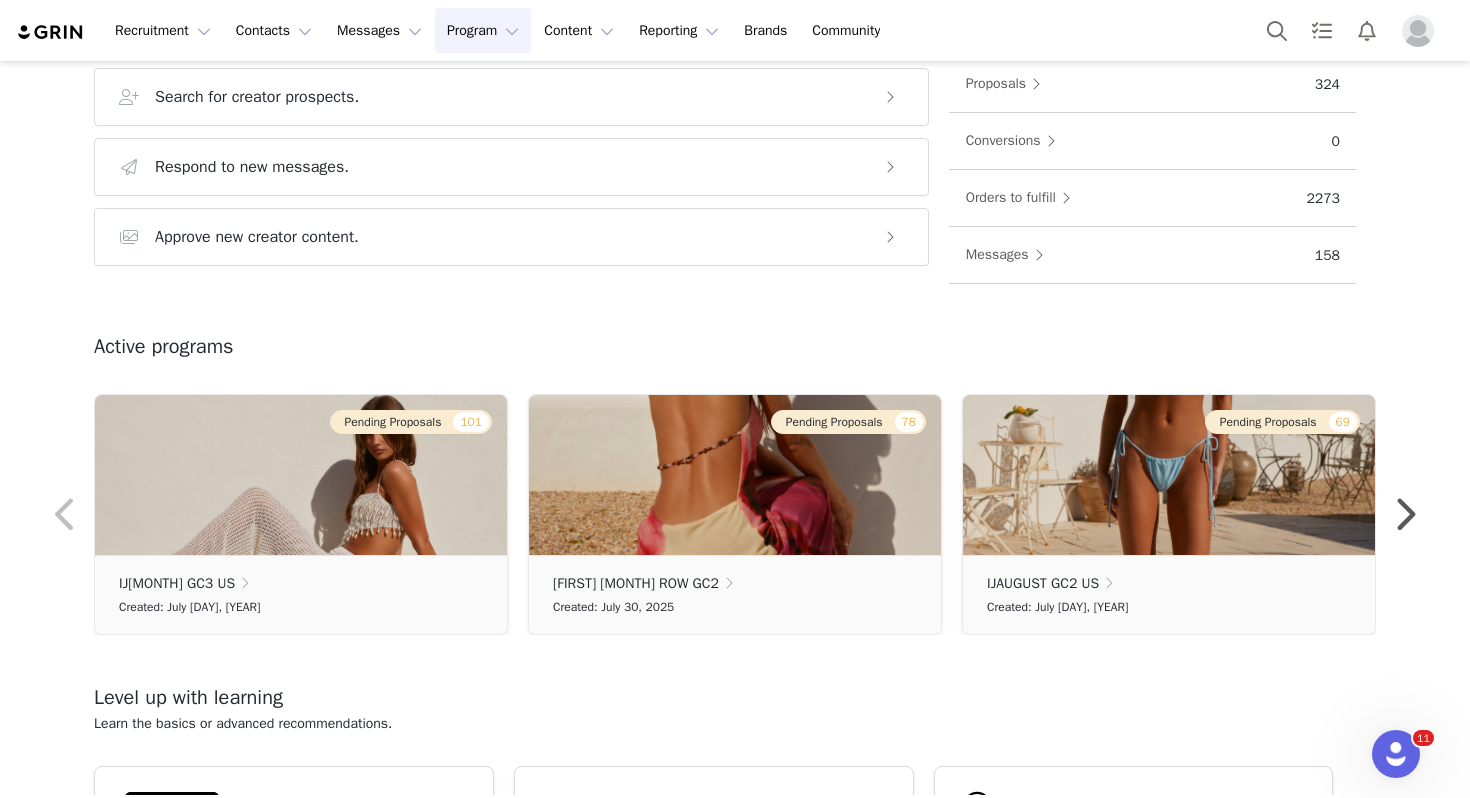 click on "Program Program" at bounding box center [483, 30] 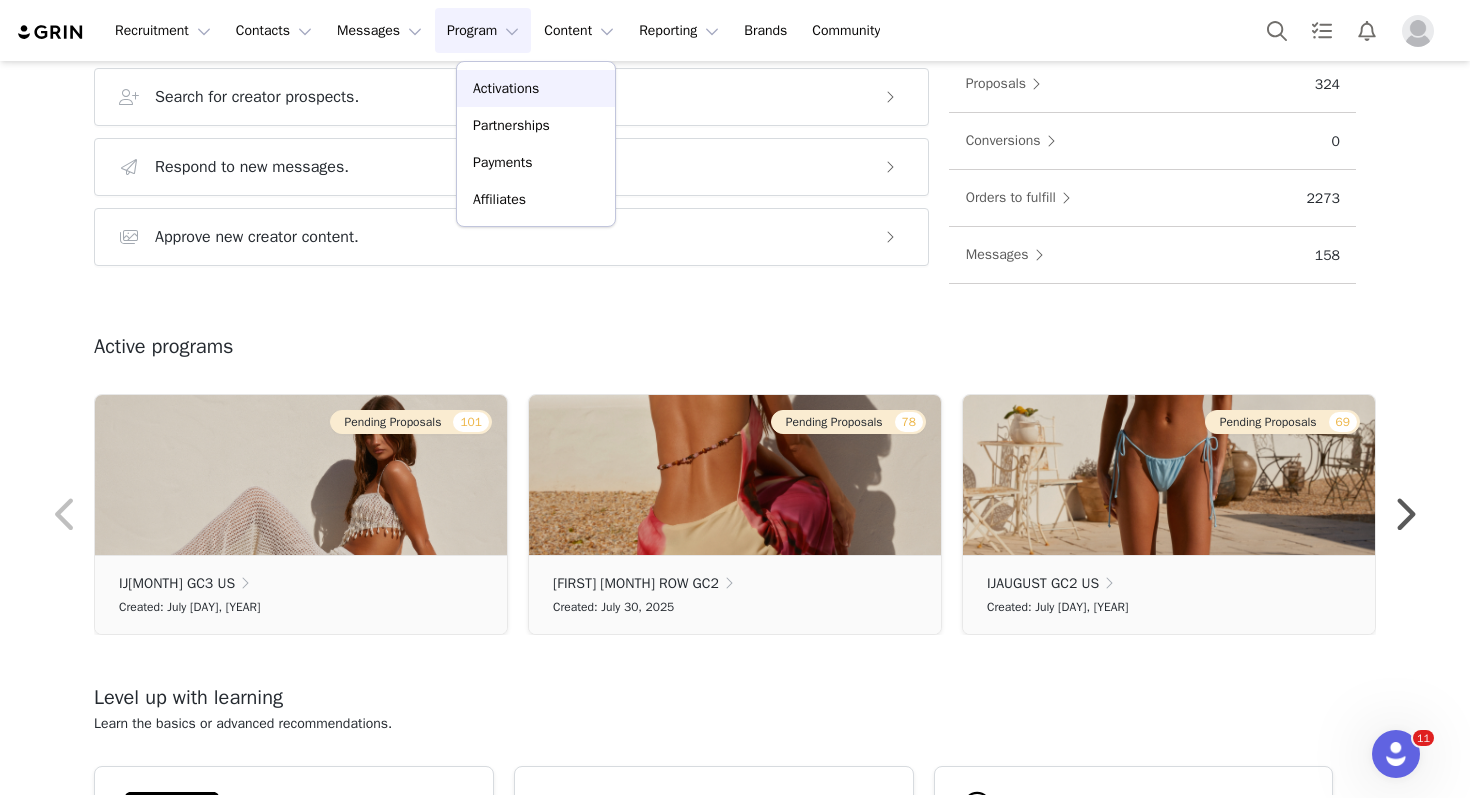 click on "Activations" at bounding box center [506, 88] 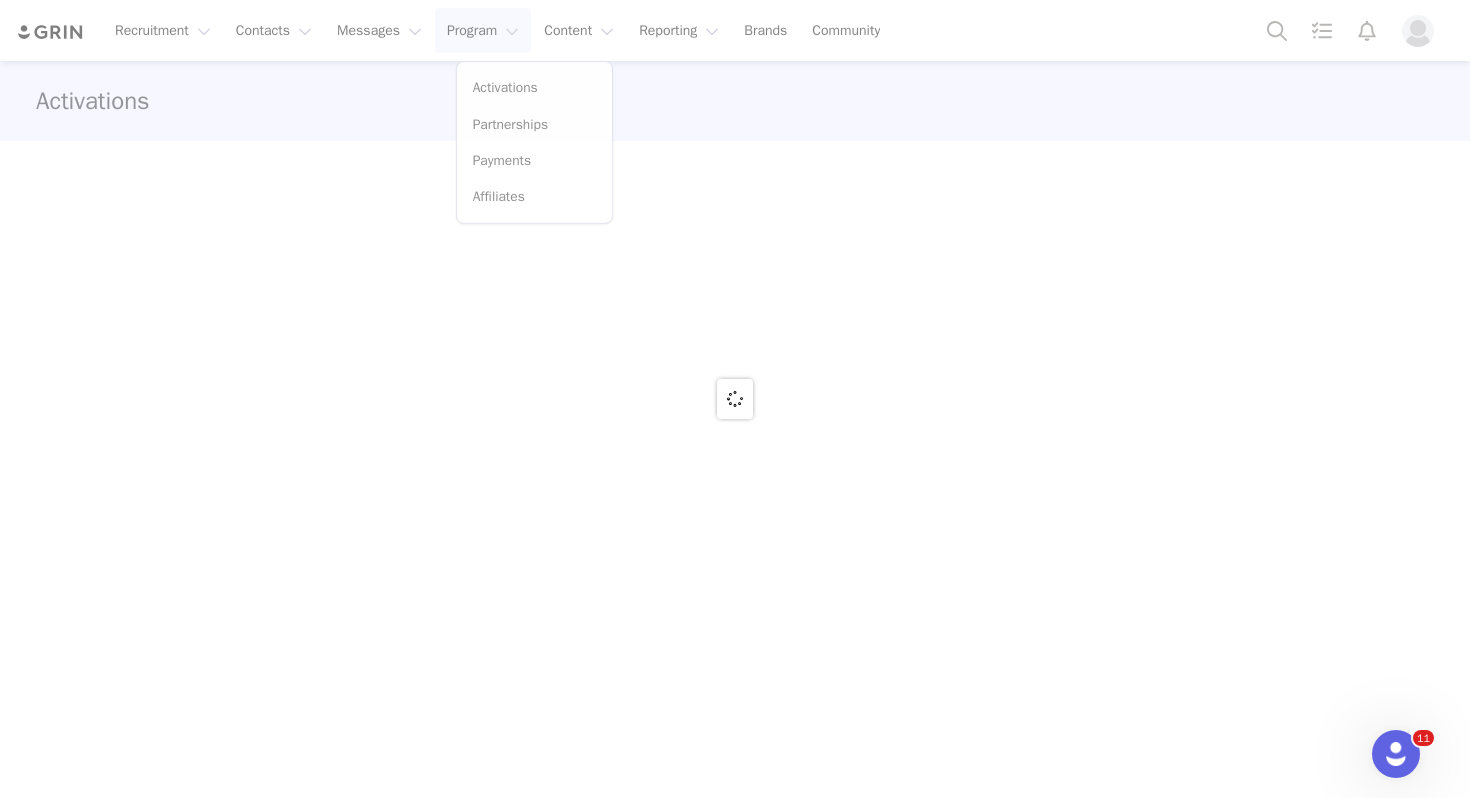 scroll, scrollTop: 0, scrollLeft: 0, axis: both 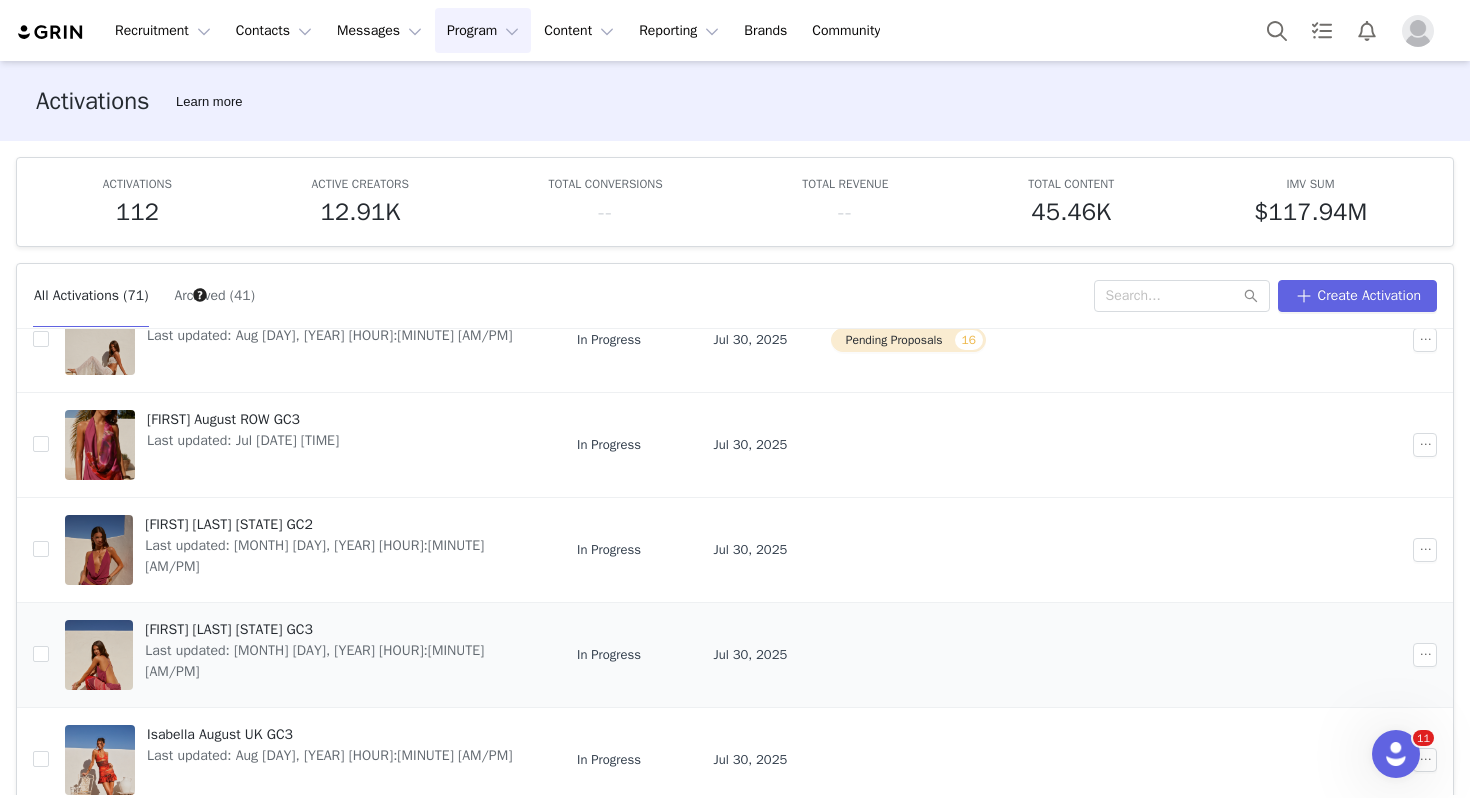 click on "Last updated: Jul 31, 2025 4:44 PM" at bounding box center (339, 661) 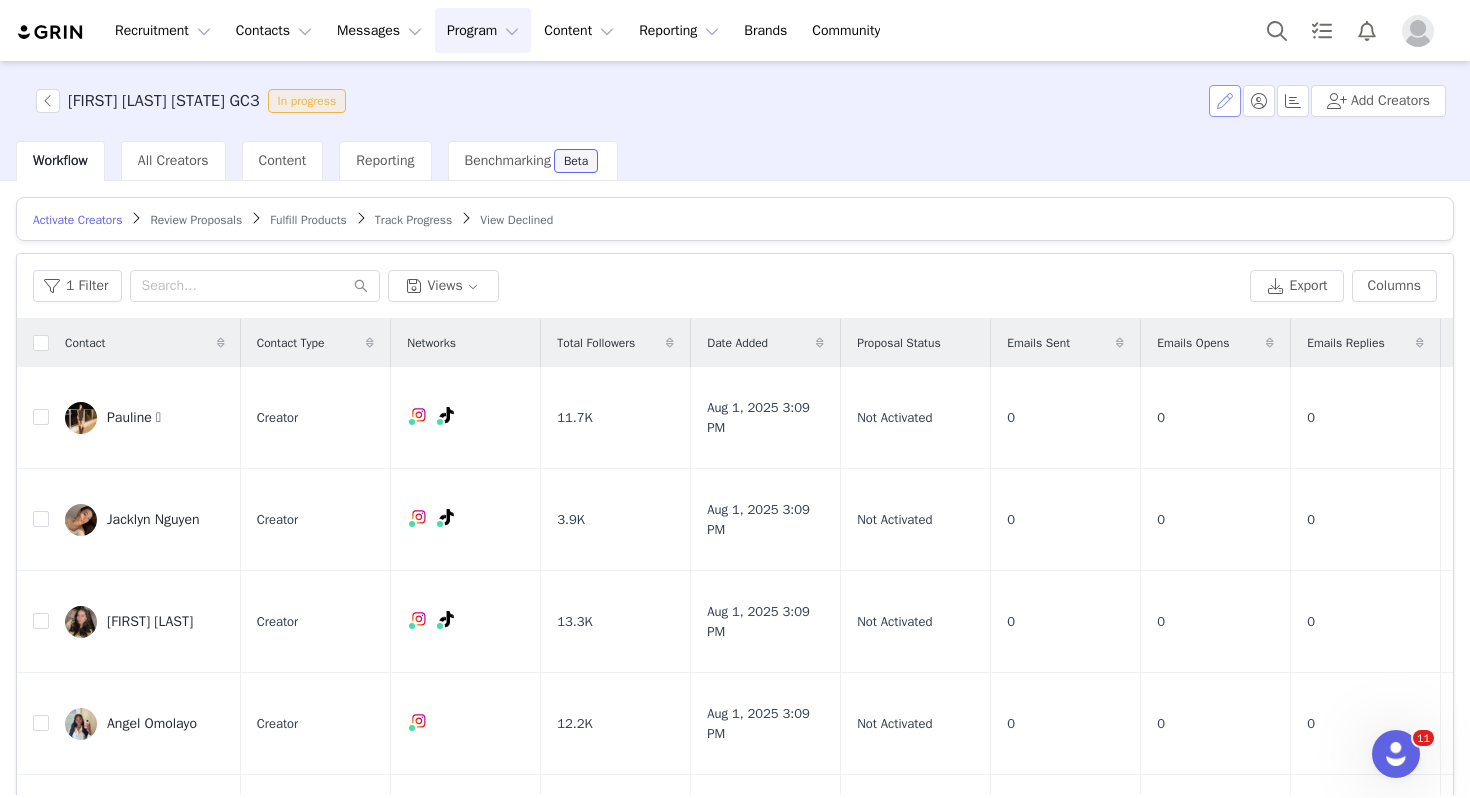 click at bounding box center [1225, 101] 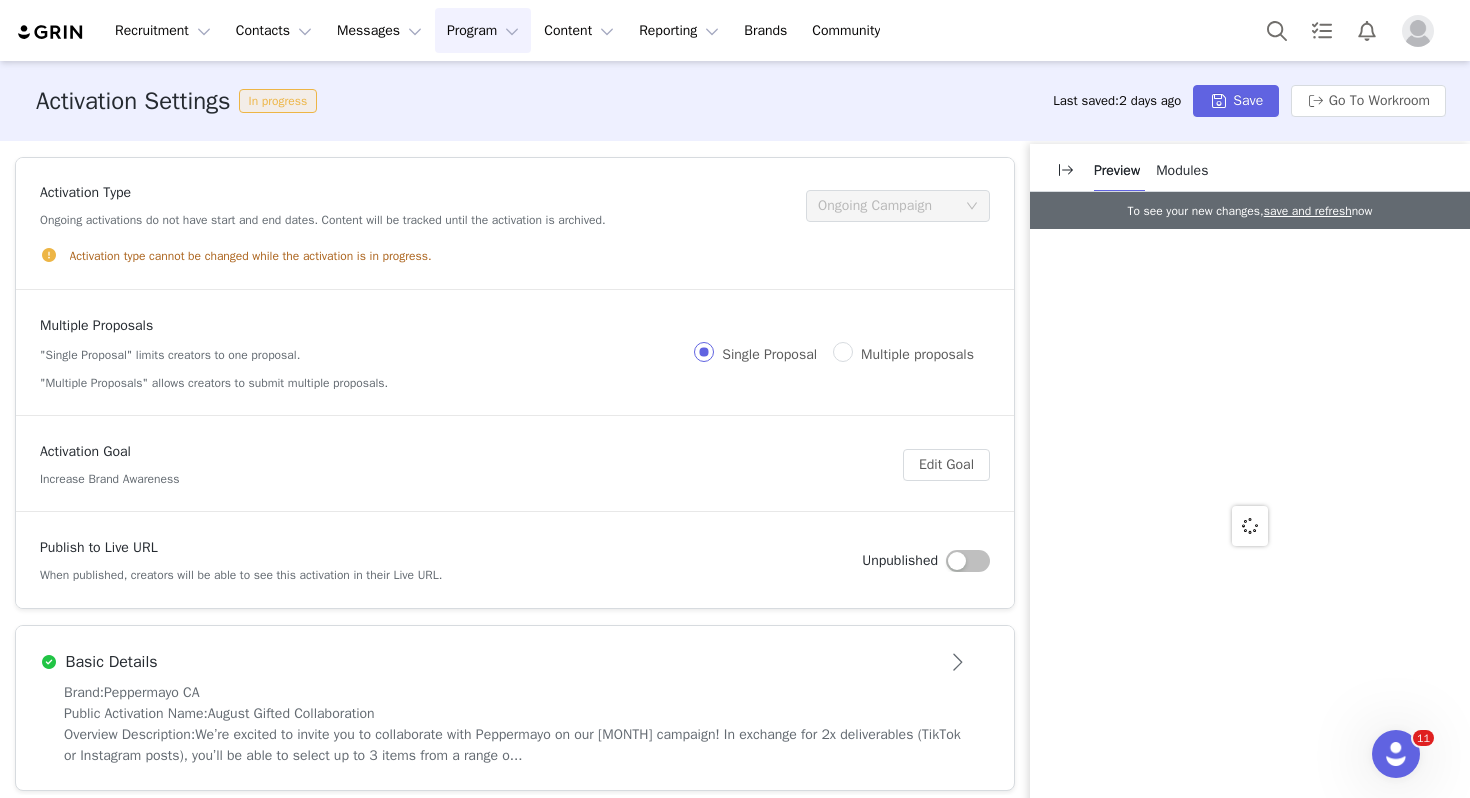 click at bounding box center (968, 561) 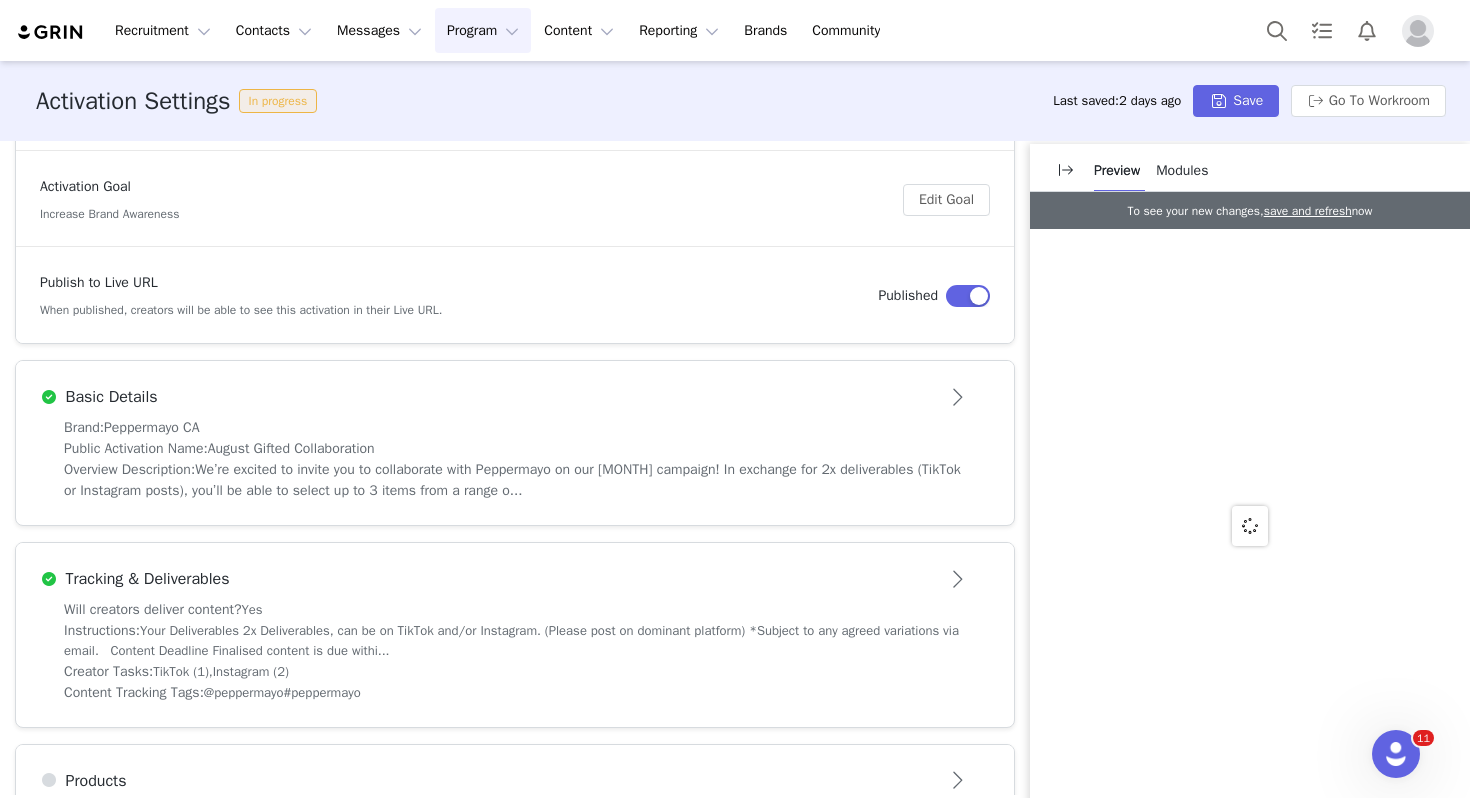 scroll, scrollTop: 674, scrollLeft: 0, axis: vertical 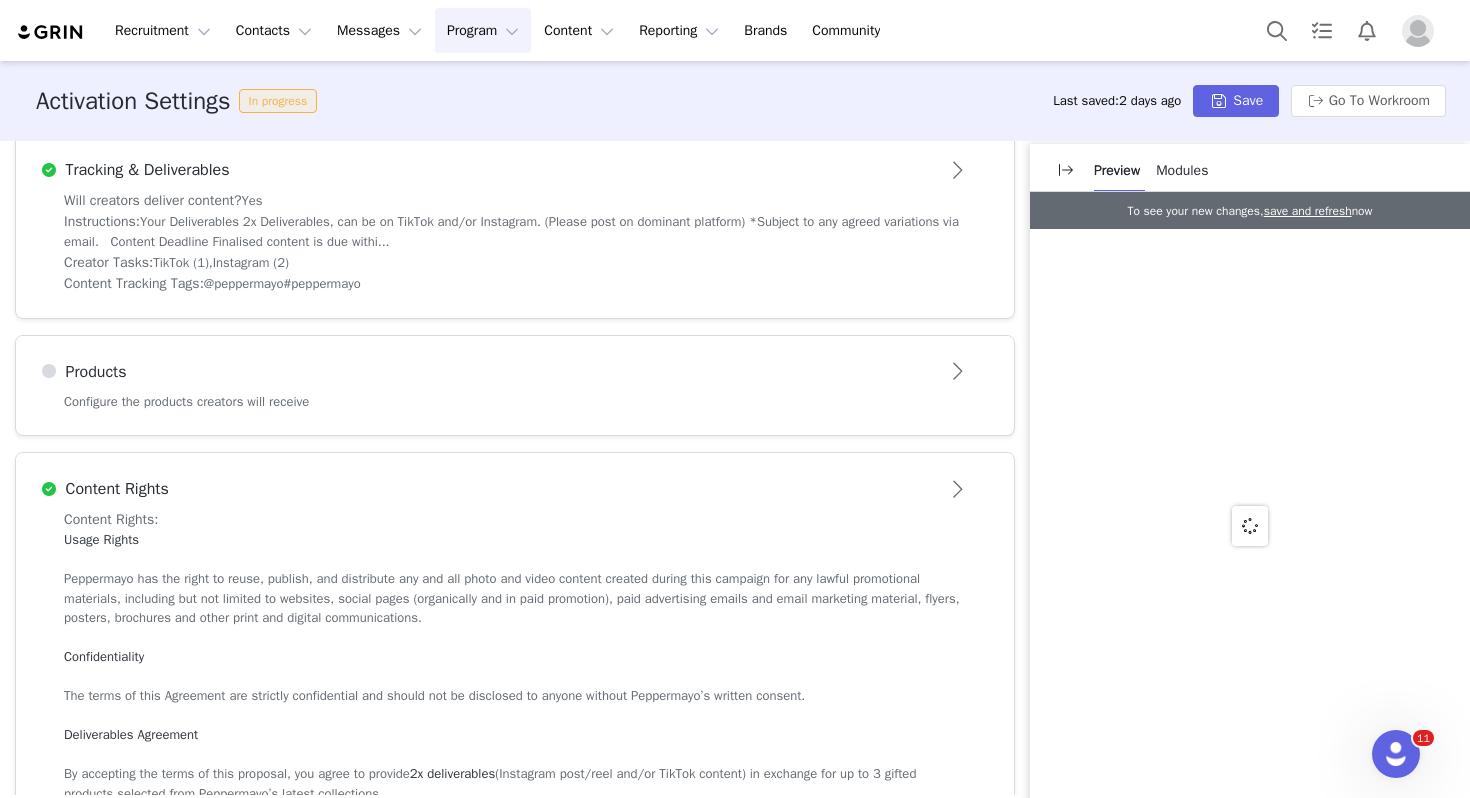 click on "Configure the products creators will receive" at bounding box center [515, 414] 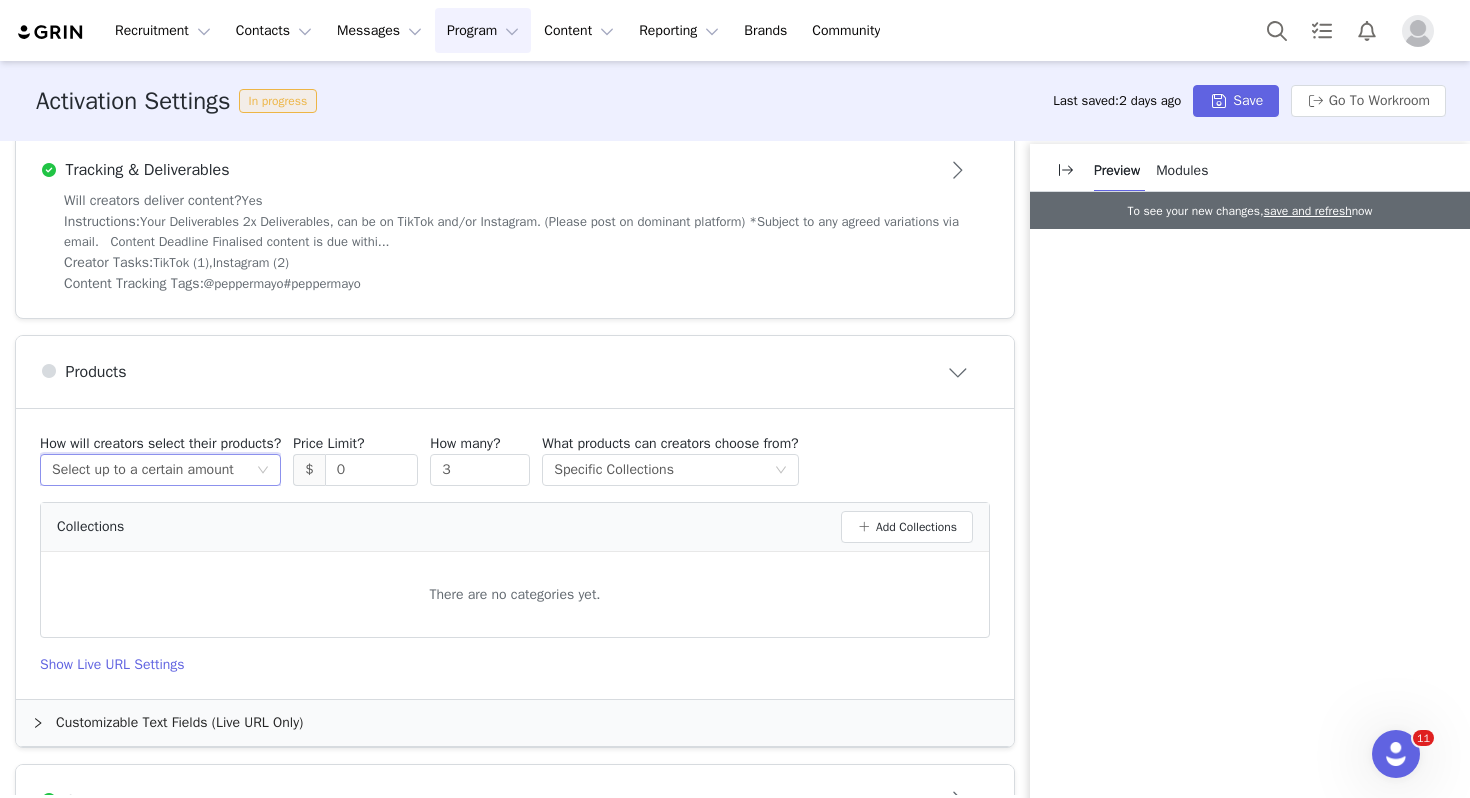 click on "Select up to a certain amount" at bounding box center [143, 470] 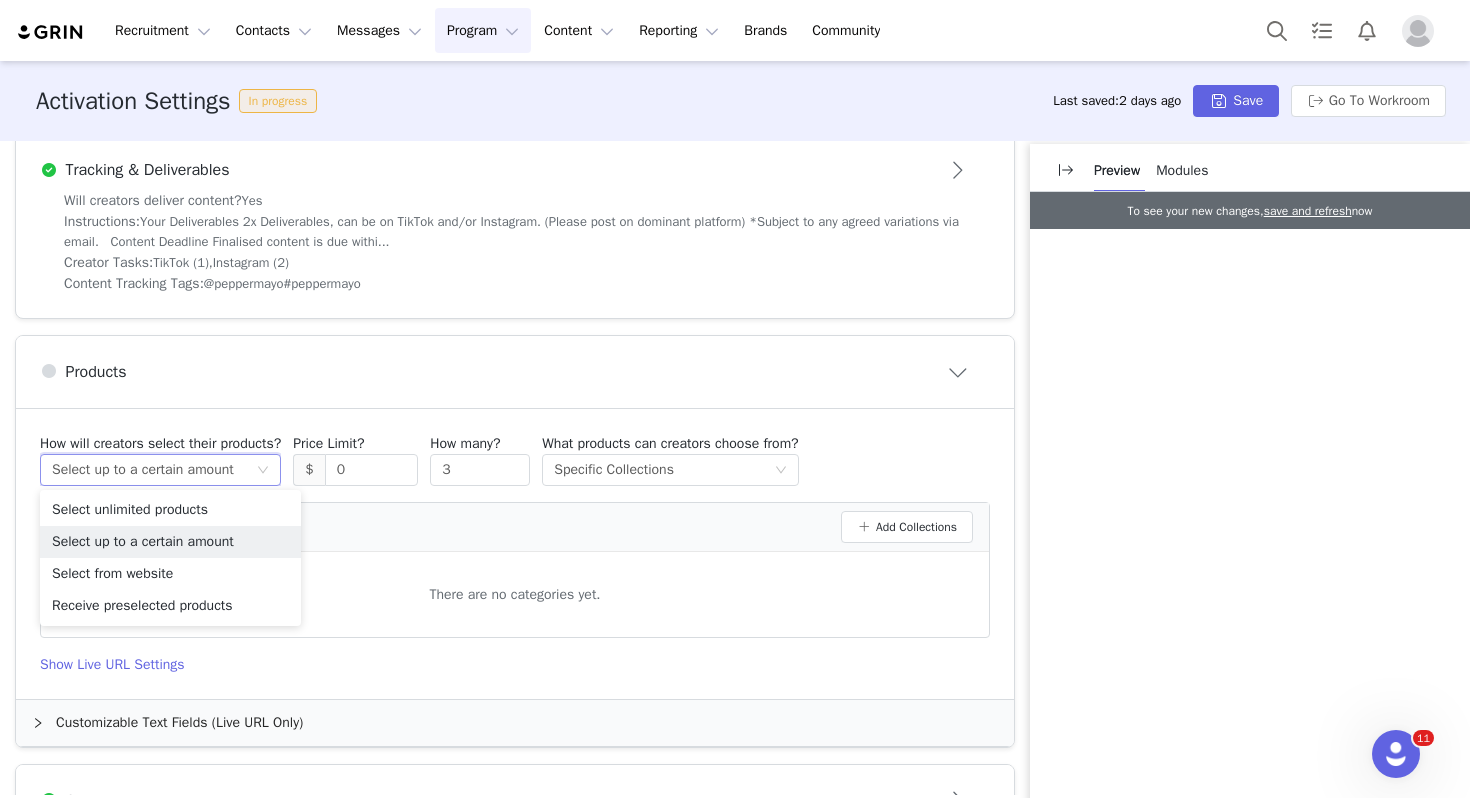 click on "Collections     Add Collections There are no categories yet." at bounding box center (515, 570) 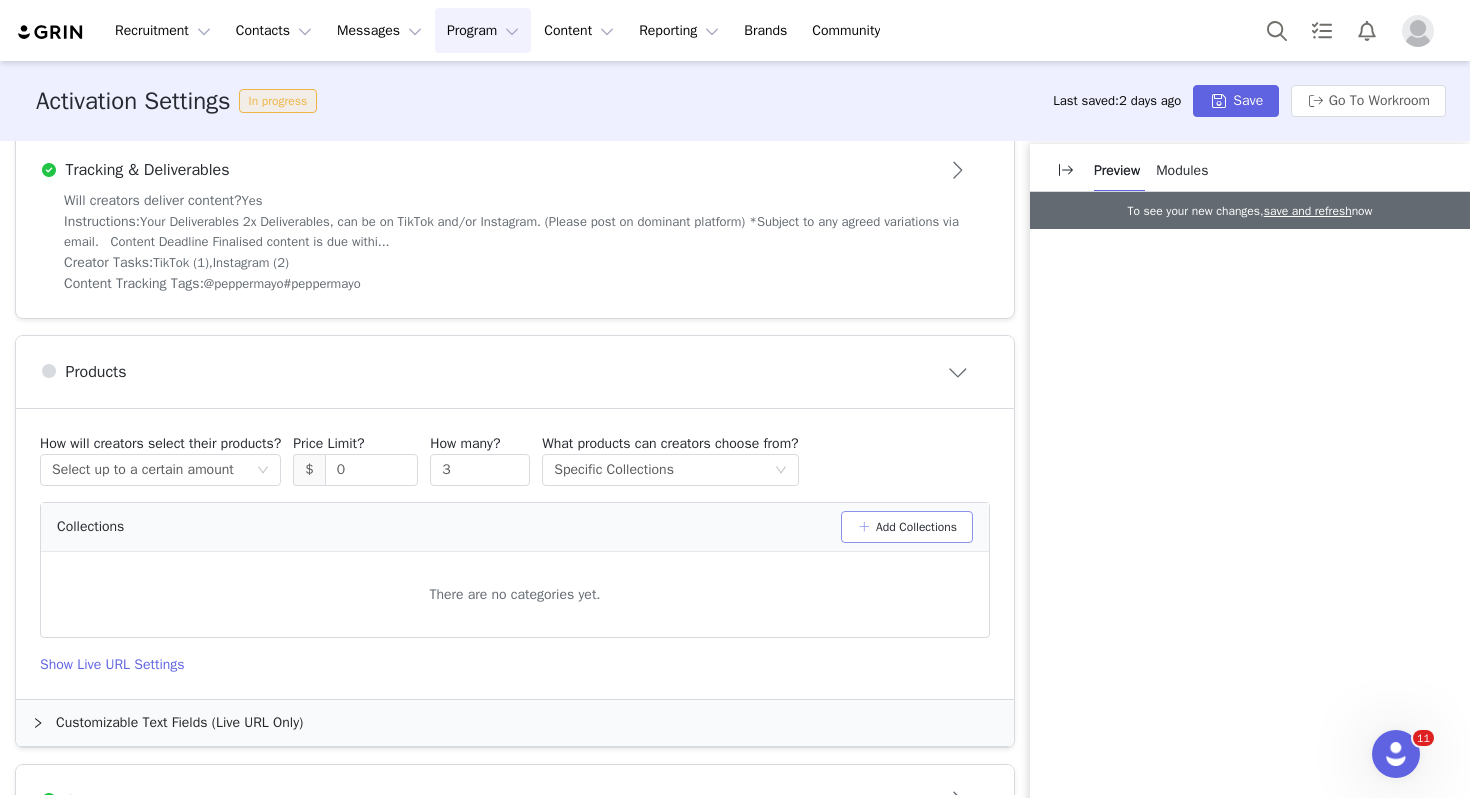 click on "Add Collections" at bounding box center (907, 527) 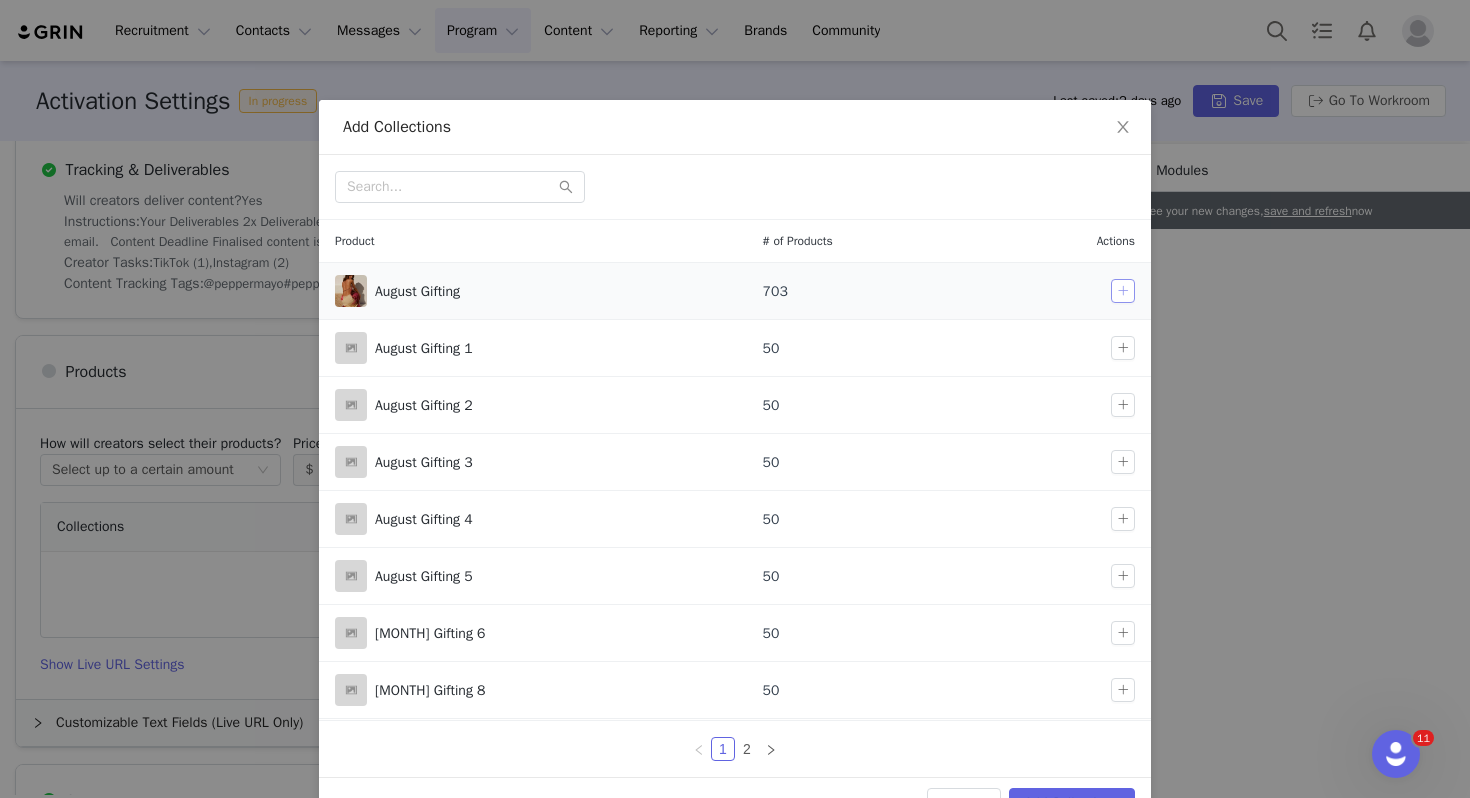 click at bounding box center (1123, 291) 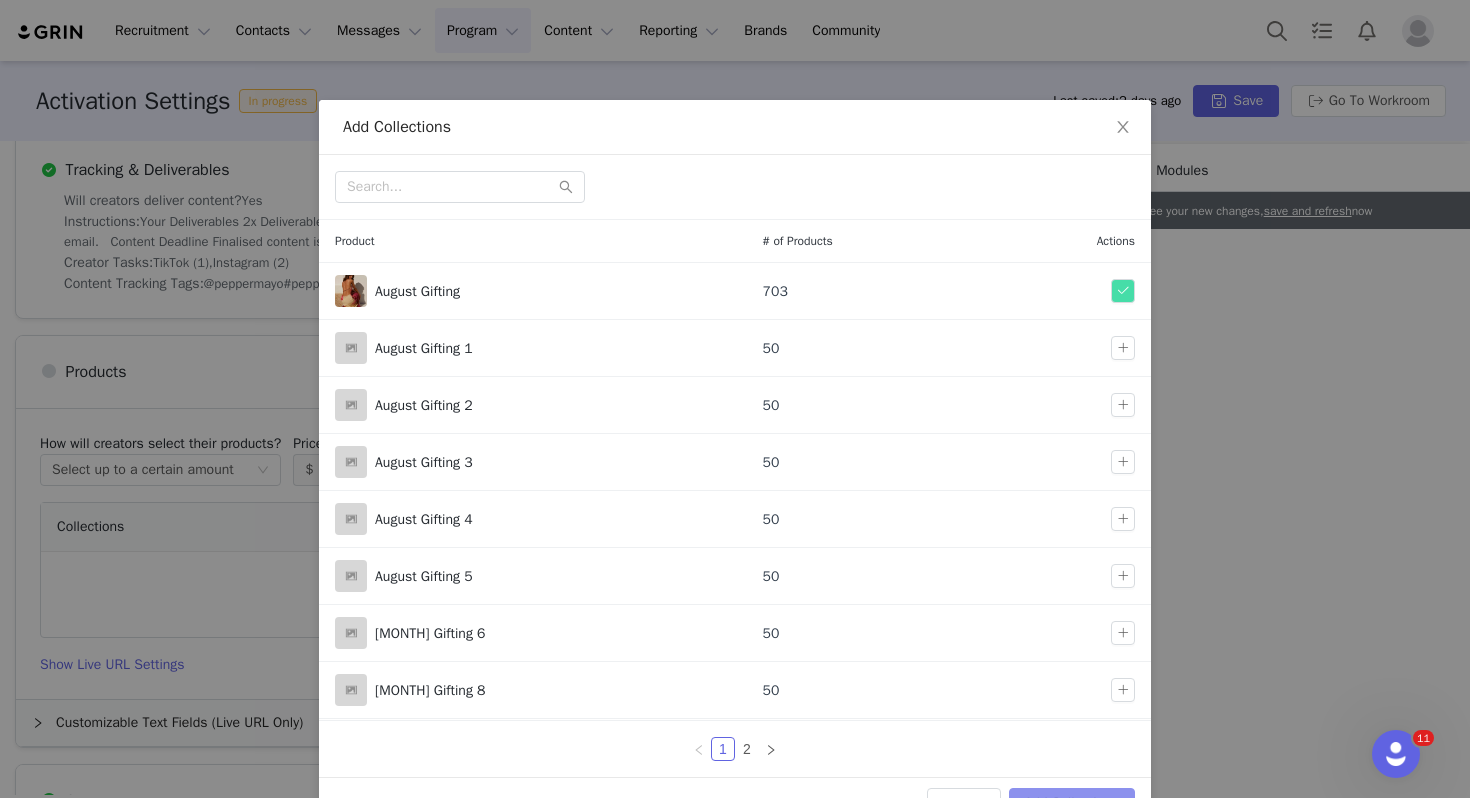 click on "Add Collections" at bounding box center (1072, 804) 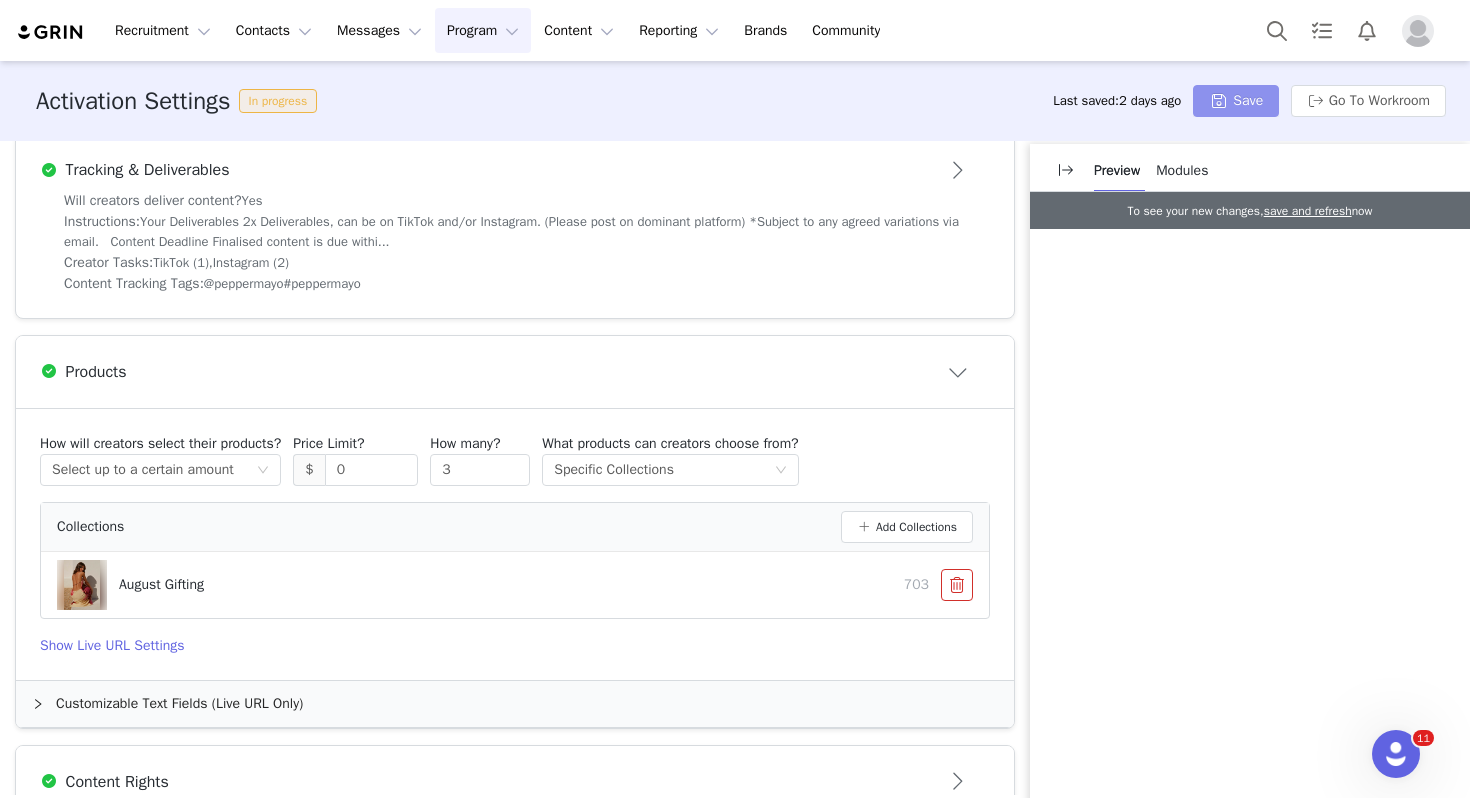 click on "Save" at bounding box center (1236, 101) 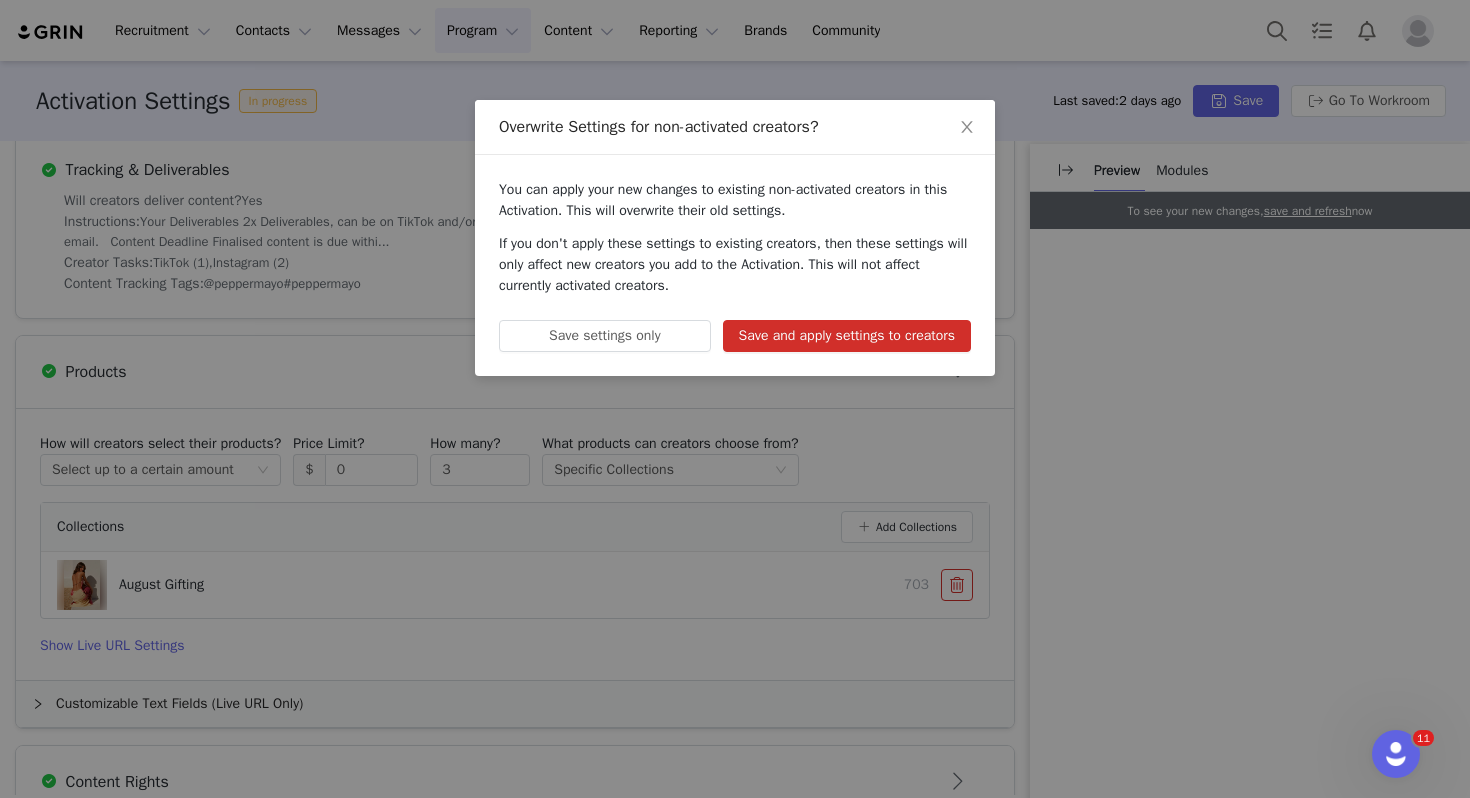 click on "Save and apply settings to creators" at bounding box center (847, 336) 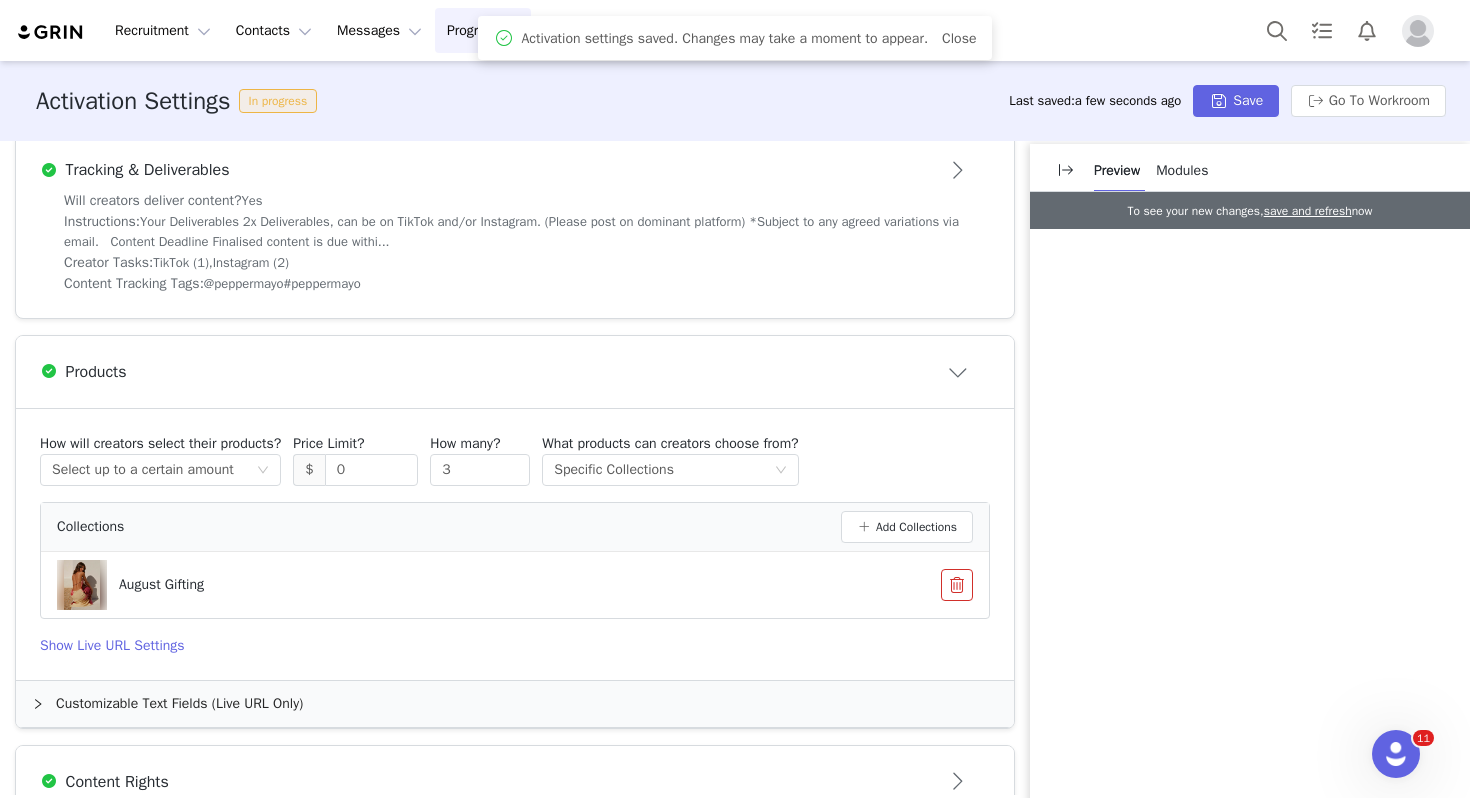 scroll, scrollTop: 0, scrollLeft: 0, axis: both 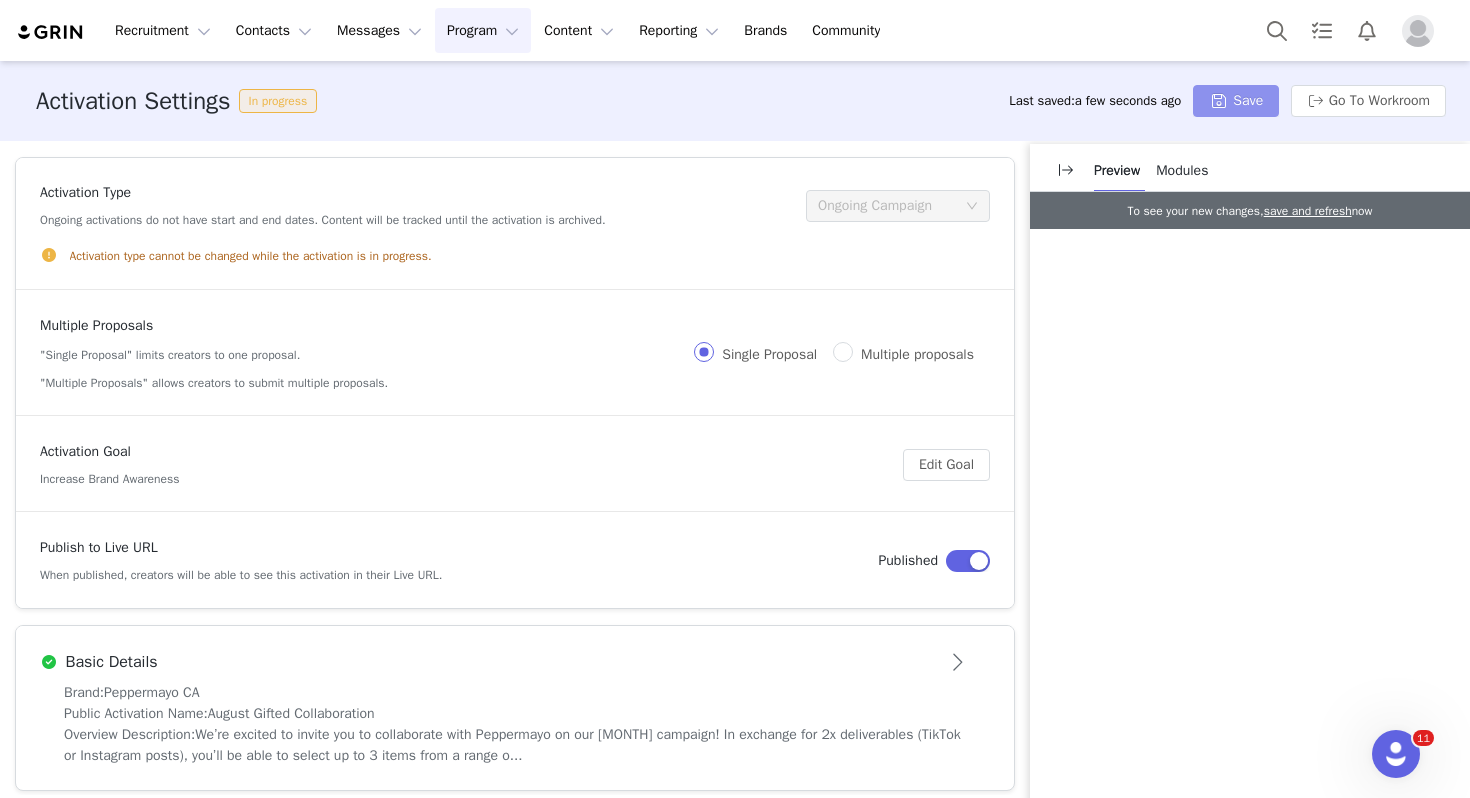 click on "Save" at bounding box center [1236, 101] 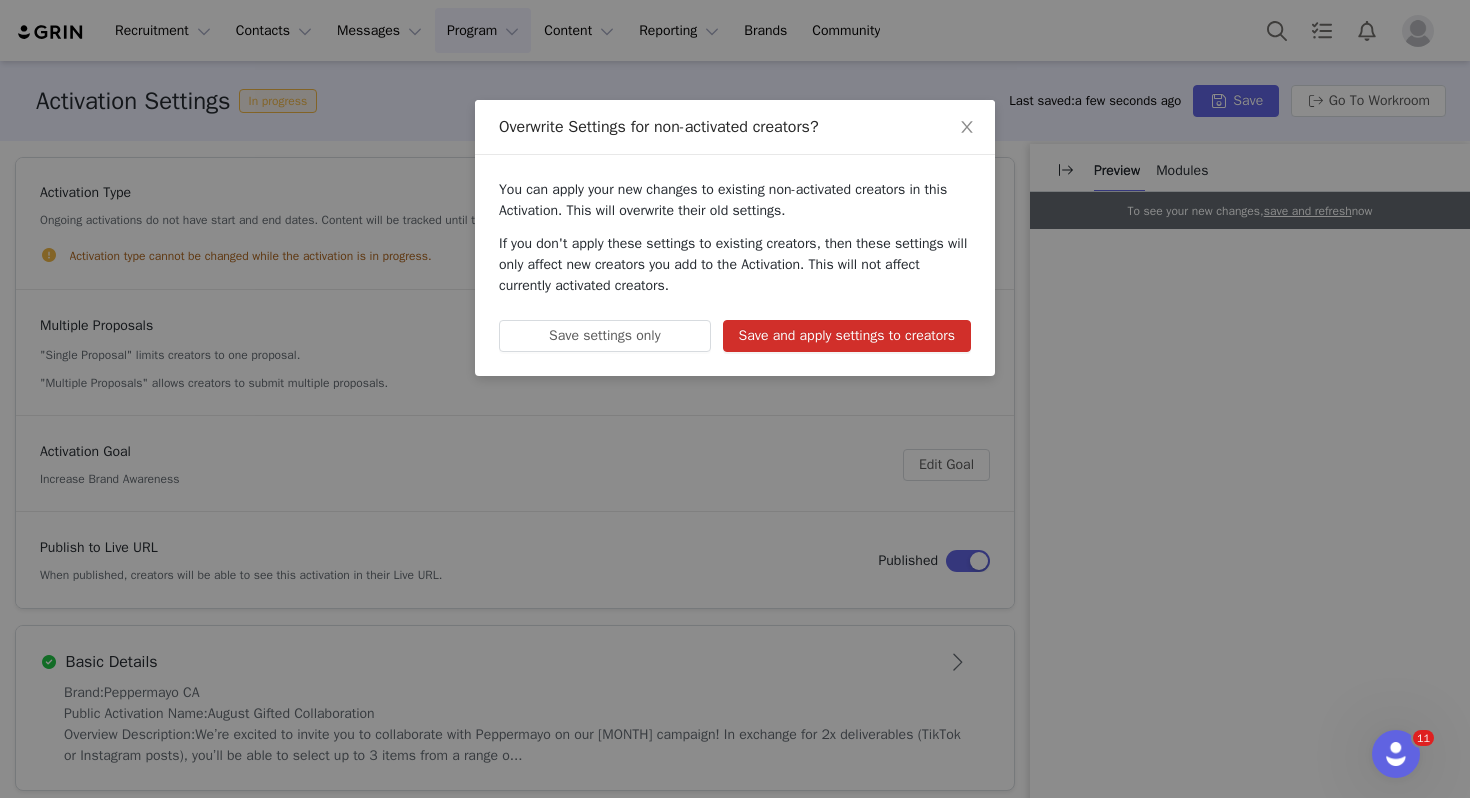 click on "You can apply your new changes to existing non-activated creators in this Activation. This will overwrite their old settings.   If you don't apply these settings to existing creators, then these settings will only affect new creators you add to the Activation. This will not affect currently activated creators.  Save settings only Save and apply settings to creators" at bounding box center [735, 265] 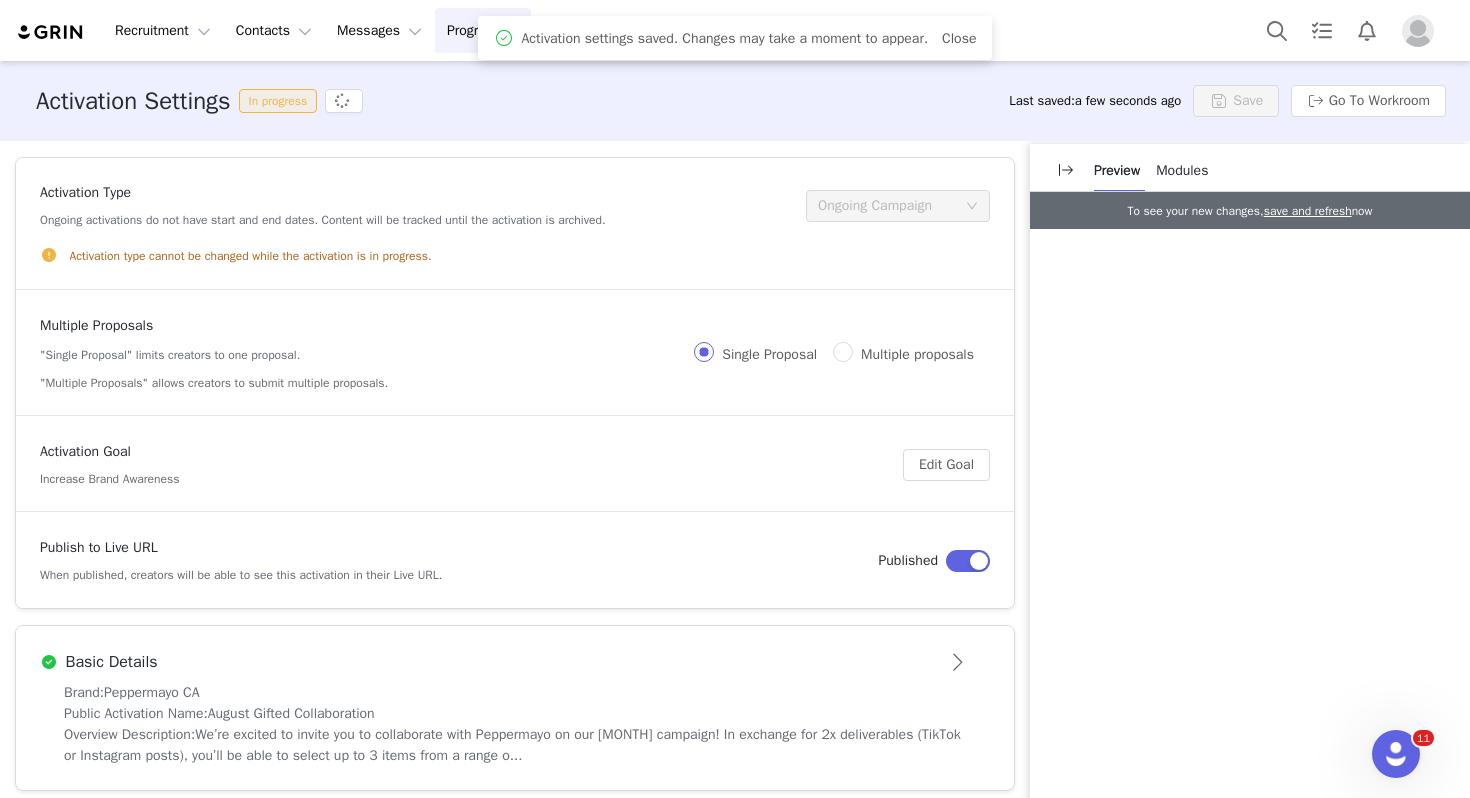 click at bounding box center [51, 32] 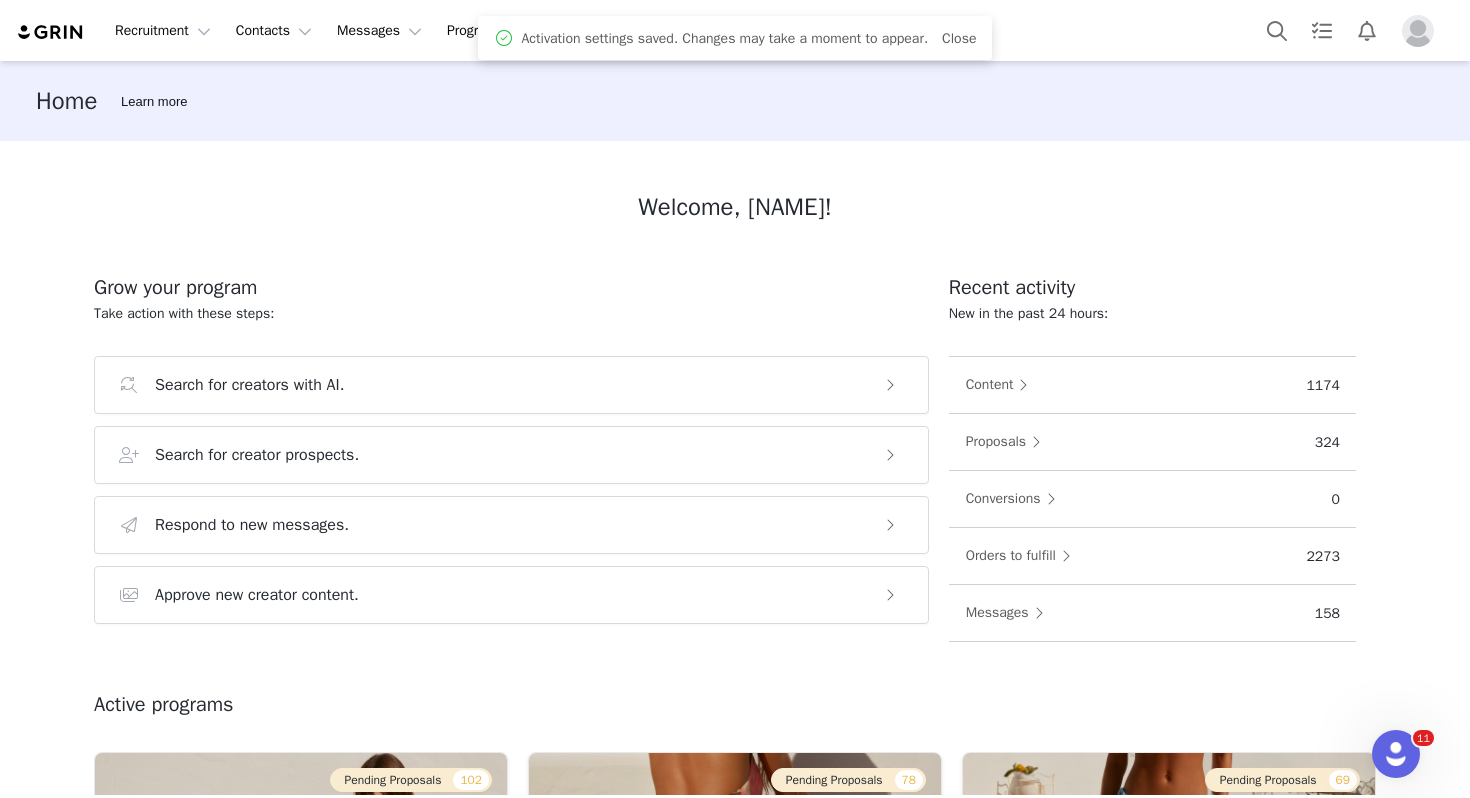 scroll, scrollTop: 245, scrollLeft: 0, axis: vertical 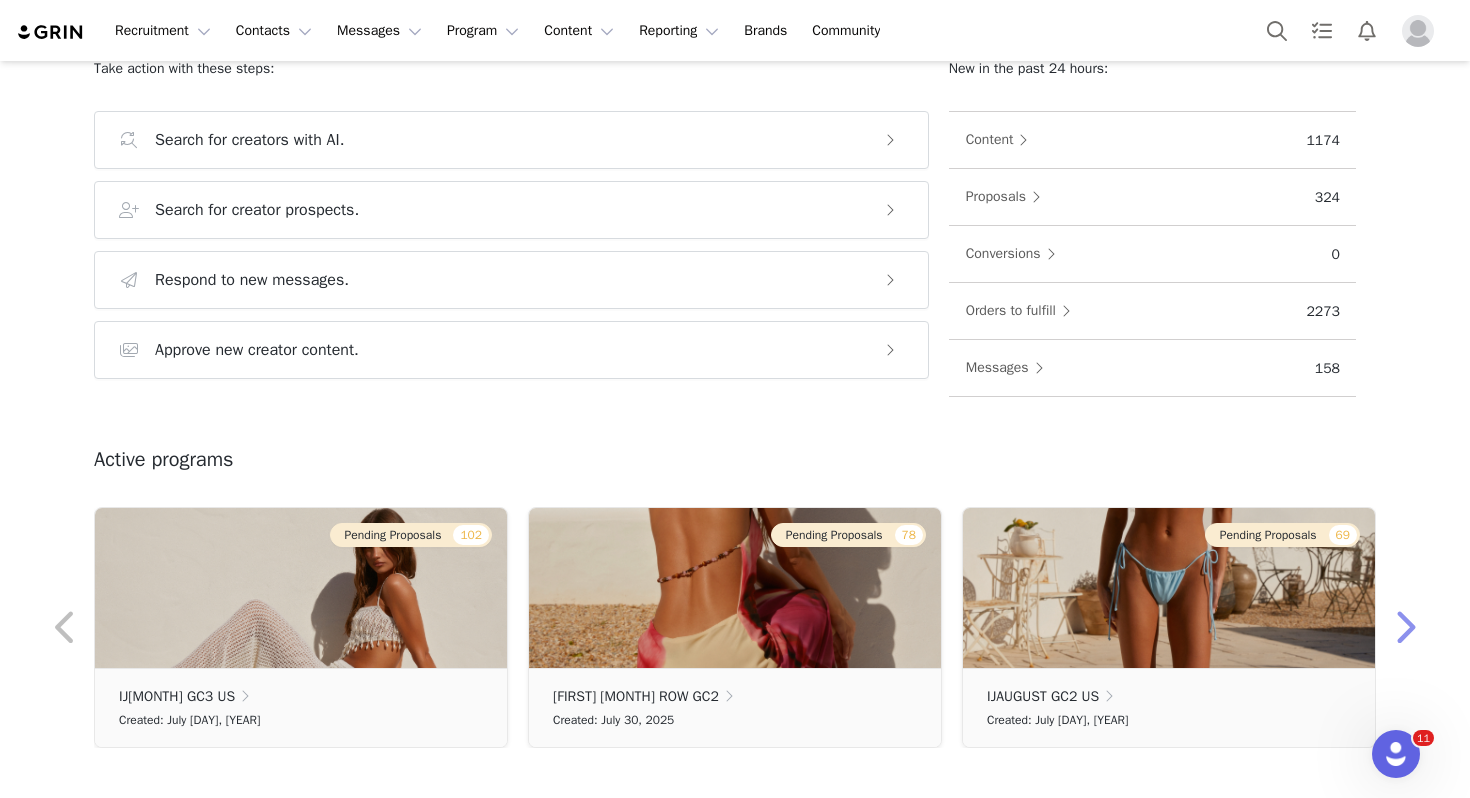 click at bounding box center (1404, 628) 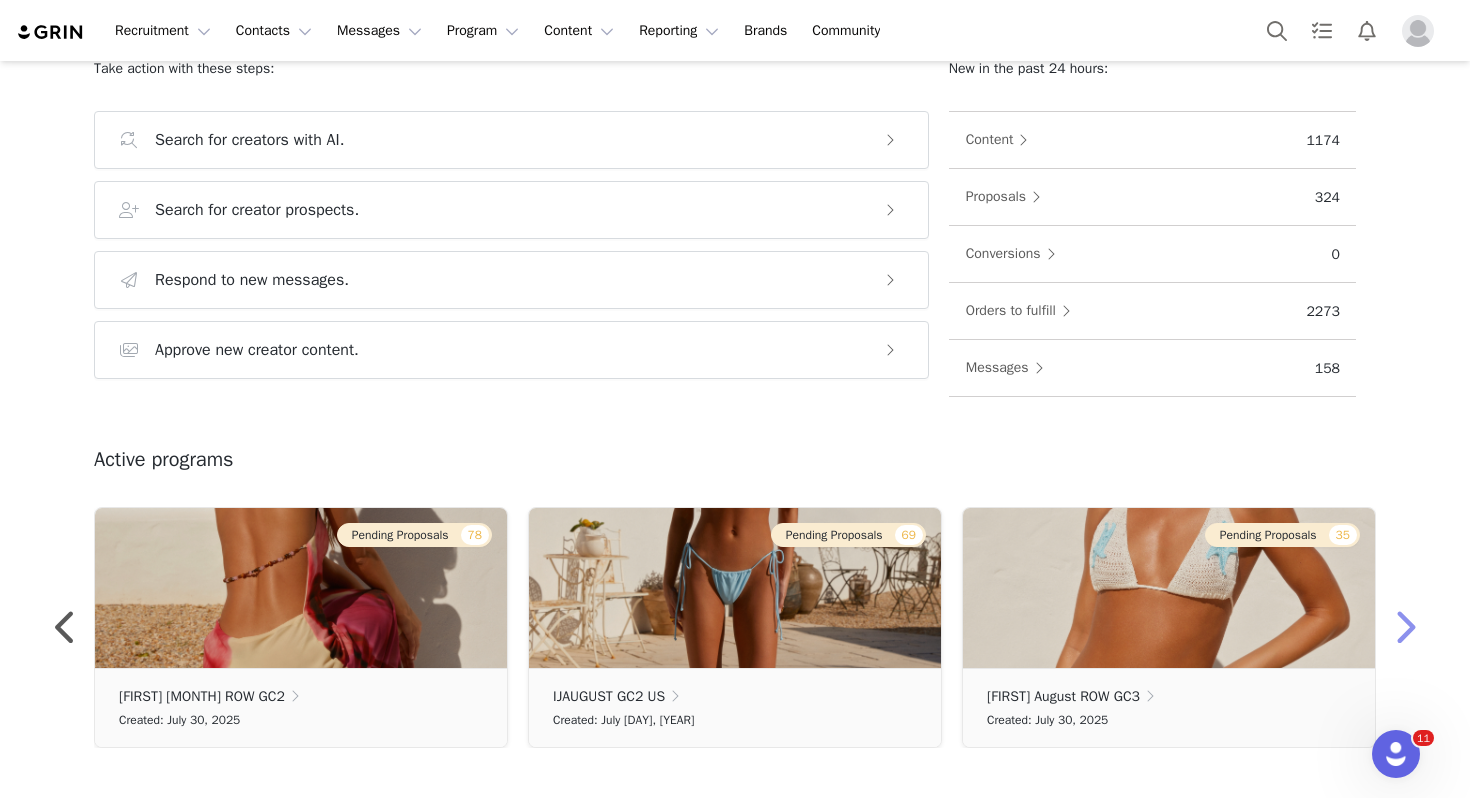 click at bounding box center (1404, 628) 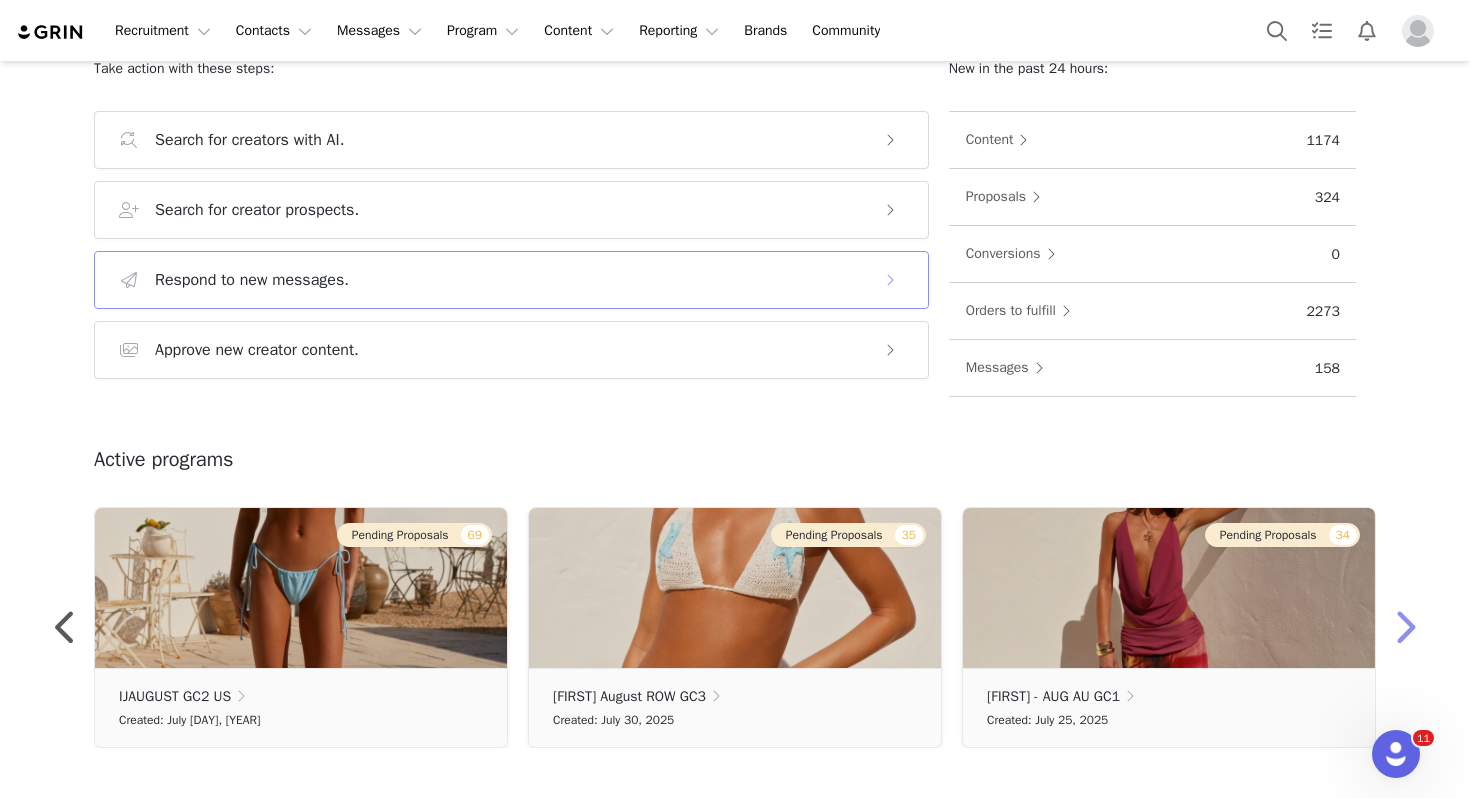 scroll, scrollTop: 0, scrollLeft: 0, axis: both 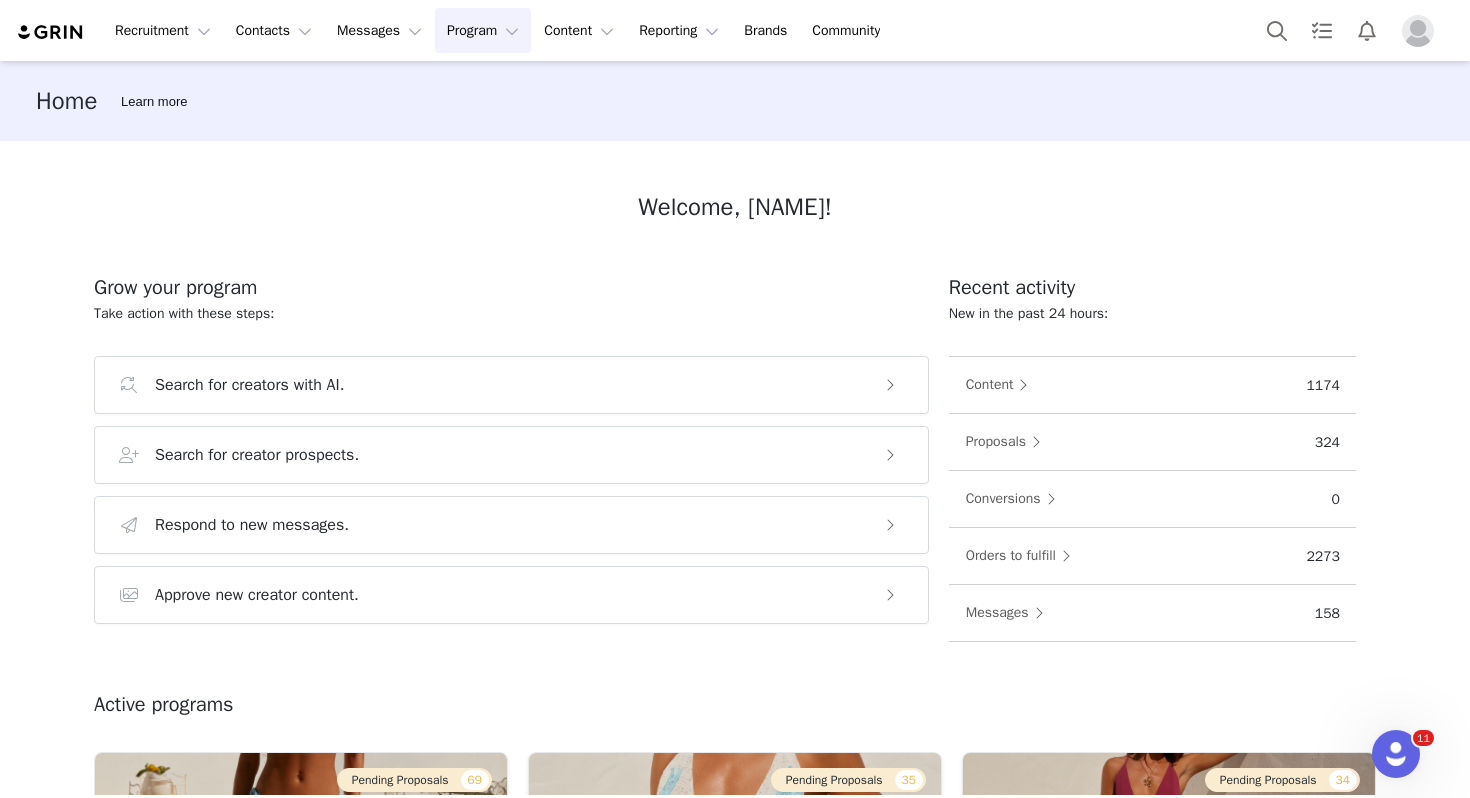 click on "Program Program" at bounding box center (483, 30) 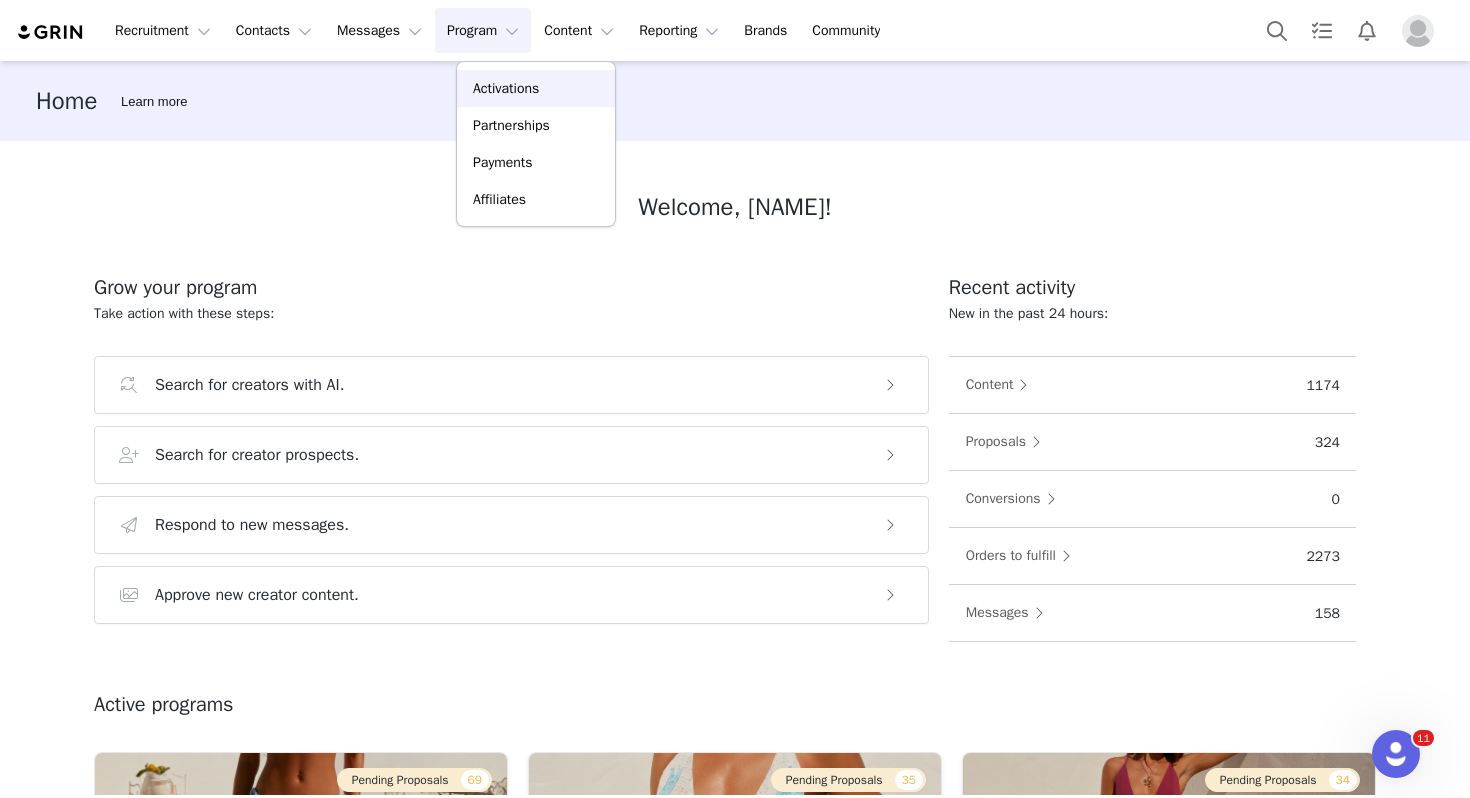 click on "Activations" at bounding box center [506, 88] 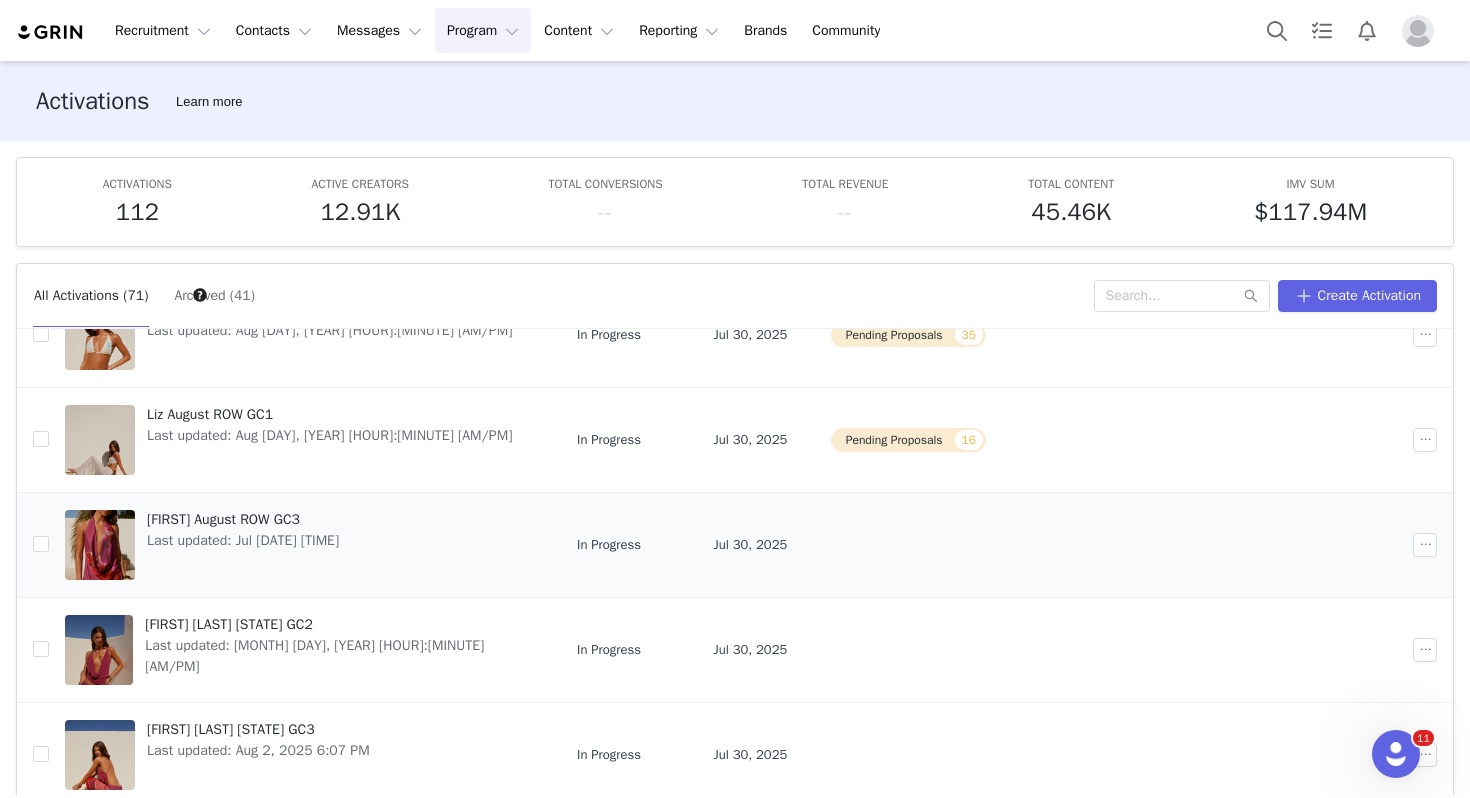 scroll, scrollTop: 240, scrollLeft: 0, axis: vertical 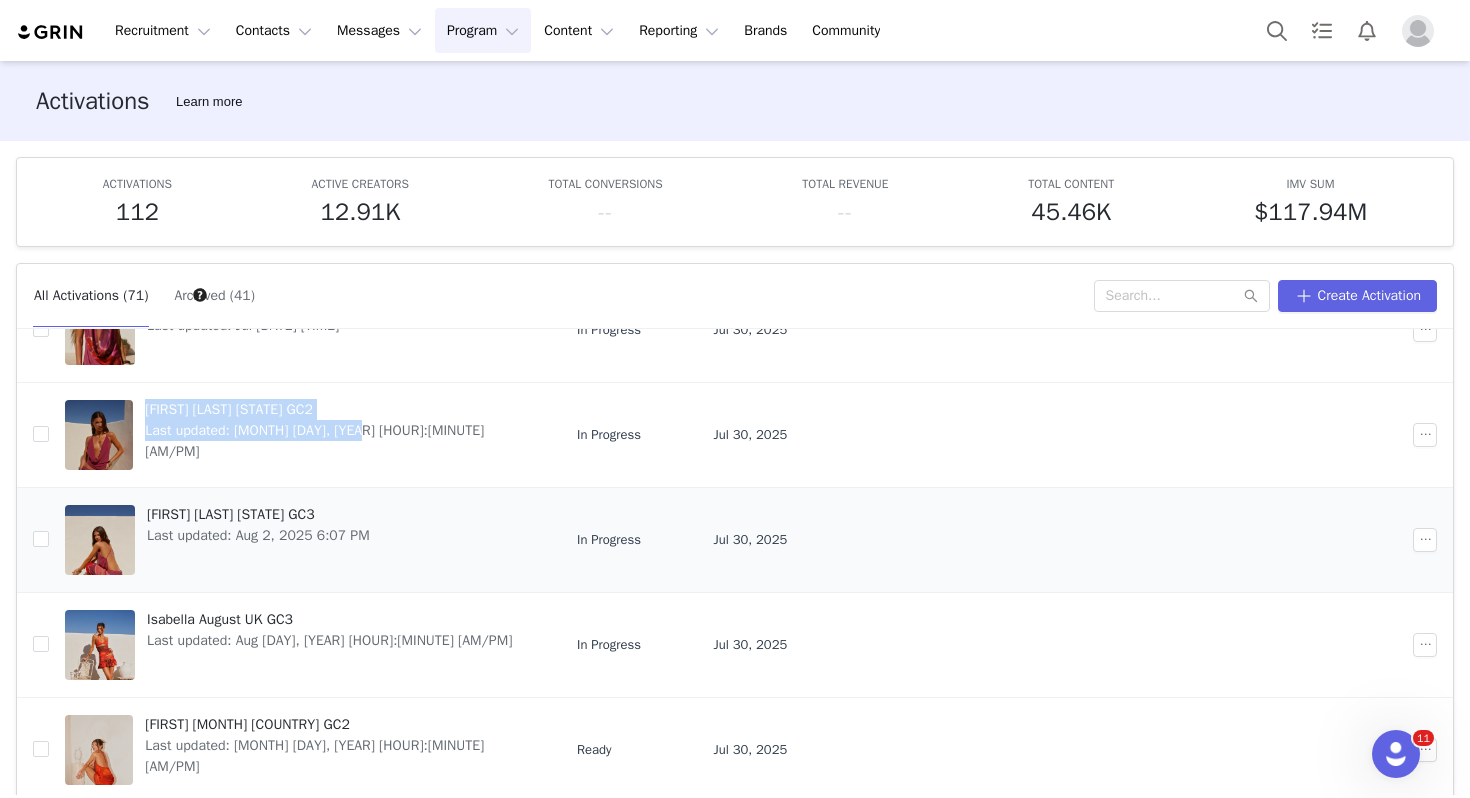 click on "Liz August CA GC3" at bounding box center [258, 514] 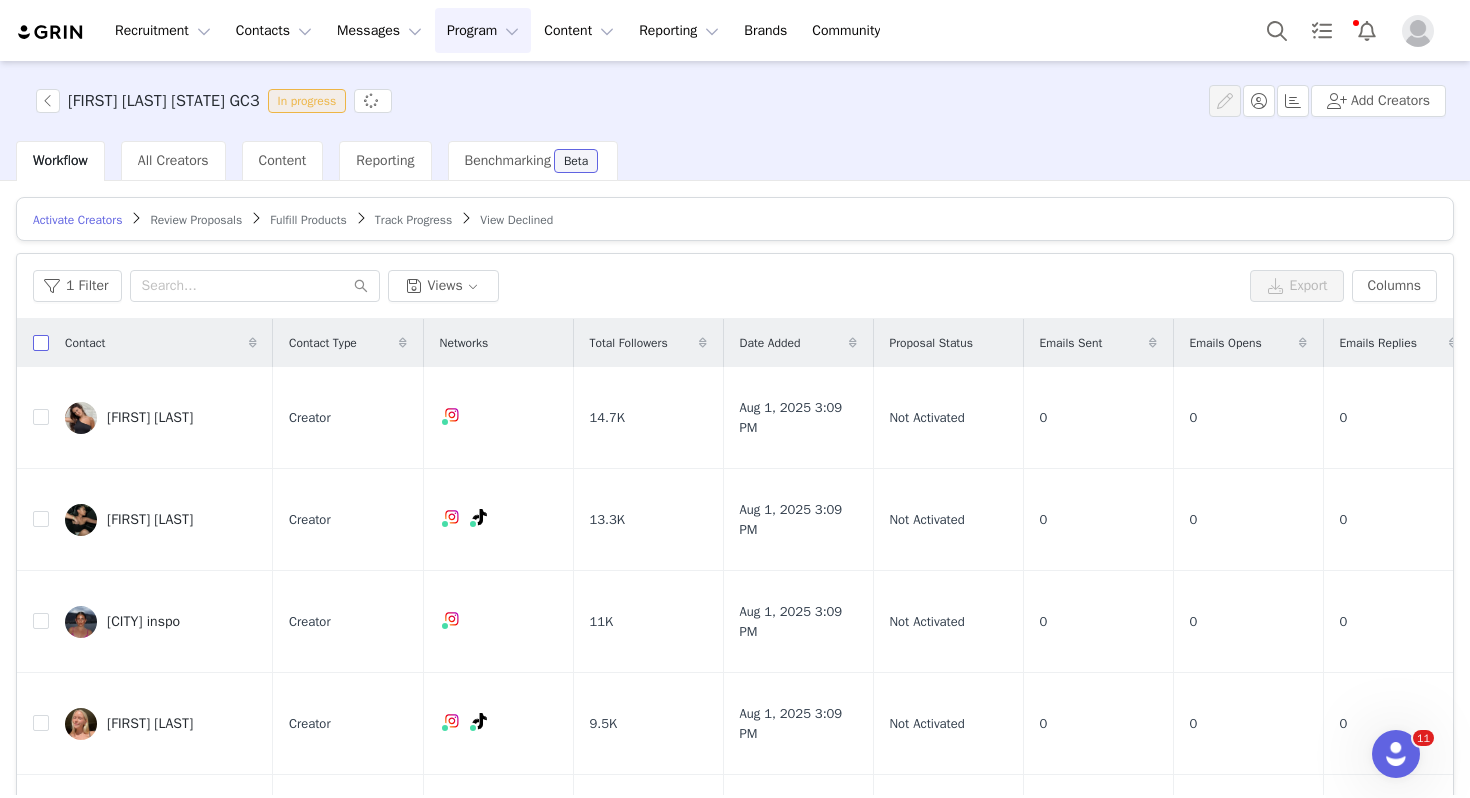 click at bounding box center (41, 343) 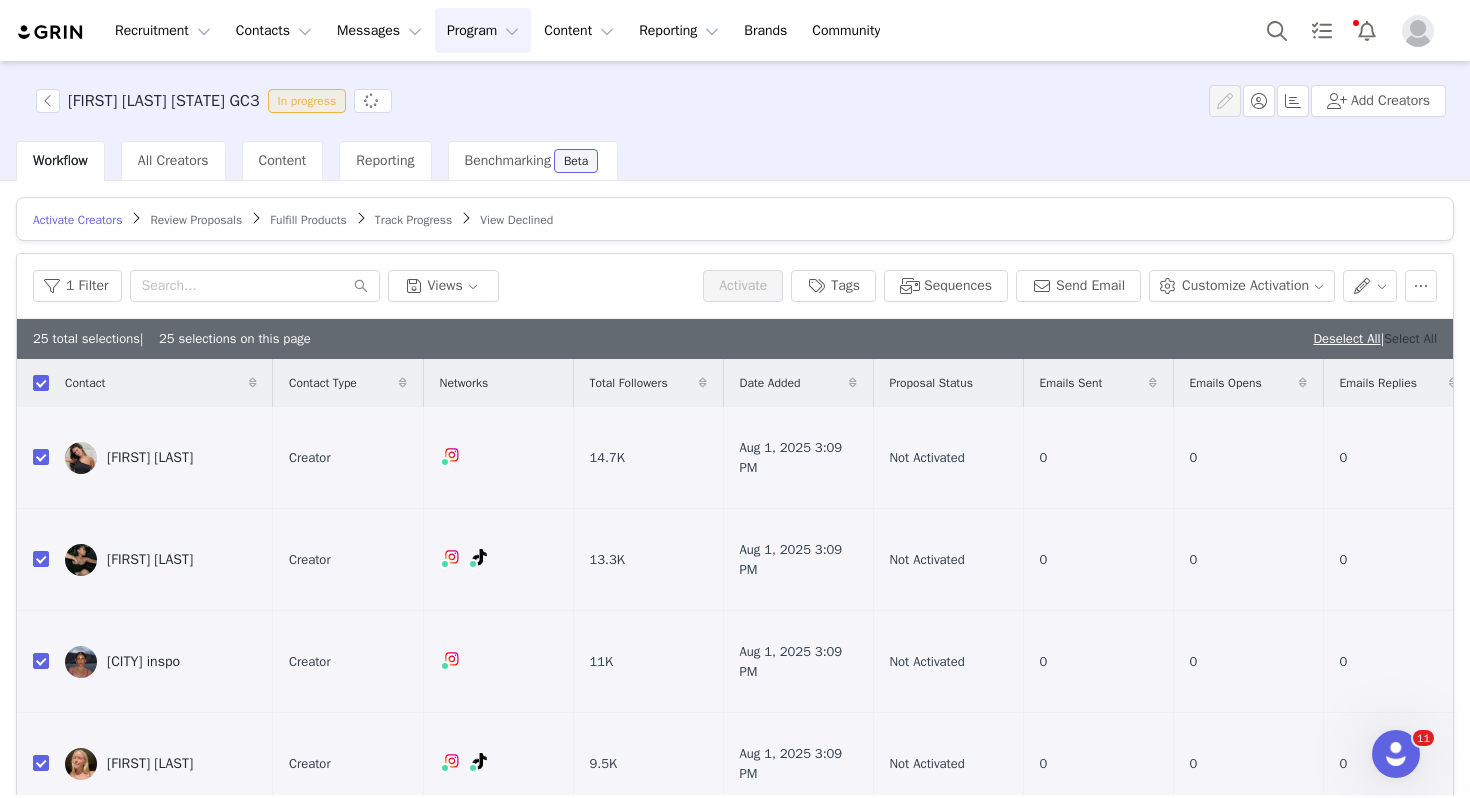 click on "Select All" at bounding box center (1410, 338) 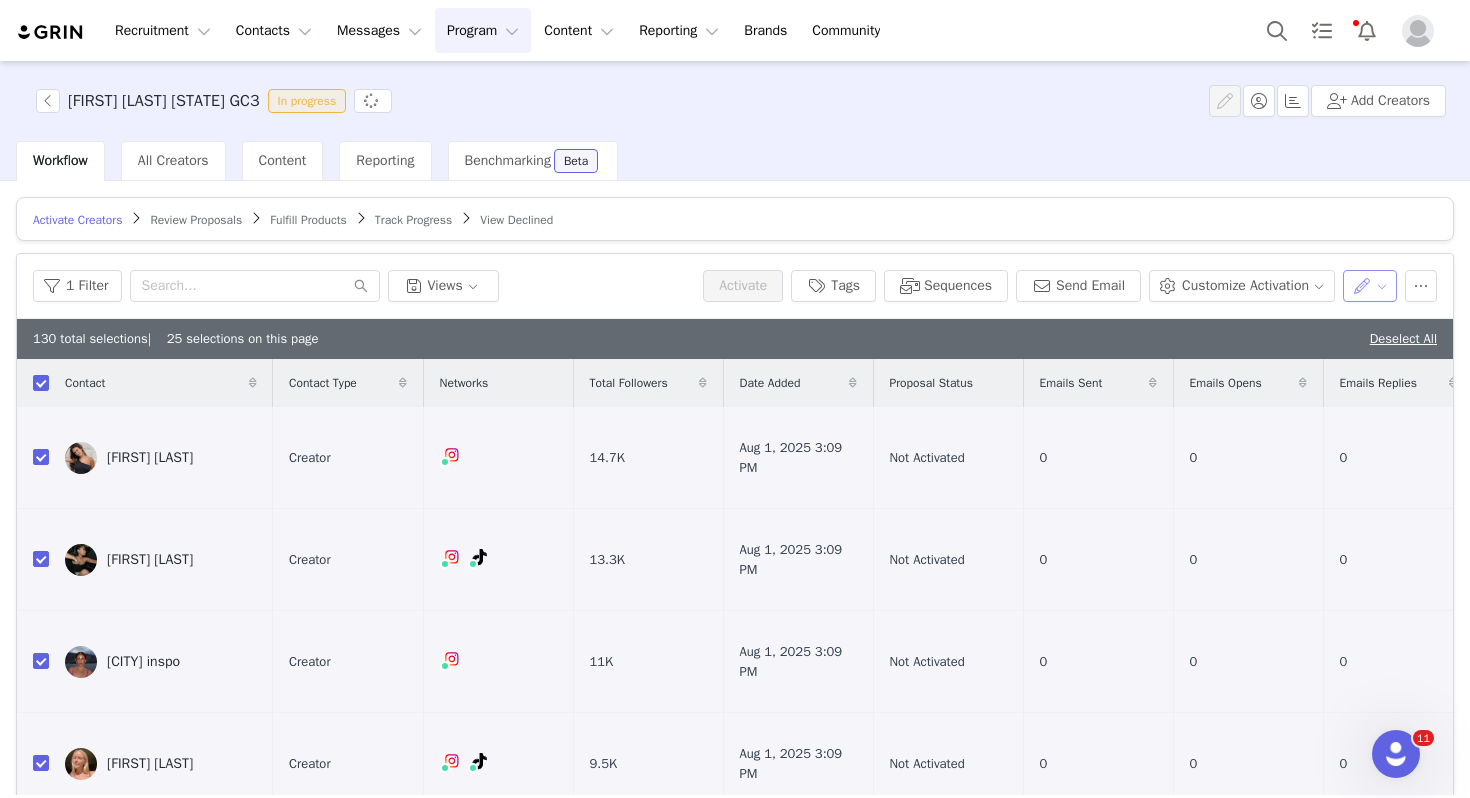 click at bounding box center [1370, 286] 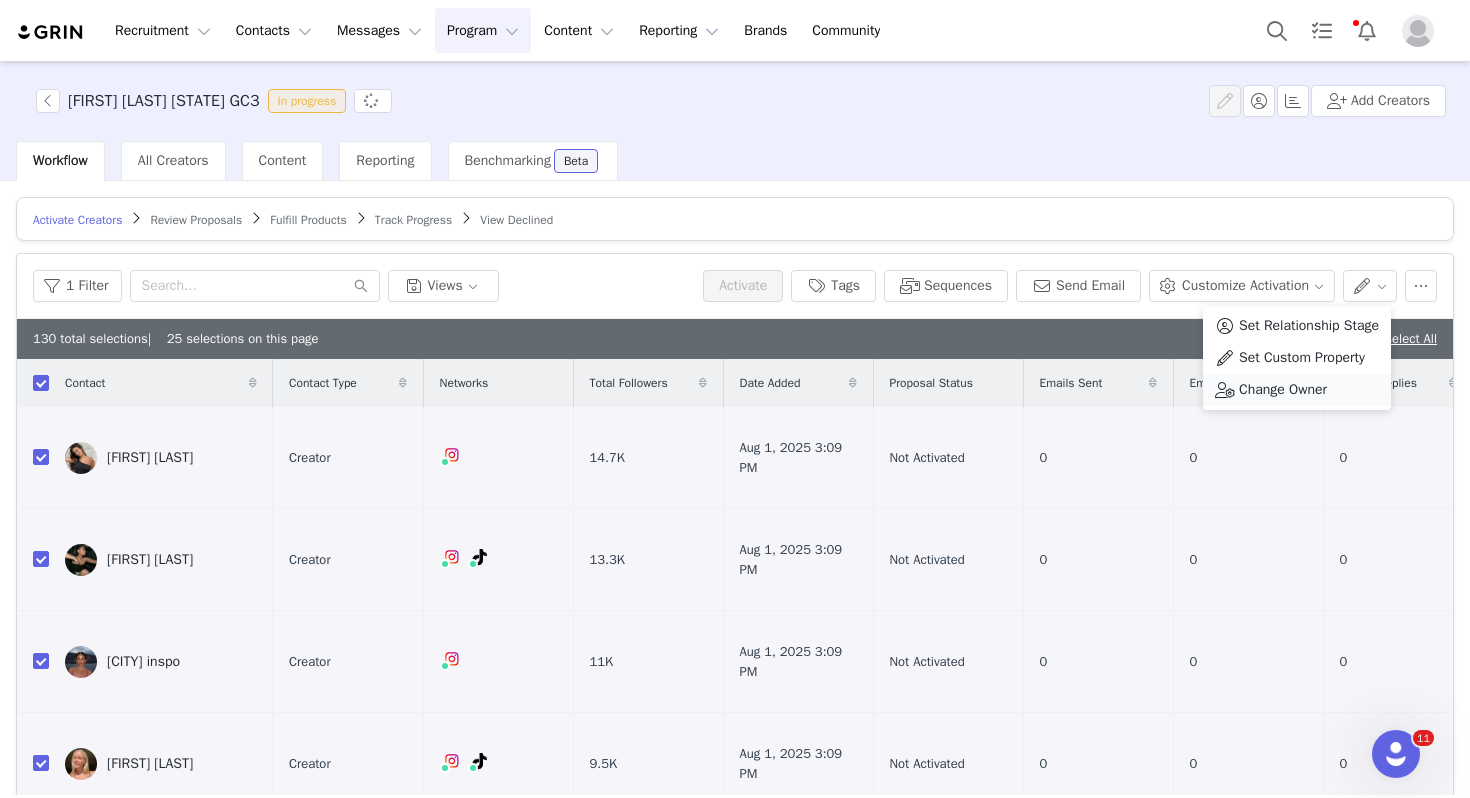 click on "Change Owner" at bounding box center (1283, 390) 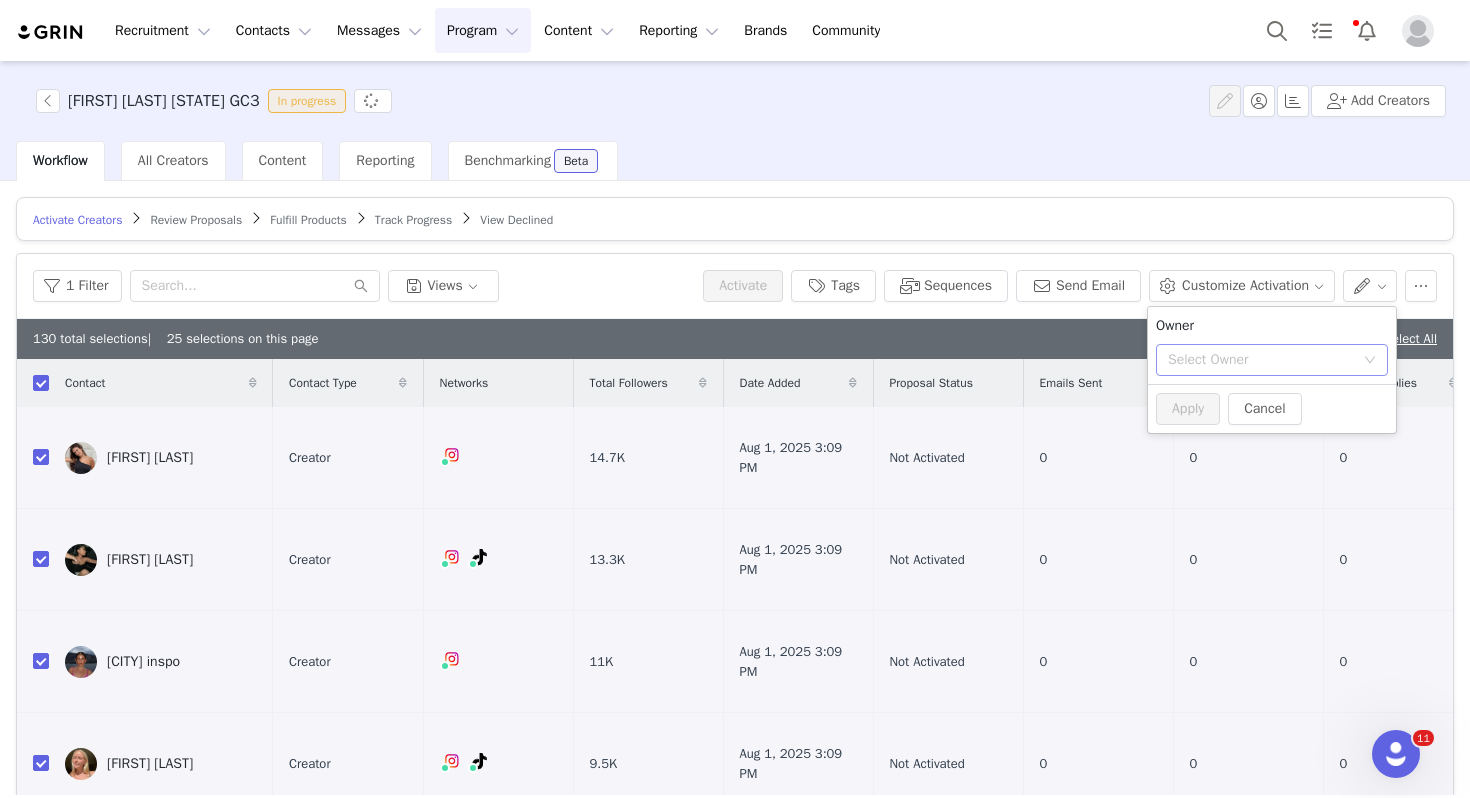 click on "Select Owner" at bounding box center [1261, 360] 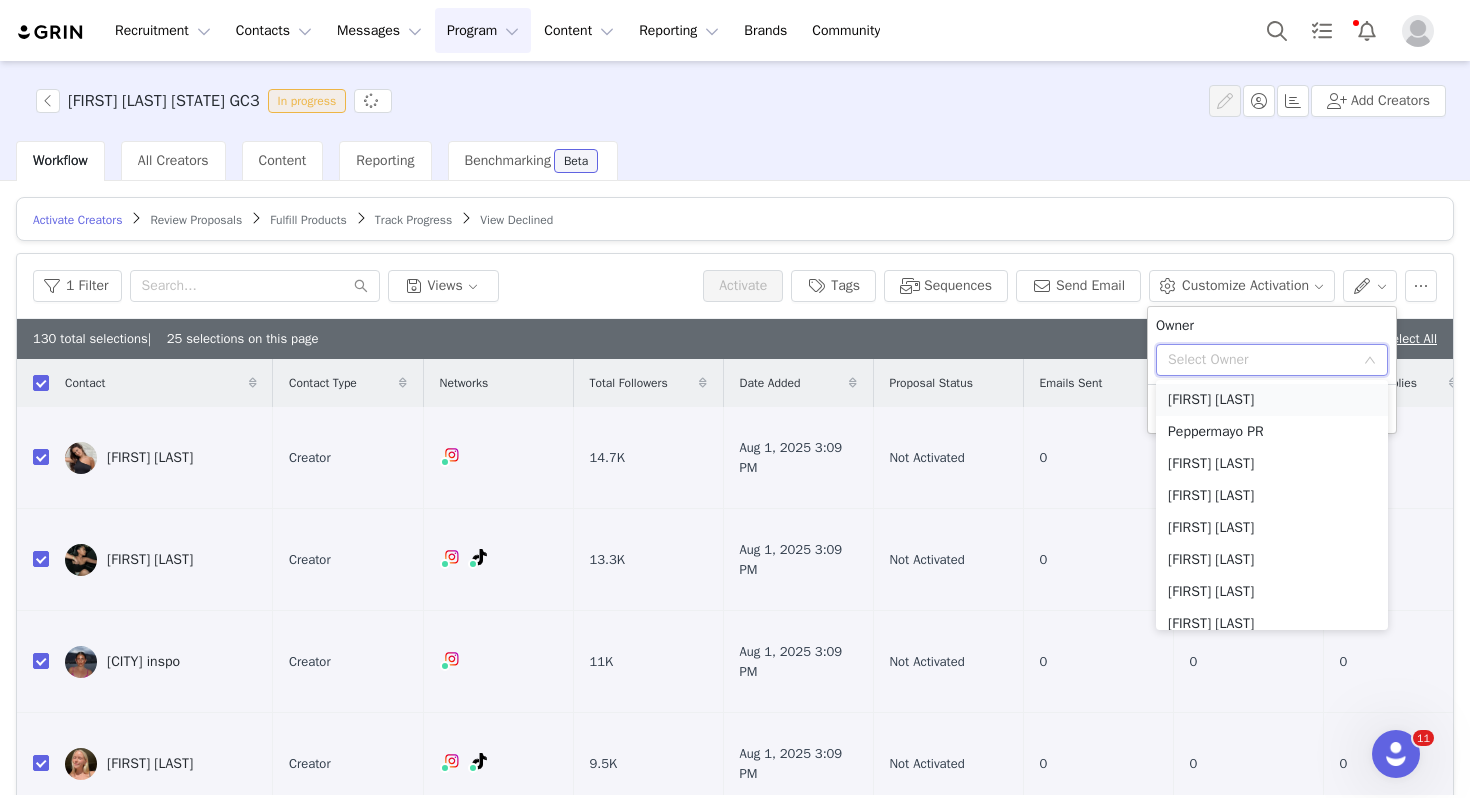click on "Elizabeth Shehata" at bounding box center [1272, 400] 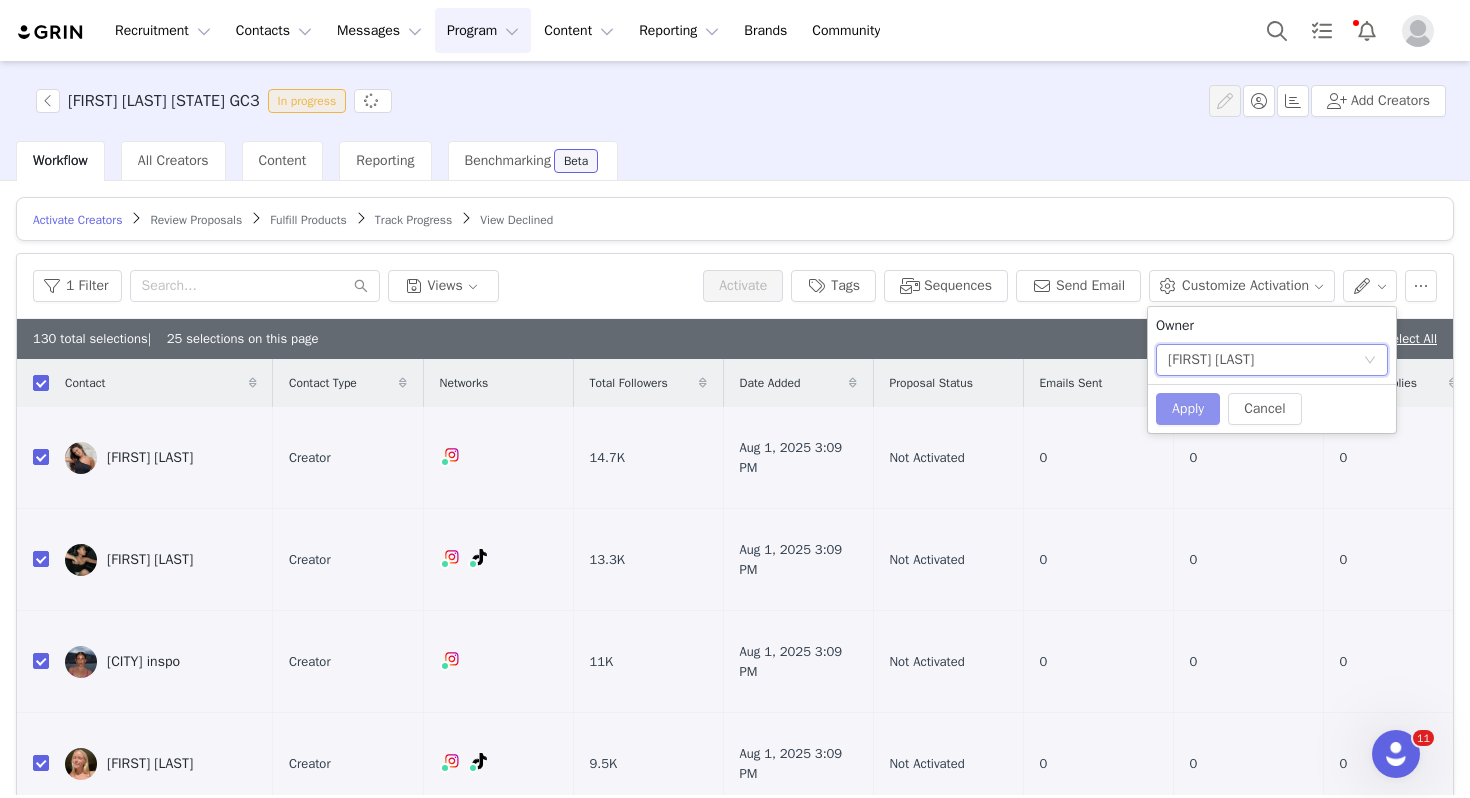 click on "Apply" at bounding box center [1188, 409] 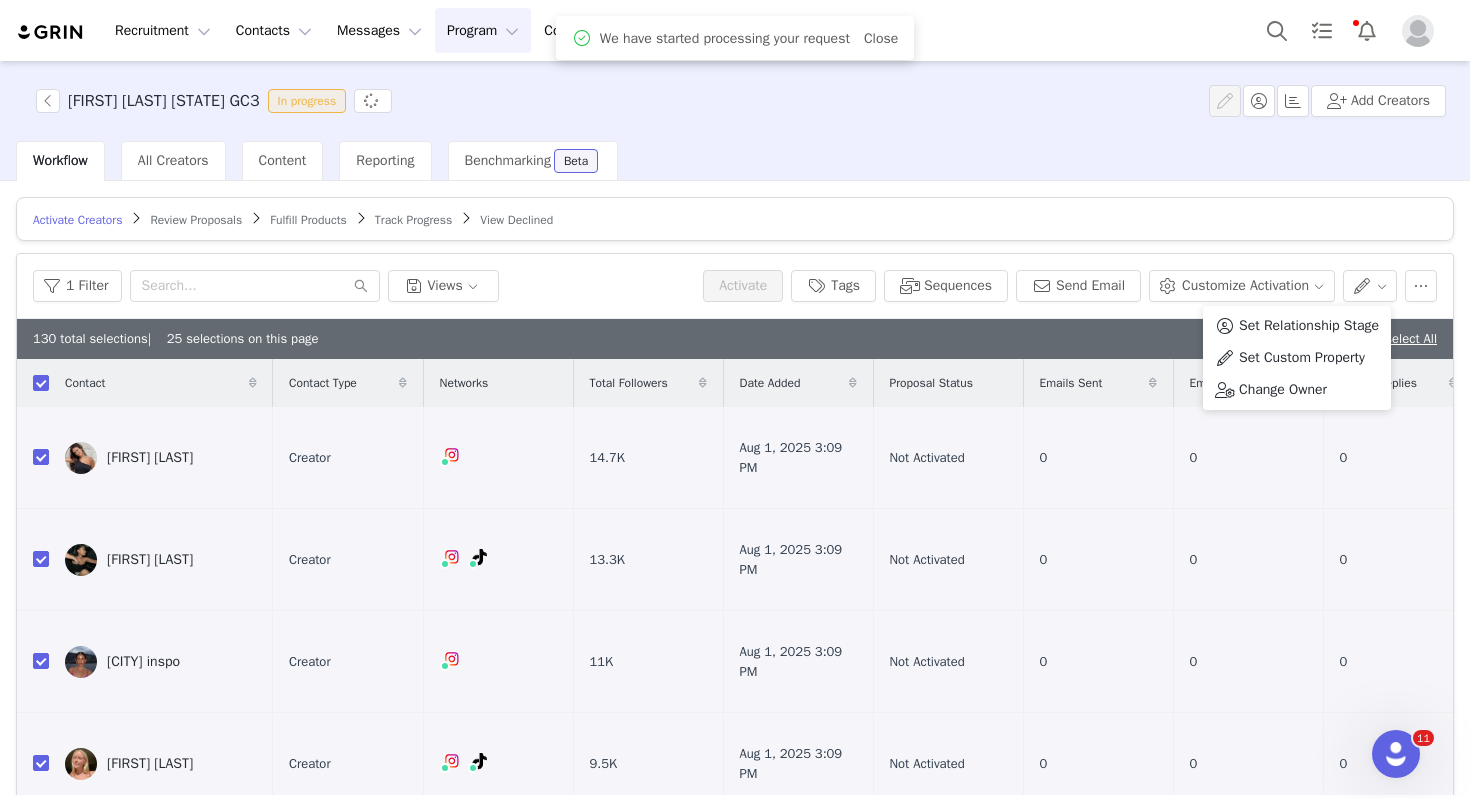 click on "Activate Creators Review Proposals Fulfill Products Track Progress View Declined" at bounding box center (735, 219) 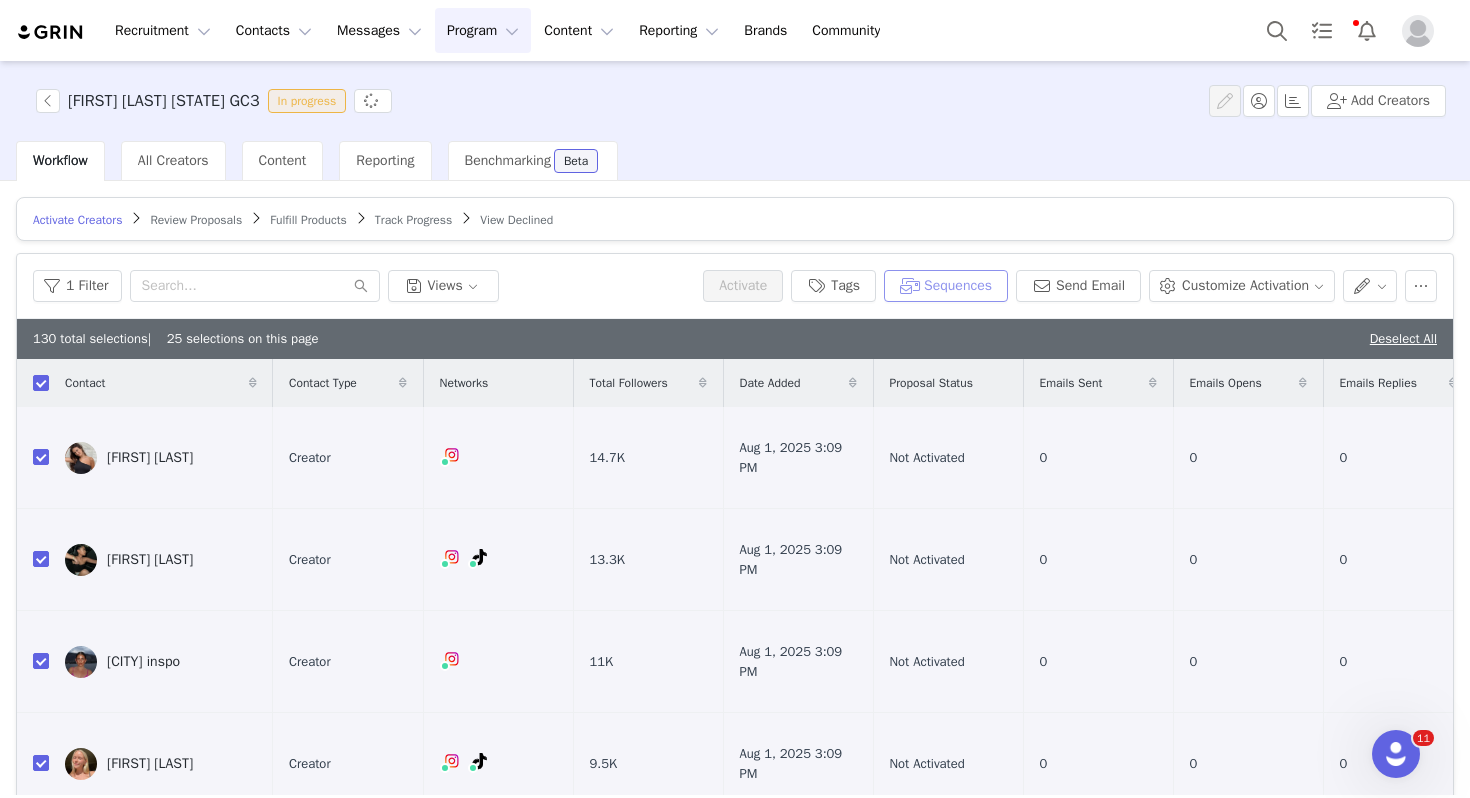 click on "Sequences" at bounding box center [946, 286] 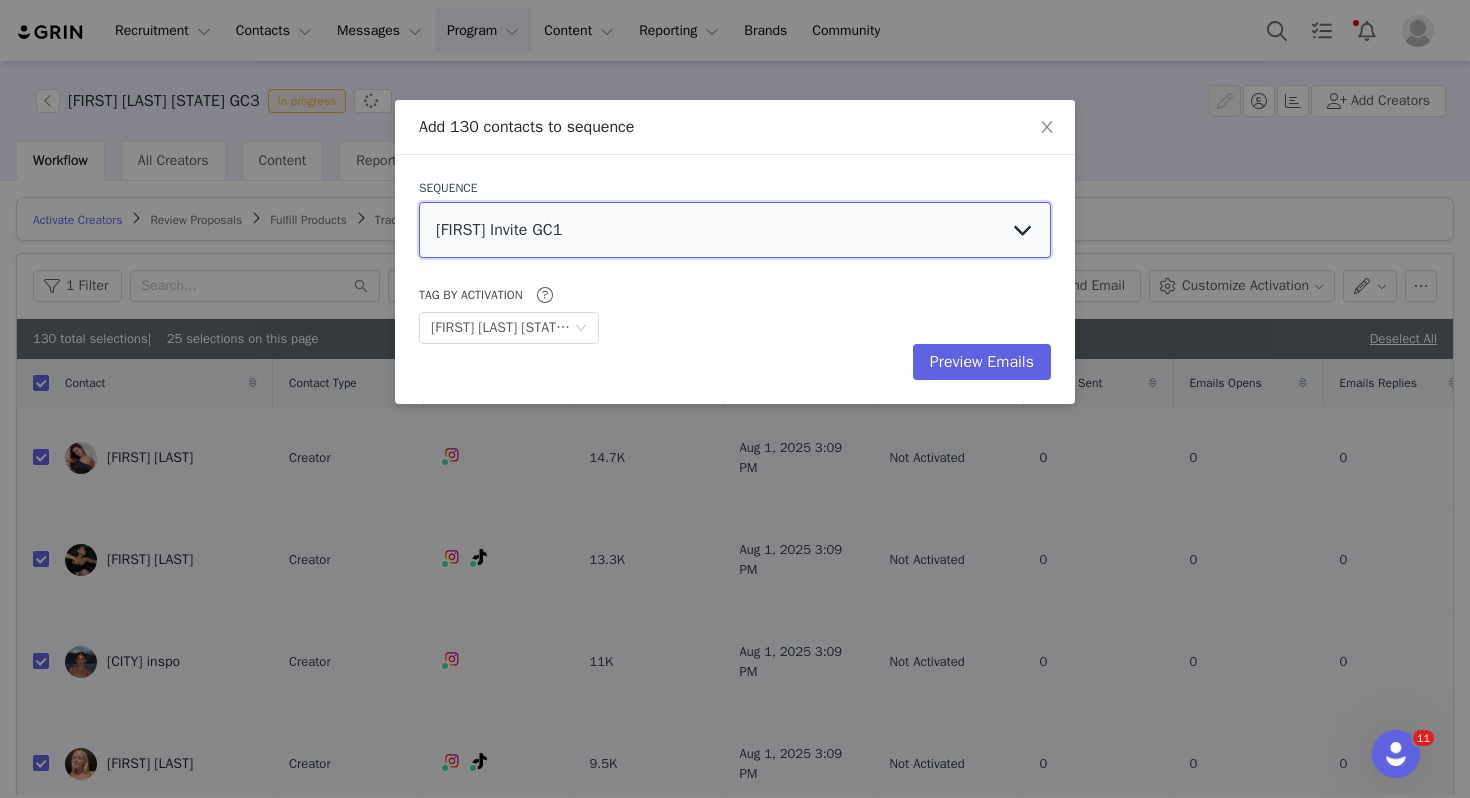 click on "Isabella Invite GC1   Isabella Invite GC2   Isabella Invite GC3   Talia August AU GC3   Talia August AU GC2   Talia August AU GC1   IJ August GC3 US   IJ August GC2 US   IJ August CG1 US   Liz August ROW GC3   Liz August ROW GC1   Liz August ROW GC2   Liz August CA GC1   Liz August CA GC3   Liz August CA GC2   Shine & Light Invite   Tiff AUG GC1 EU   Tiff AUG GC3 EU   Tiff AUG GC2 EU   Pink Paradise 2   Pink Paradise   SCARLET HEAT INVITE   TLT July GC1 ROW   Content Follow Up - Ivana July   Content Follow Up  - Ebony July   July Email - Ebony   Content Follow Up  - Isabella NEWWW   July Email - Isabella   Content Follow Up Jess GC2   Content Follow Up Jess GC3   July GC3 Jess   July GC2 Jess   July GC3 Ivana   July GC2 Ivana   Content Follow Up Ivana - June GC2   Content Follow Up Isabella - July GC3   Content Follow Up May TLT GC1   Content Follow Up May TLT GC3   Content Follow Up May TLT GC2   Content Follow Up High Tide Party   Content Follow Up Tropical Temptation   TLT Youtube USA   TLT Youtube ROW" at bounding box center [735, 230] 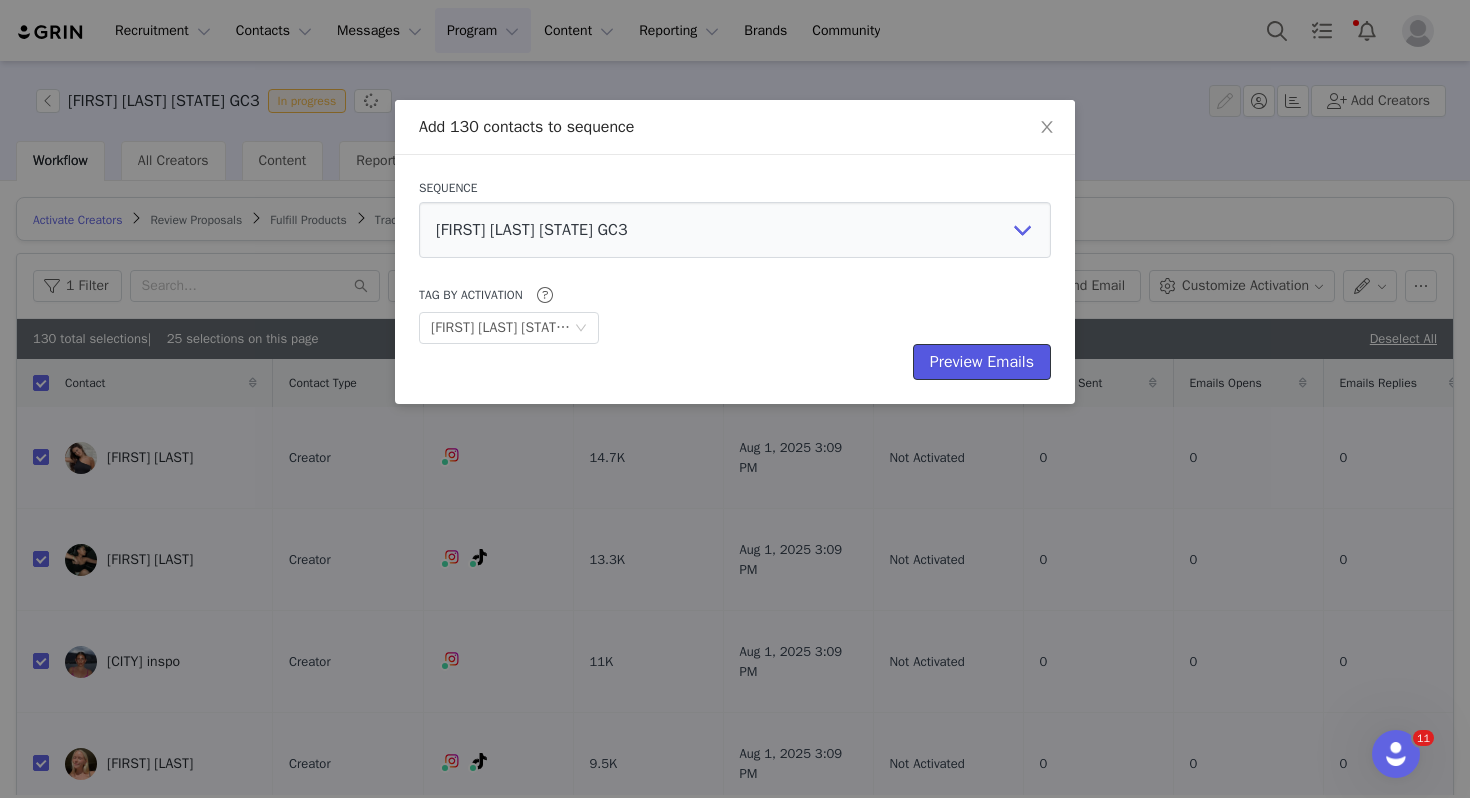 click on "Preview Emails" at bounding box center (982, 362) 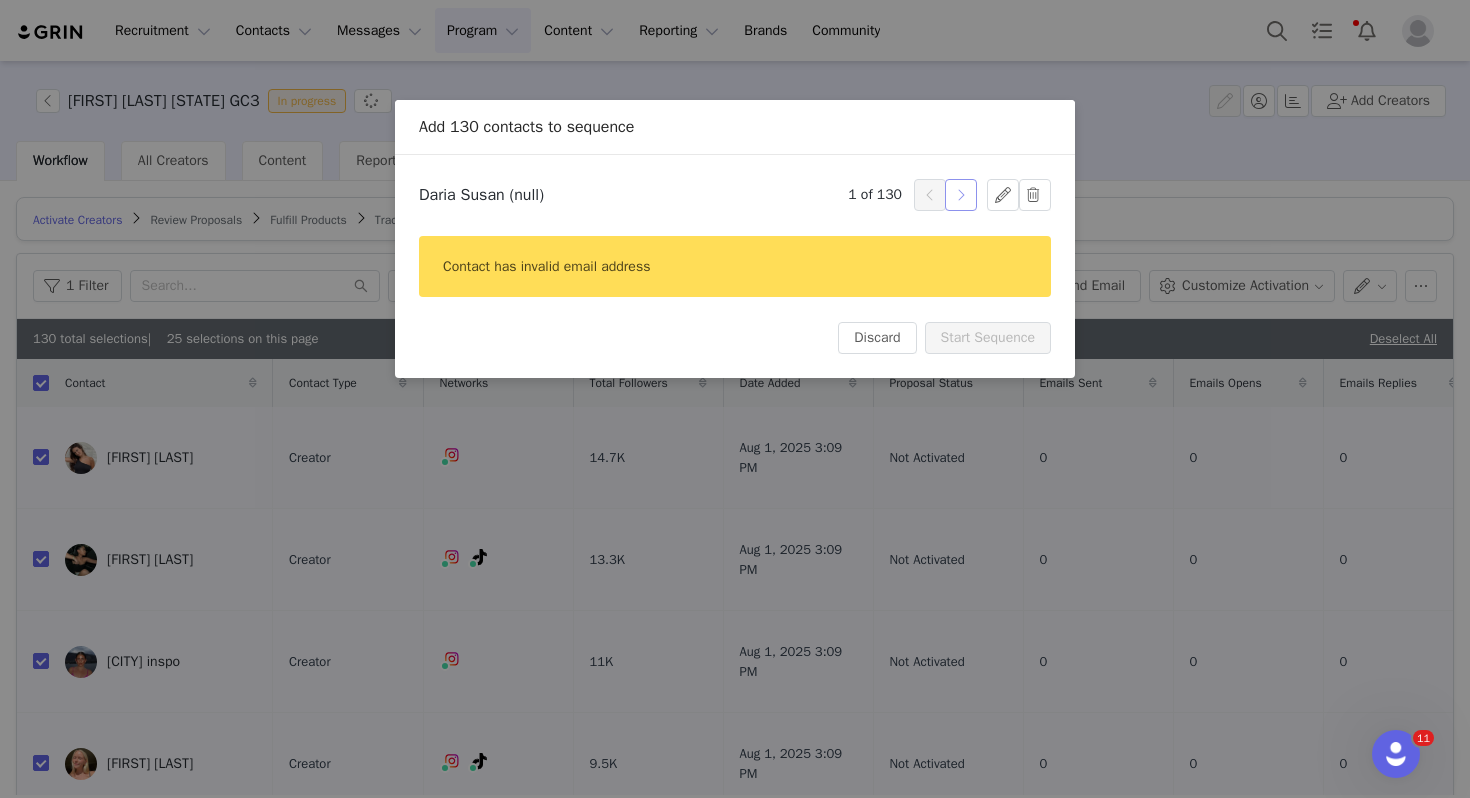click at bounding box center (961, 195) 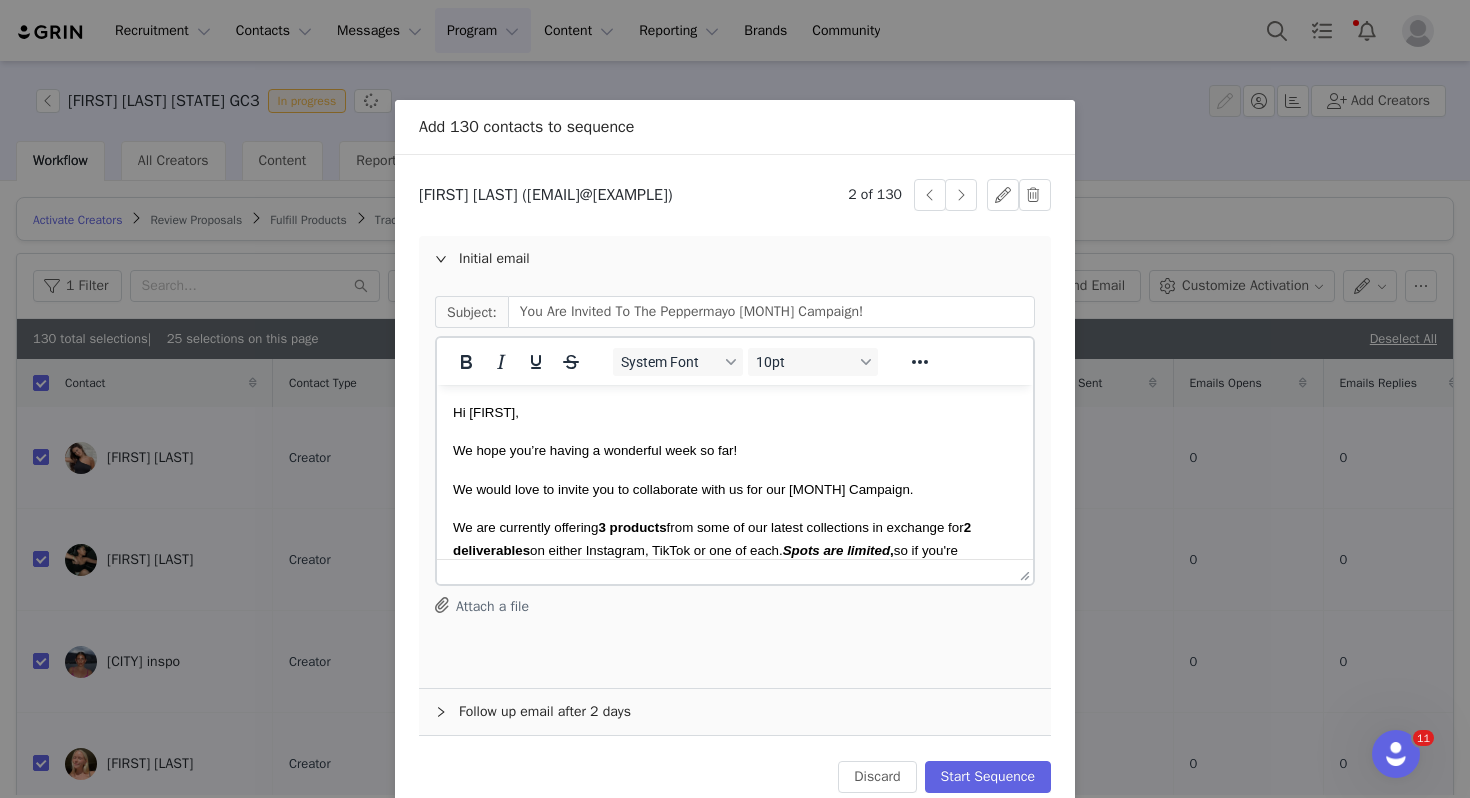 scroll, scrollTop: 0, scrollLeft: 0, axis: both 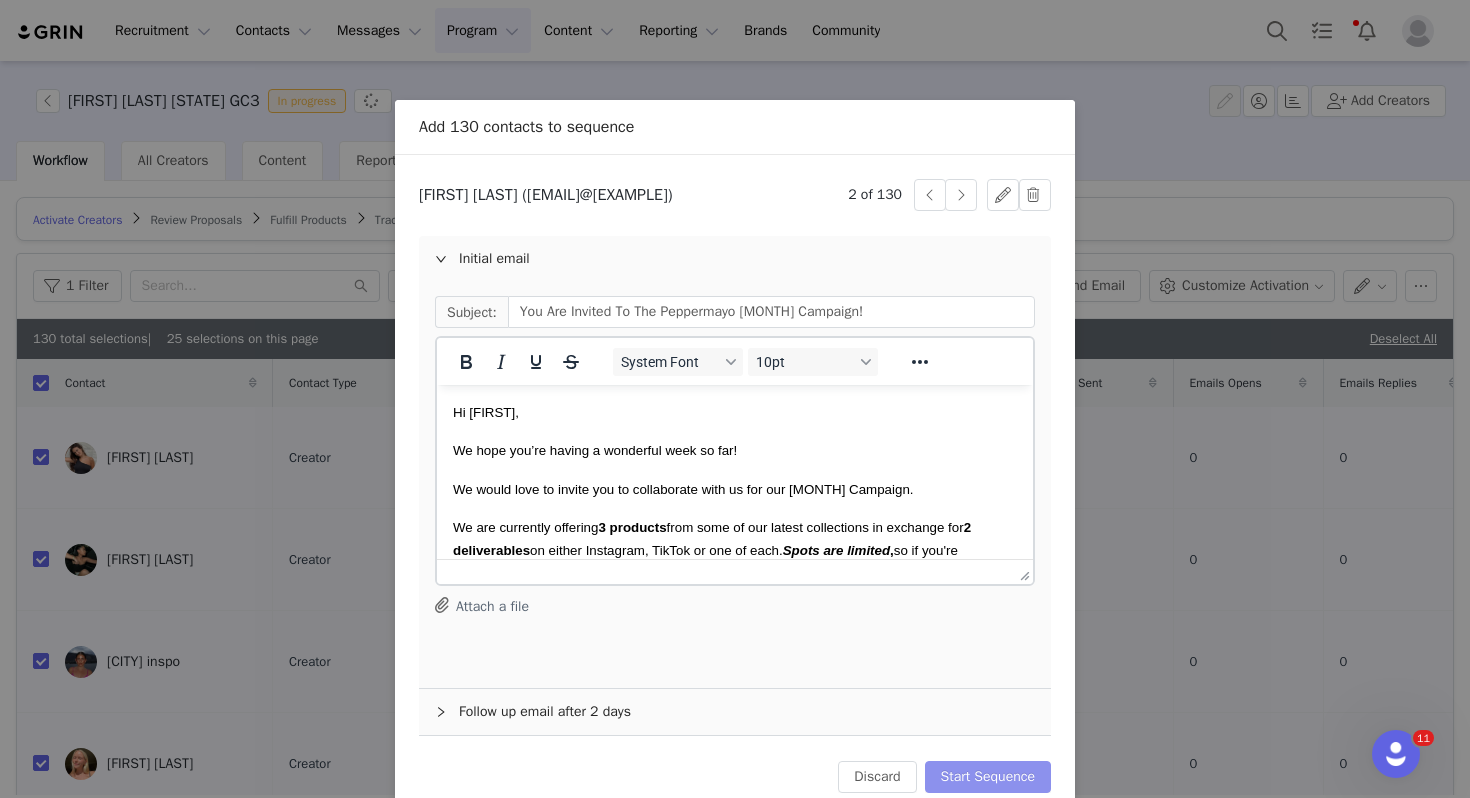 click on "Start Sequence" at bounding box center (988, 777) 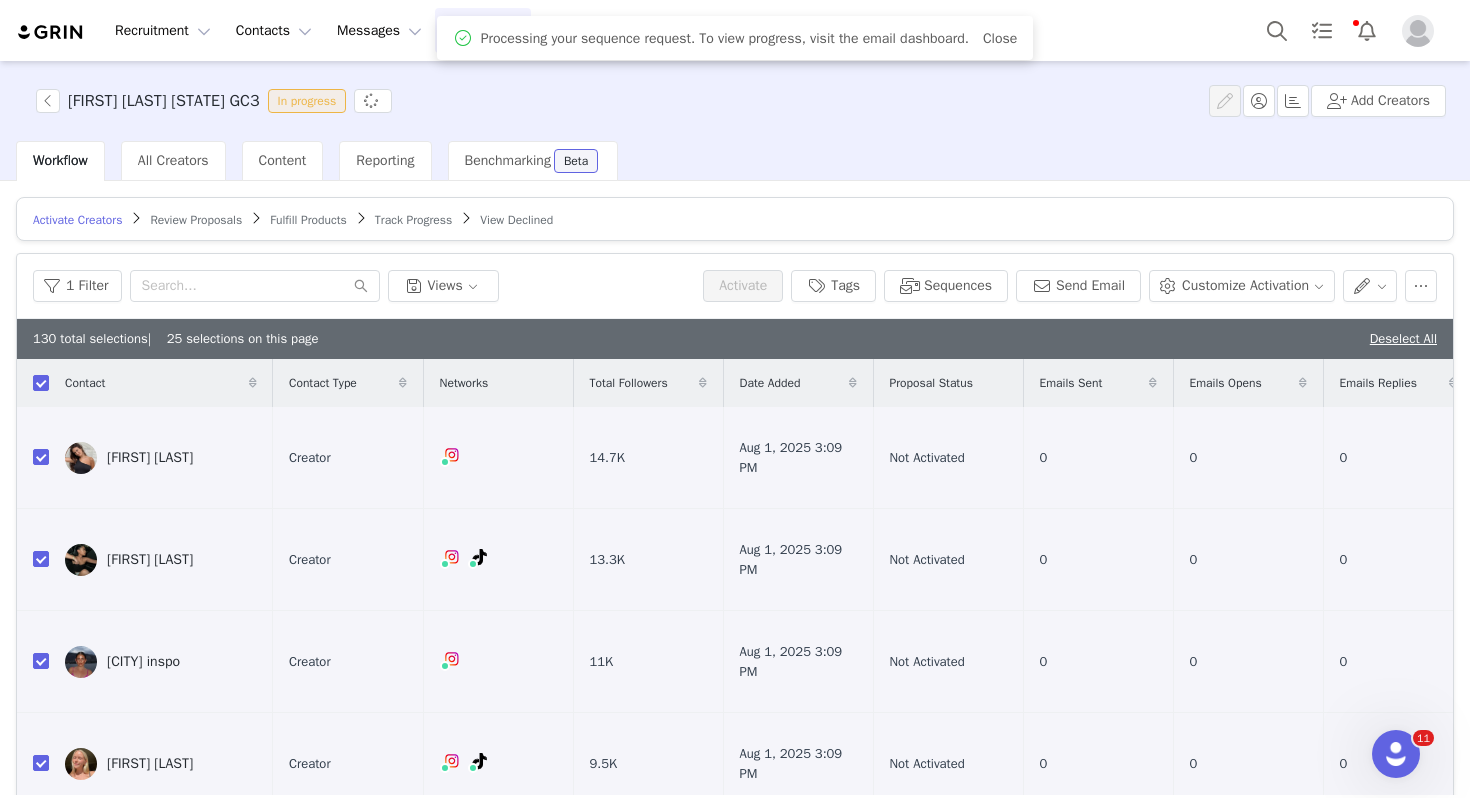 click at bounding box center [51, 32] 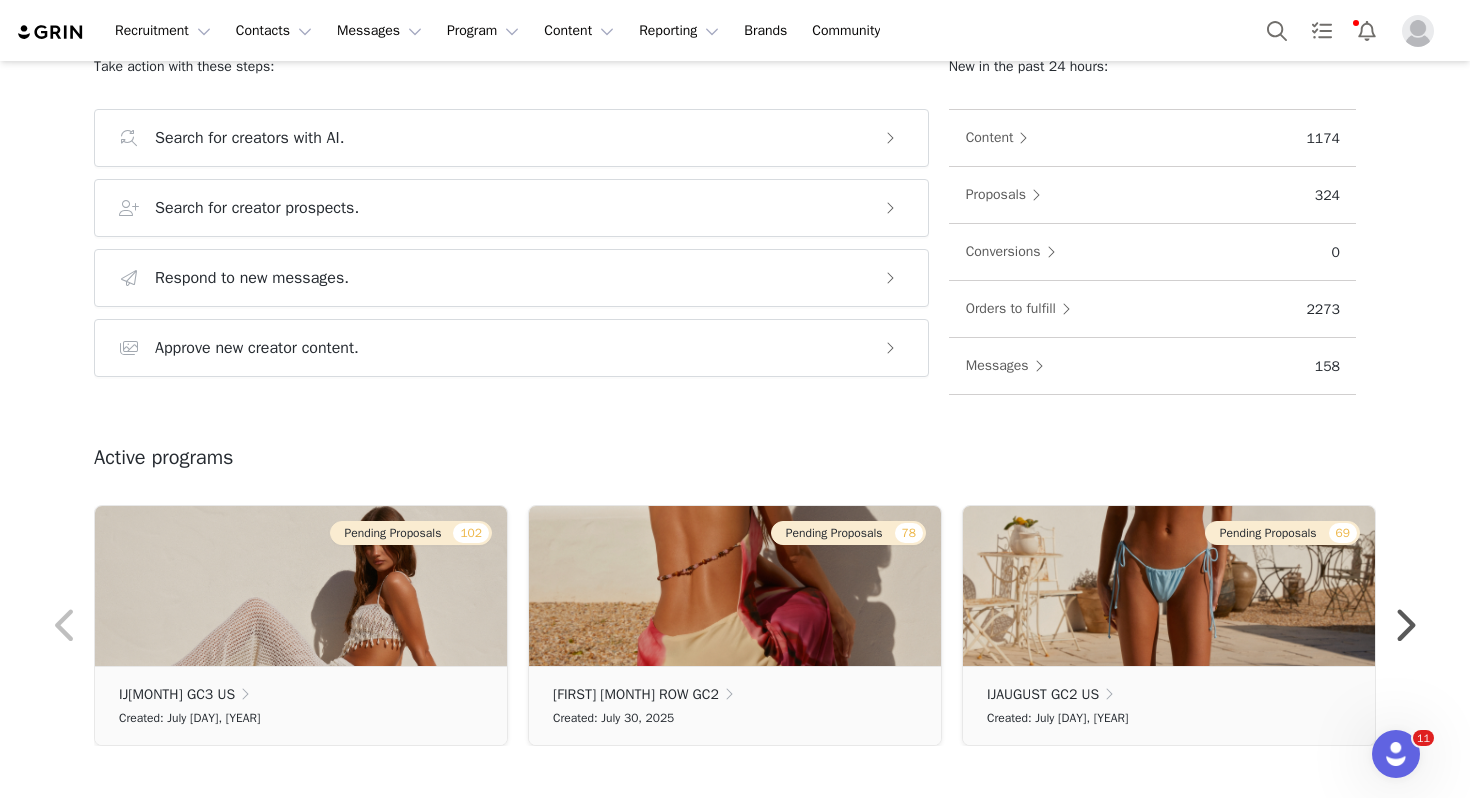 scroll, scrollTop: 0, scrollLeft: 0, axis: both 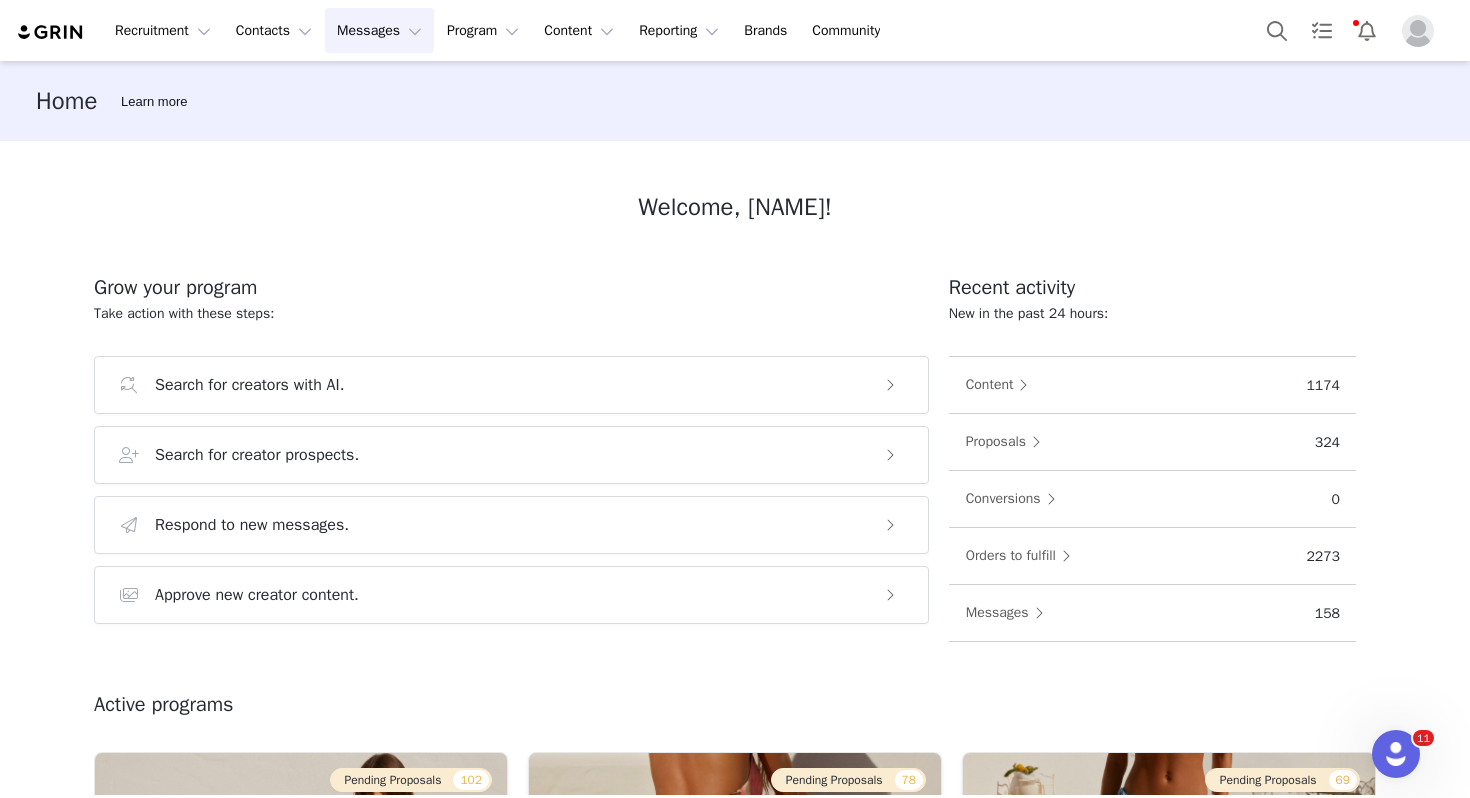 click on "Messages Messages" at bounding box center (379, 30) 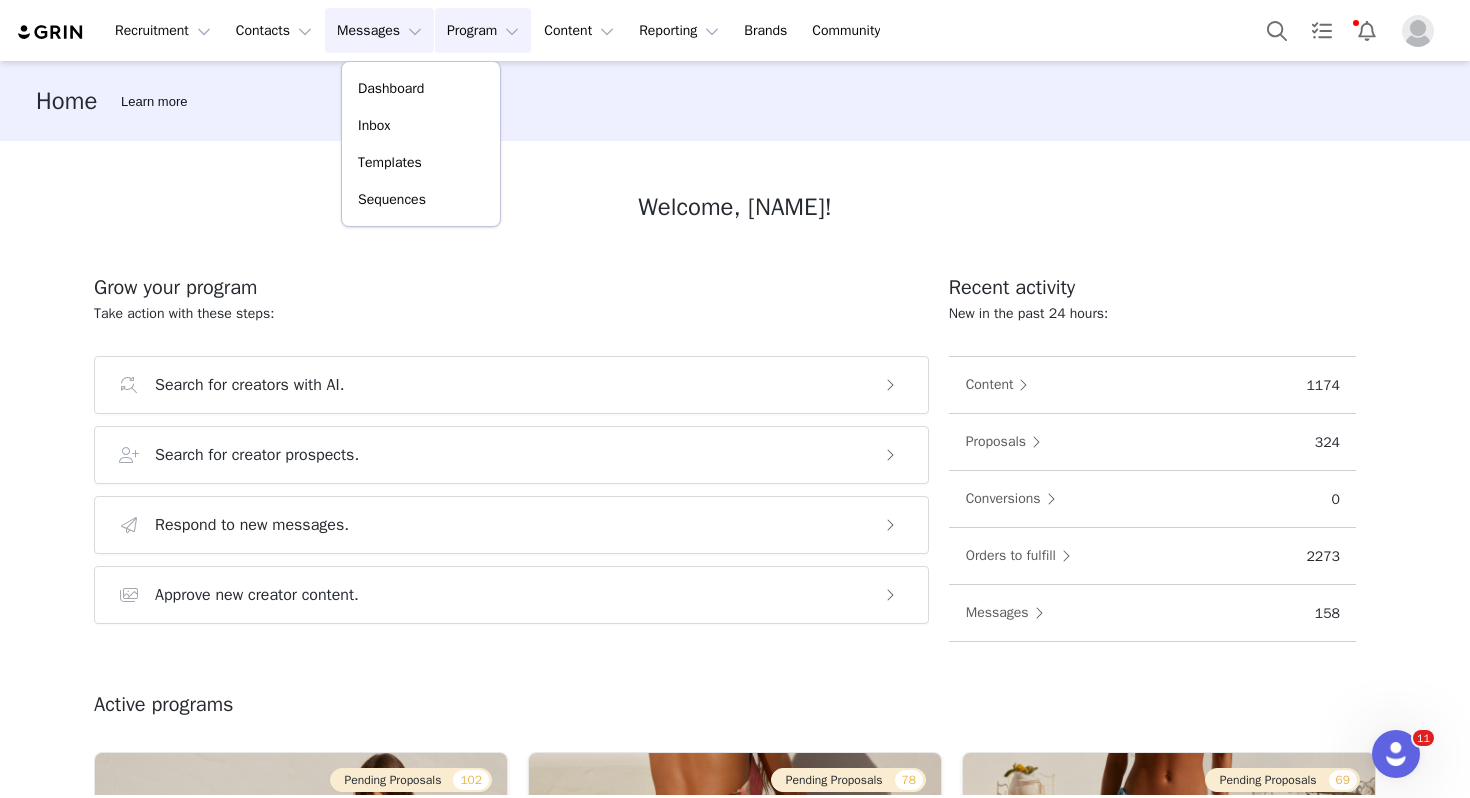 click on "Program Program" at bounding box center [483, 30] 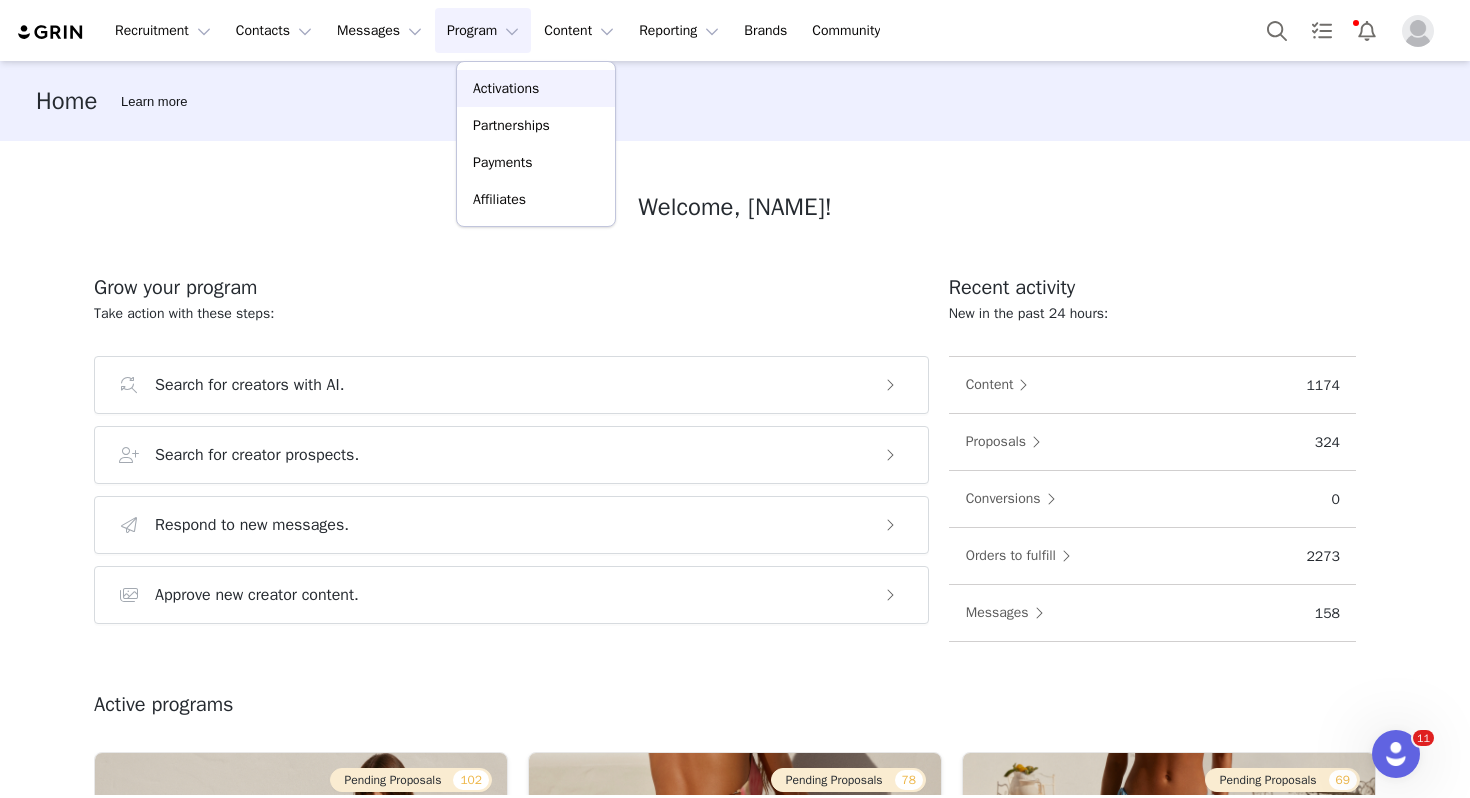 click on "Activations" at bounding box center [506, 88] 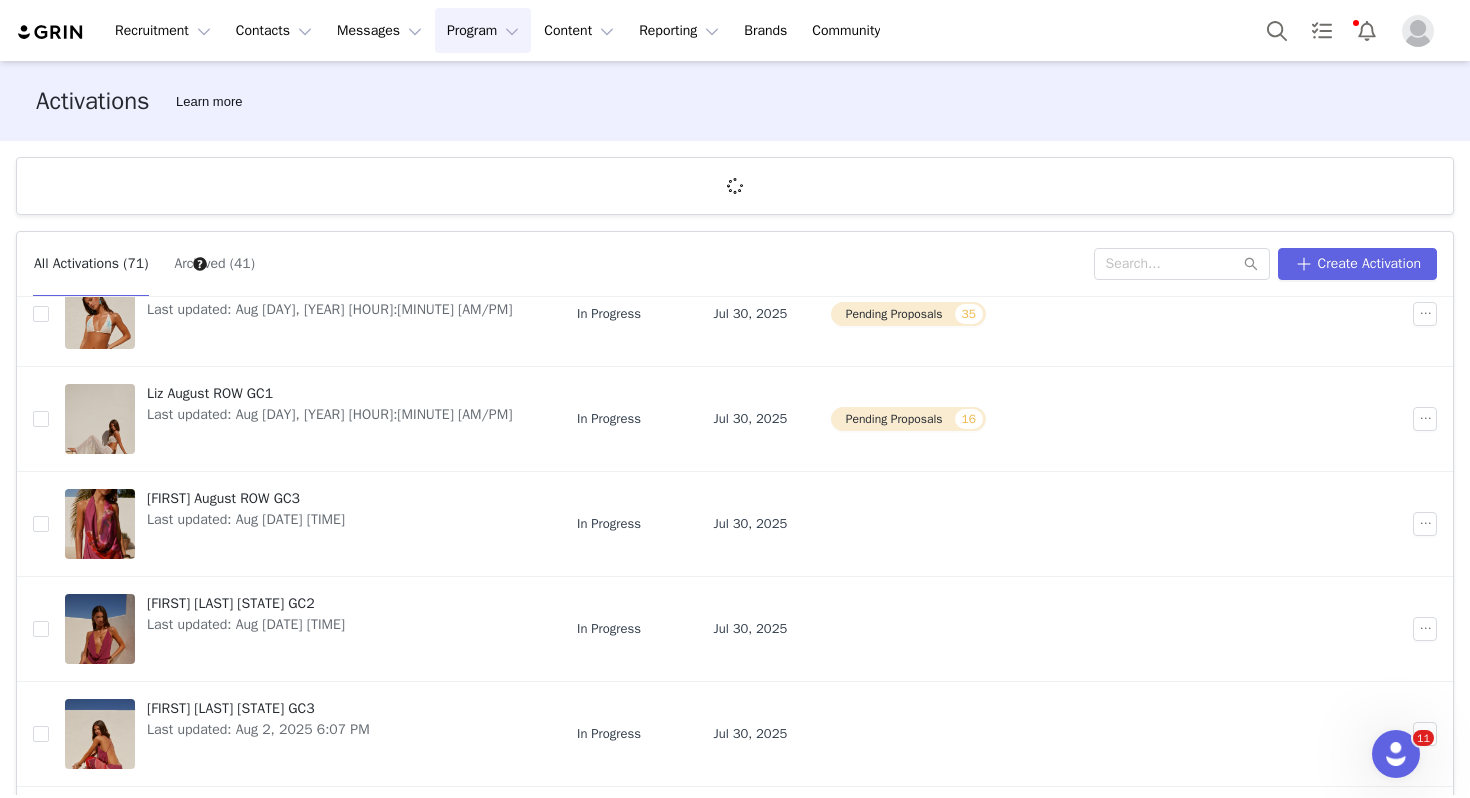 scroll, scrollTop: 104, scrollLeft: 0, axis: vertical 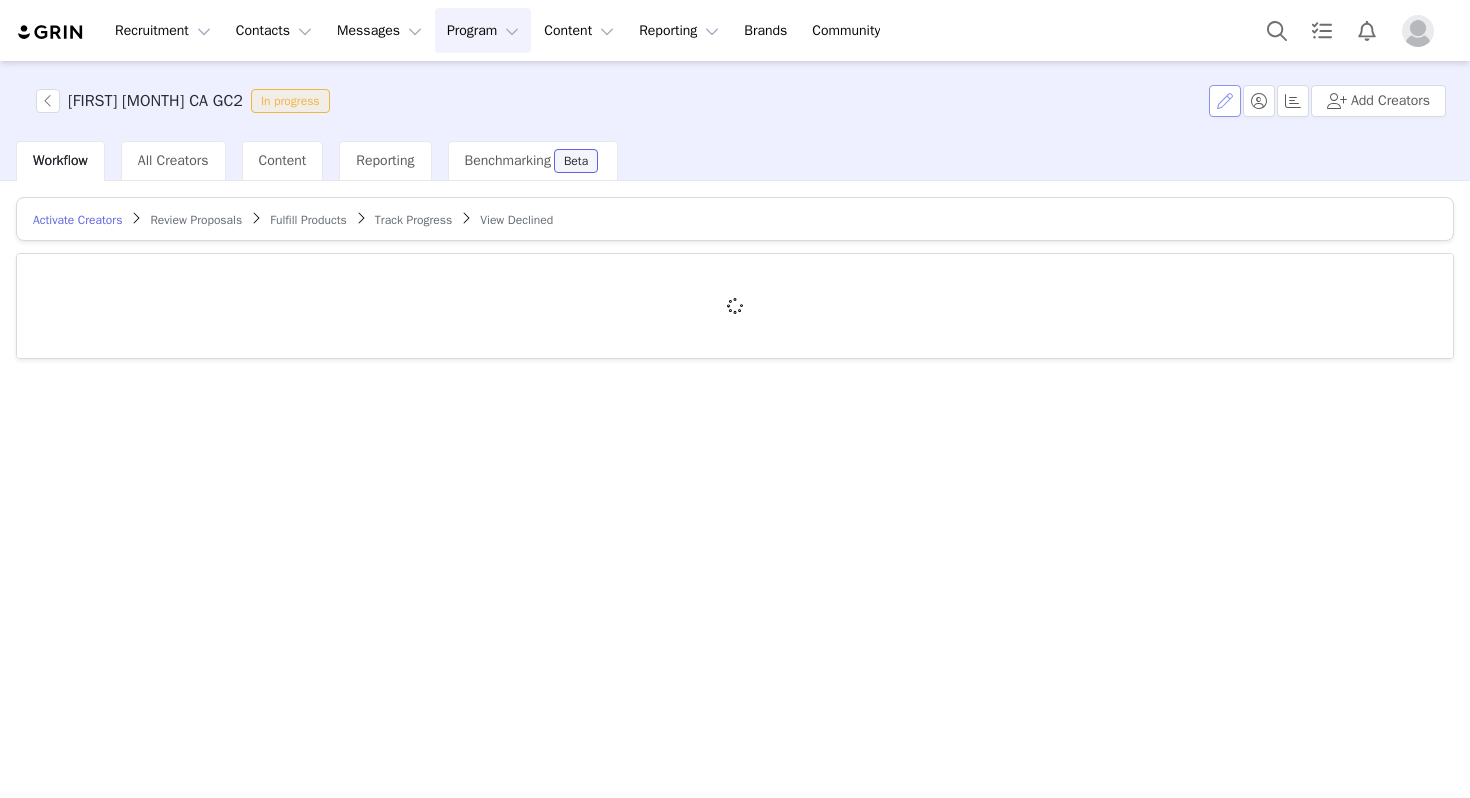 click at bounding box center (1225, 101) 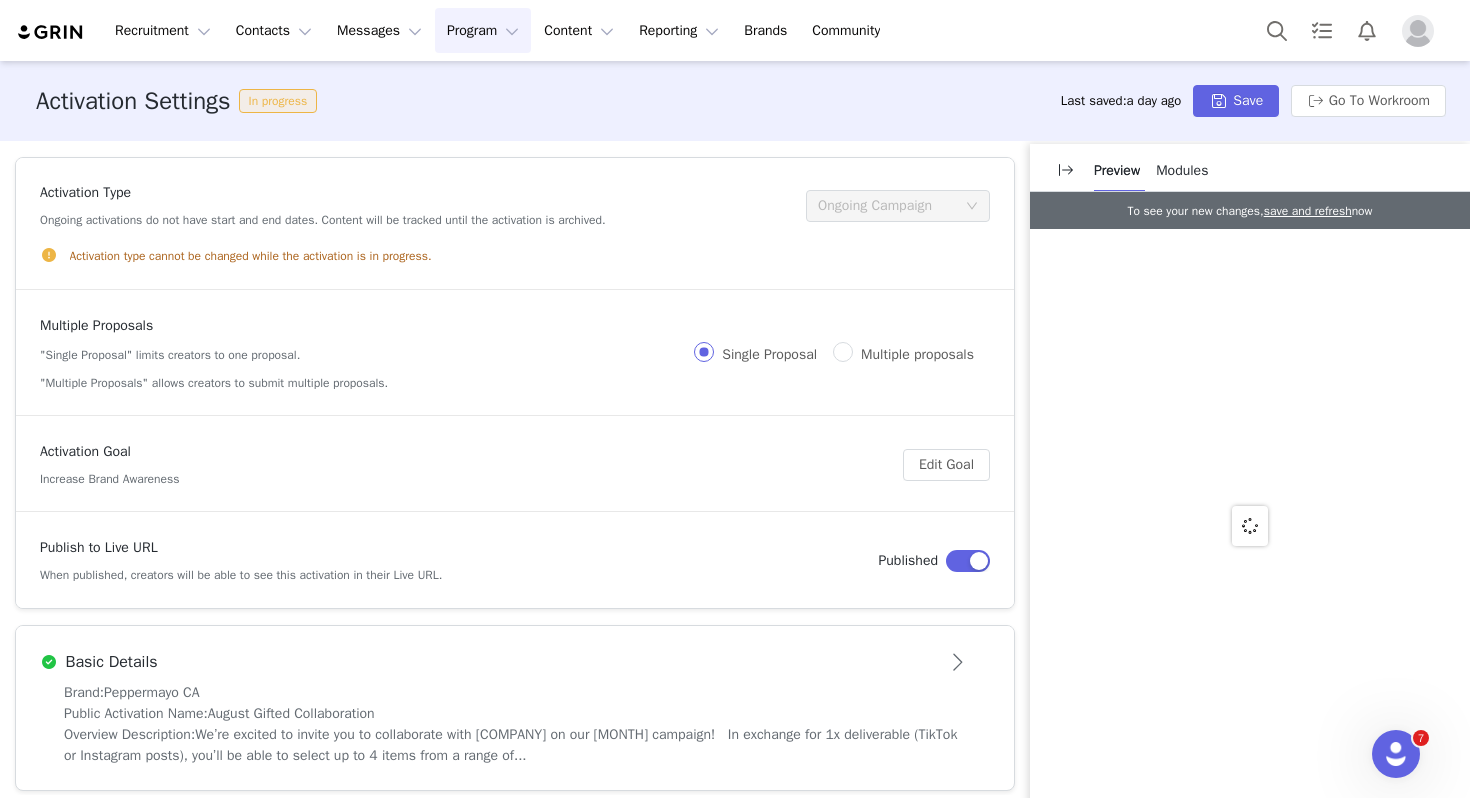 scroll, scrollTop: 0, scrollLeft: 0, axis: both 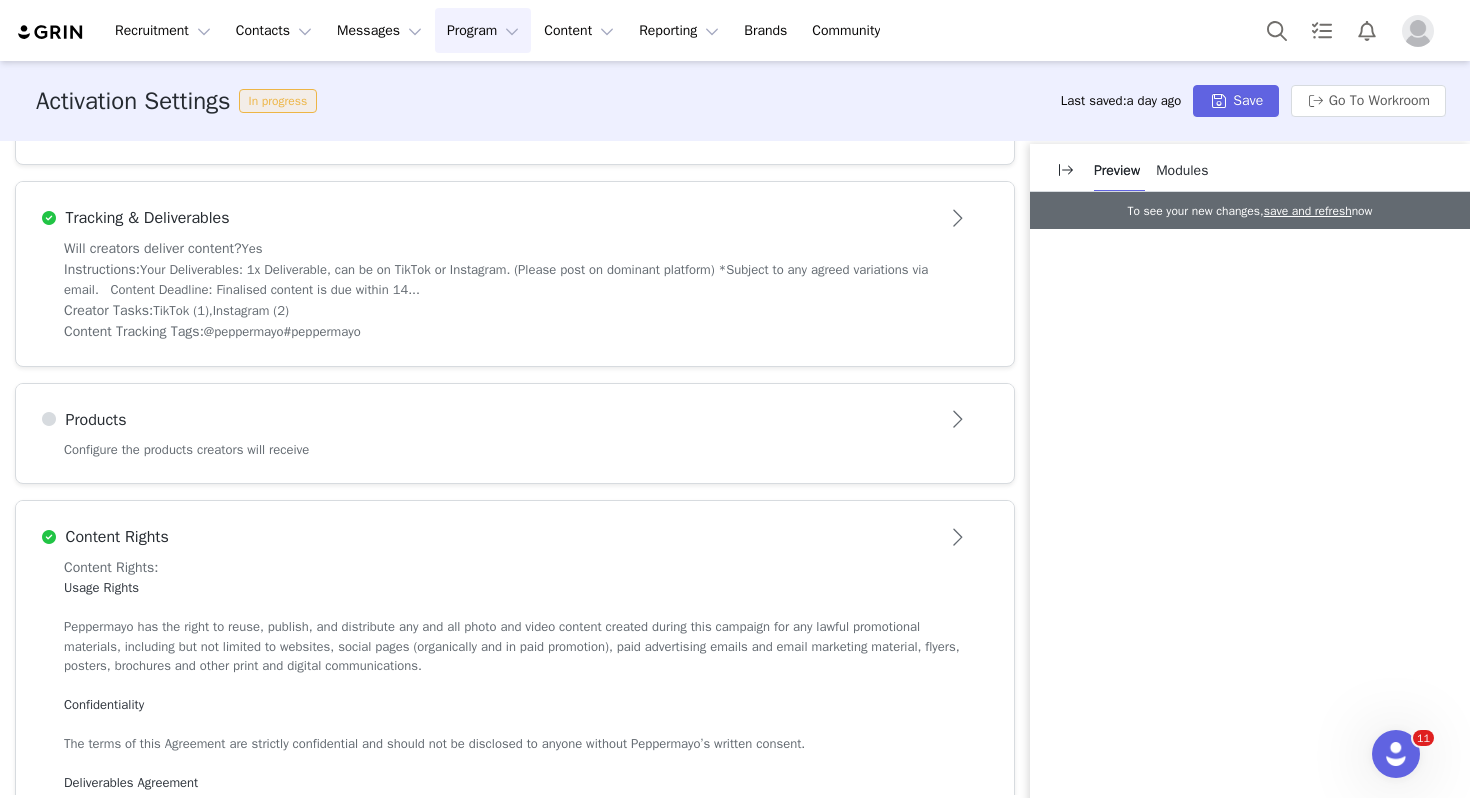 click on "Configure the products creators will receive" at bounding box center [515, 462] 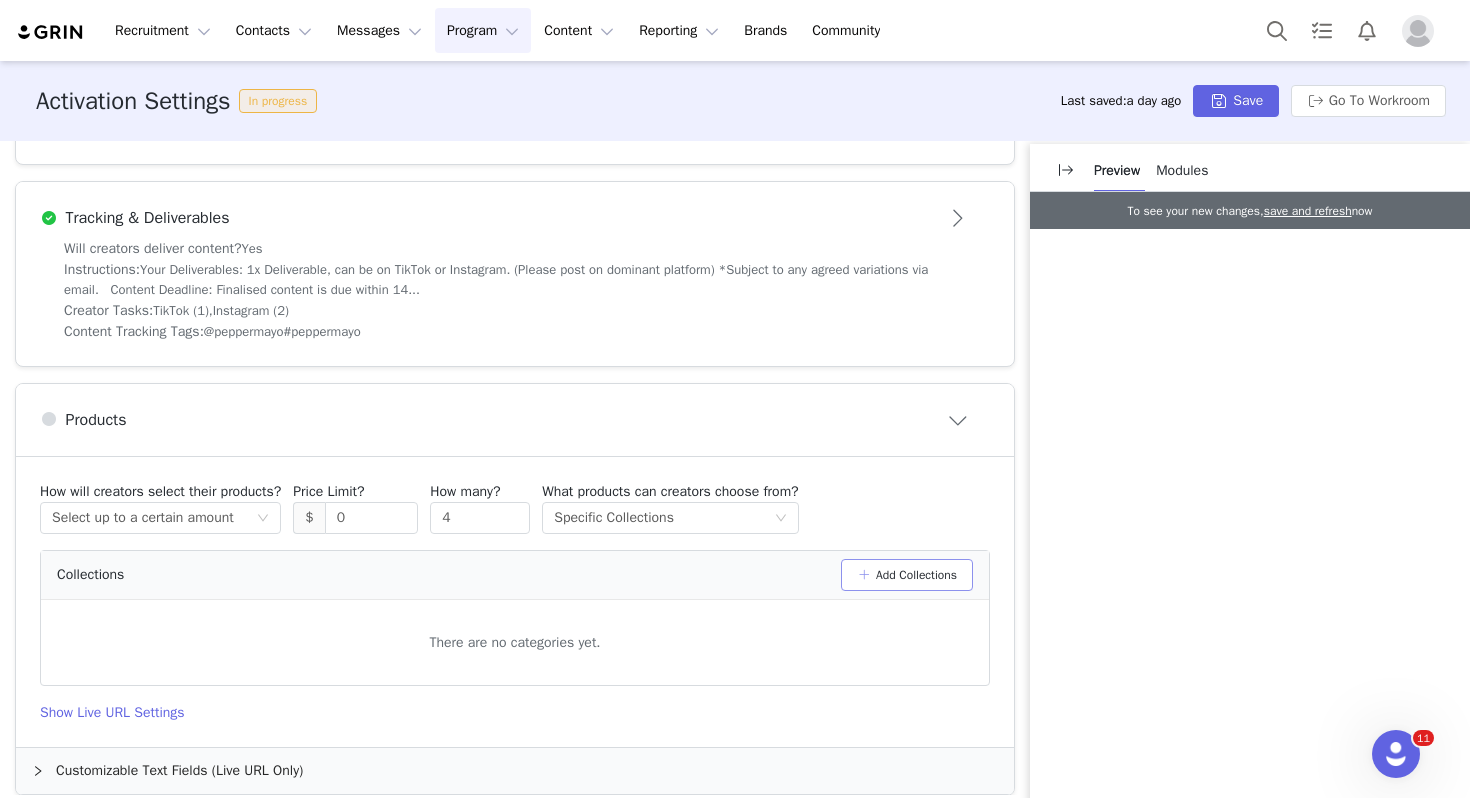click on "Add Collections" at bounding box center [907, 575] 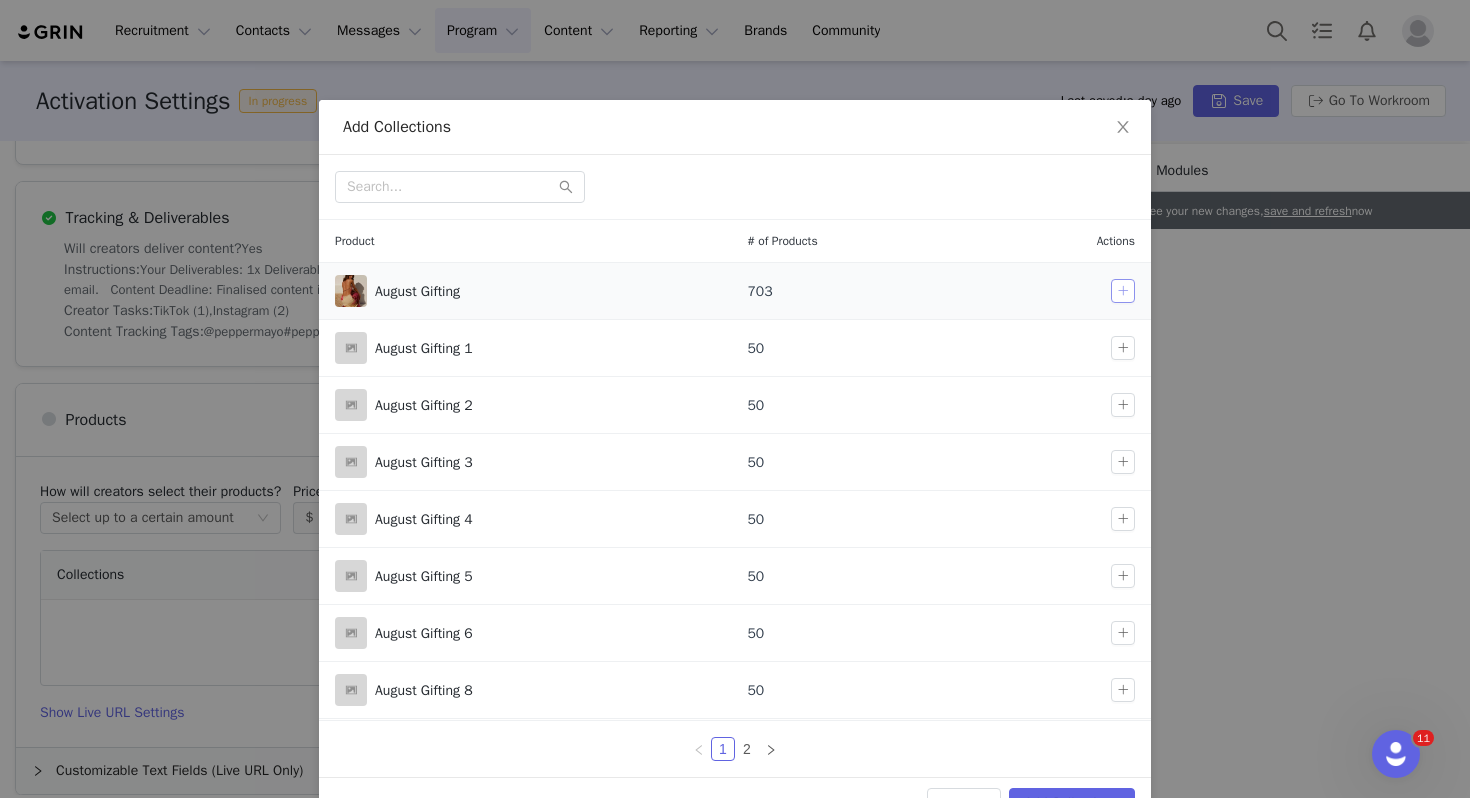 click at bounding box center (1123, 291) 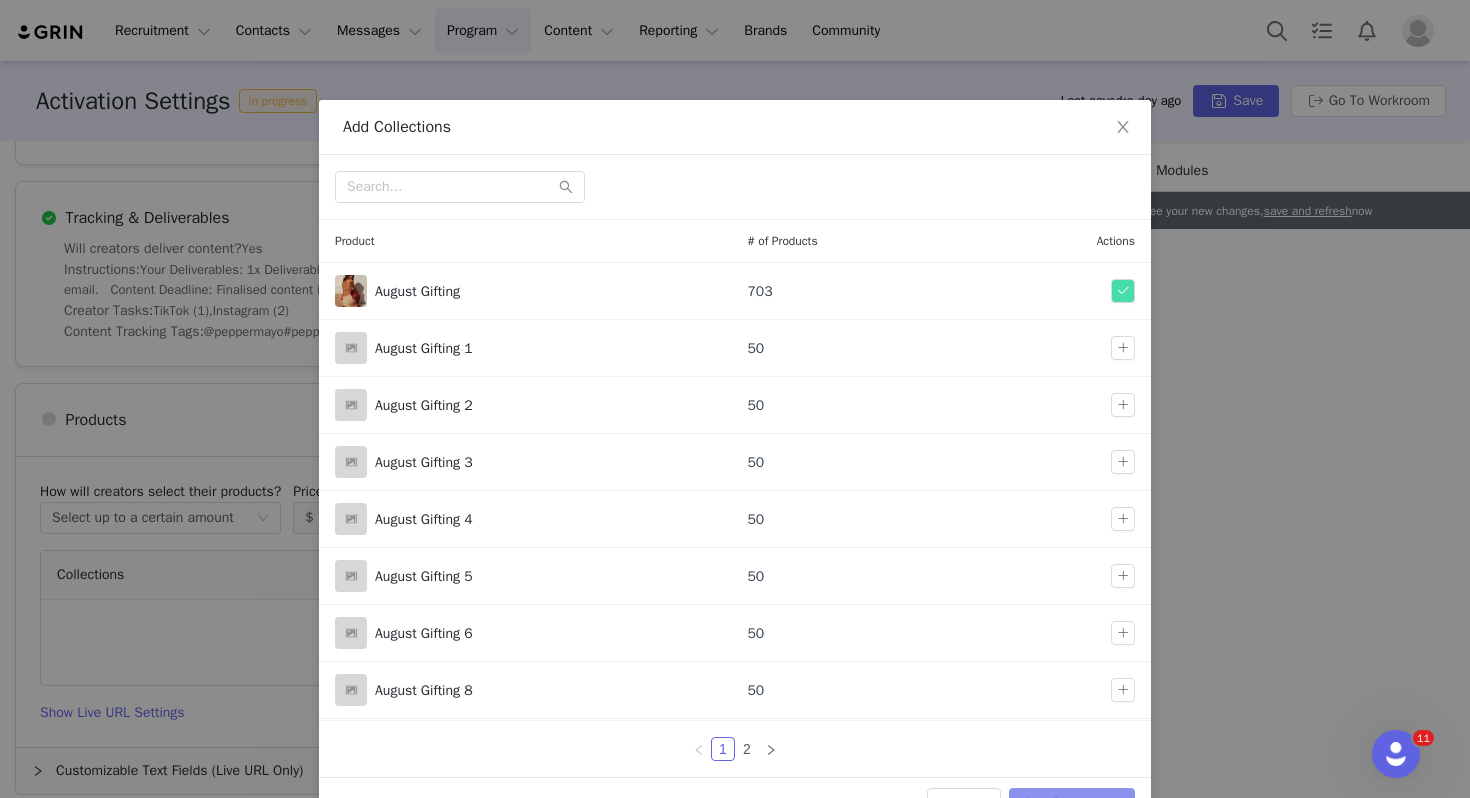 click on "Add Collections" at bounding box center (1072, 804) 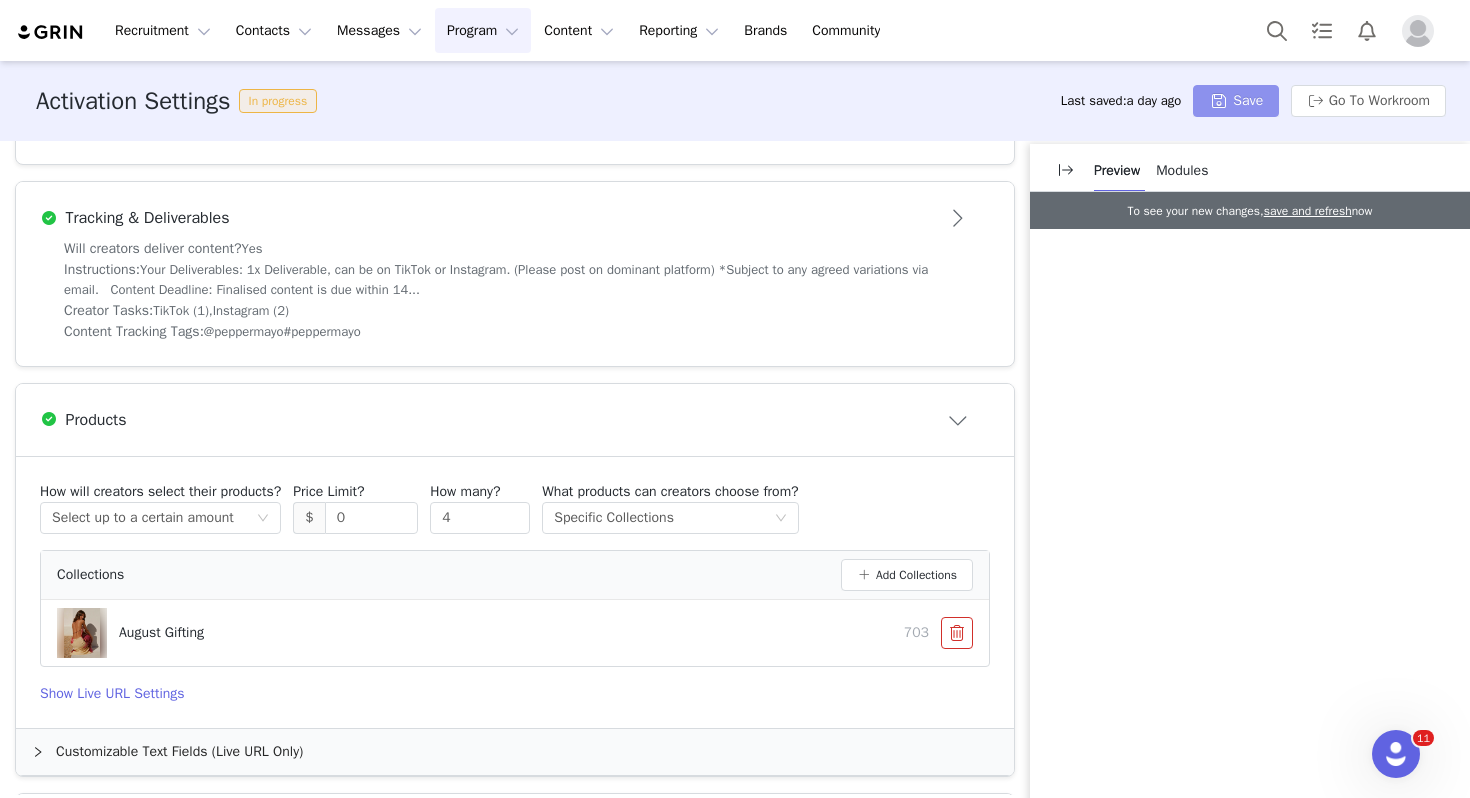 click on "Save" at bounding box center (1236, 101) 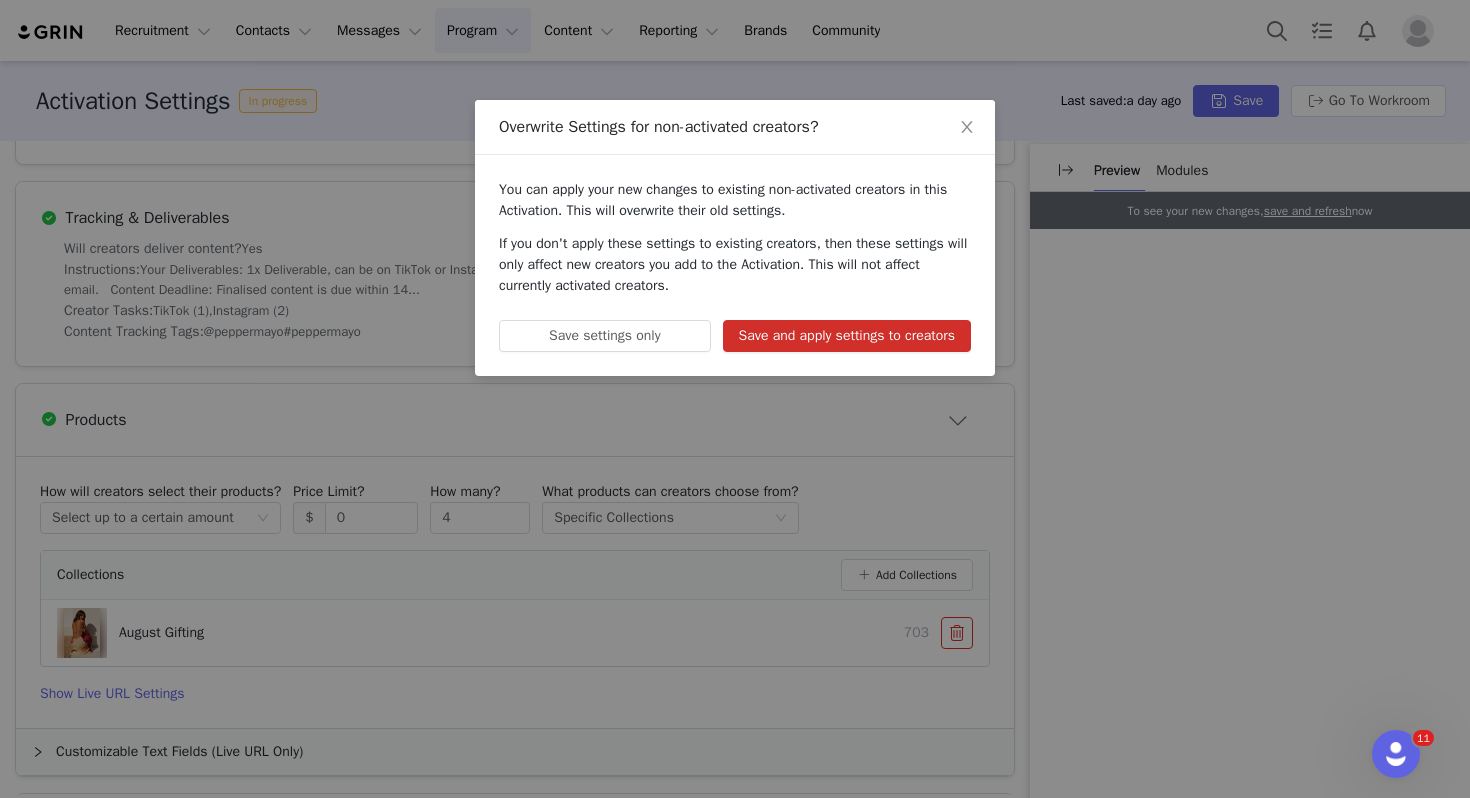 click on "Save and apply settings to creators" at bounding box center (847, 336) 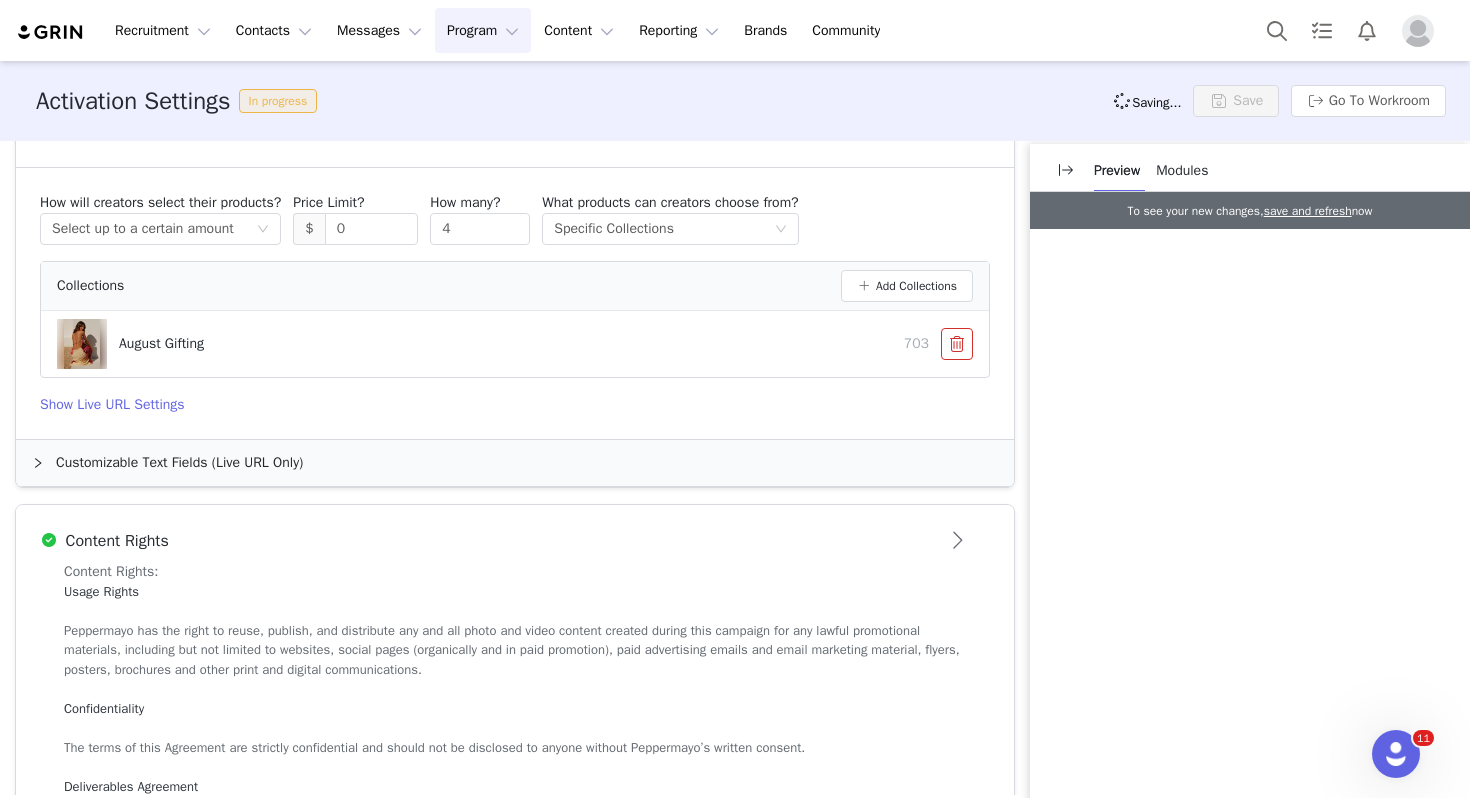 scroll, scrollTop: 1019, scrollLeft: 0, axis: vertical 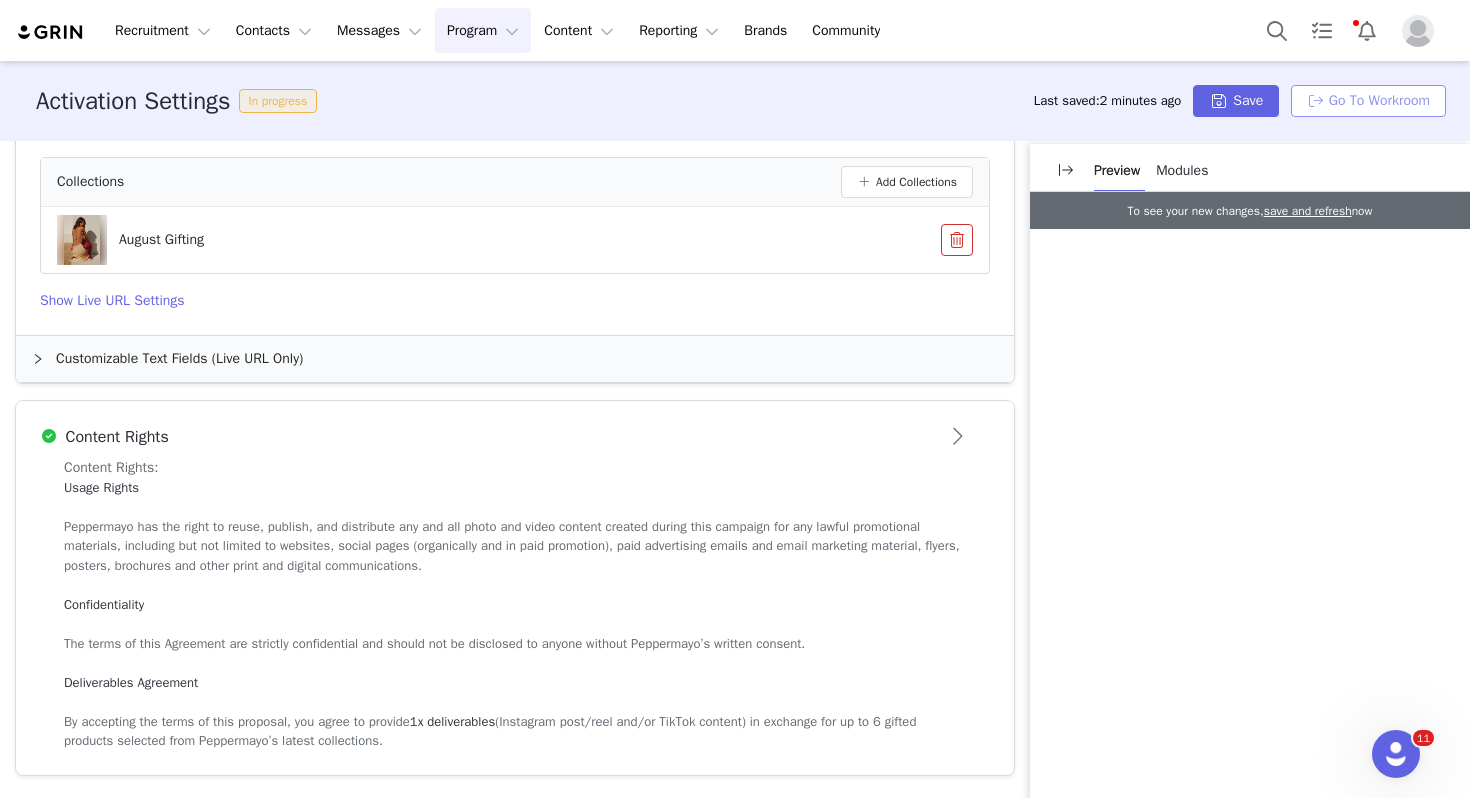 click on "Go To Workroom" at bounding box center (1368, 101) 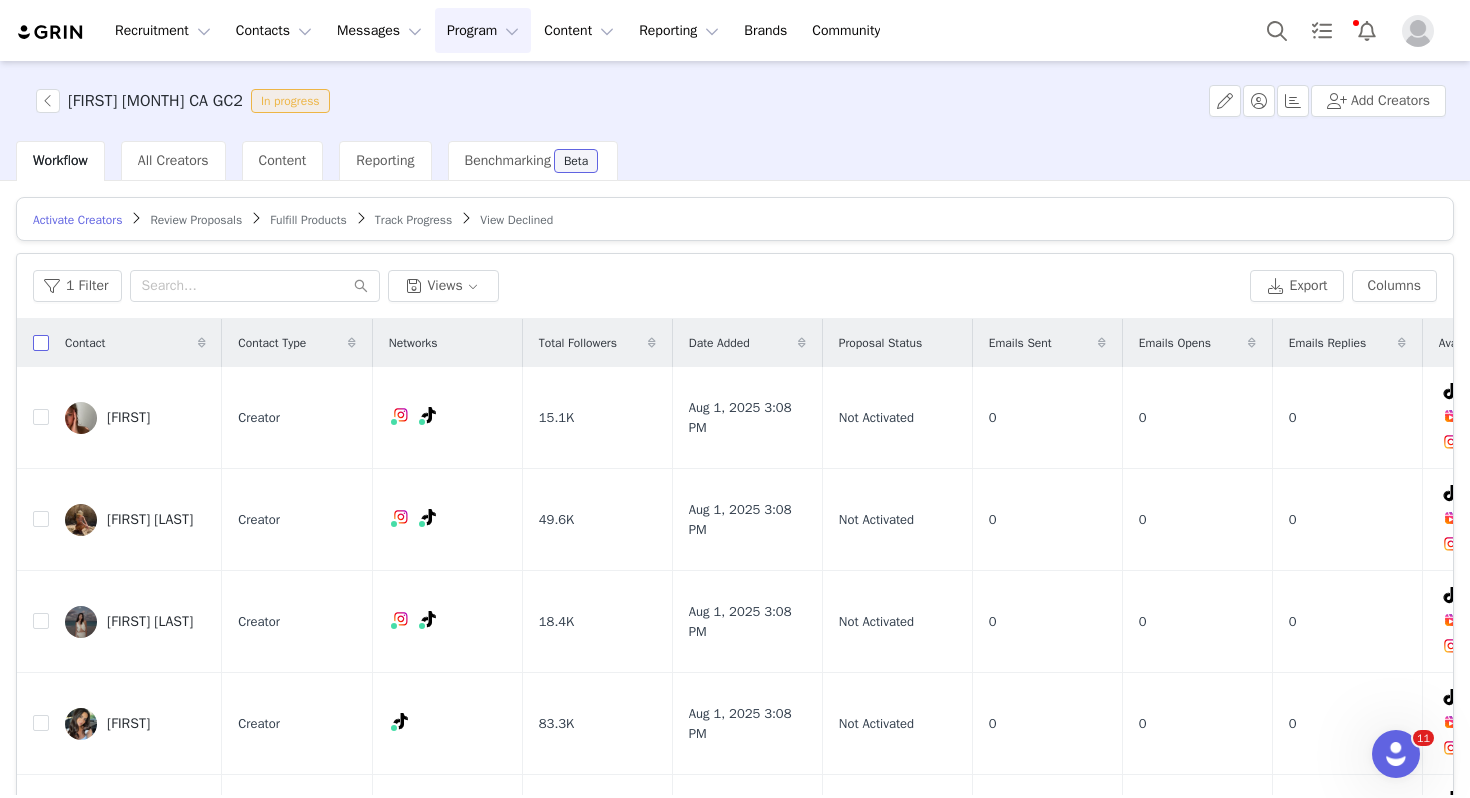 click at bounding box center (41, 343) 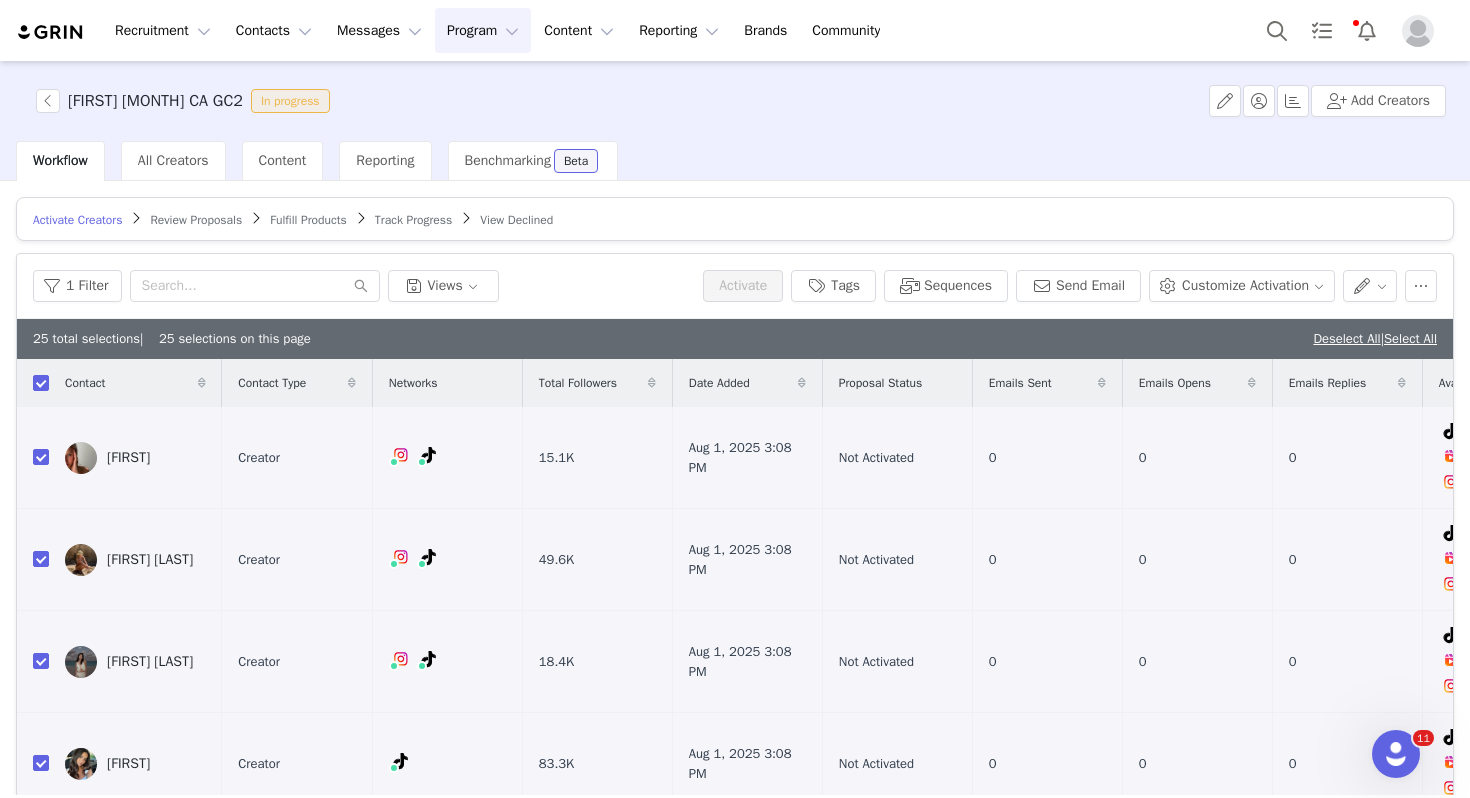 click on "Deselect All     |     Select All" at bounding box center [1375, 339] 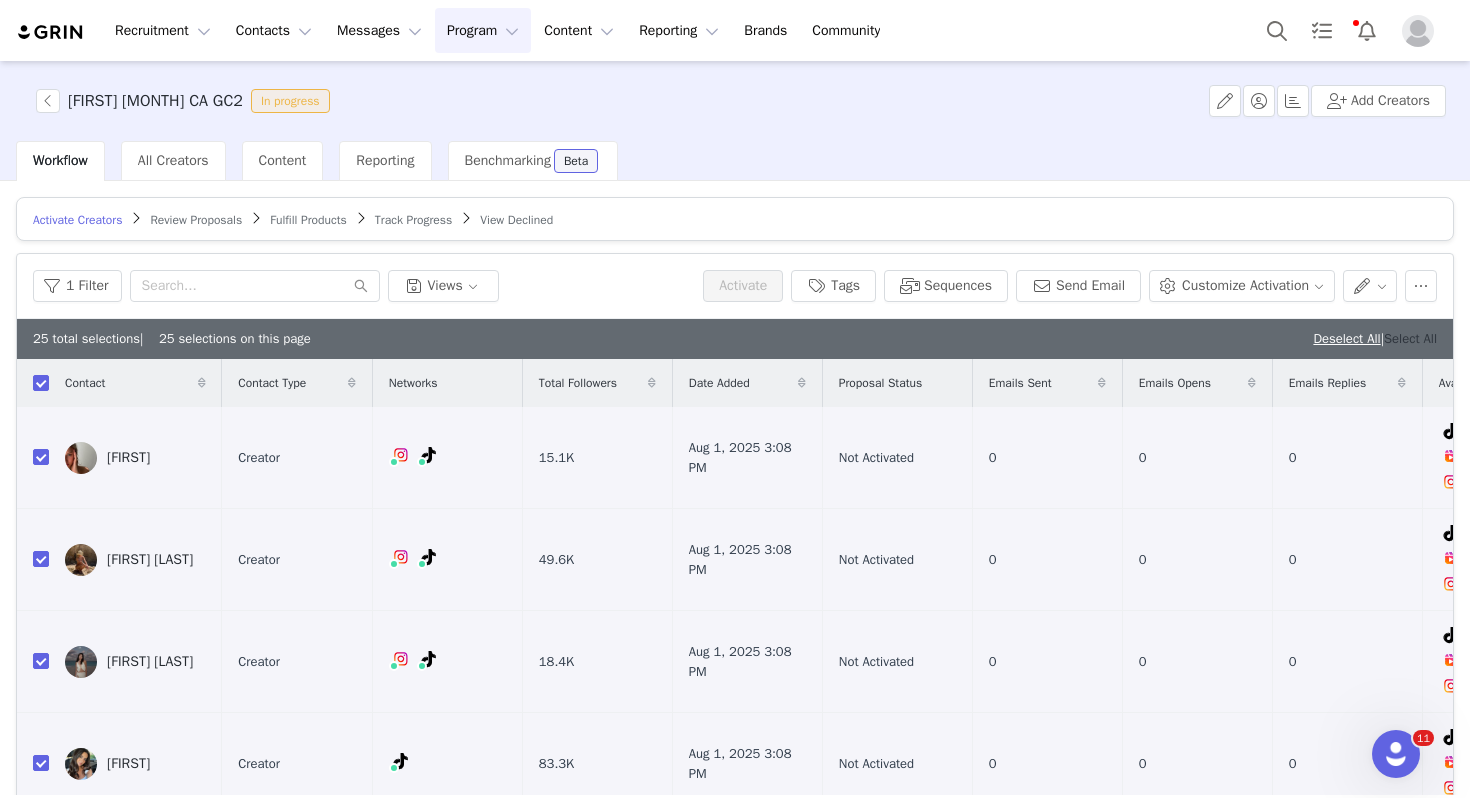 click on "Select All" at bounding box center [1410, 338] 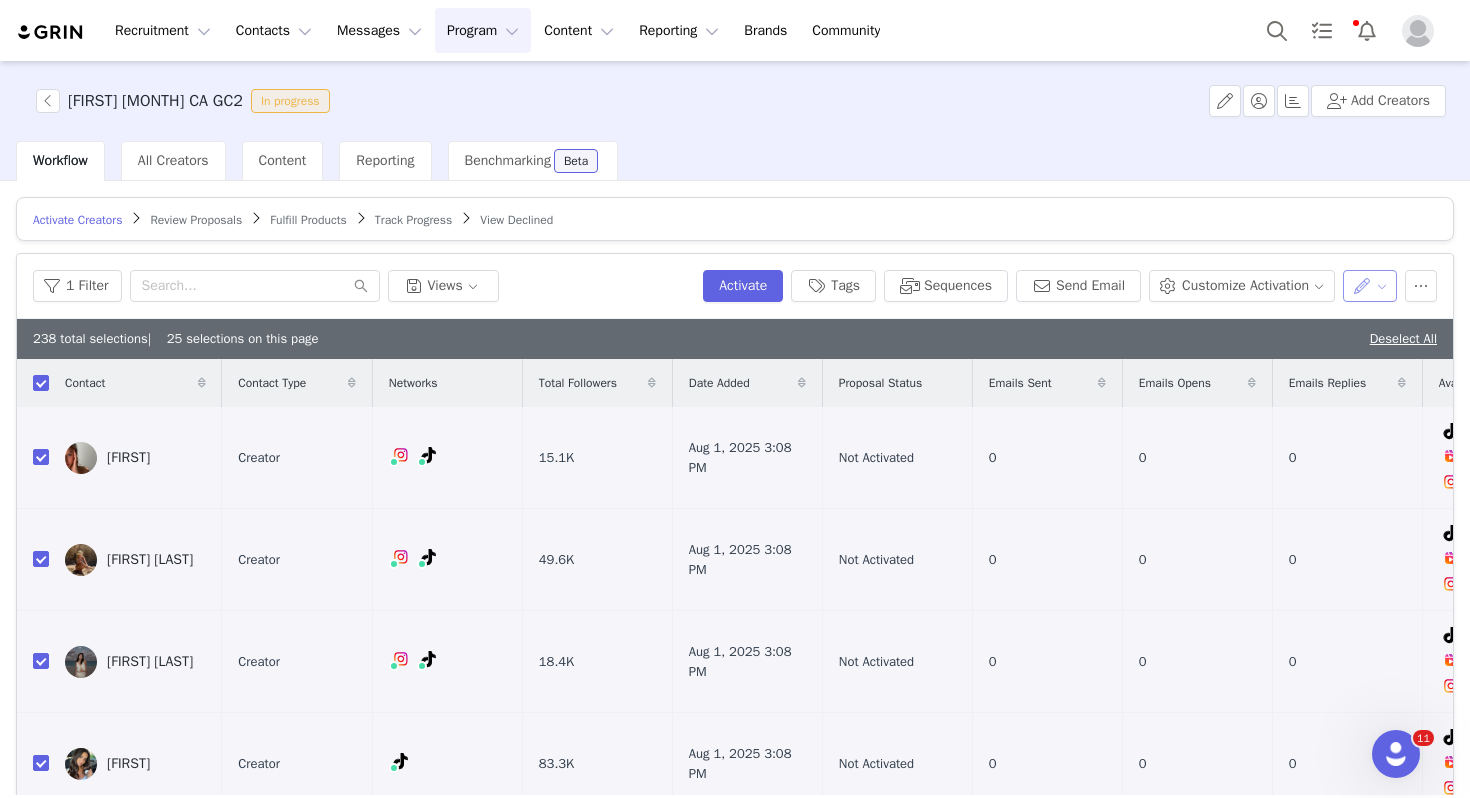 click at bounding box center [1370, 286] 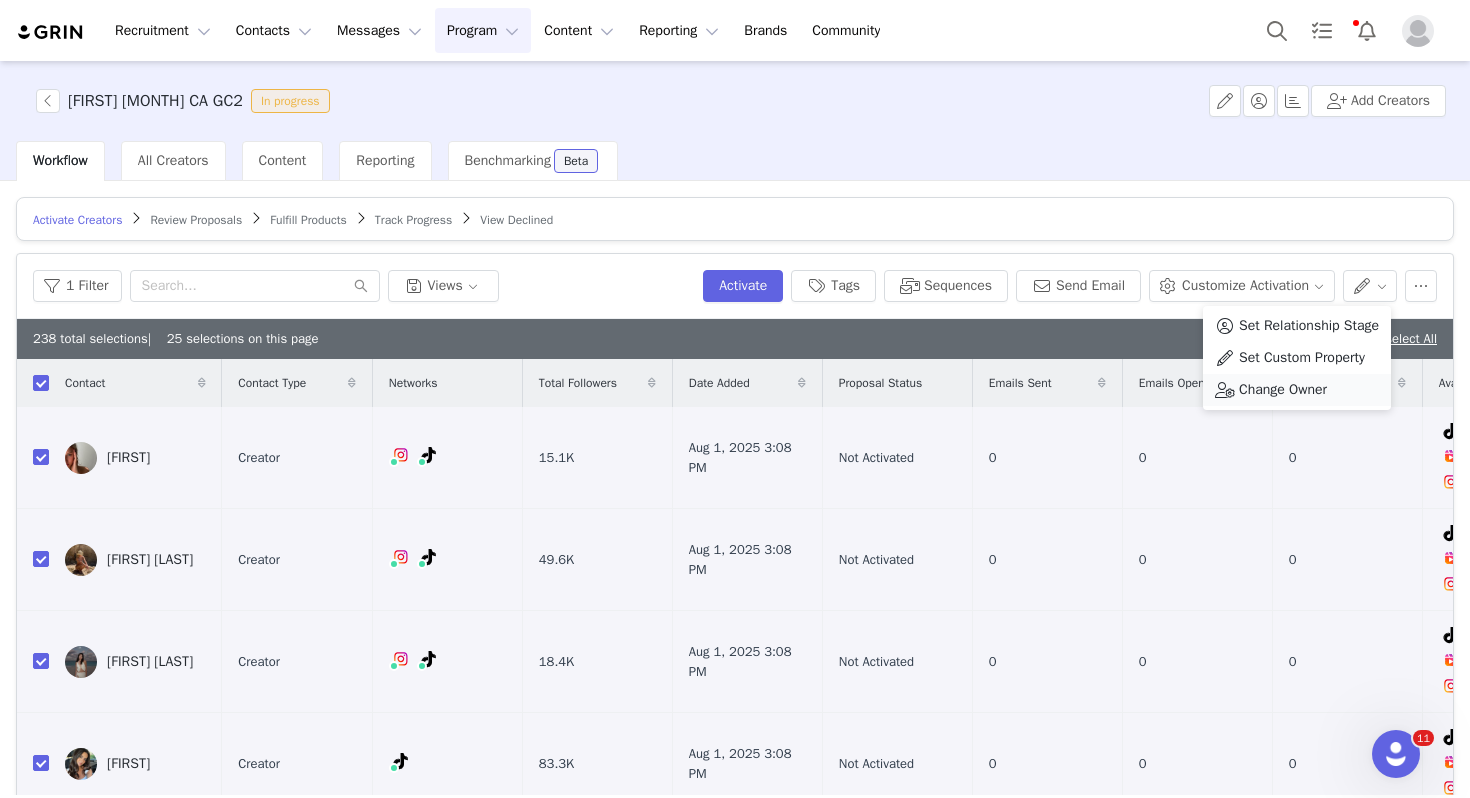 click on "Change Owner" at bounding box center [1283, 390] 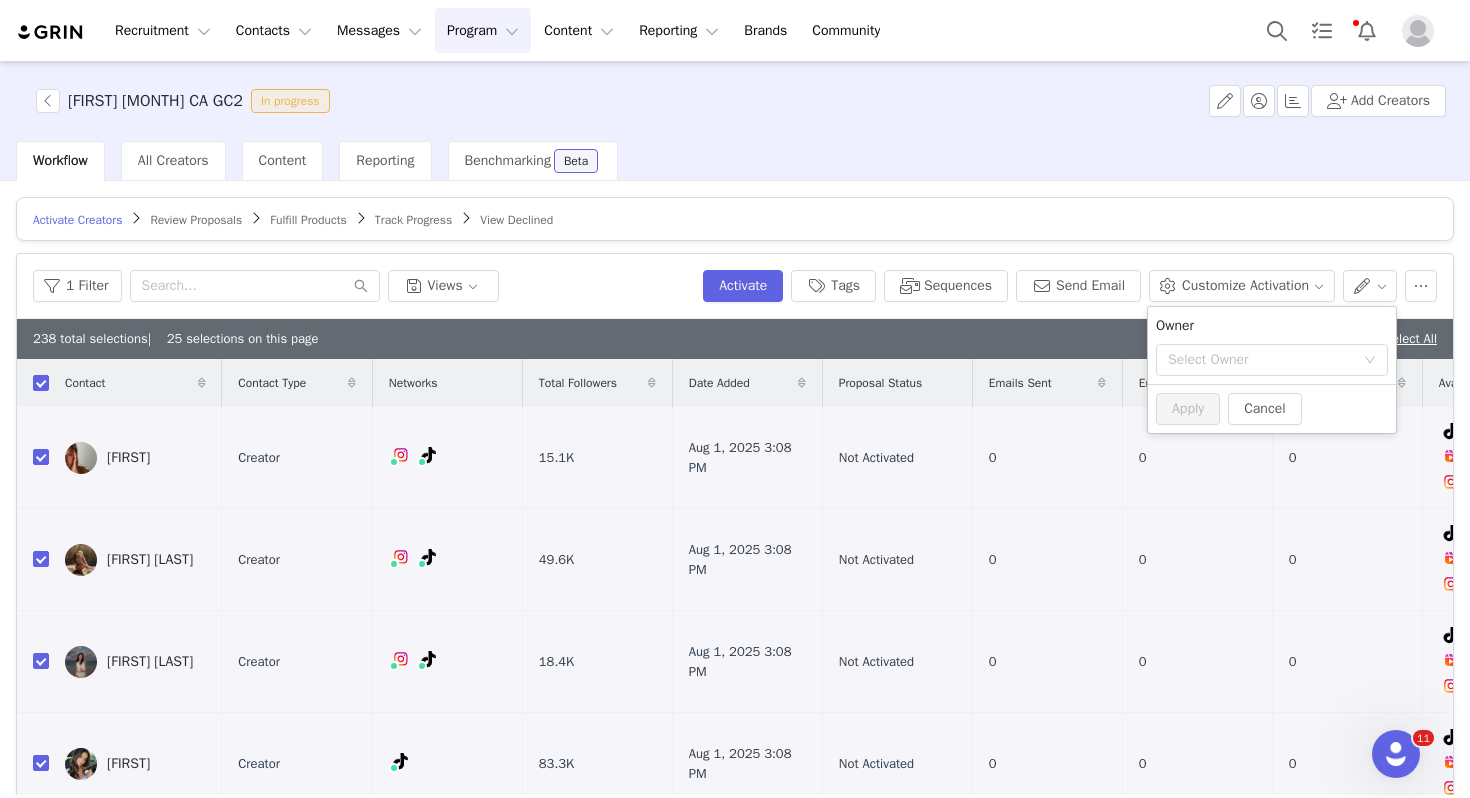 click on "Select Owner" at bounding box center (1261, 360) 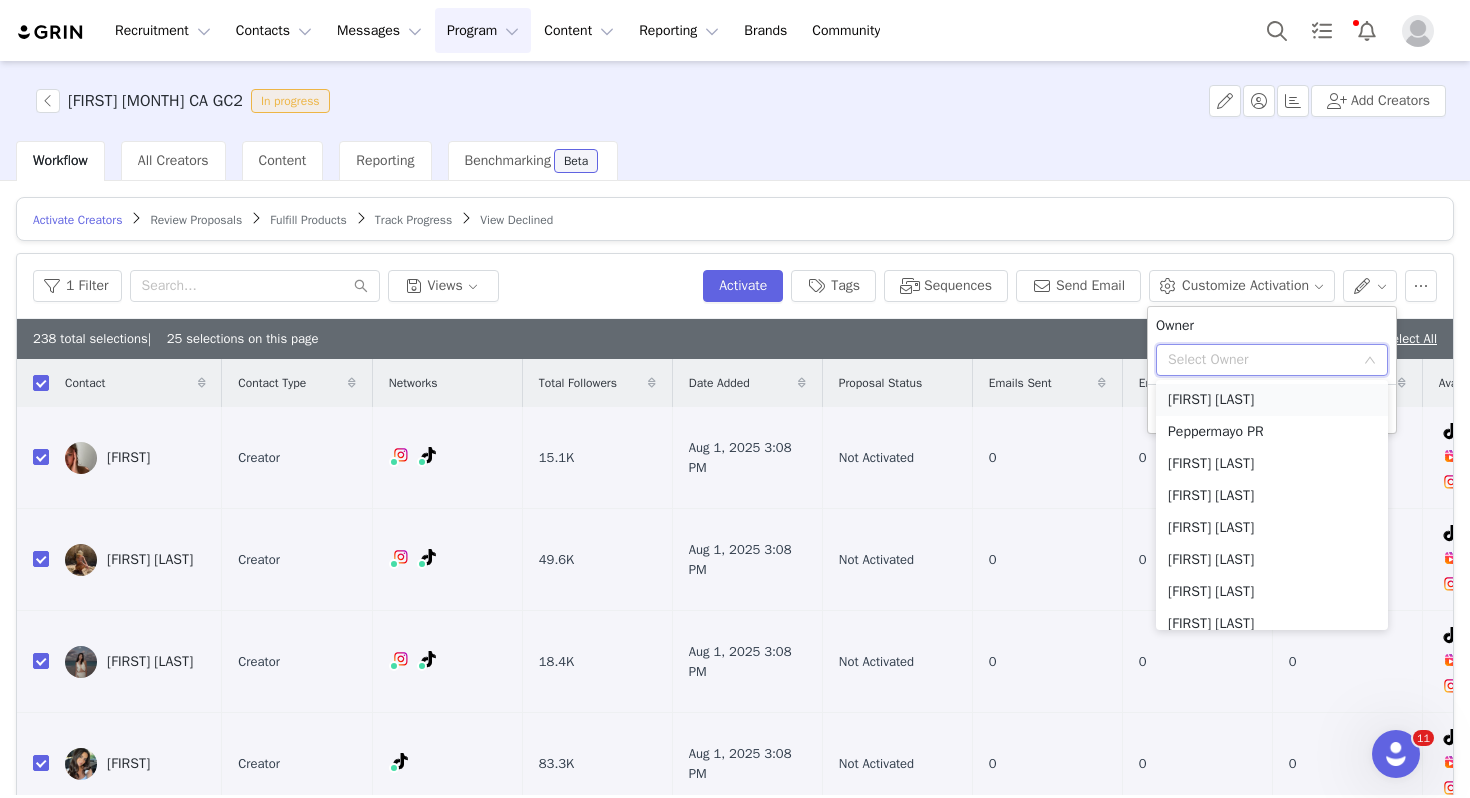 click on "Elizabeth Shehata" at bounding box center (1272, 400) 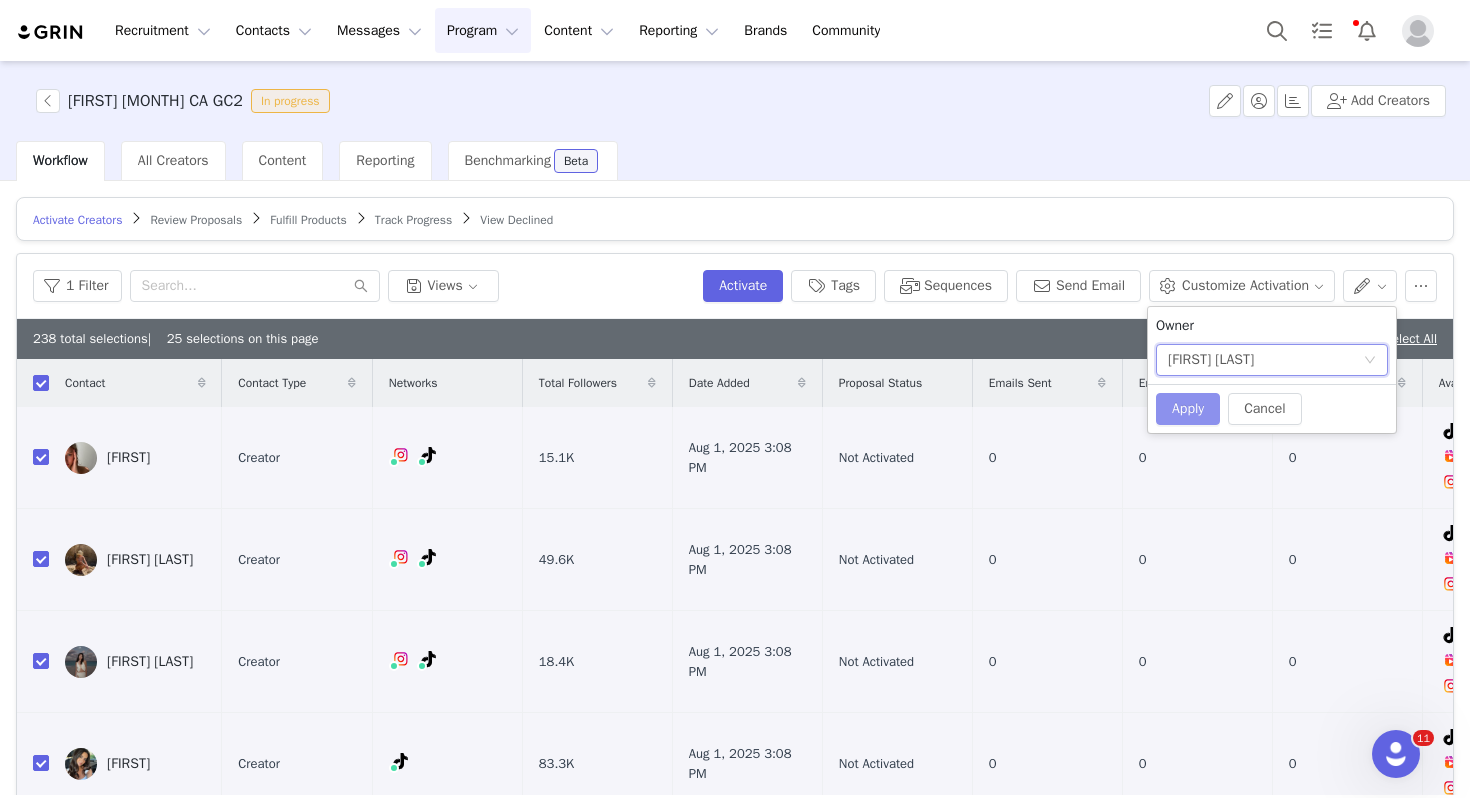 click on "Apply" at bounding box center (1188, 409) 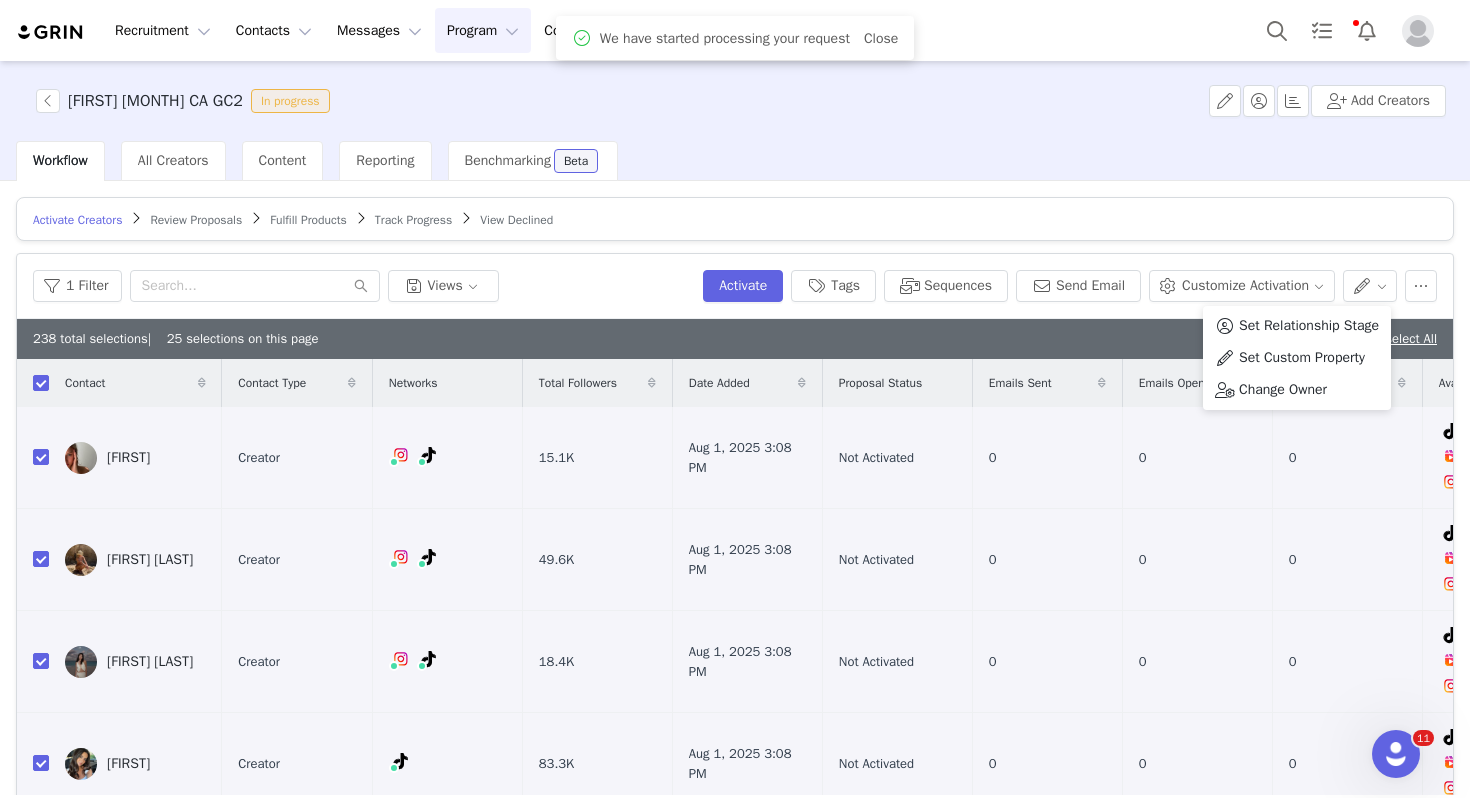click on "Activate Creators Review Proposals Fulfill Products Track Progress View Declined" at bounding box center (735, 219) 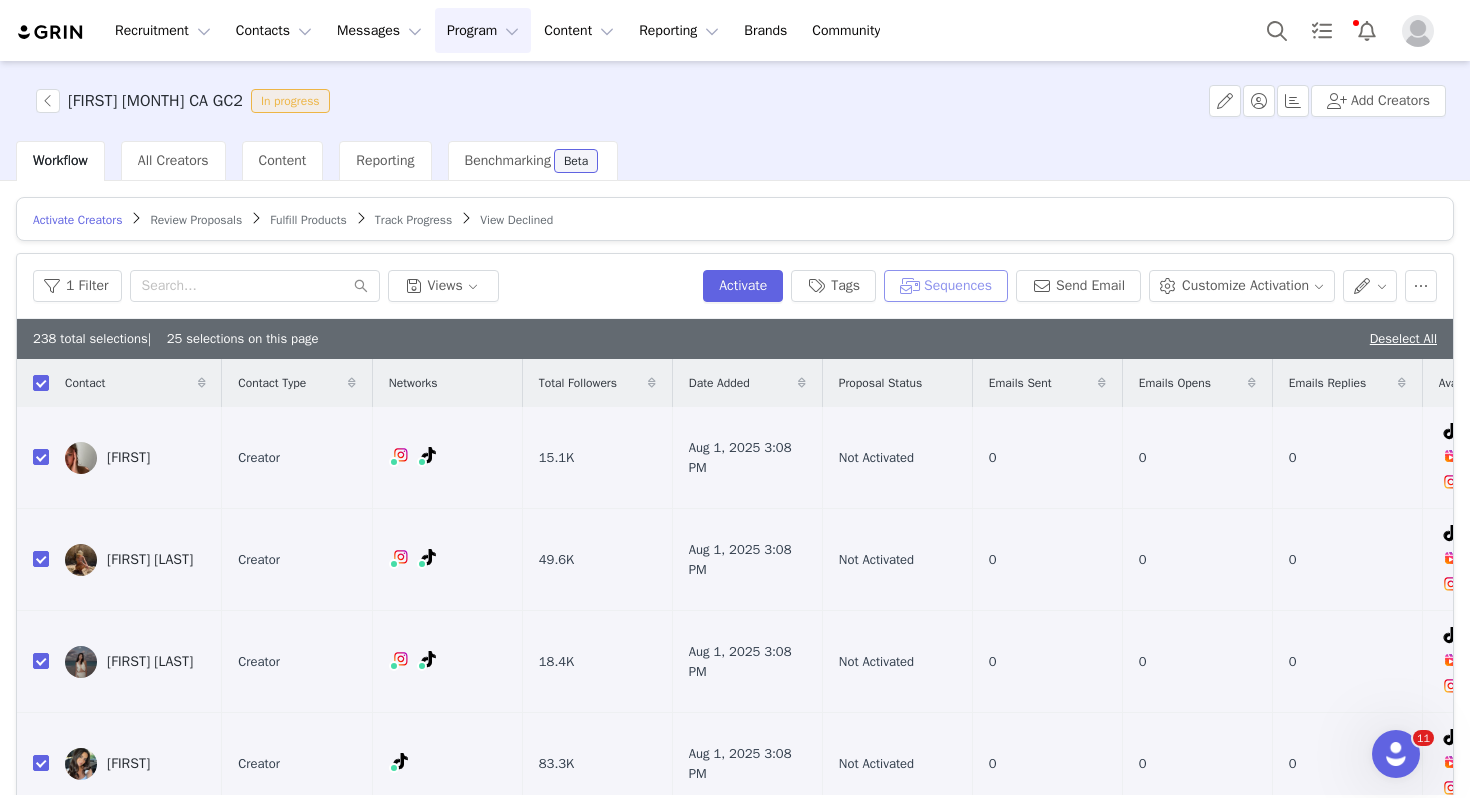 click on "Sequences" at bounding box center [946, 286] 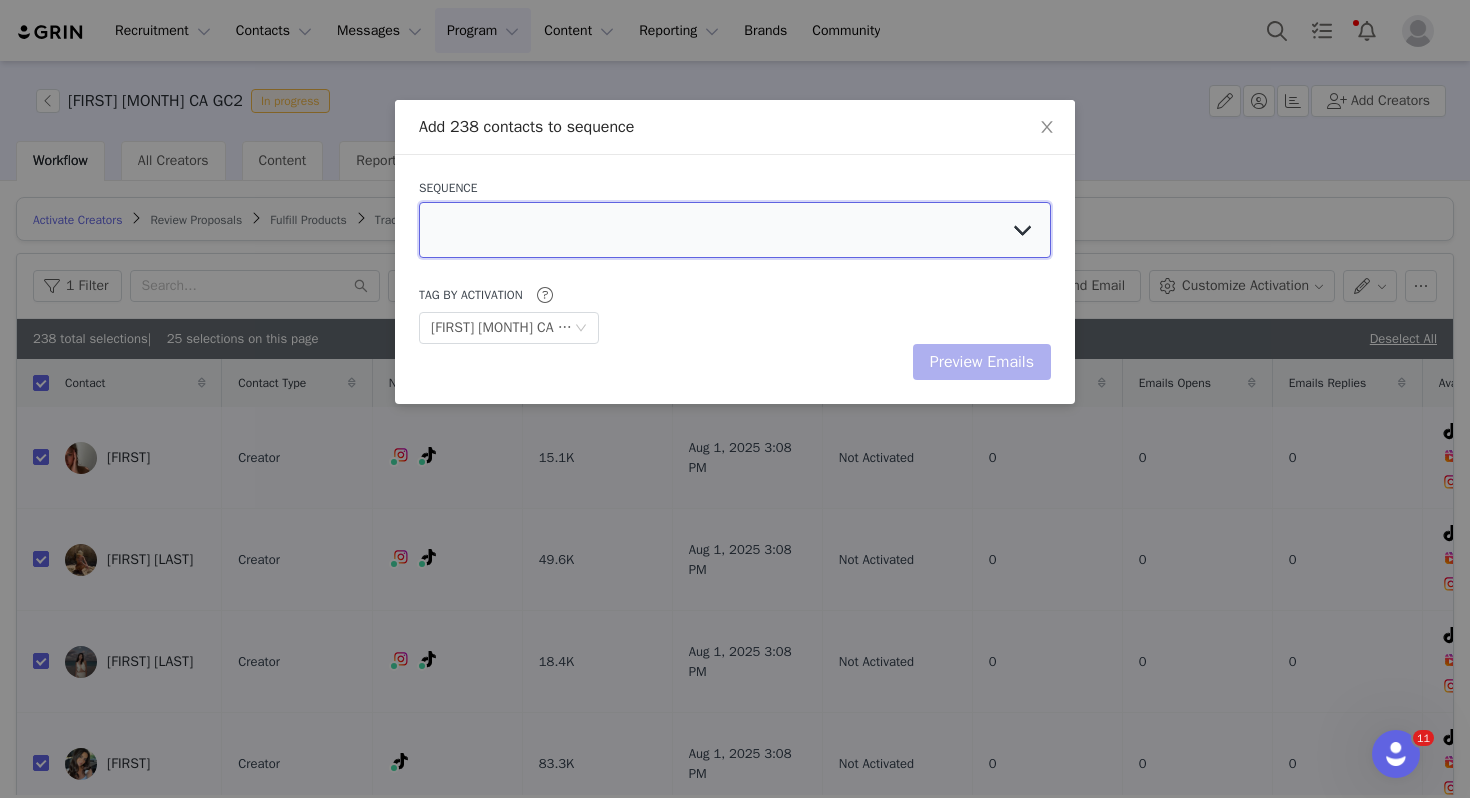 click at bounding box center (735, 230) 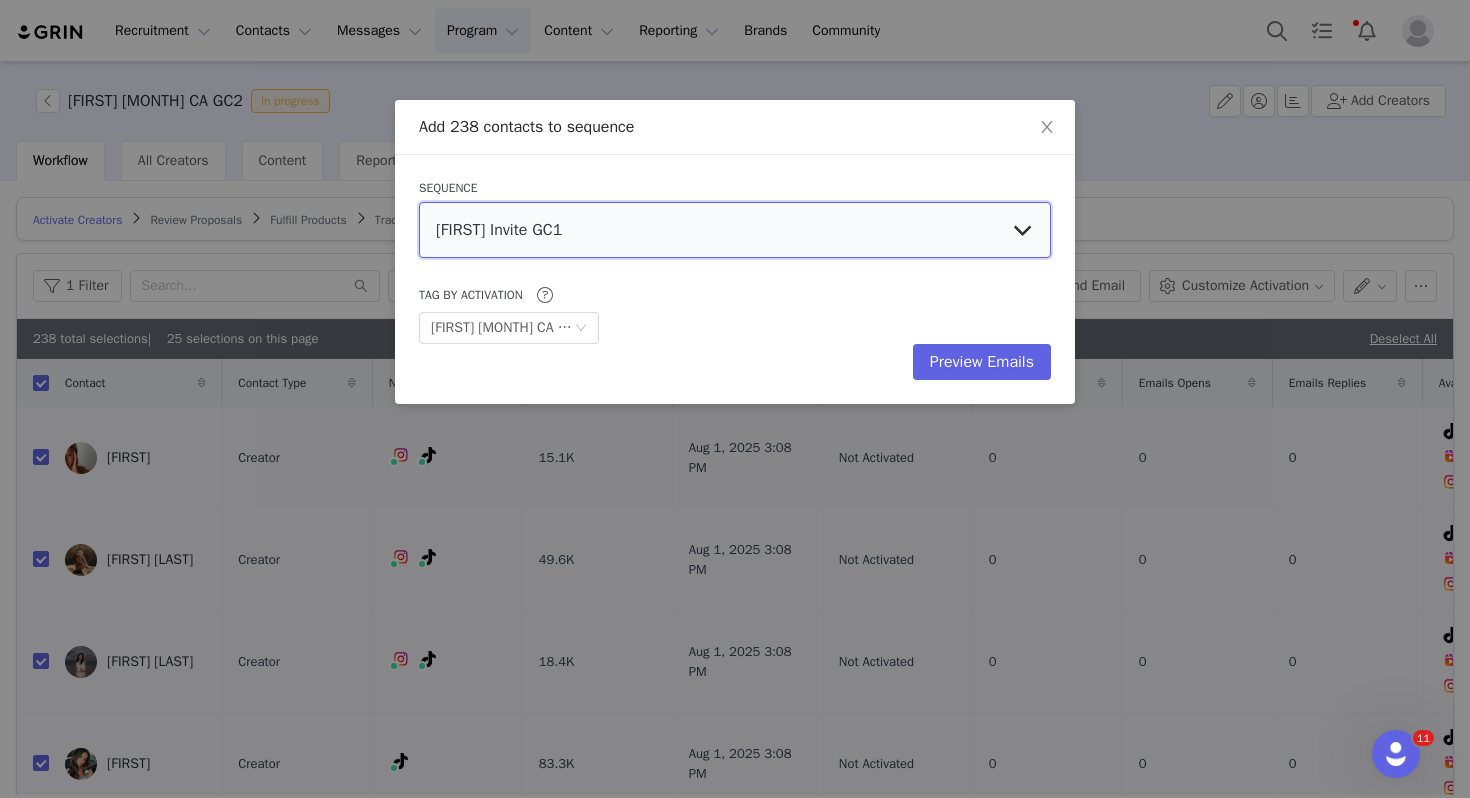 select on "d4595291-0956-4e23-839a-3d1e9da65c33" 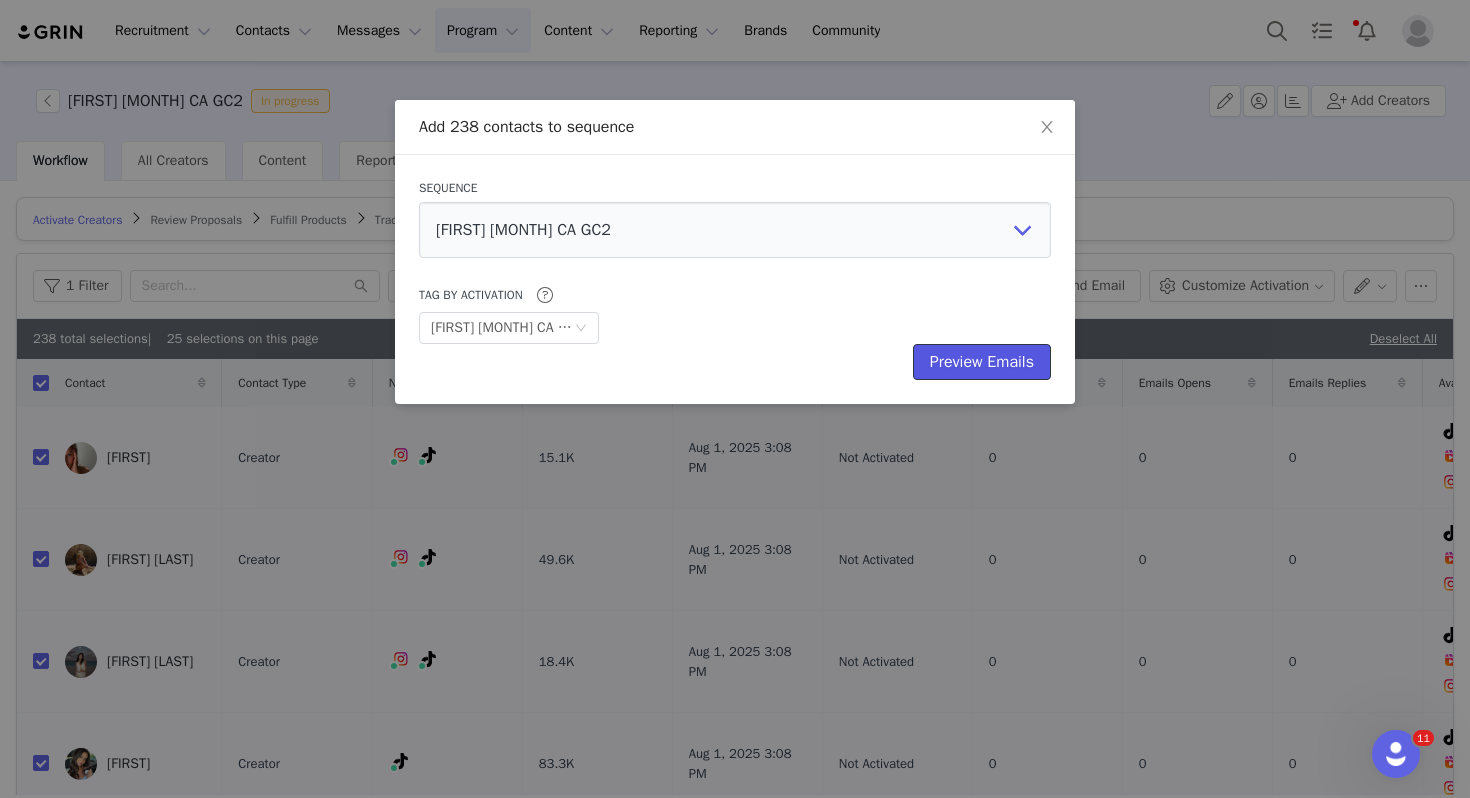 click on "Preview Emails" at bounding box center [982, 362] 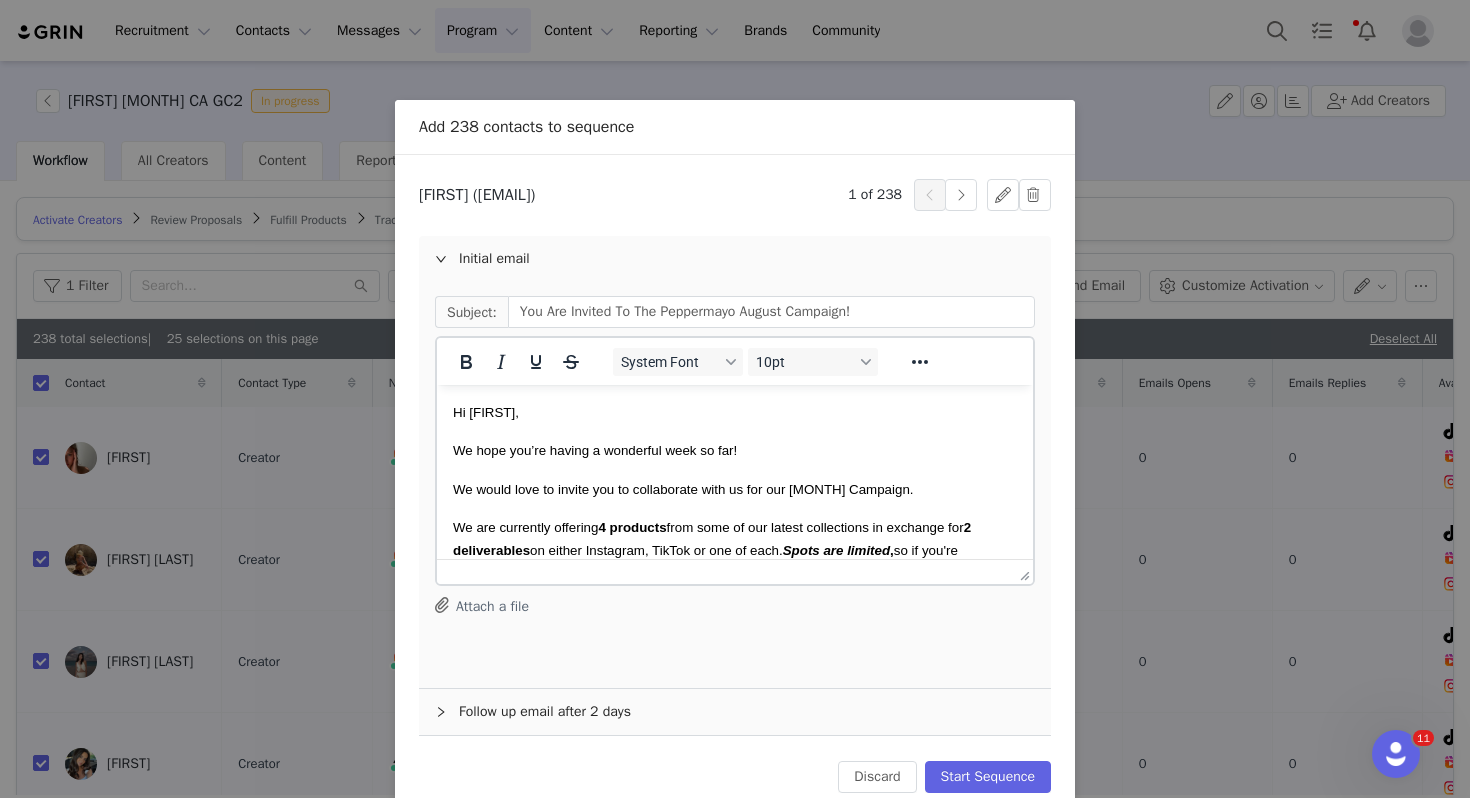 scroll, scrollTop: 0, scrollLeft: 0, axis: both 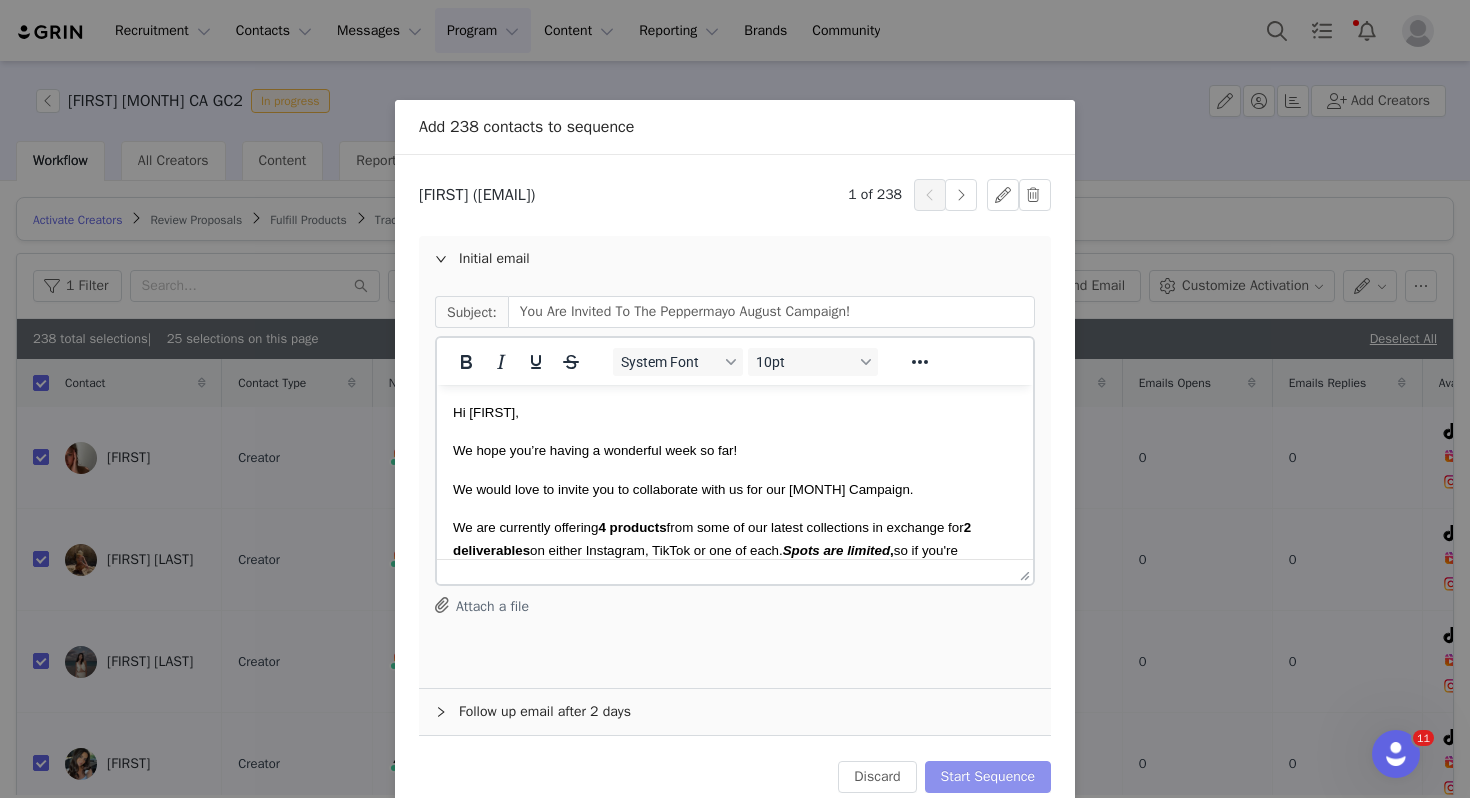 click on "Start Sequence" at bounding box center (988, 777) 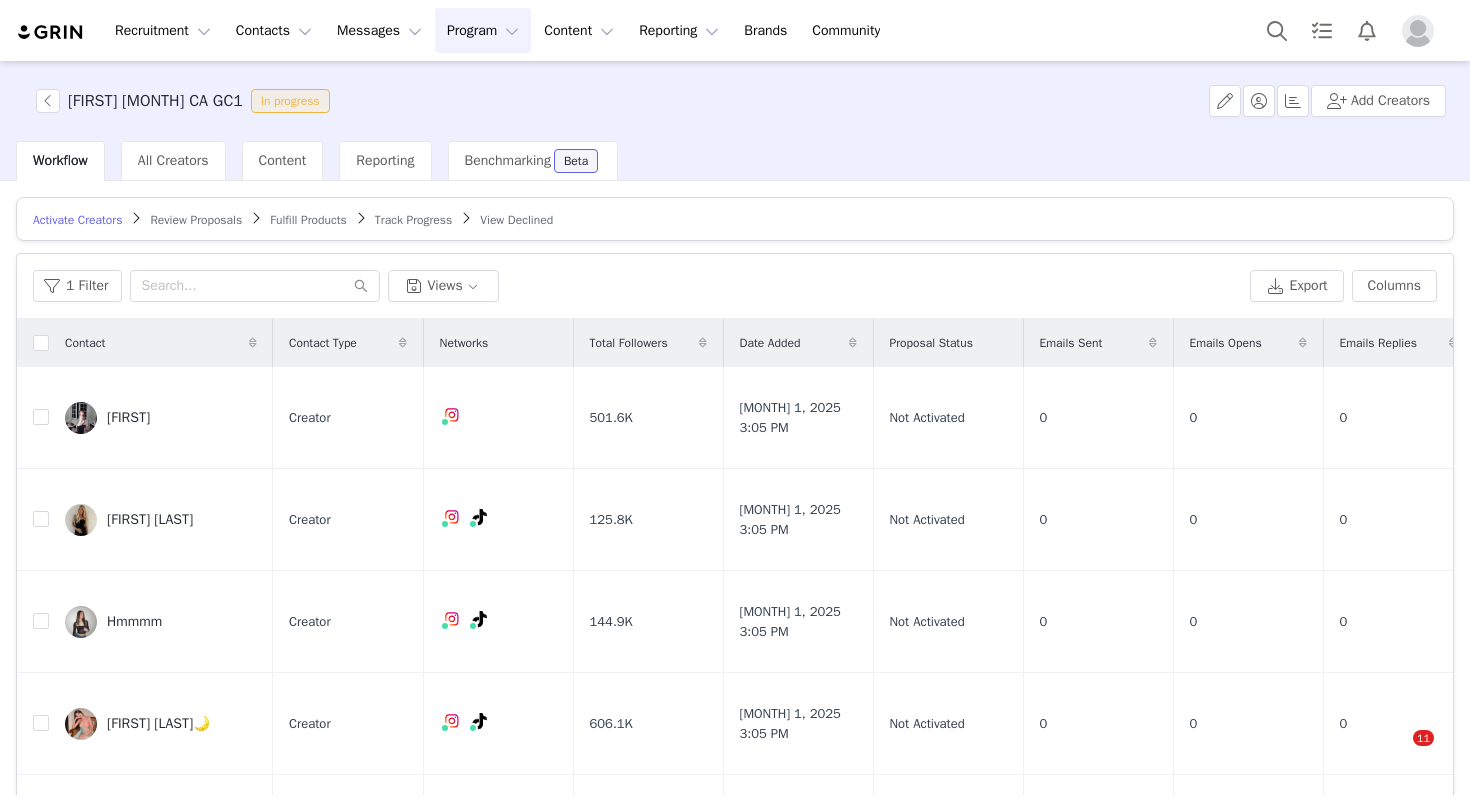 scroll, scrollTop: 0, scrollLeft: 0, axis: both 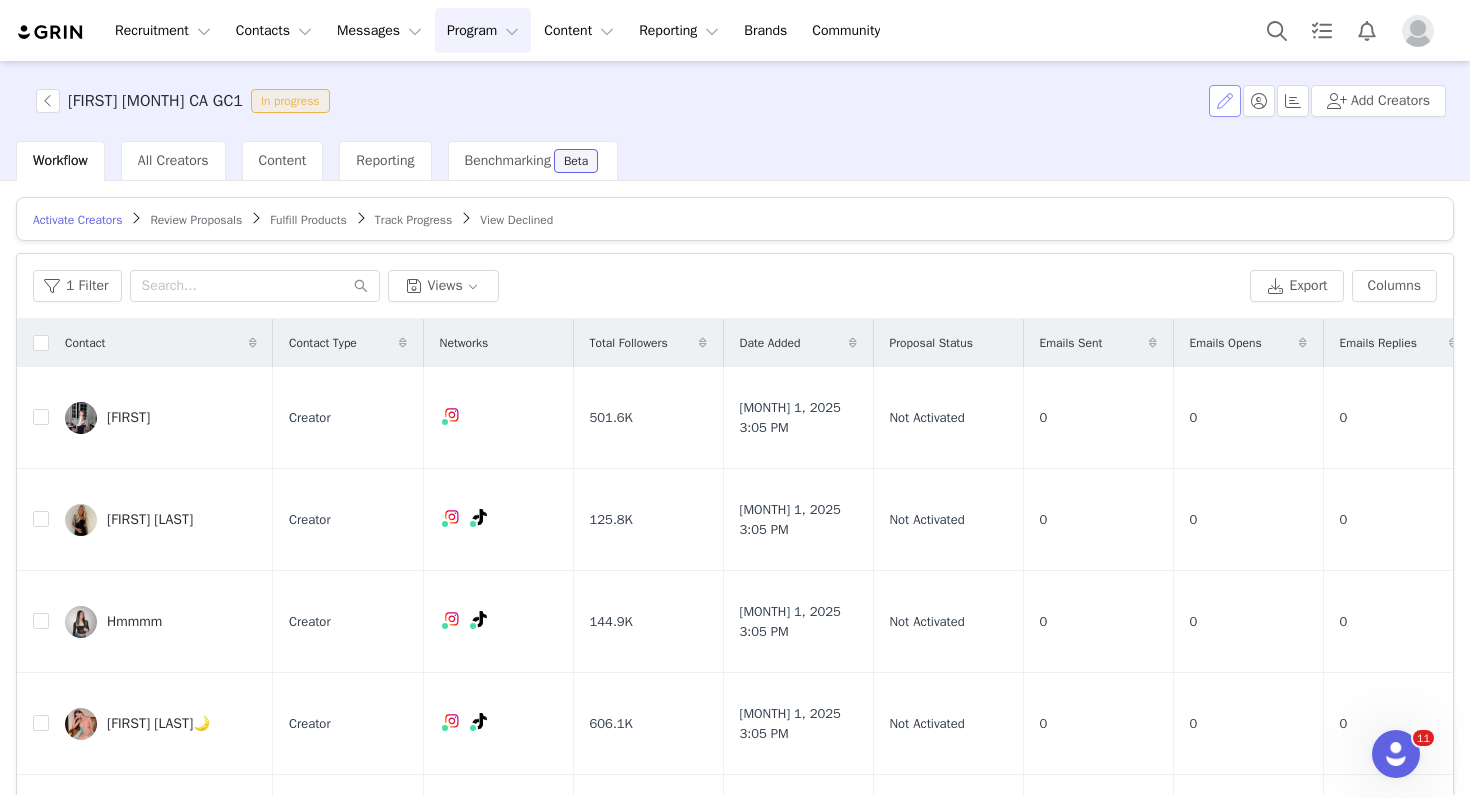 click at bounding box center [1225, 101] 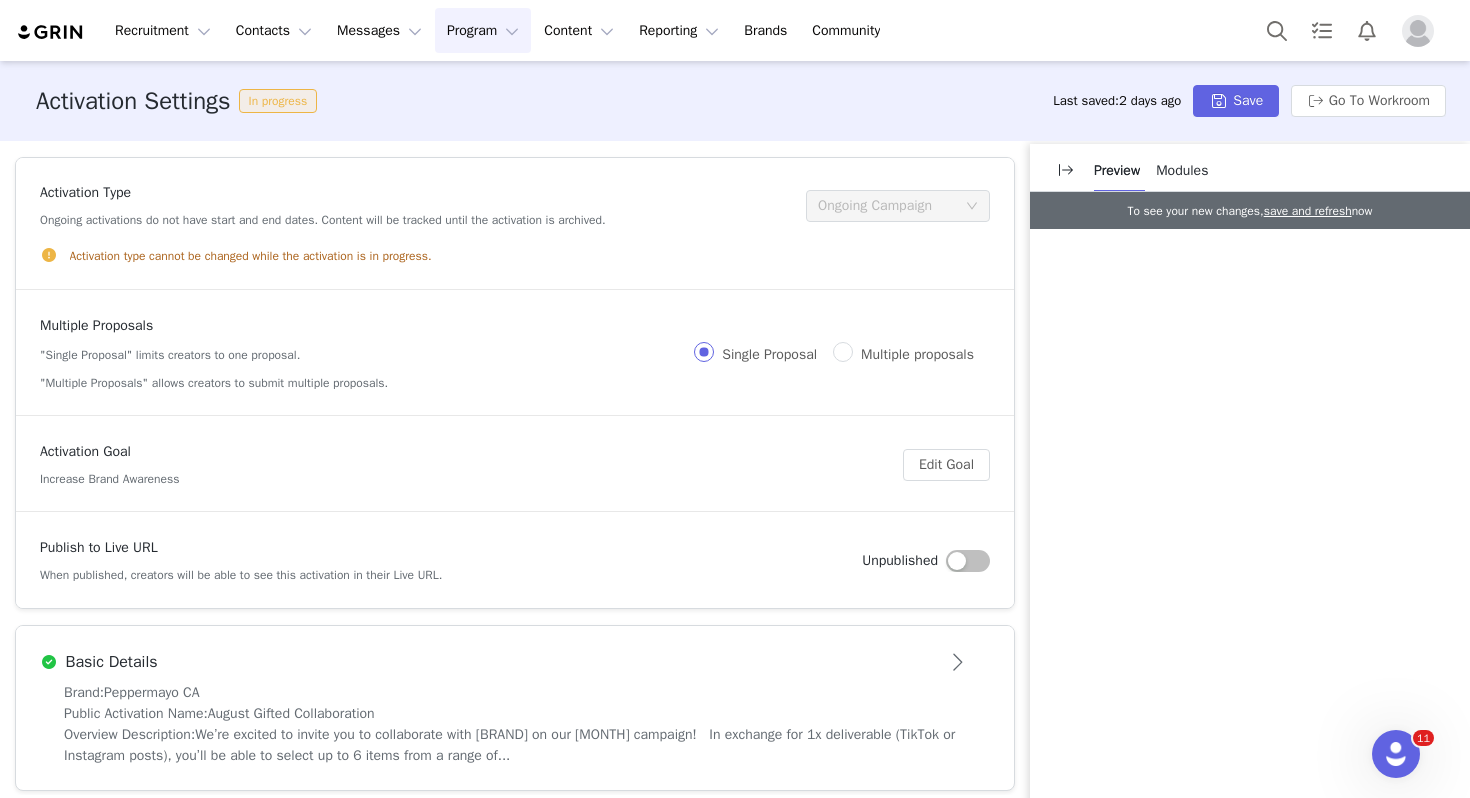 click at bounding box center (968, 561) 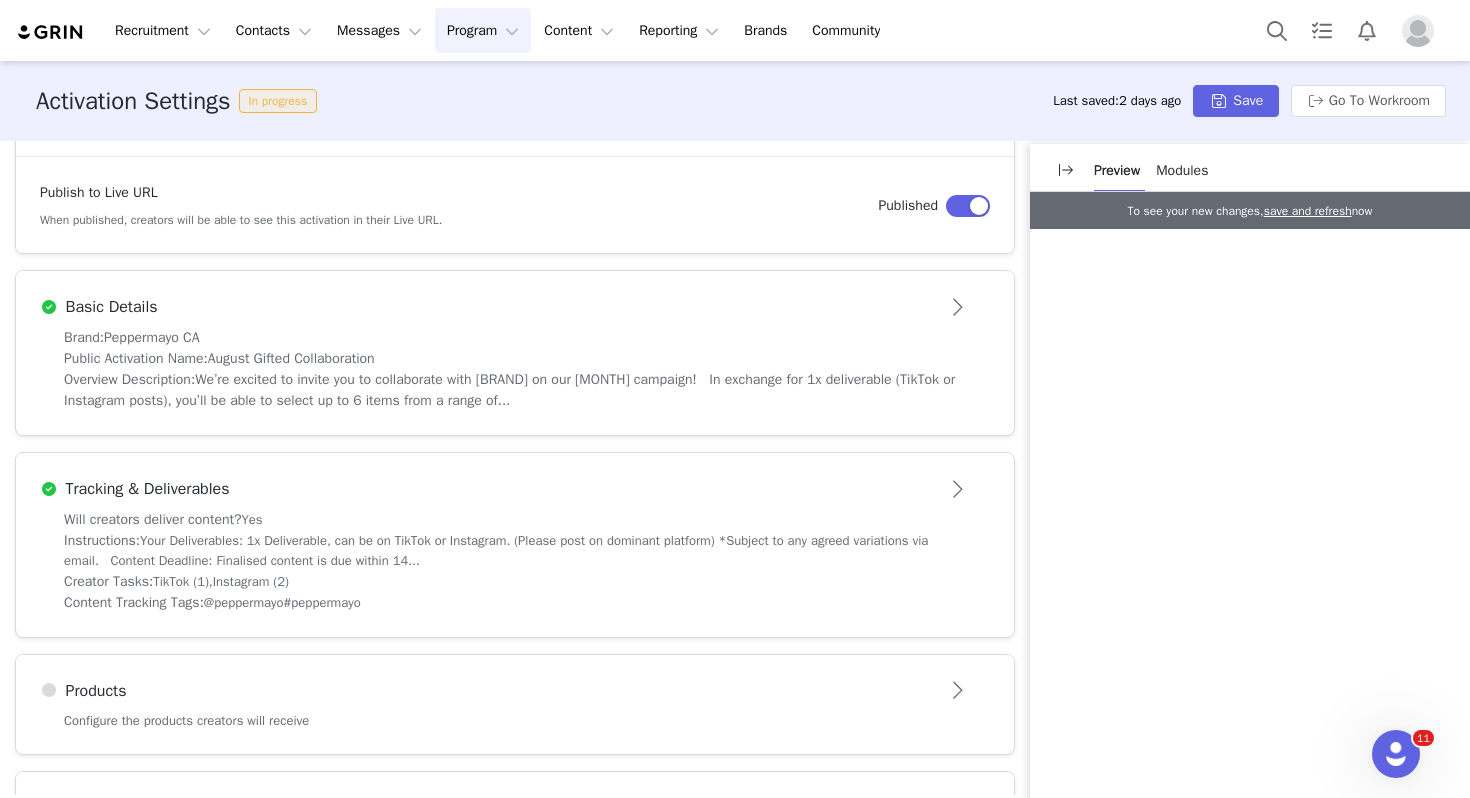 scroll, scrollTop: 637, scrollLeft: 0, axis: vertical 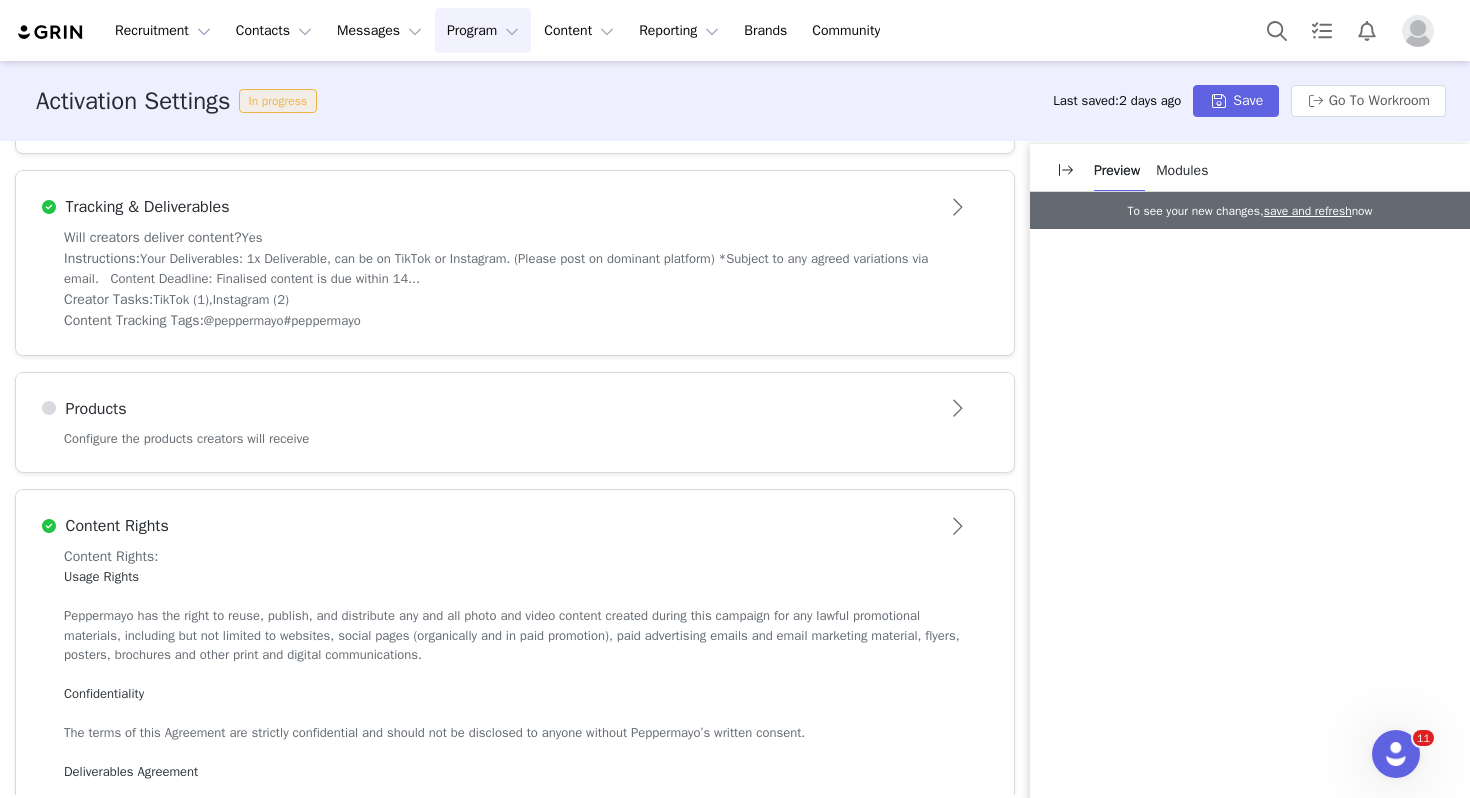 click on "Products" at bounding box center [482, 409] 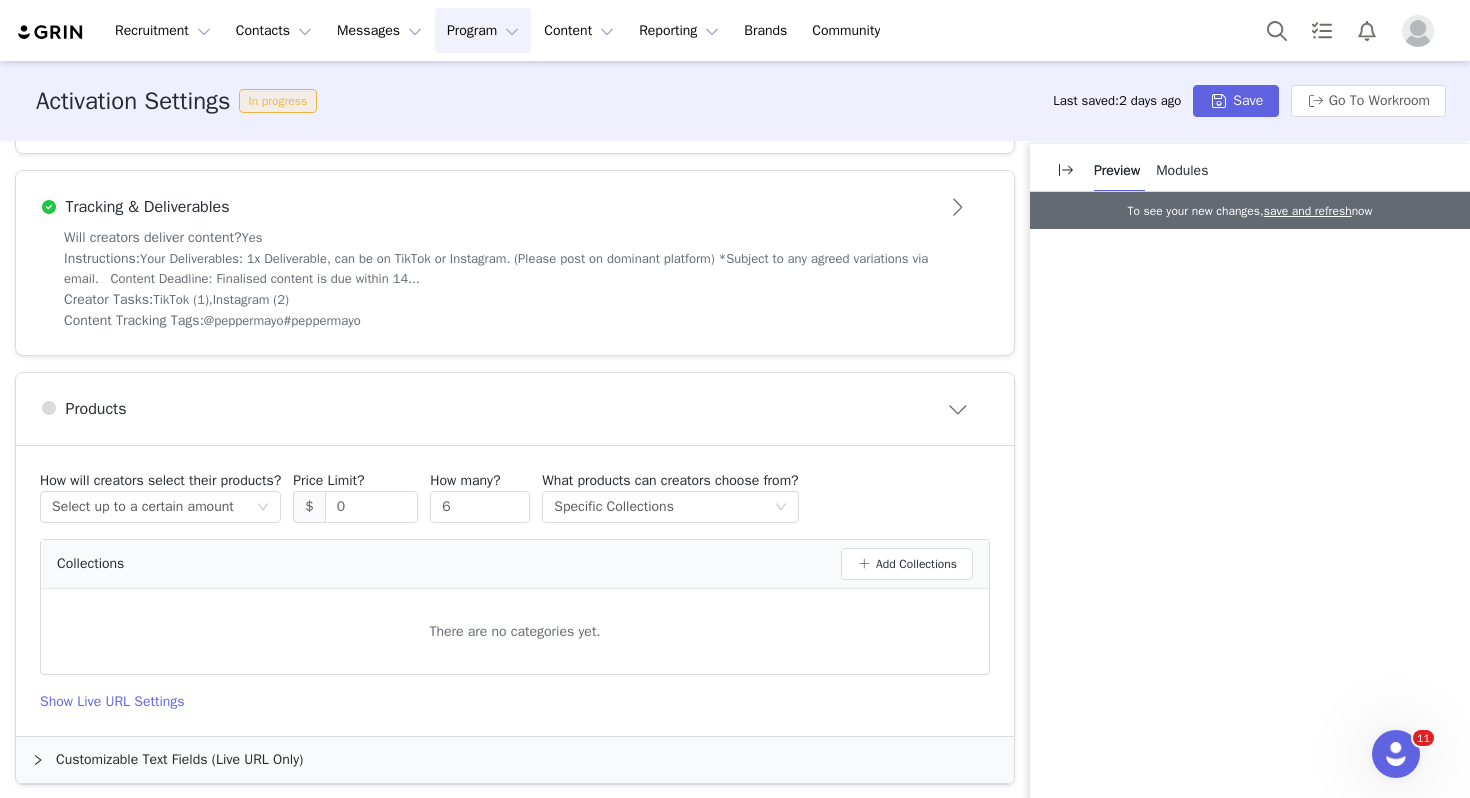 click on "Collections     Add Collections" at bounding box center (515, 564) 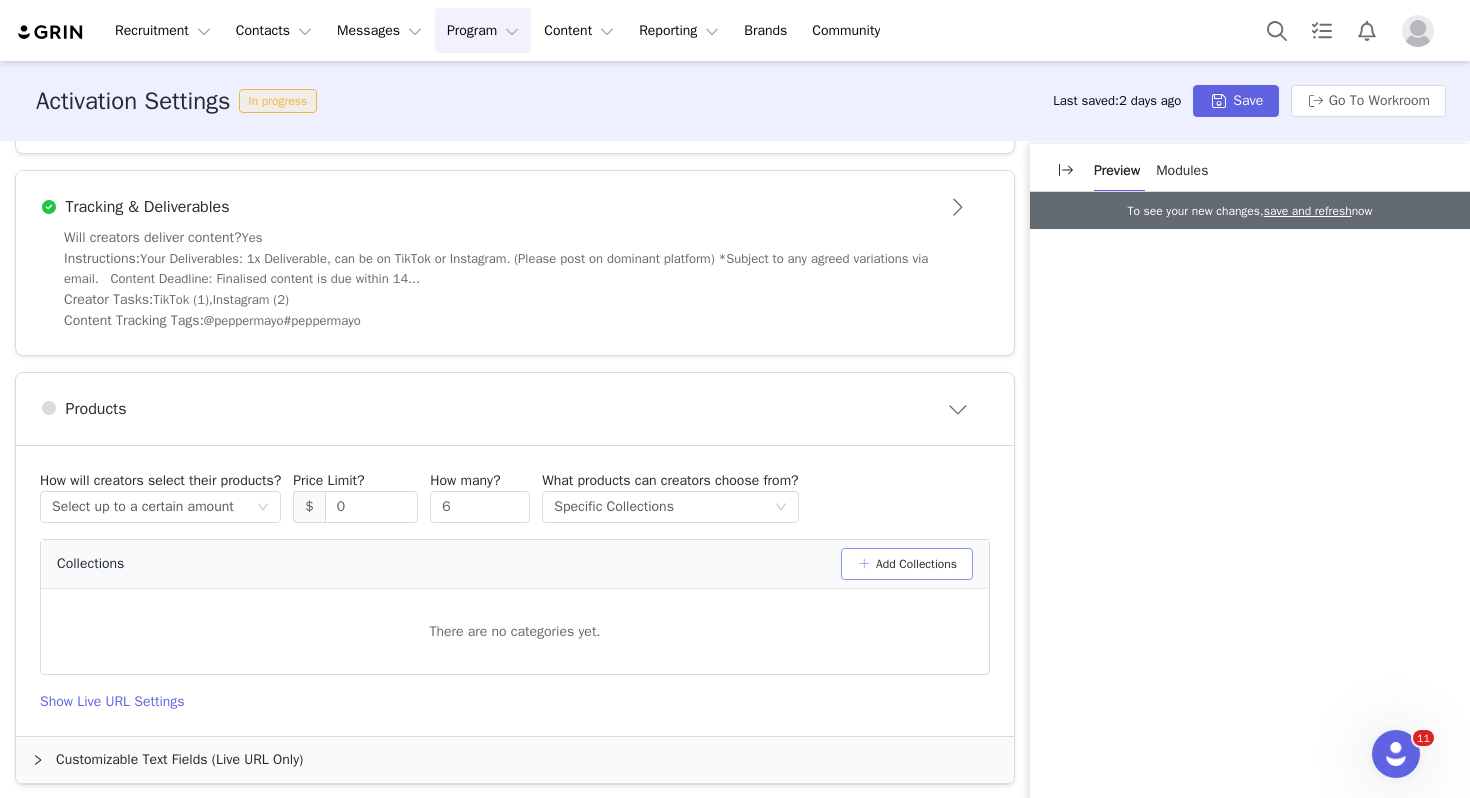click on "Add Collections" at bounding box center (907, 564) 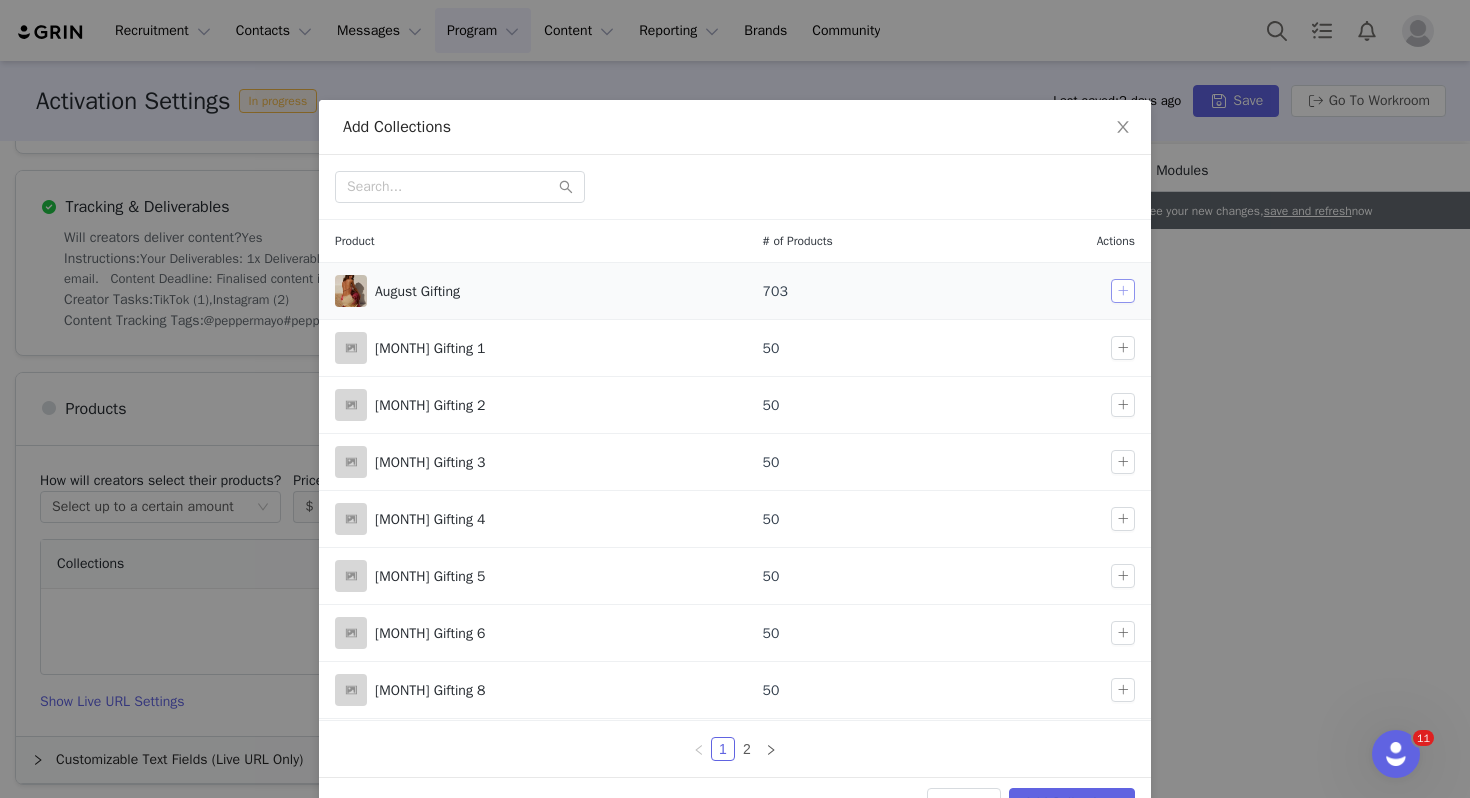 click at bounding box center [1123, 291] 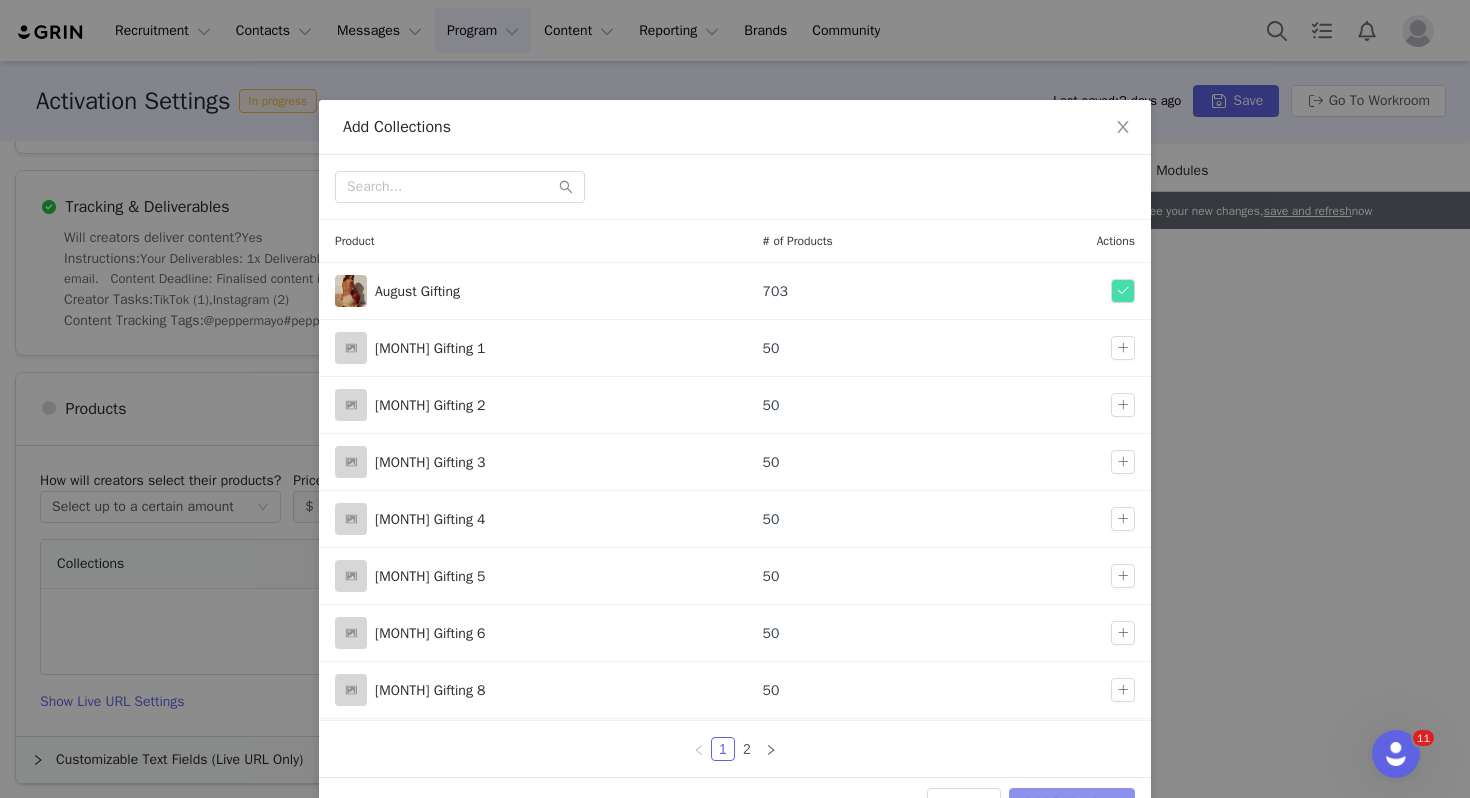 click on "Add Collections" at bounding box center [1072, 804] 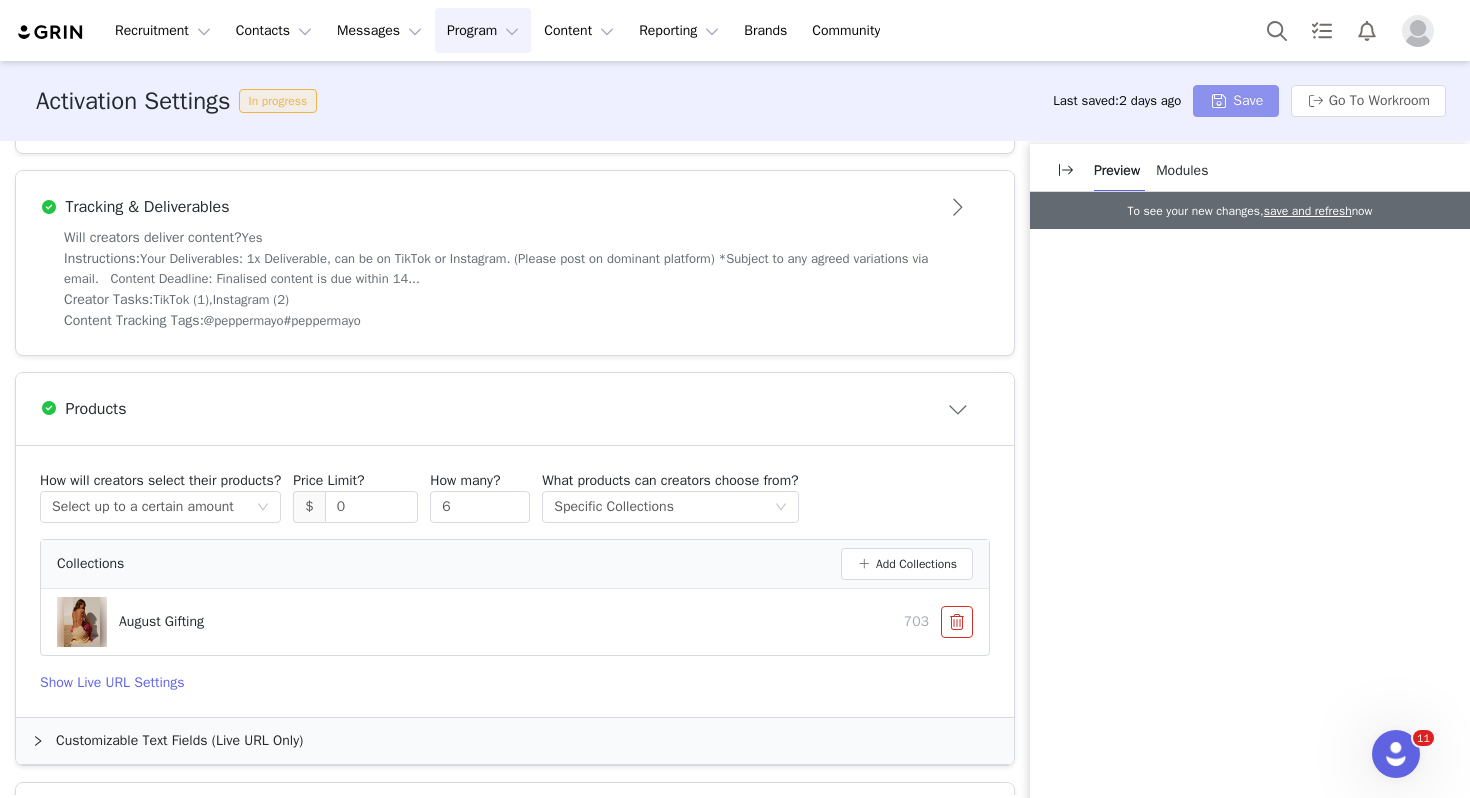 click on "Activation Settings  In progress
Last saved:
2 days ago
Save Go To Workroom" at bounding box center (735, 101) 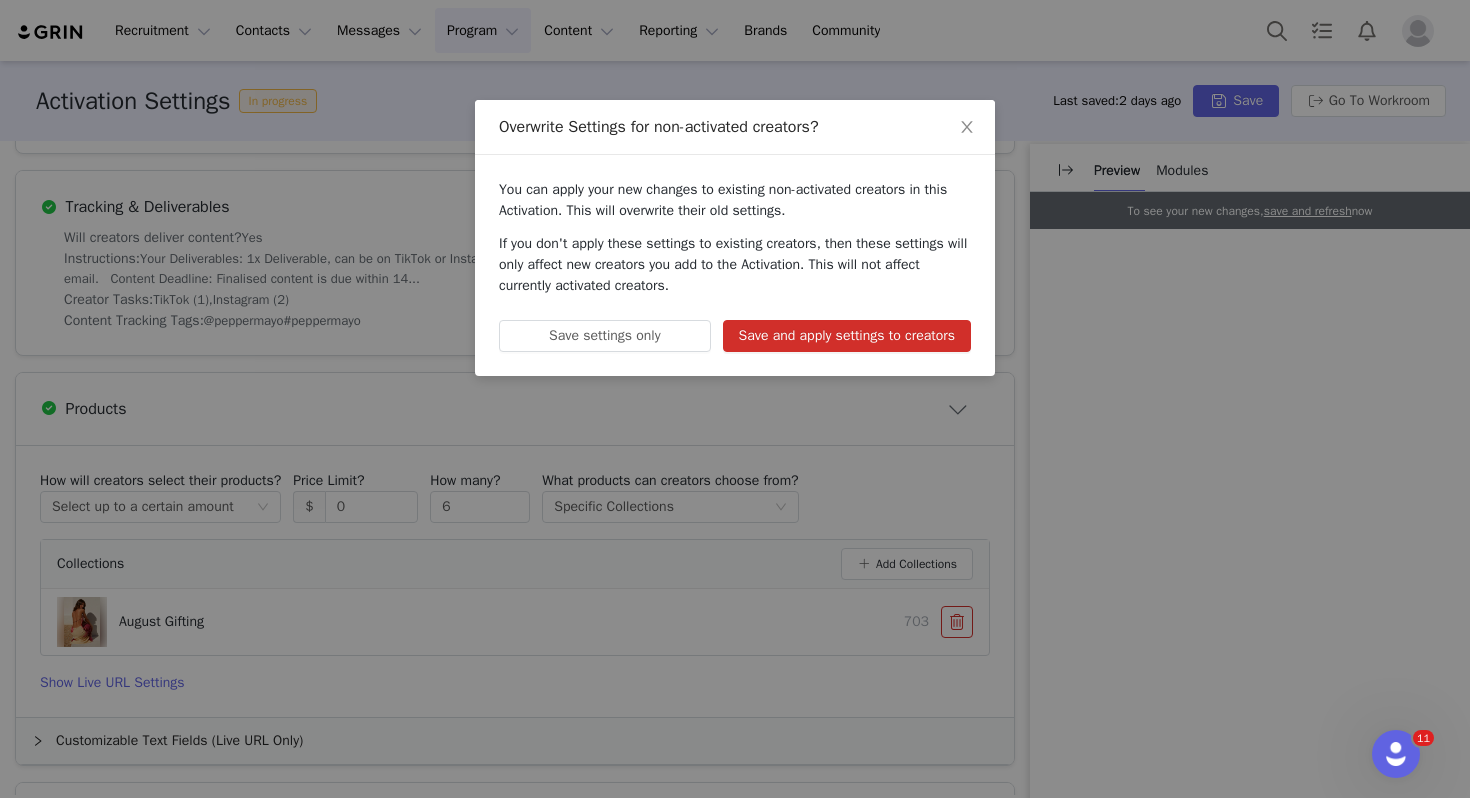 click on "Save and apply settings to creators" at bounding box center (847, 336) 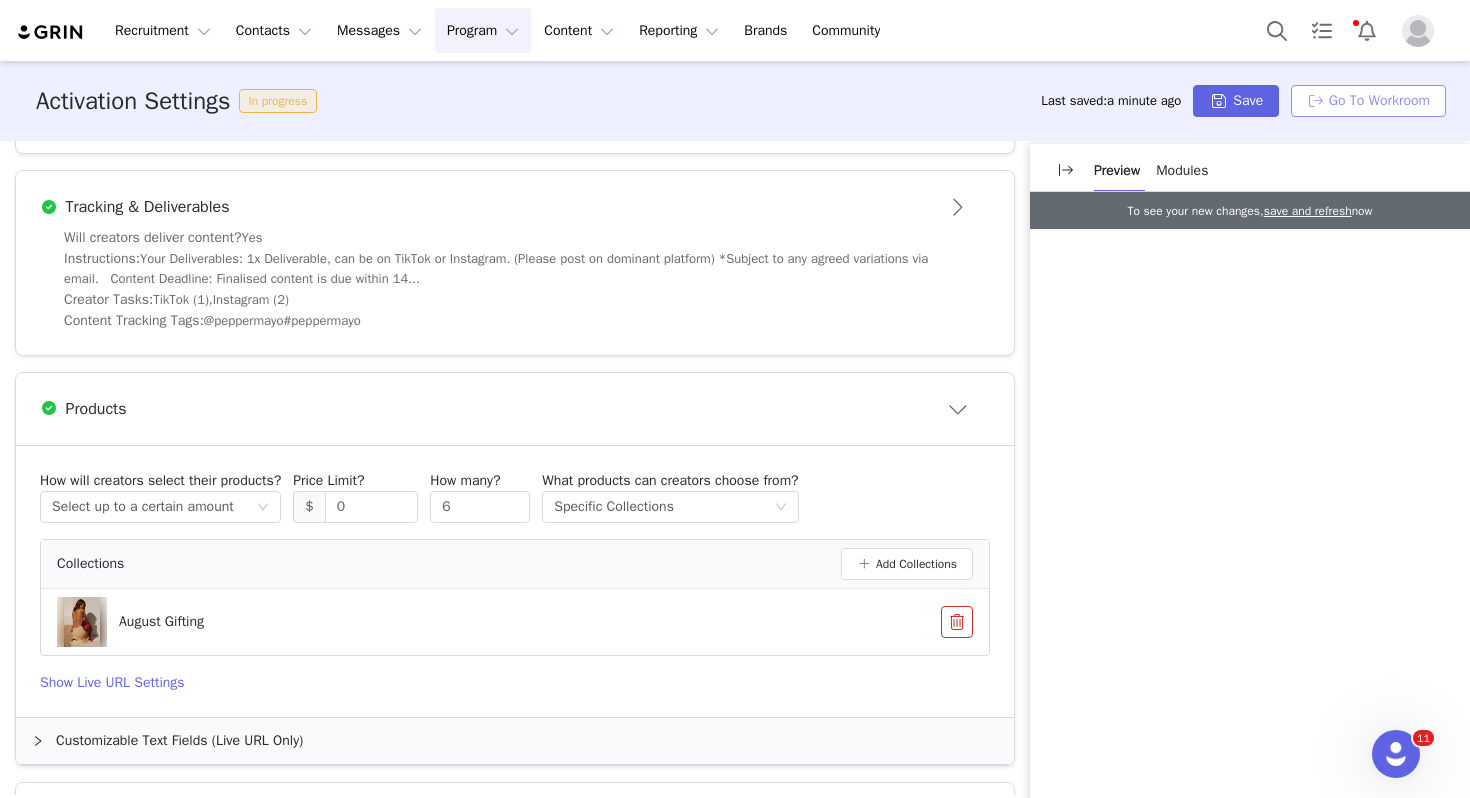 click on "Go To Workroom" at bounding box center [1368, 101] 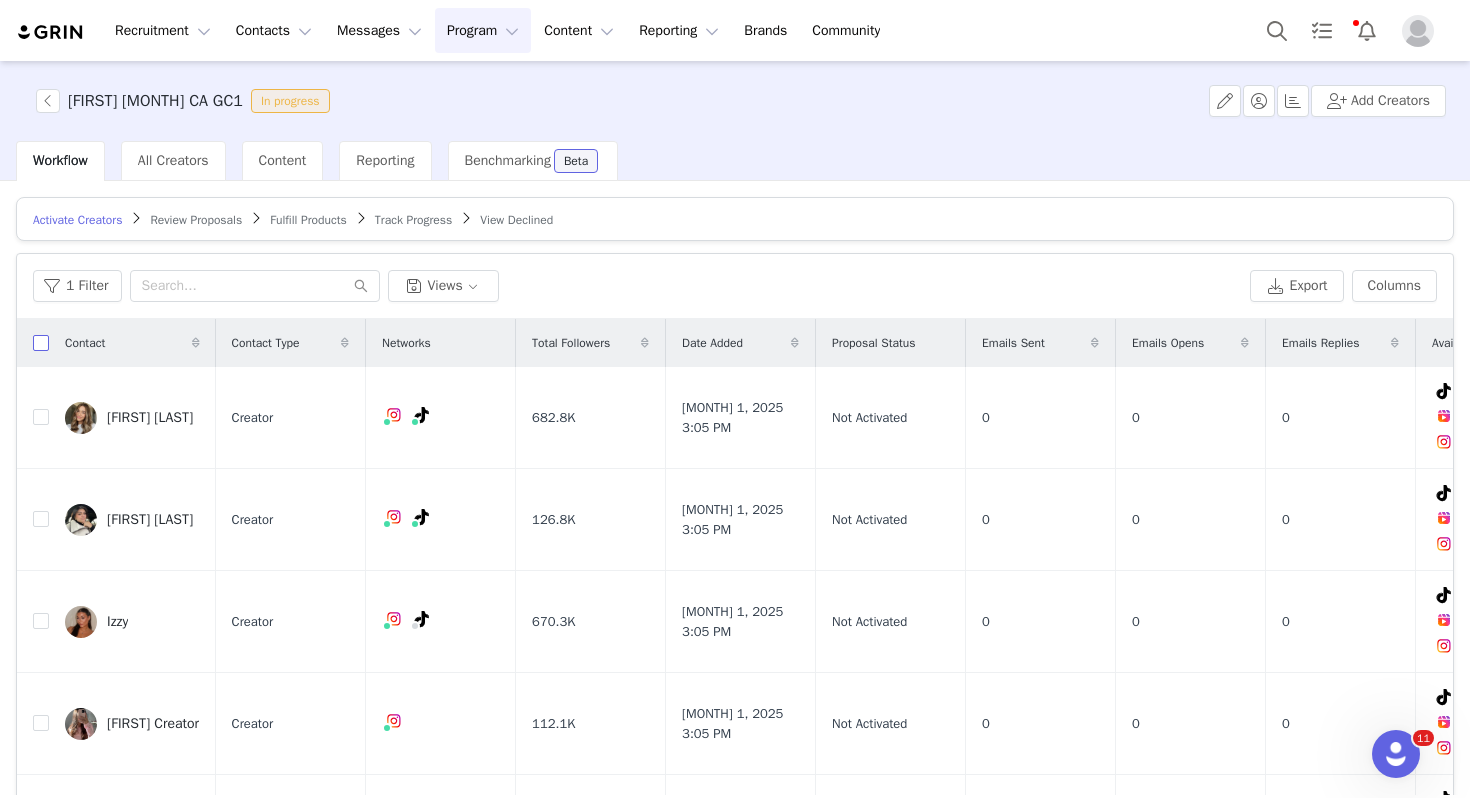 click at bounding box center (41, 343) 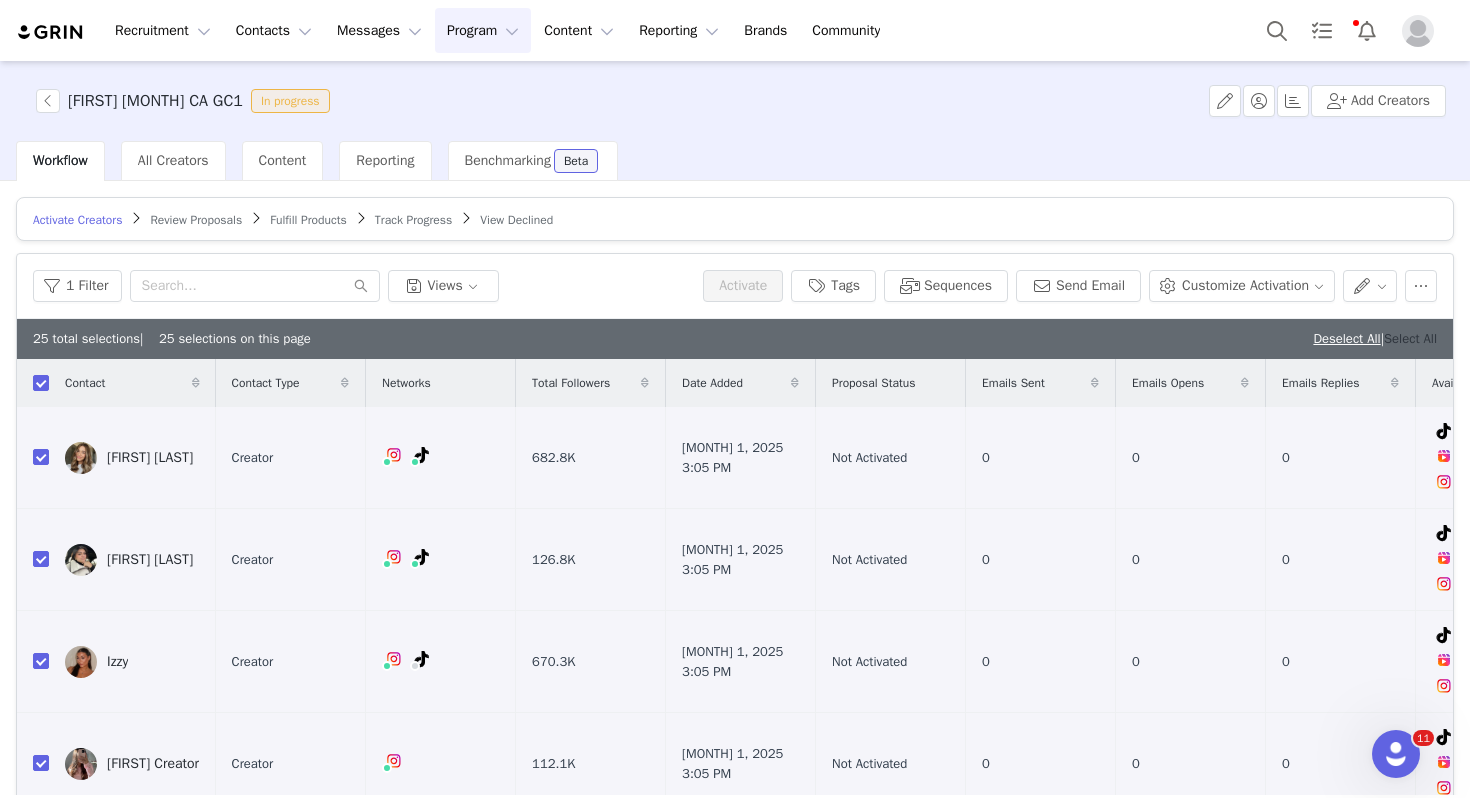 click on "Select All" at bounding box center (1410, 338) 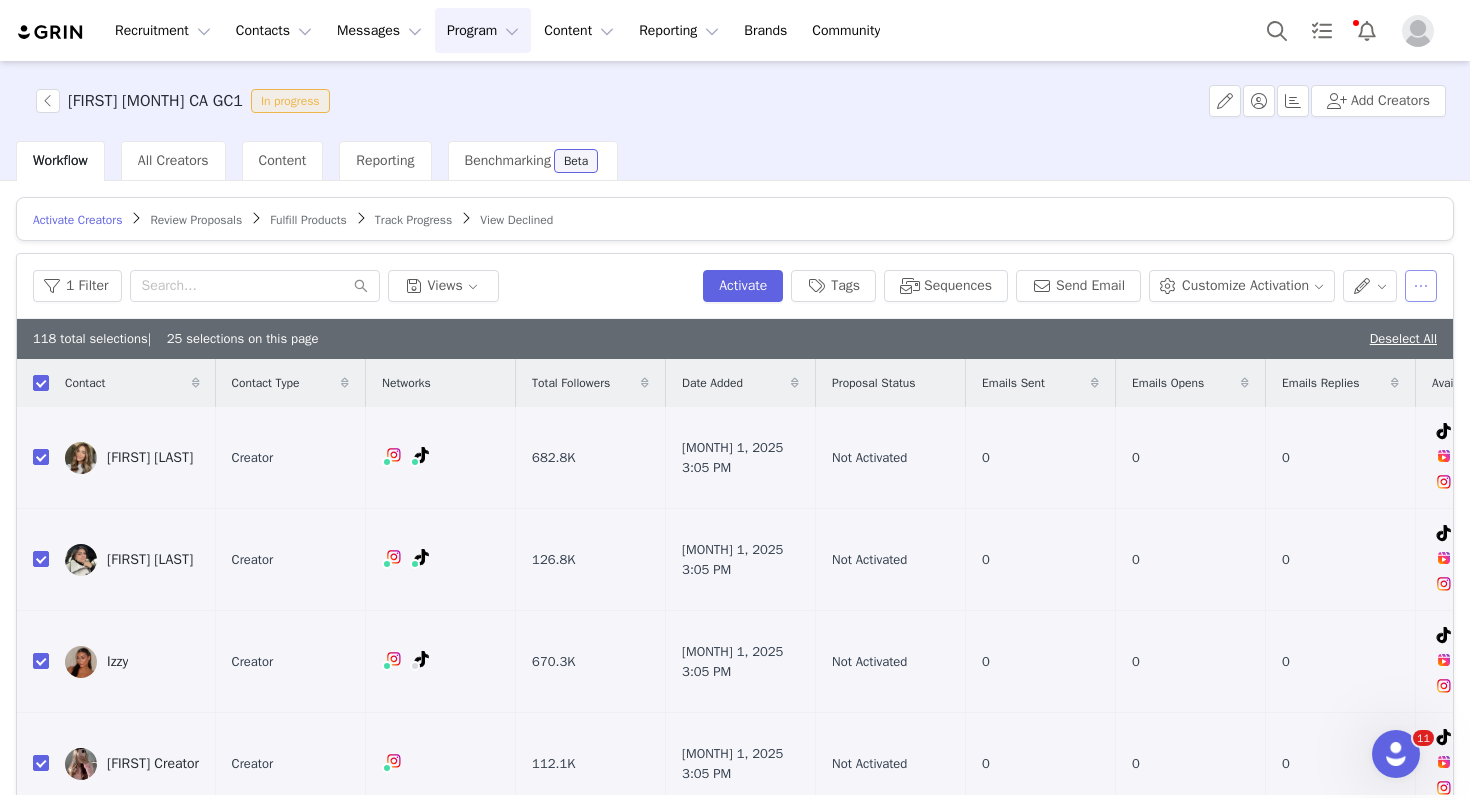 click at bounding box center [1421, 286] 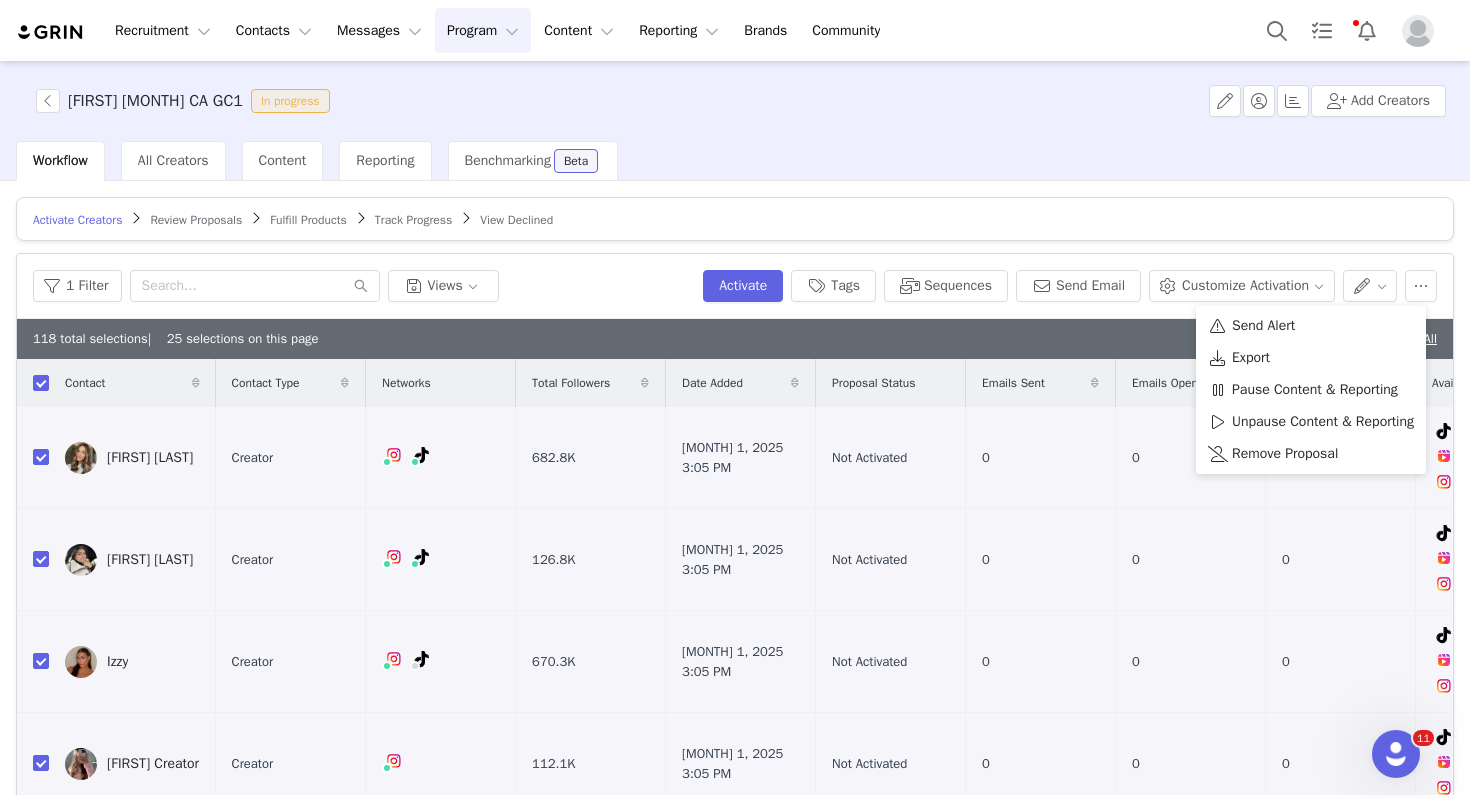 click on "Activate Creators Review Proposals Fulfill Products Track Progress View Declined  Filters   Filter Logic  And Or  Date Added   ~   Owner  Select  Contact Tag  Select    Relationship Stage  Select  Email Template  Select  Archived  Select No  Advanced Filters   + Add Field  Apply Filters Clear All 1 Filter Views     Activate Tags Sequences Send Email  Customize Activation      118 total selections     |    25 selections on this page  Deselect All  Contact   Contact Type   Networks   Total Followers   Date Added   Proposal Status   Emails Sent   Emails Opens   Emails Replies   Available Tasks   Mykenna Dorn  Creator 682.8K Aug 1, 2025 3:05 PM Not Activated 0 0 0 TikTok (0/1) IG Reel (0/1) IG Post (0/1)  Brooke Christina  Creator 126.8K Aug 1, 2025 3:05 PM Not Activated 0 0 0 TikTok (0/1) IG Reel (0/1) IG Post (0/1)  Izzy   Creator 670.3K Aug 1, 2025 3:05 PM Not Activated 0 0 0 TikTok (0/1) IG Reel (0/1) IG Post (0/1)  steph Creator  Creator 112.1K Aug 1, 2025 3:05 PM Not Activated 0 0 0 TikTok (0/1) 0 0" at bounding box center (735, 536) 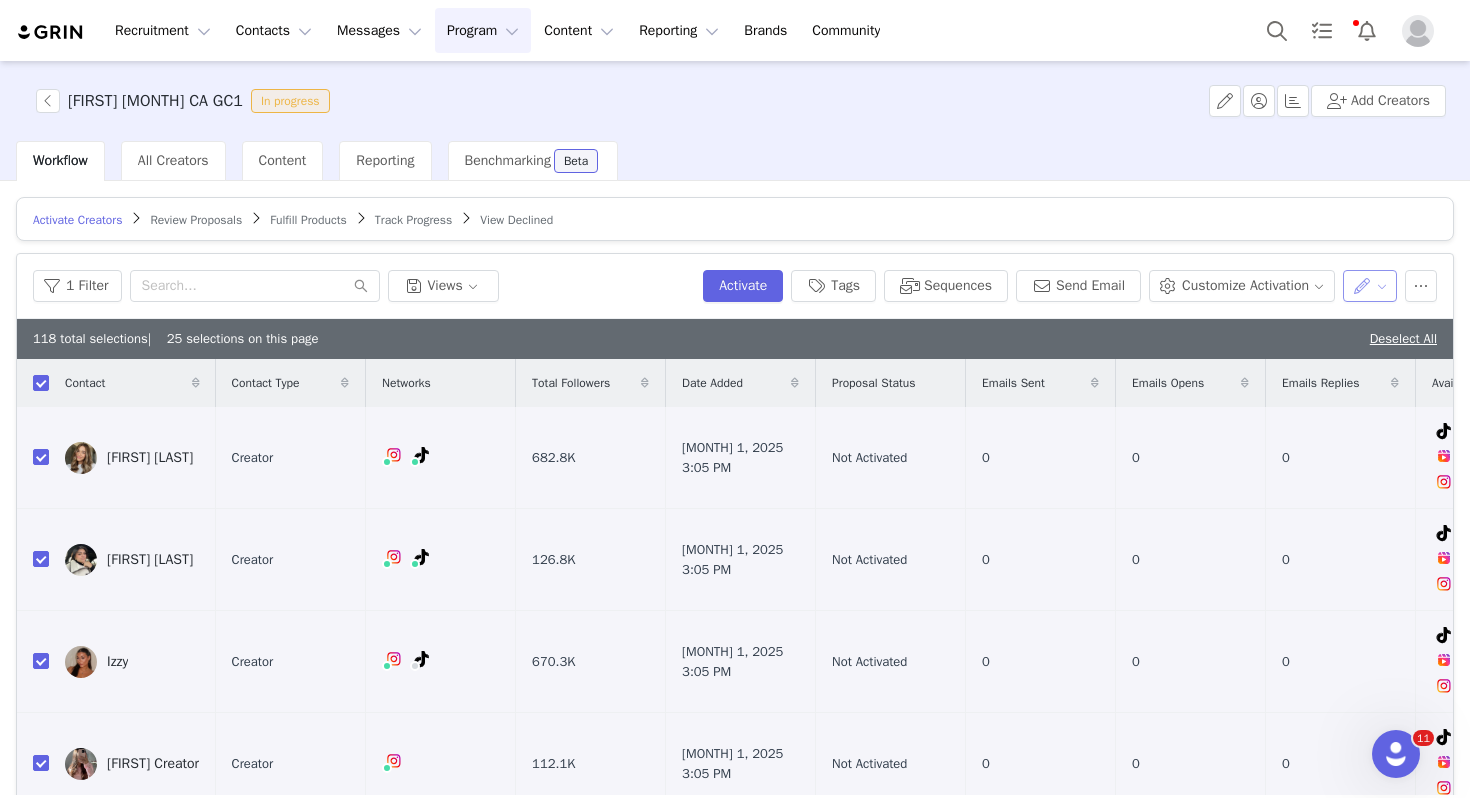 click at bounding box center (1370, 286) 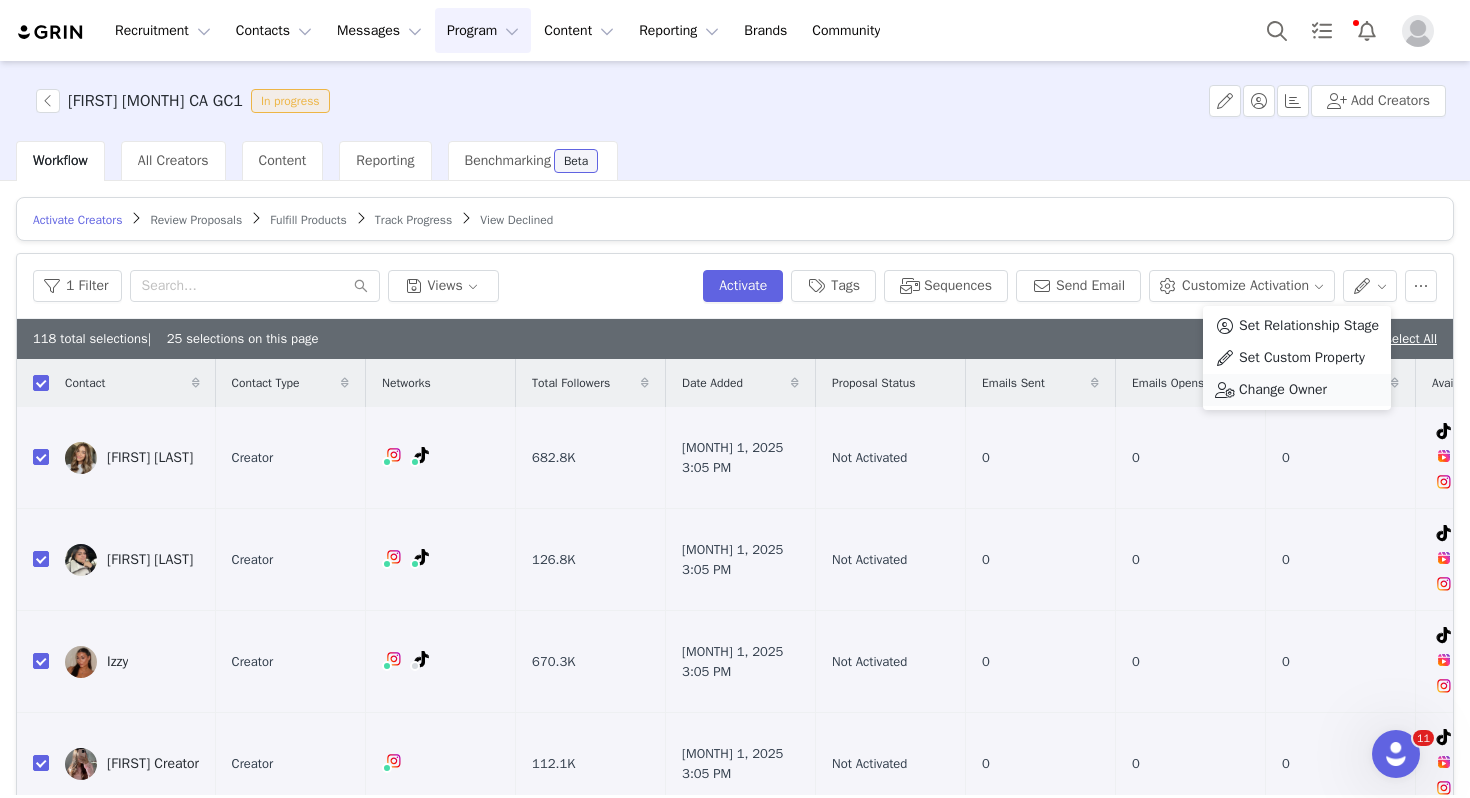 click on "Change Owner" at bounding box center [1297, 390] 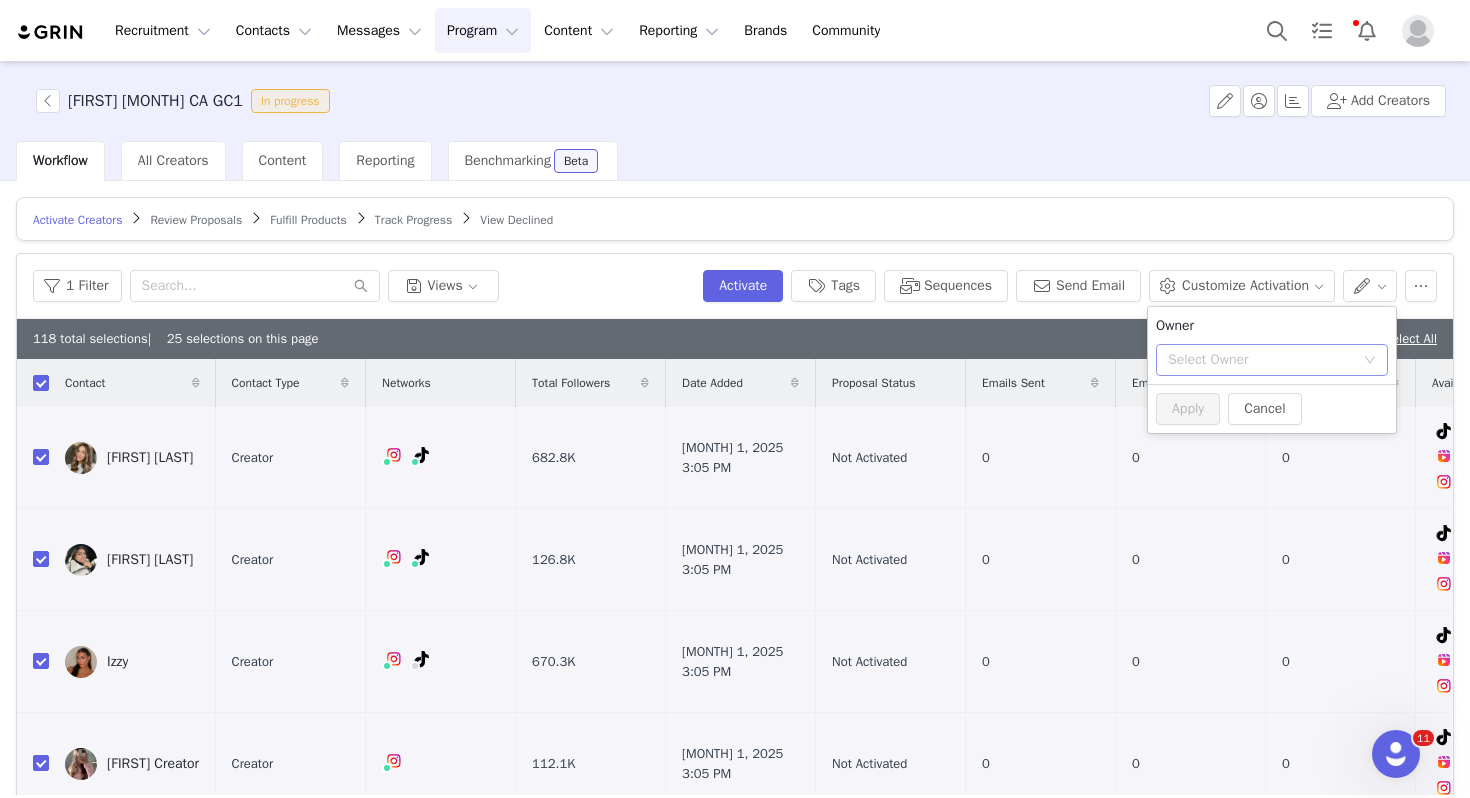 click on "Select Owner" at bounding box center (1261, 360) 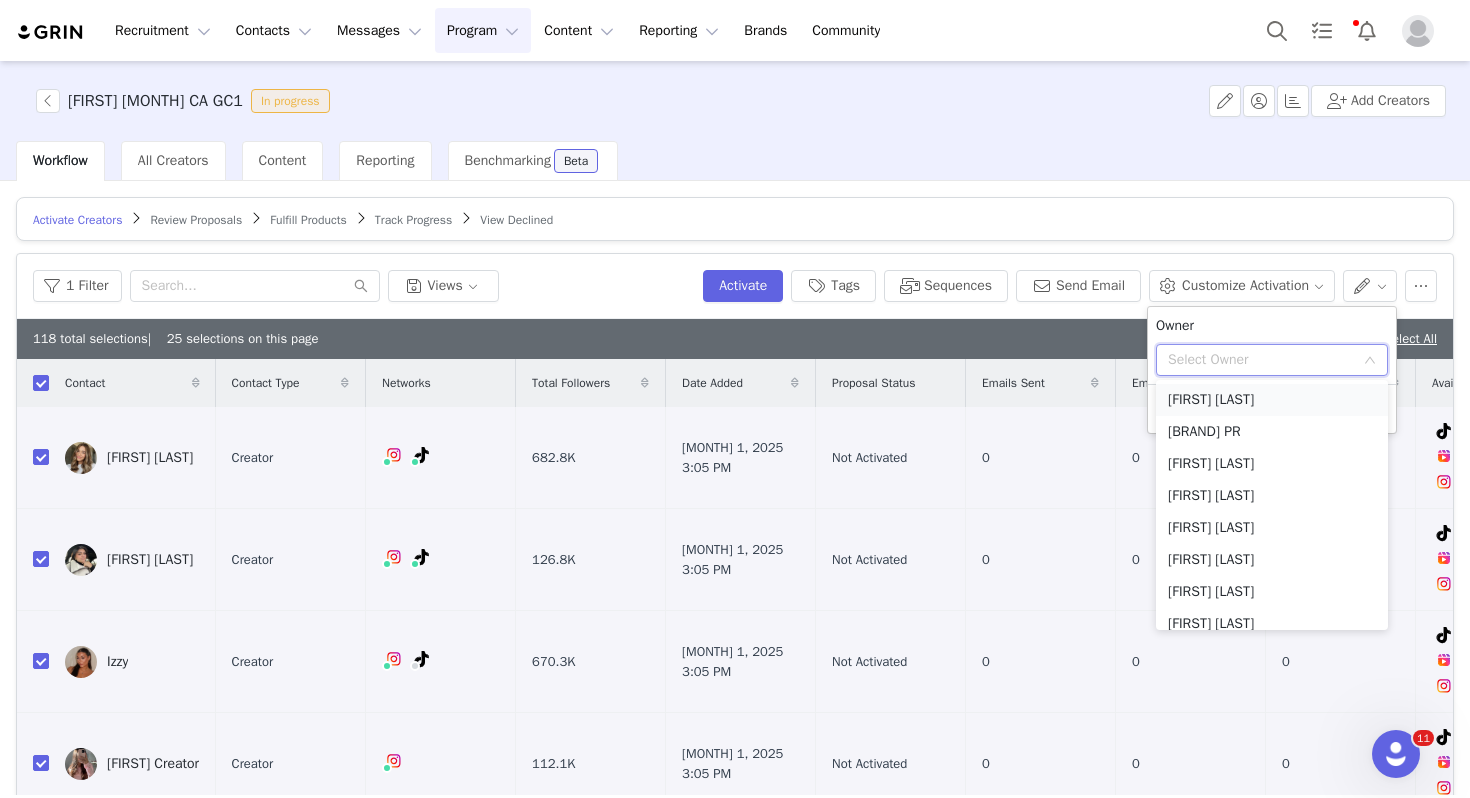 click on "Elizabeth Shehata" at bounding box center [1272, 400] 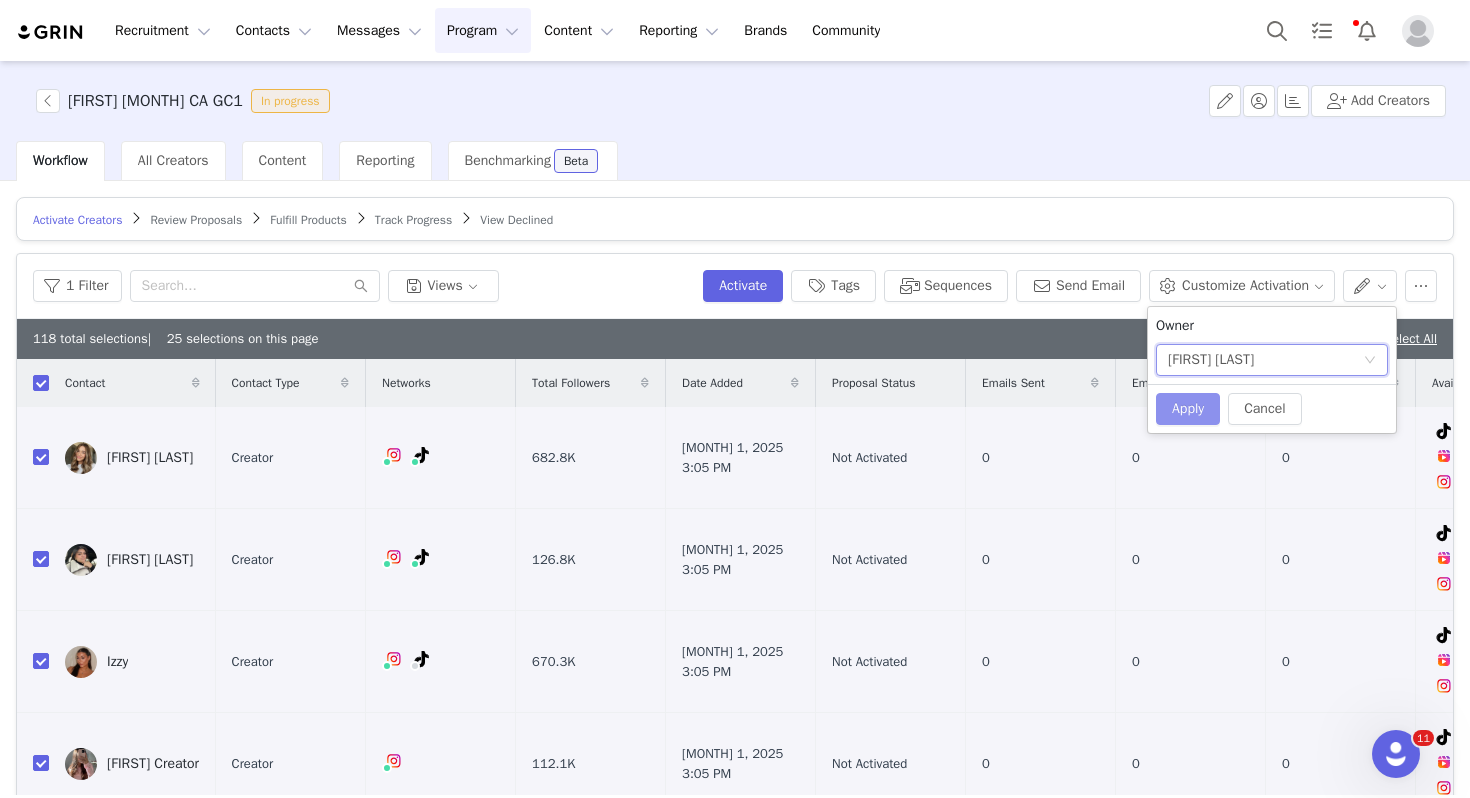 click on "Apply" at bounding box center (1188, 409) 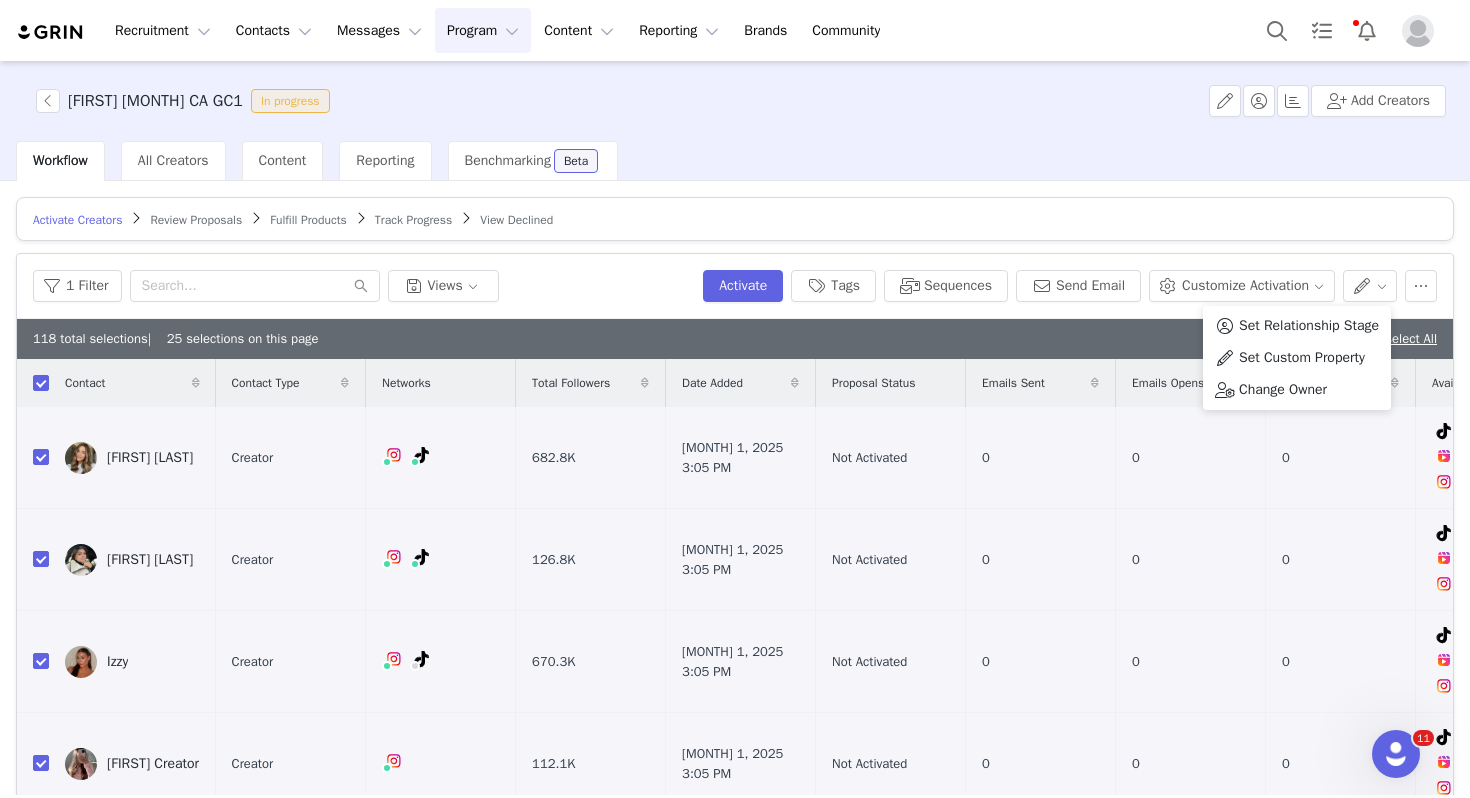 click on "Activate Creators Review Proposals Fulfill Products Track Progress View Declined  Filters   Filter Logic  And Or  Date Added   ~   Owner  Select  Contact Tag  Select    Relationship Stage  Select  Email Template  Select  Archived  Select No  Advanced Filters   + Add Field  Apply Filters Clear All 1 Filter Views     Activate Tags Sequences Send Email  Customize Activation      118 total selections     |    25 selections on this page  Deselect All  Contact   Contact Type   Networks   Total Followers   Date Added   Proposal Status   Emails Sent   Emails Opens   Emails Replies   Available Tasks   Mykenna Dorn  Creator 682.8K Aug 1, 2025 3:05 PM Not Activated 0 0 0 TikTok (0/1) IG Reel (0/1) IG Post (0/1)  Brooke Christina  Creator 126.8K Aug 1, 2025 3:05 PM Not Activated 0 0 0 TikTok (0/1) IG Reel (0/1) IG Post (0/1)  Izzy   Creator 670.3K Aug 1, 2025 3:05 PM Not Activated 0 0 0 TikTok (0/1) IG Reel (0/1) IG Post (0/1)  steph Creator  Creator 112.1K Aug 1, 2025 3:05 PM Not Activated 0 0 0 TikTok (0/1) 0 0" at bounding box center [735, 536] 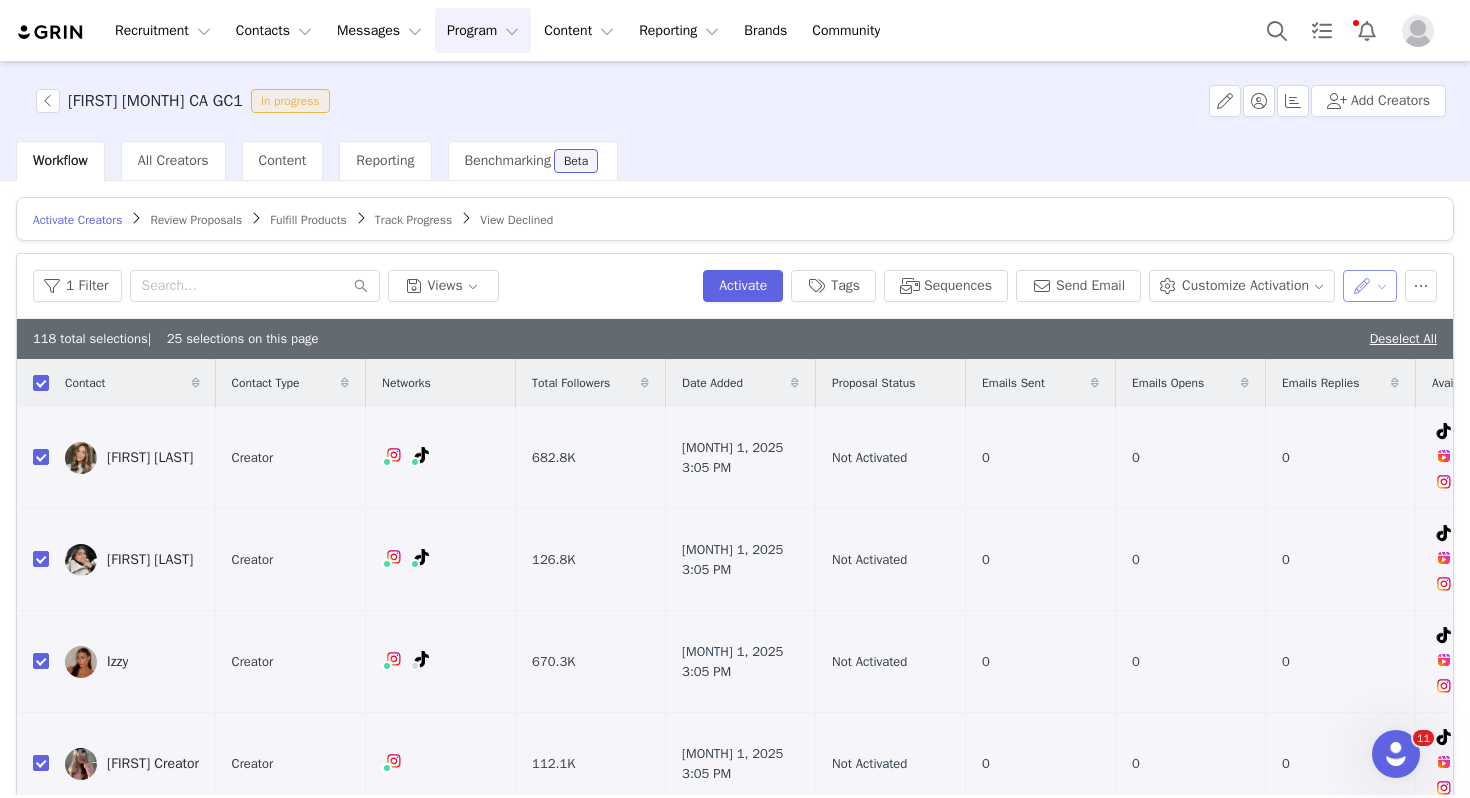 click at bounding box center (1370, 286) 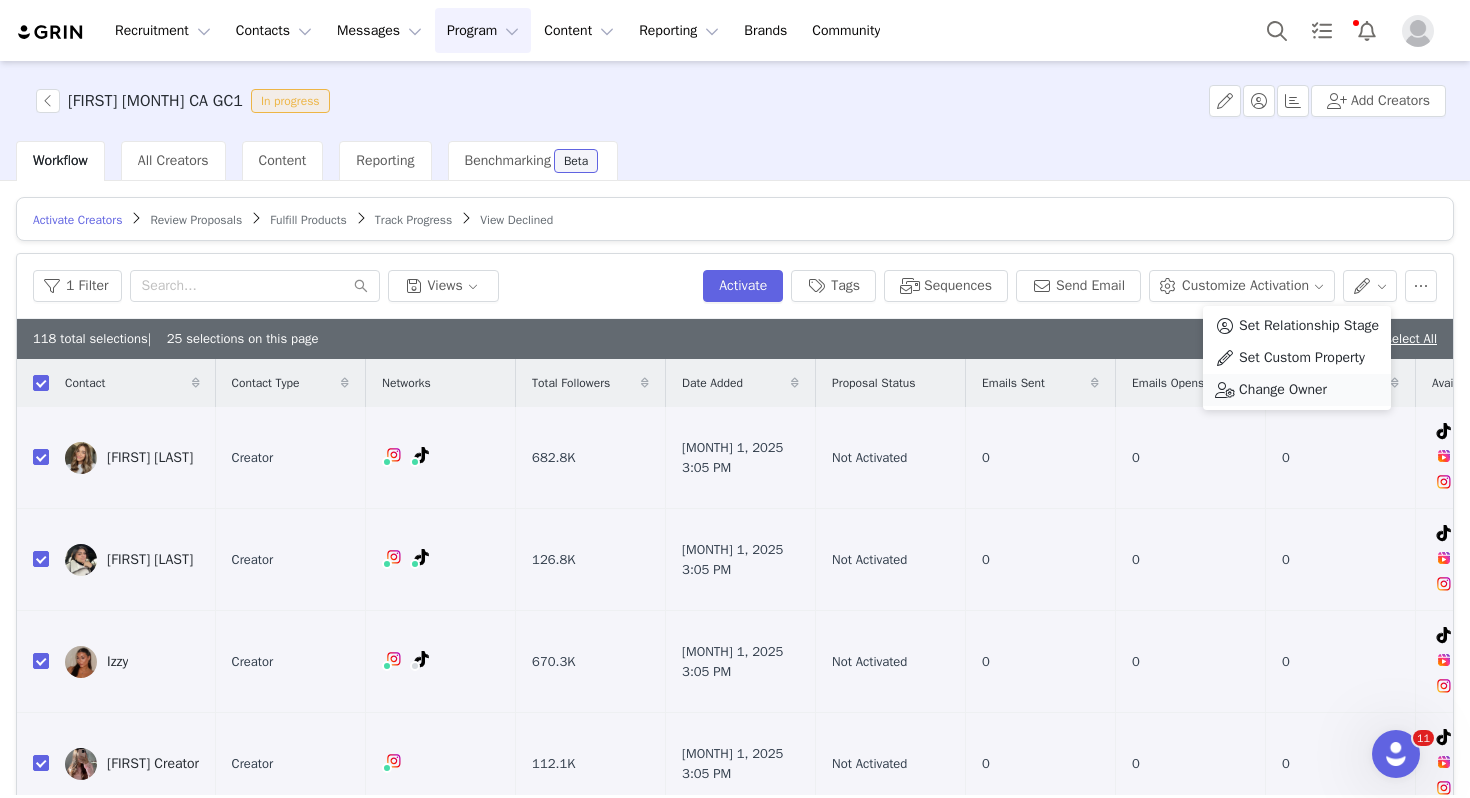 click on "Change Owner" at bounding box center [1283, 390] 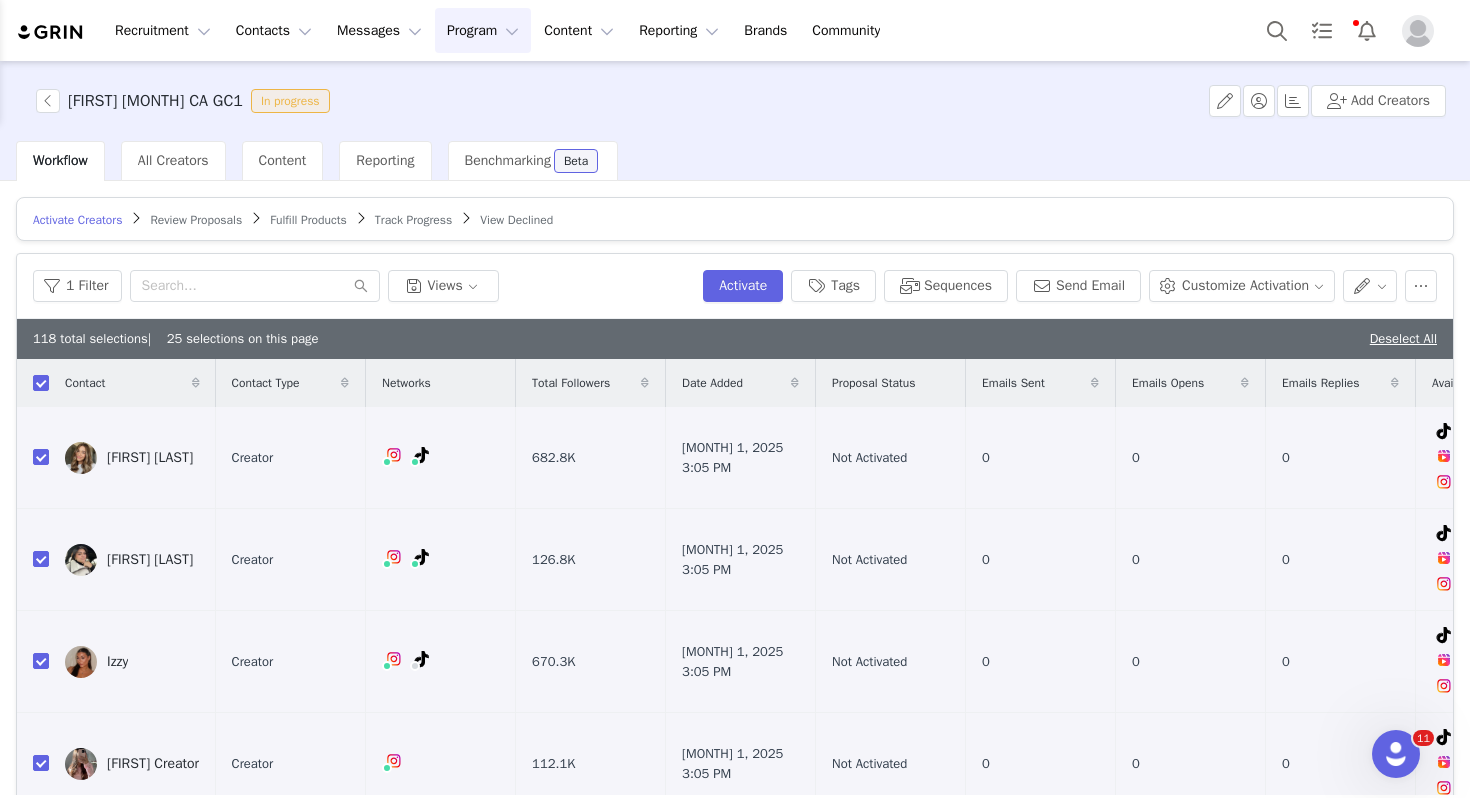click on "Activate Creators Review Proposals Fulfill Products Track Progress View Declined" at bounding box center [735, 219] 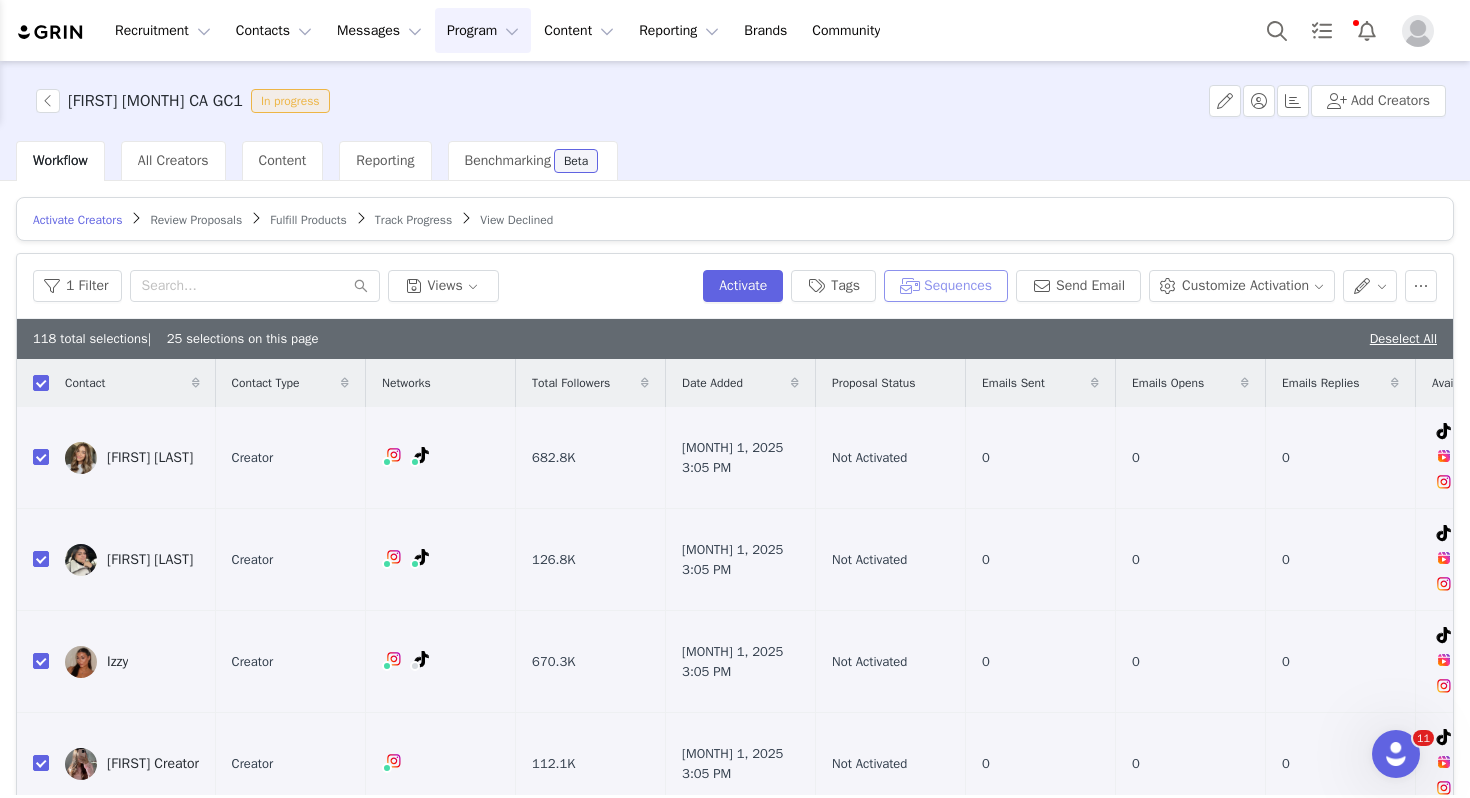 click on "Sequences" at bounding box center (946, 286) 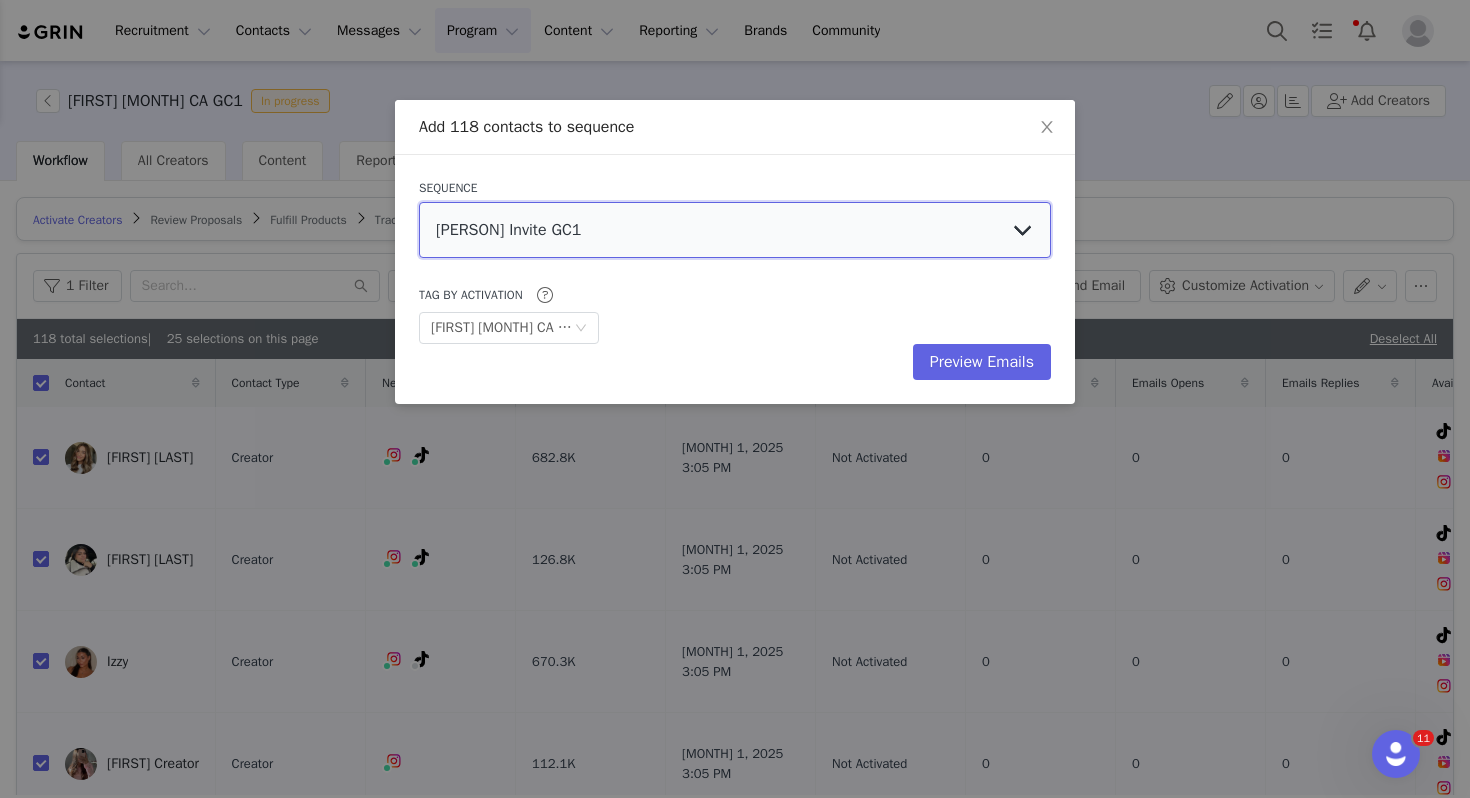 click on "Isabella Invite GC1   Isabella Invite GC2   Isabella Invite GC3   Talia August AU GC3   Talia August AU GC2   Talia August AU GC1   IJ August GC3 US   IJ August GC2 US   IJ August CG1 US   Liz August ROW GC3   Liz August ROW GC1   Liz August ROW GC2   Liz August CA GC1   Liz August CA GC3   Liz August CA GC2   Shine & Light Invite   Tiff AUG GC1 EU   Tiff AUG GC3 EU   Tiff AUG GC2 EU   Pink Paradise 2   Pink Paradise   SCARLET HEAT INVITE   TLT July GC1 ROW   Content Follow Up - Ivana July   Content Follow Up  - Ebony July   July Email - Ebony   Content Follow Up  - Isabella NEWWW   July Email - Isabella   Content Follow Up Jess GC2   Content Follow Up Jess GC3   July GC3 Jess   July GC2 Jess   July GC3 Ivana   July GC2 Ivana   Content Follow Up Ivana - June GC2   Content Follow Up Isabella - July GC3   Content Follow Up May TLT GC1   Content Follow Up May TLT GC3   Content Follow Up May TLT GC2   Content Follow Up High Tide Party   Content Follow Up Tropical Temptation   TLT Youtube USA   TLT Youtube ROW" at bounding box center [735, 230] 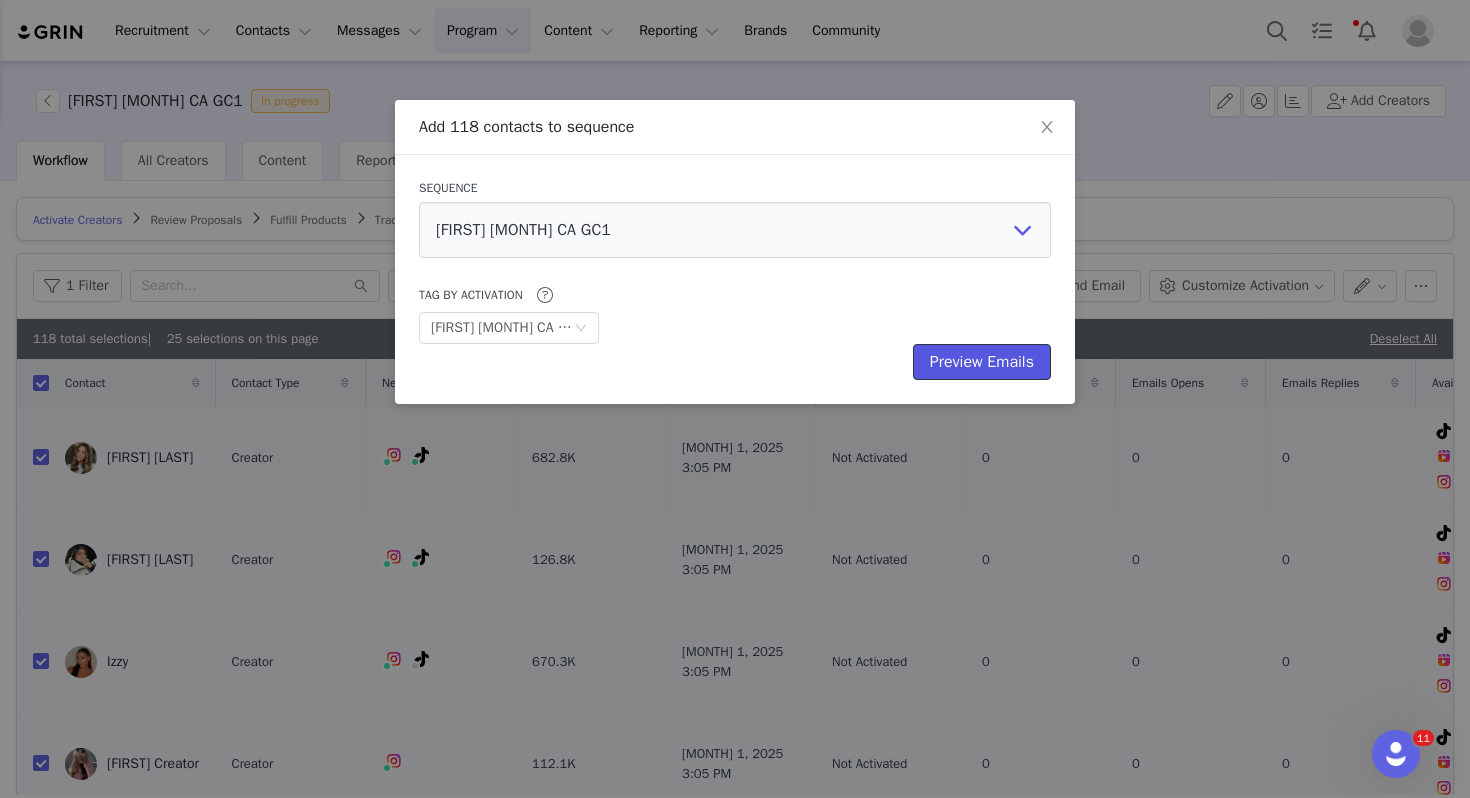 click on "Preview Emails" at bounding box center [982, 362] 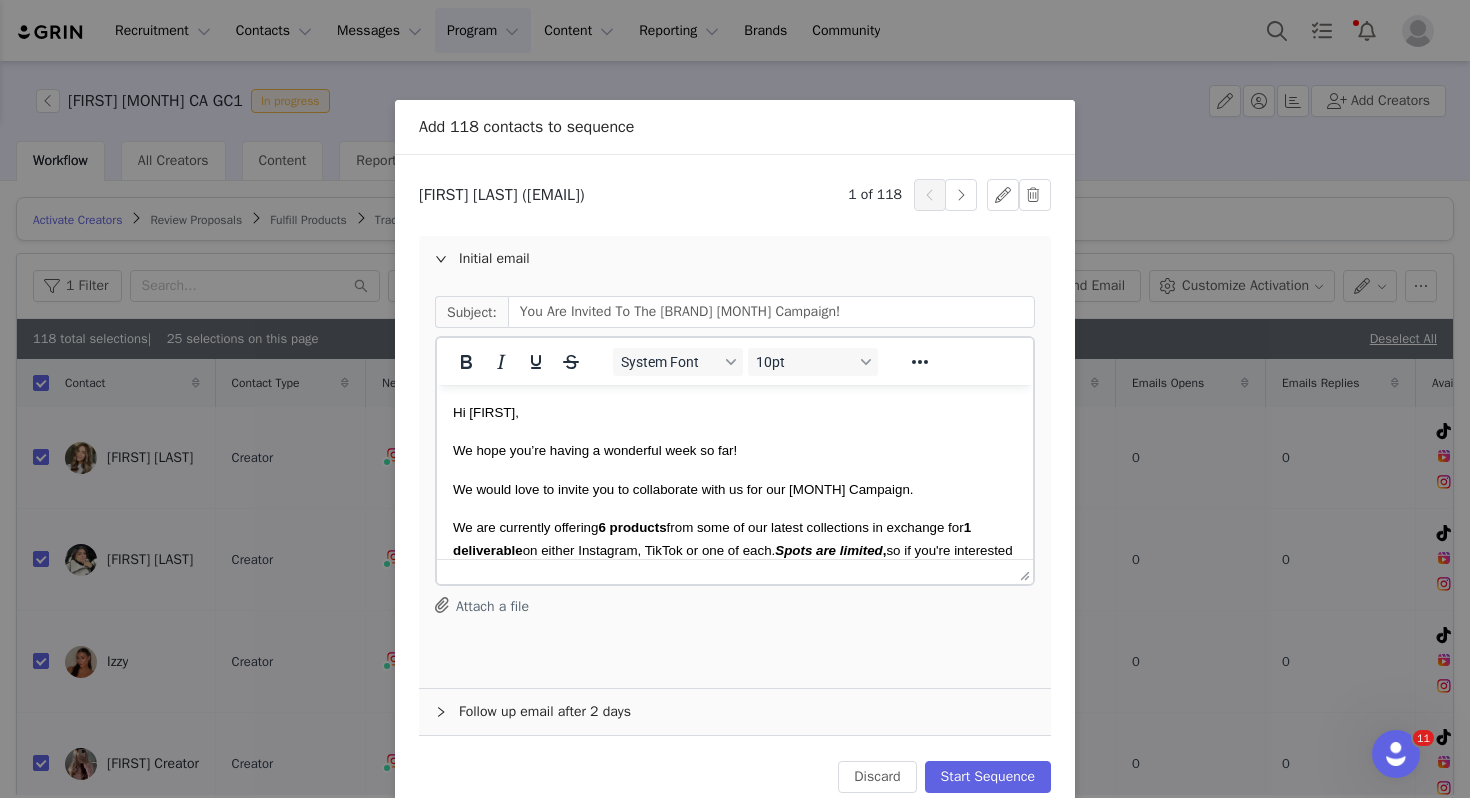 scroll, scrollTop: 0, scrollLeft: 0, axis: both 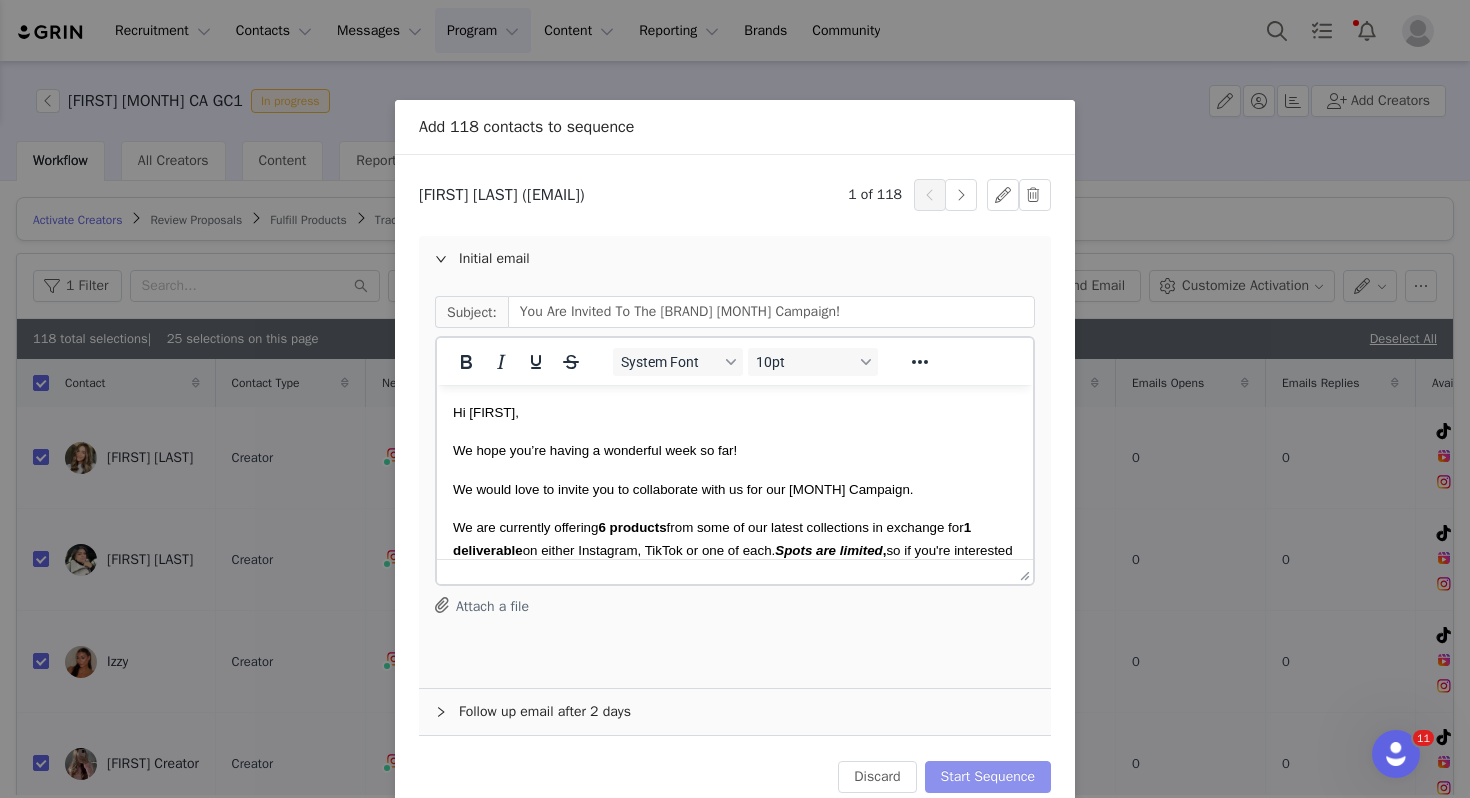 click on "Start Sequence" at bounding box center [988, 777] 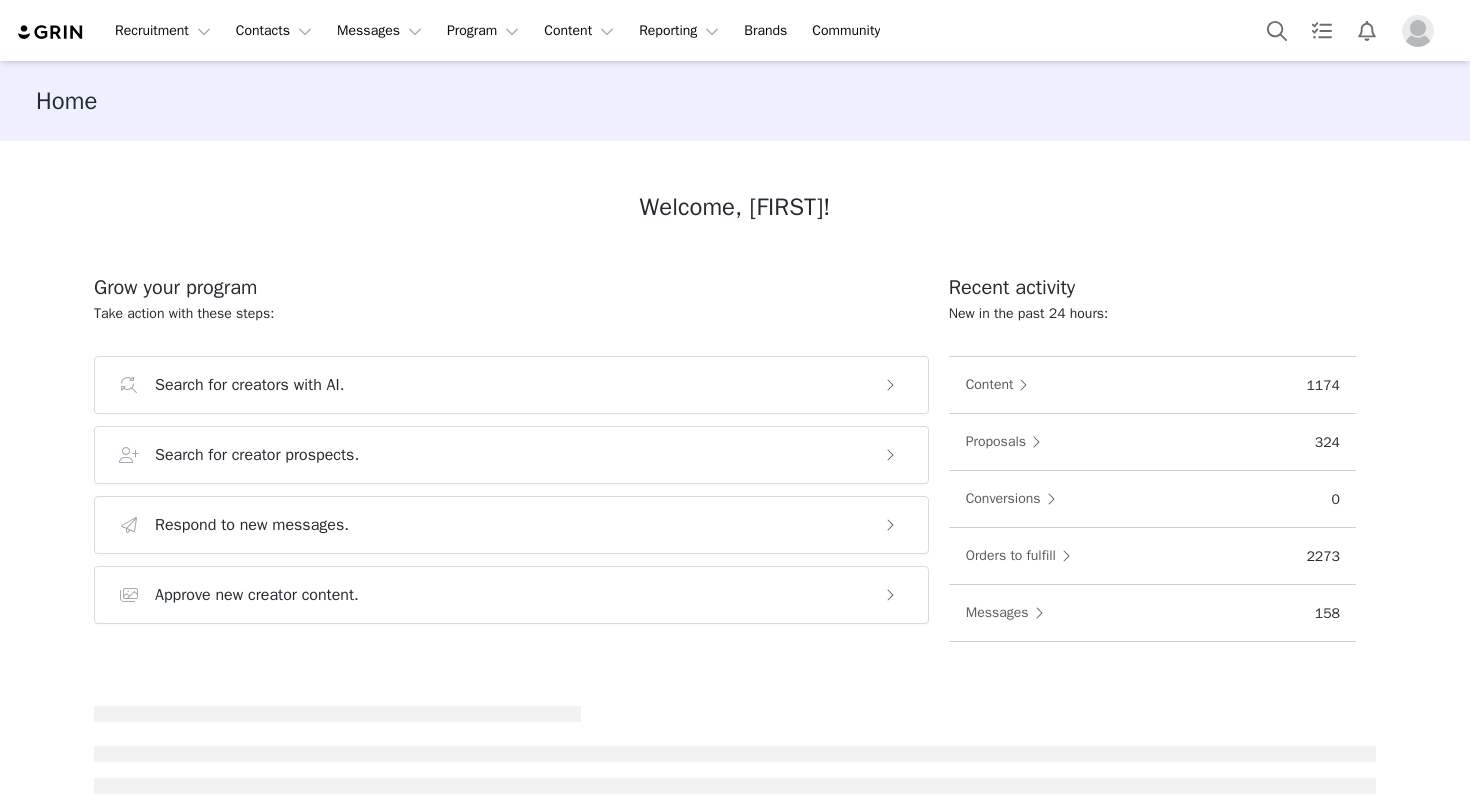 scroll, scrollTop: 0, scrollLeft: 0, axis: both 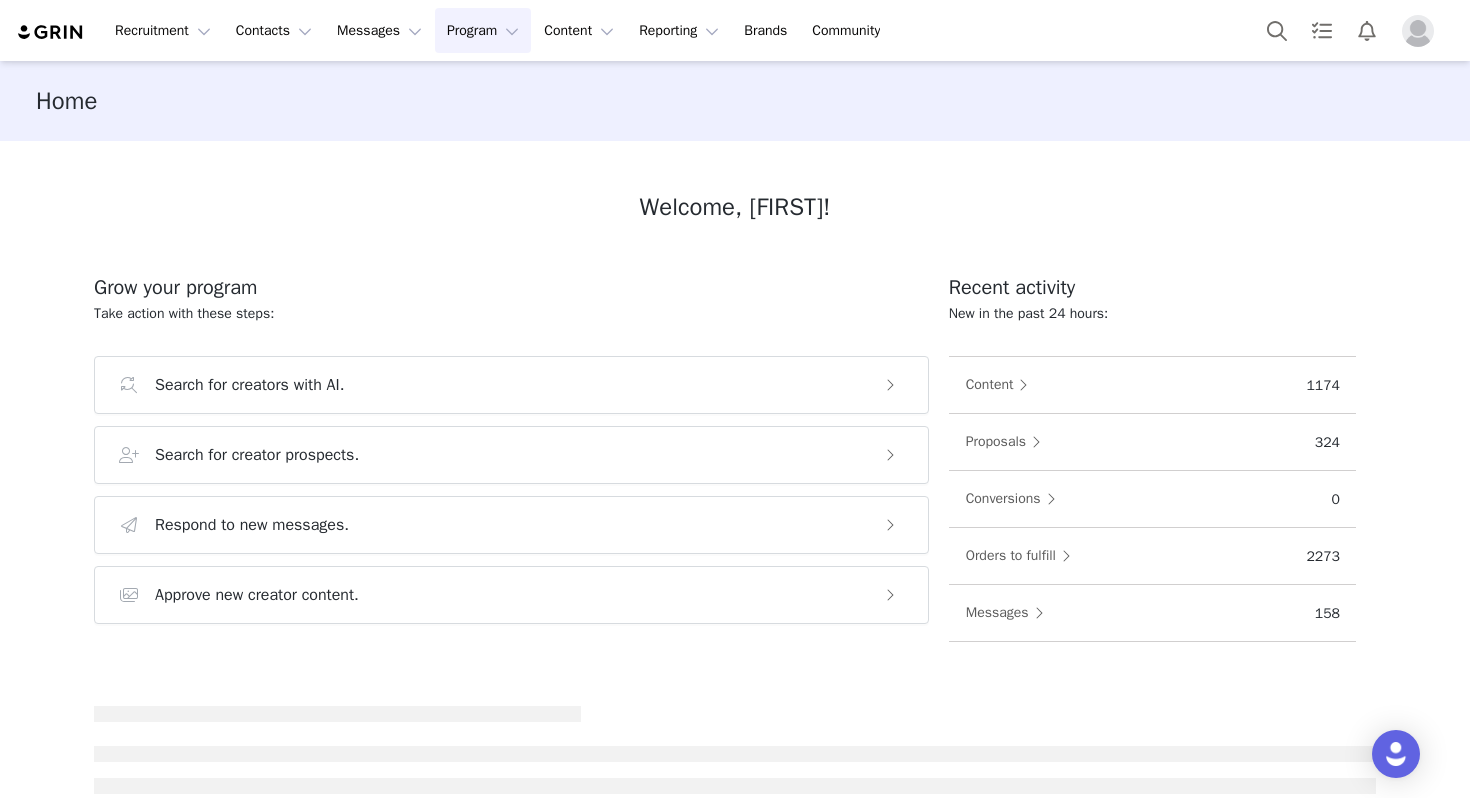 click on "Program Program" at bounding box center [483, 30] 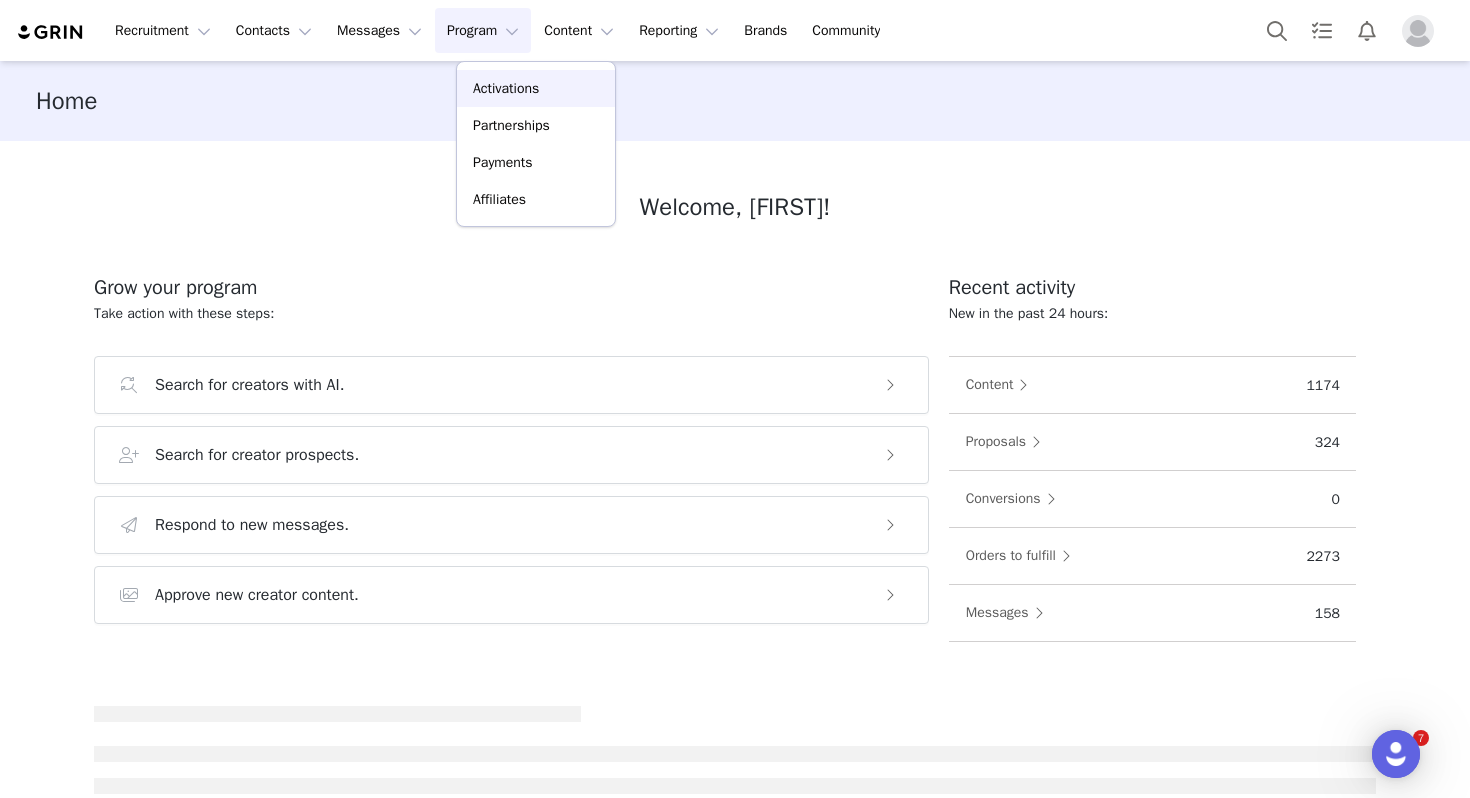 scroll, scrollTop: 0, scrollLeft: 0, axis: both 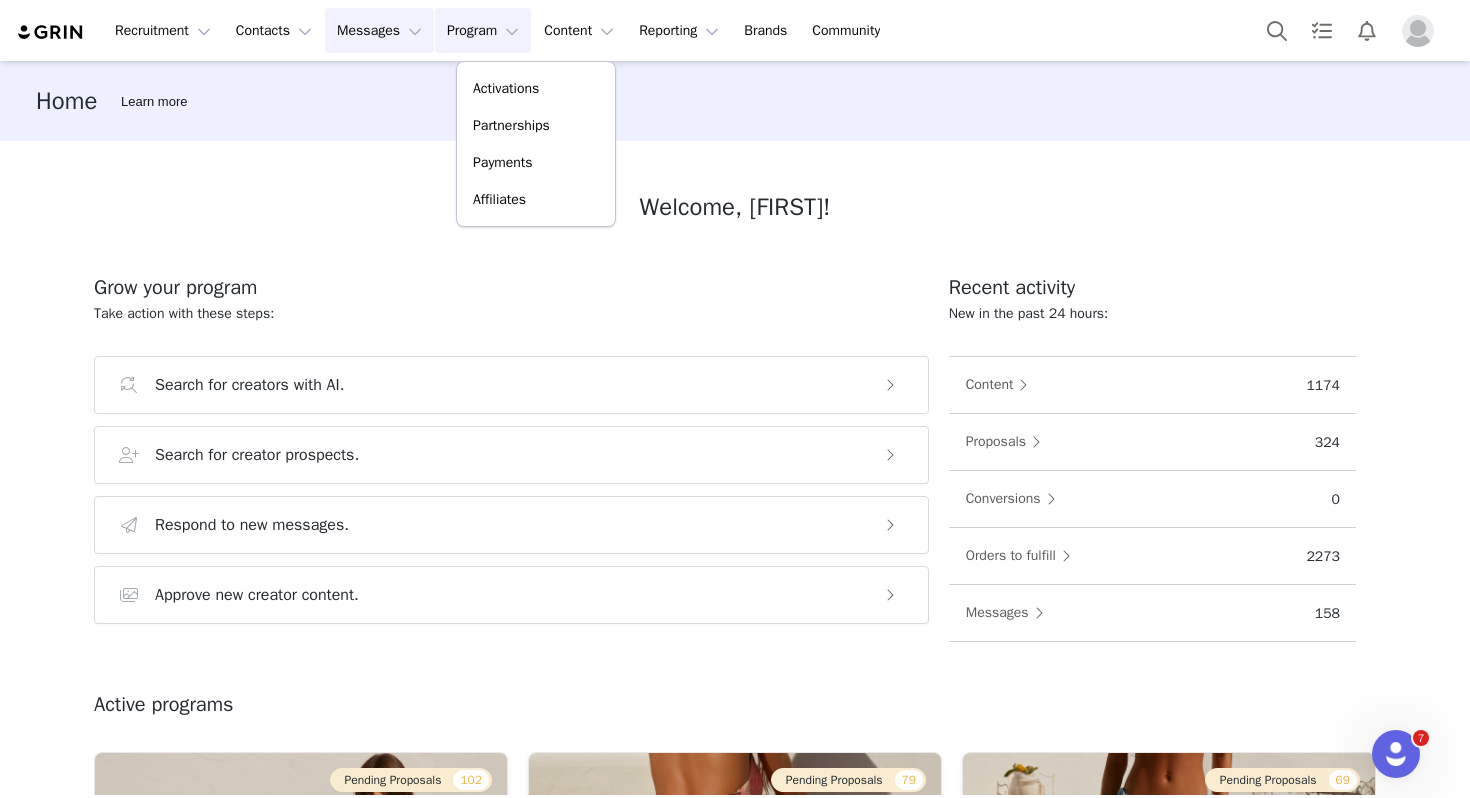 click on "Messages Messages" at bounding box center [379, 30] 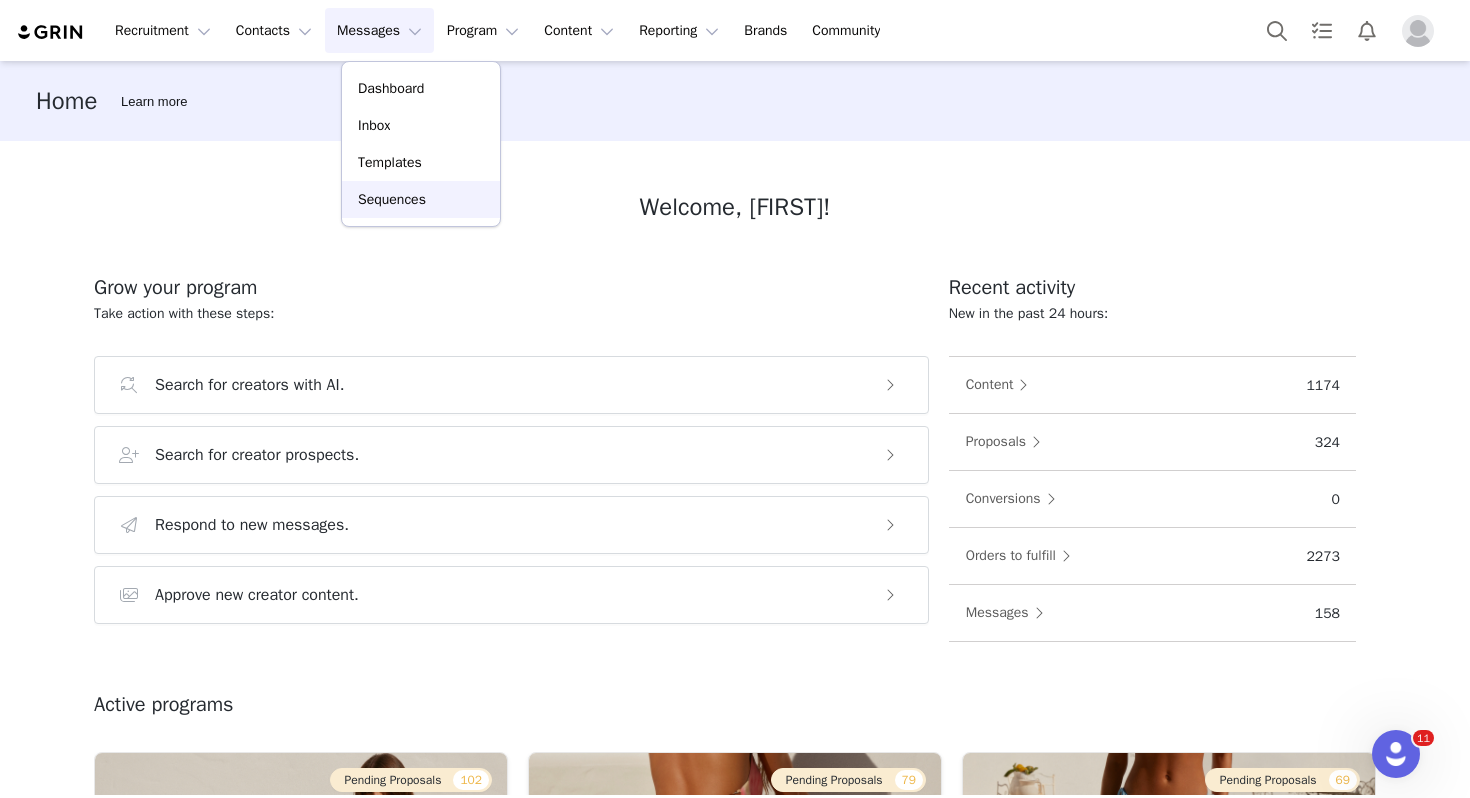 click on "Sequences" at bounding box center (421, 199) 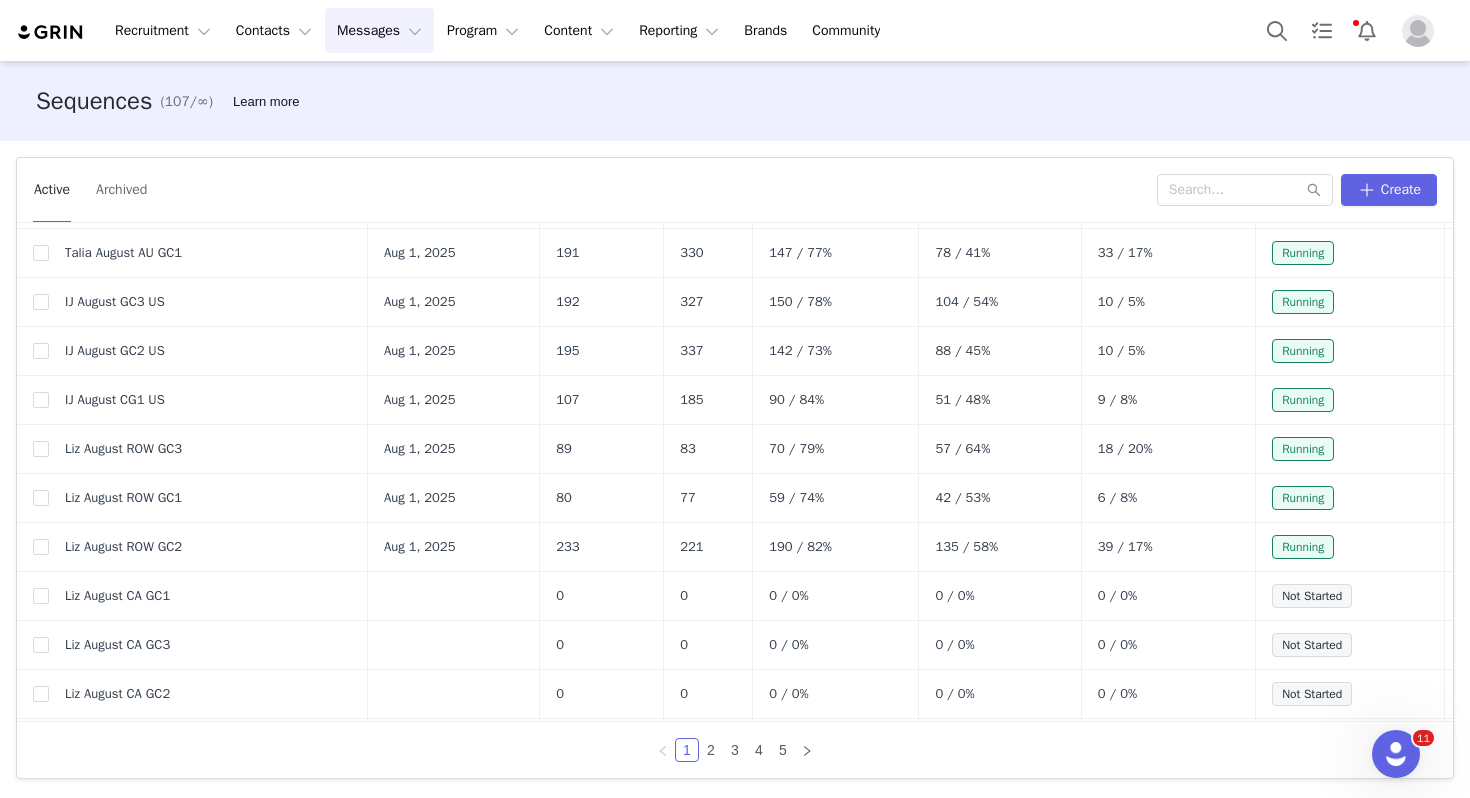 scroll, scrollTop: 293, scrollLeft: 0, axis: vertical 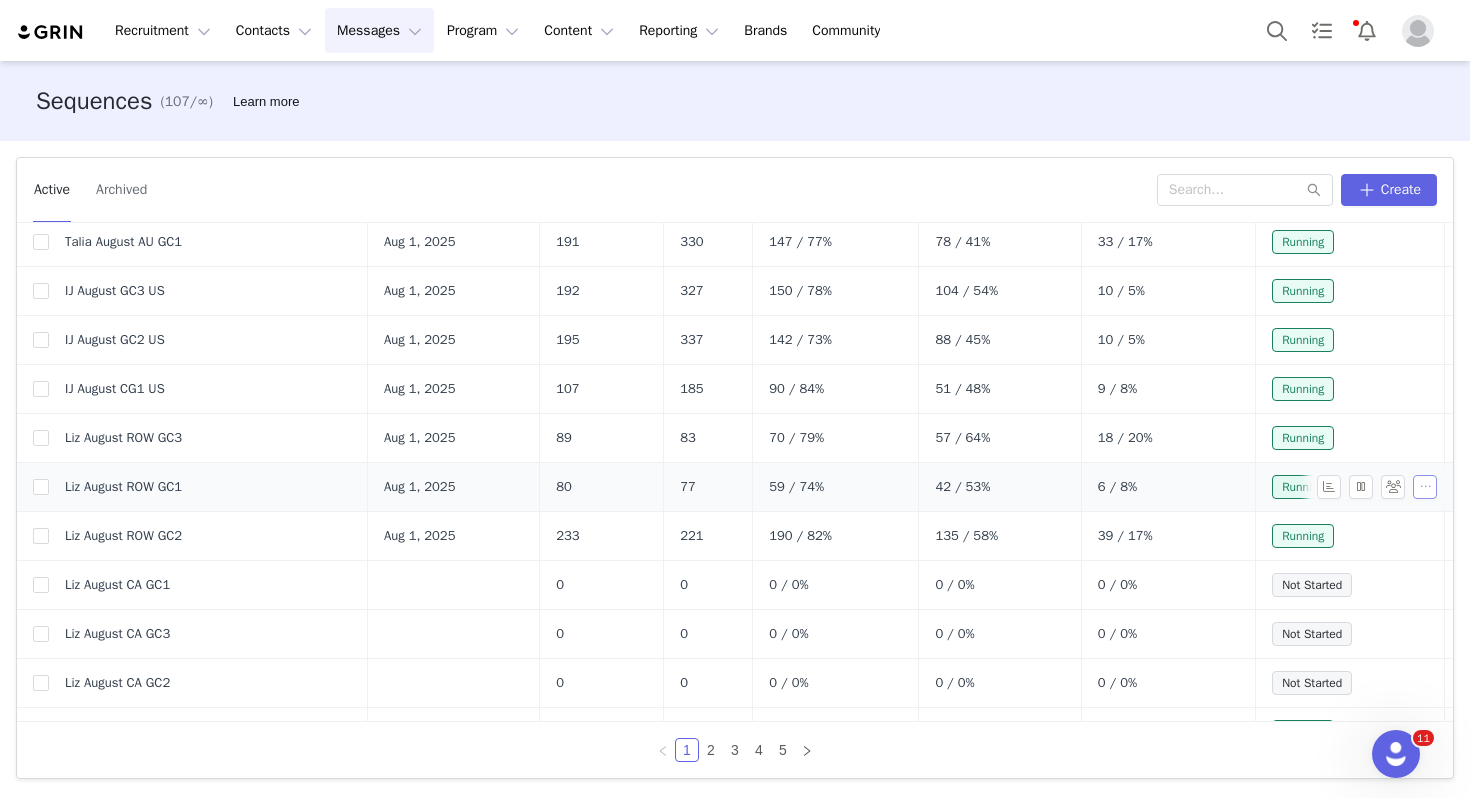 click at bounding box center (1425, 487) 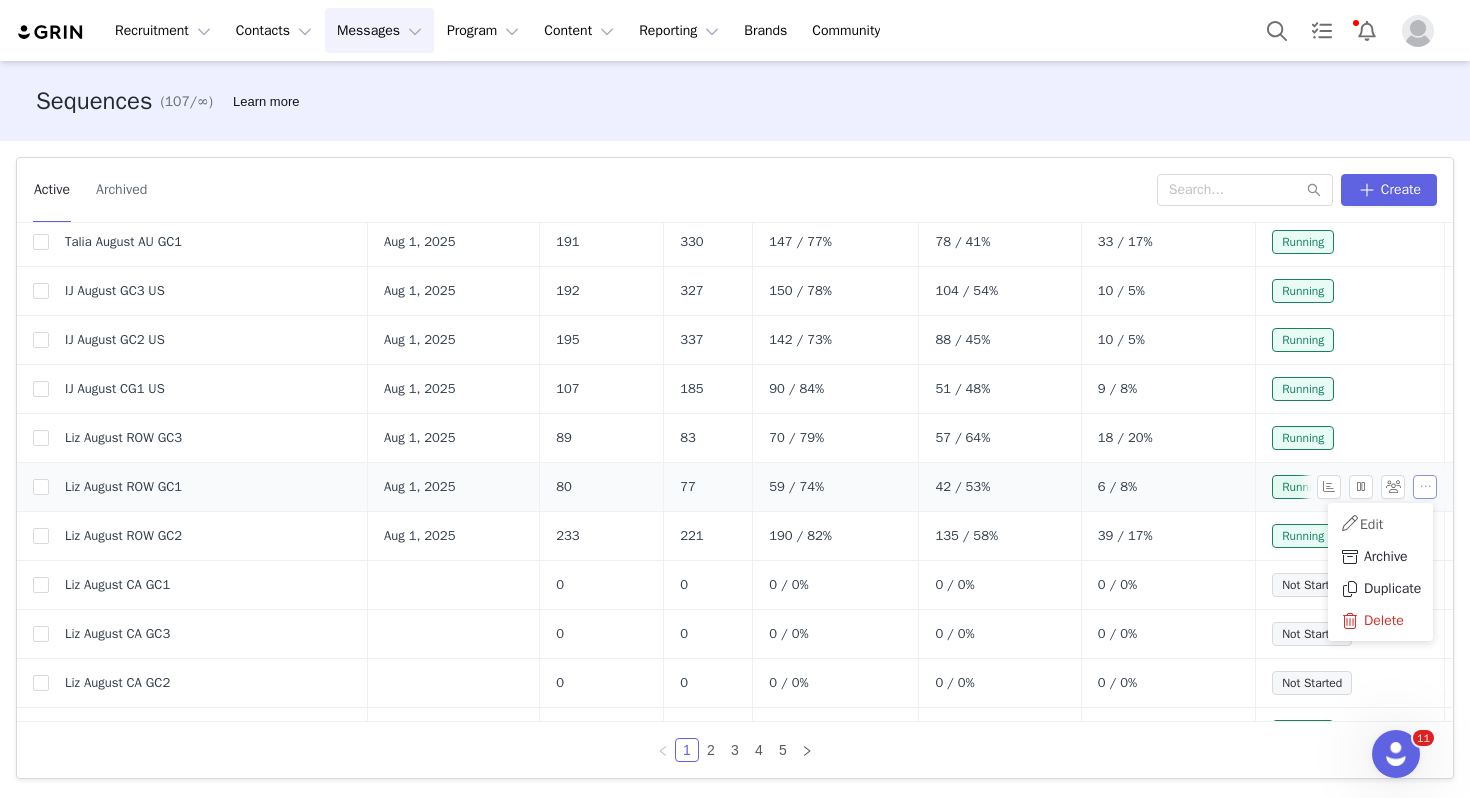 click at bounding box center [1425, 487] 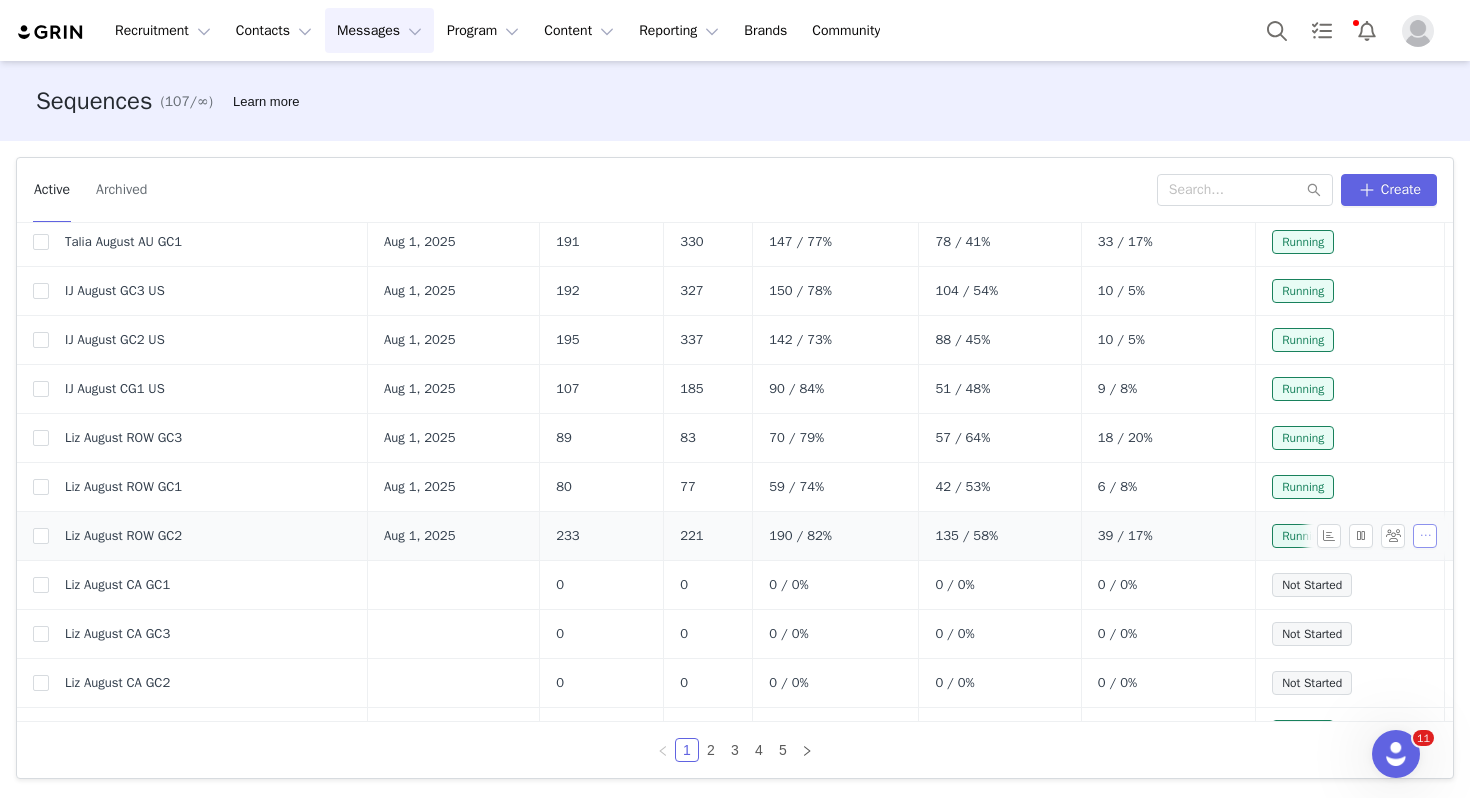 click at bounding box center [1425, 536] 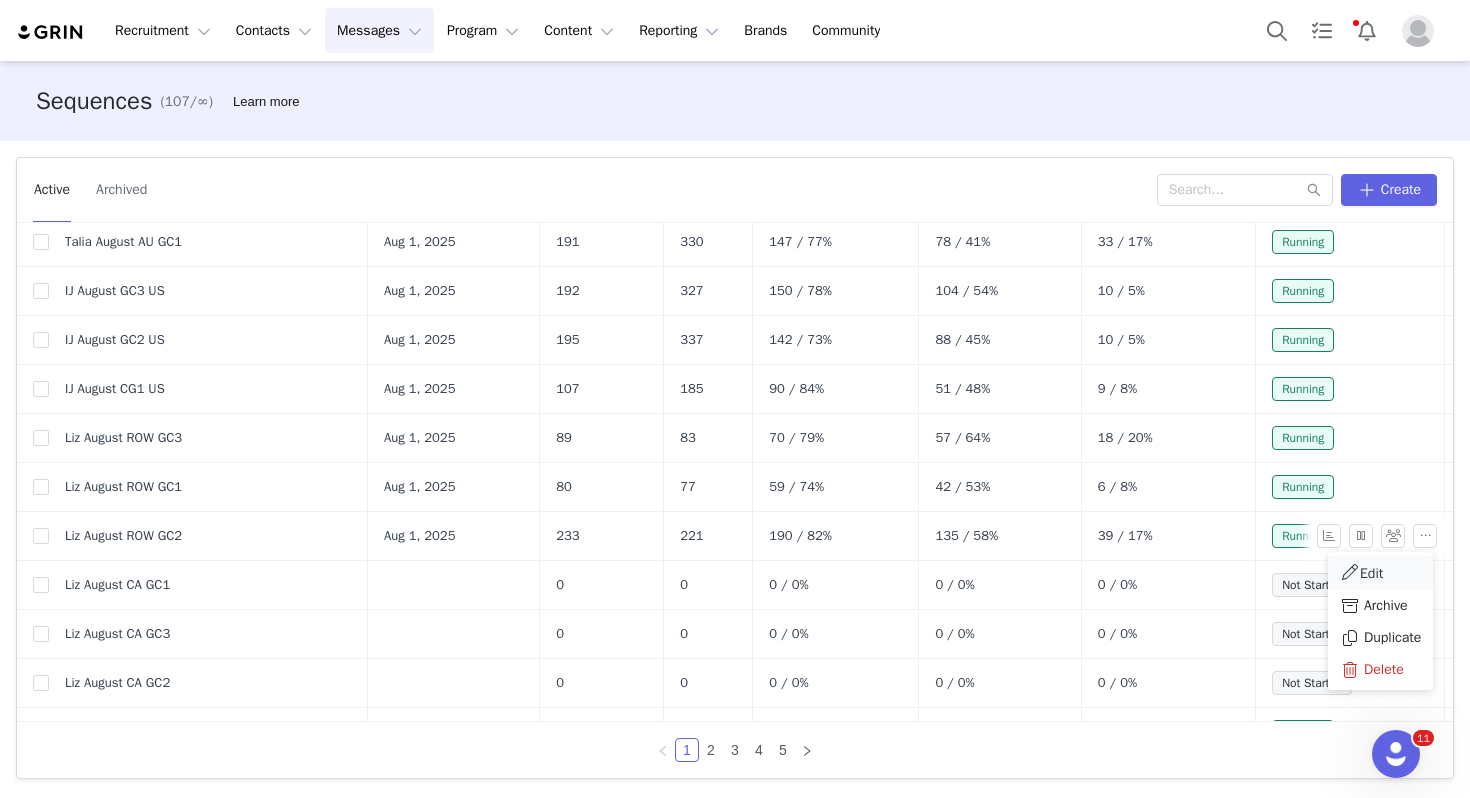 click on "Edit" at bounding box center (1380, 573) 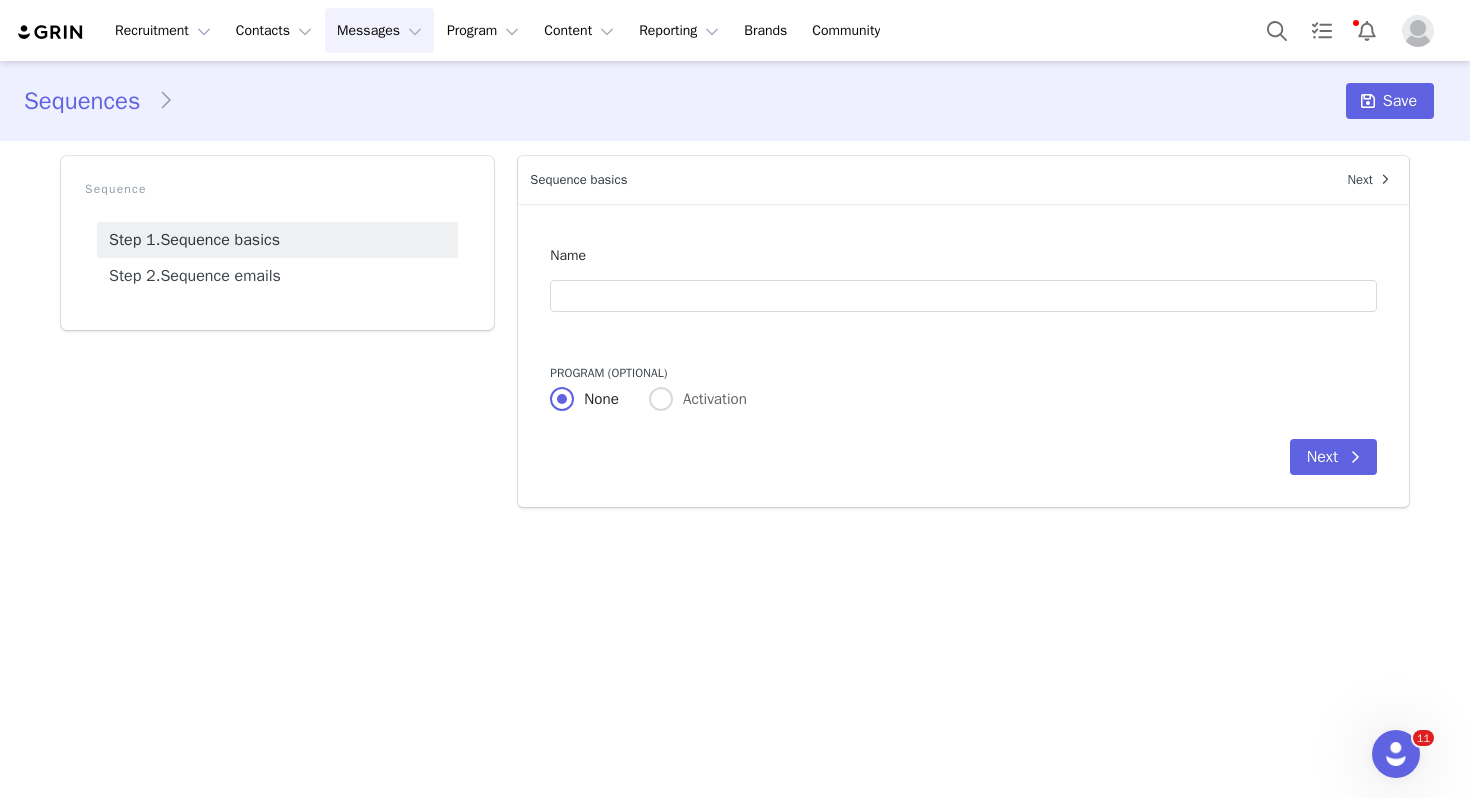 type on "Liz August ROW GC2" 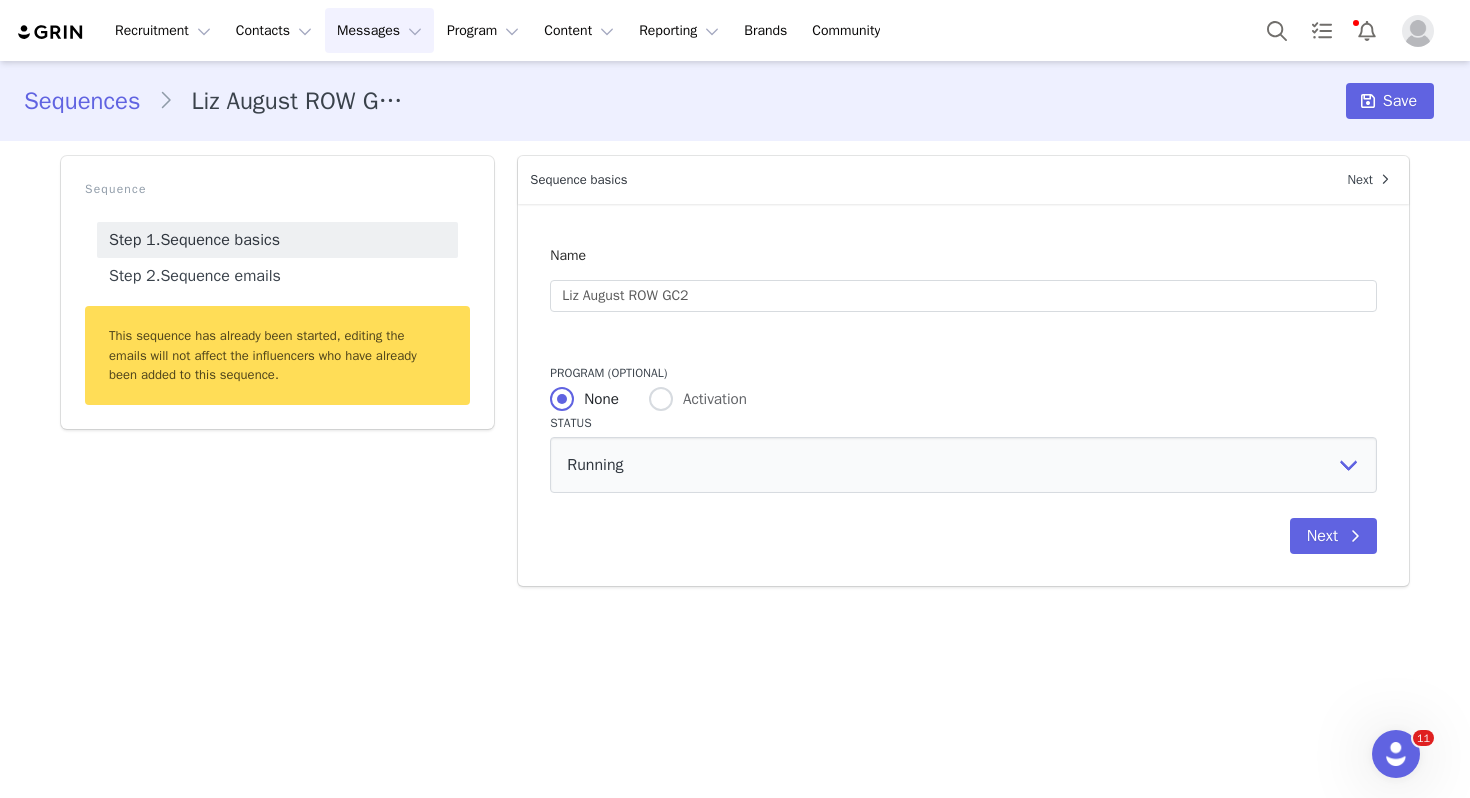 radio on "false" 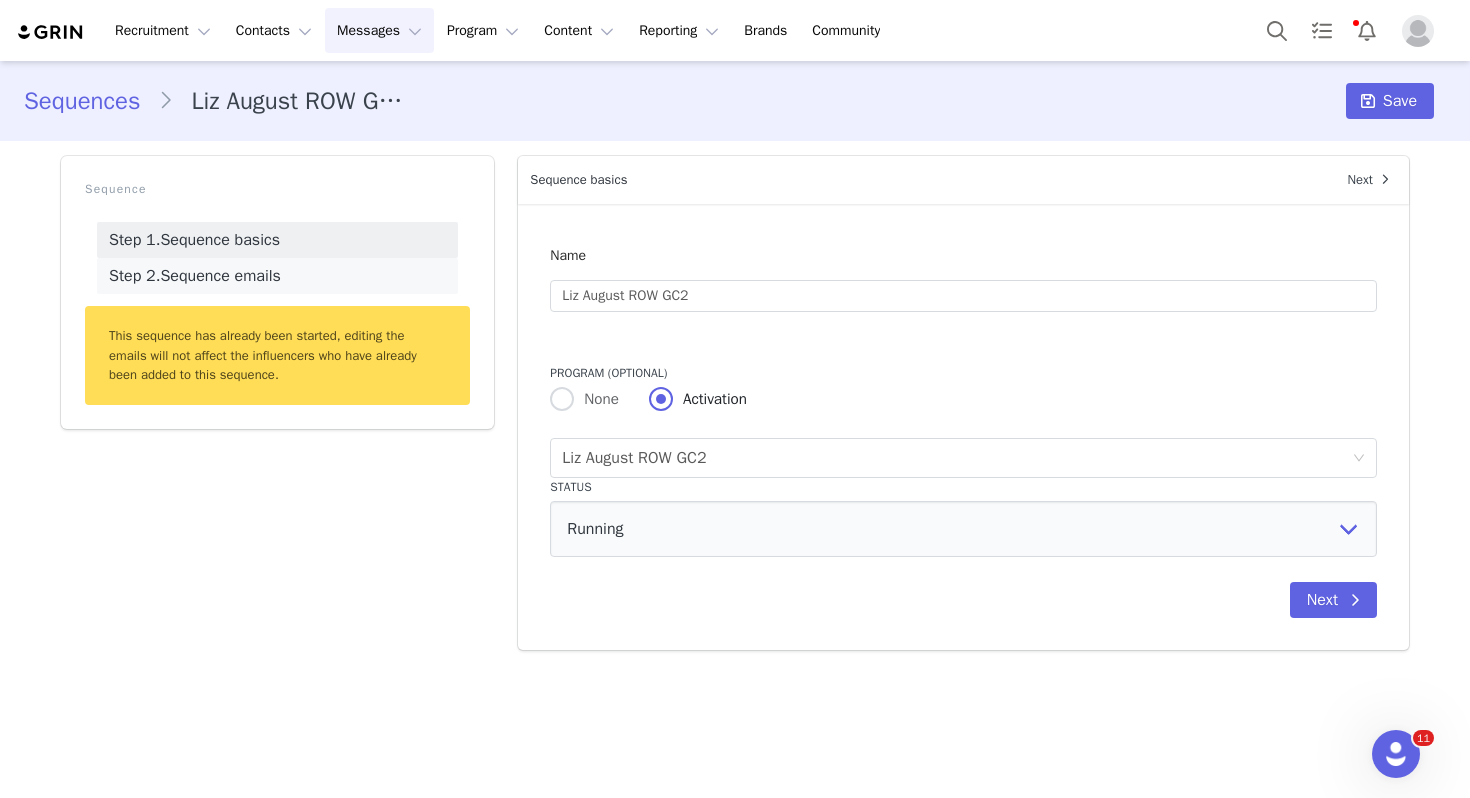 click on "Step 2.  Sequence emails" at bounding box center [277, 276] 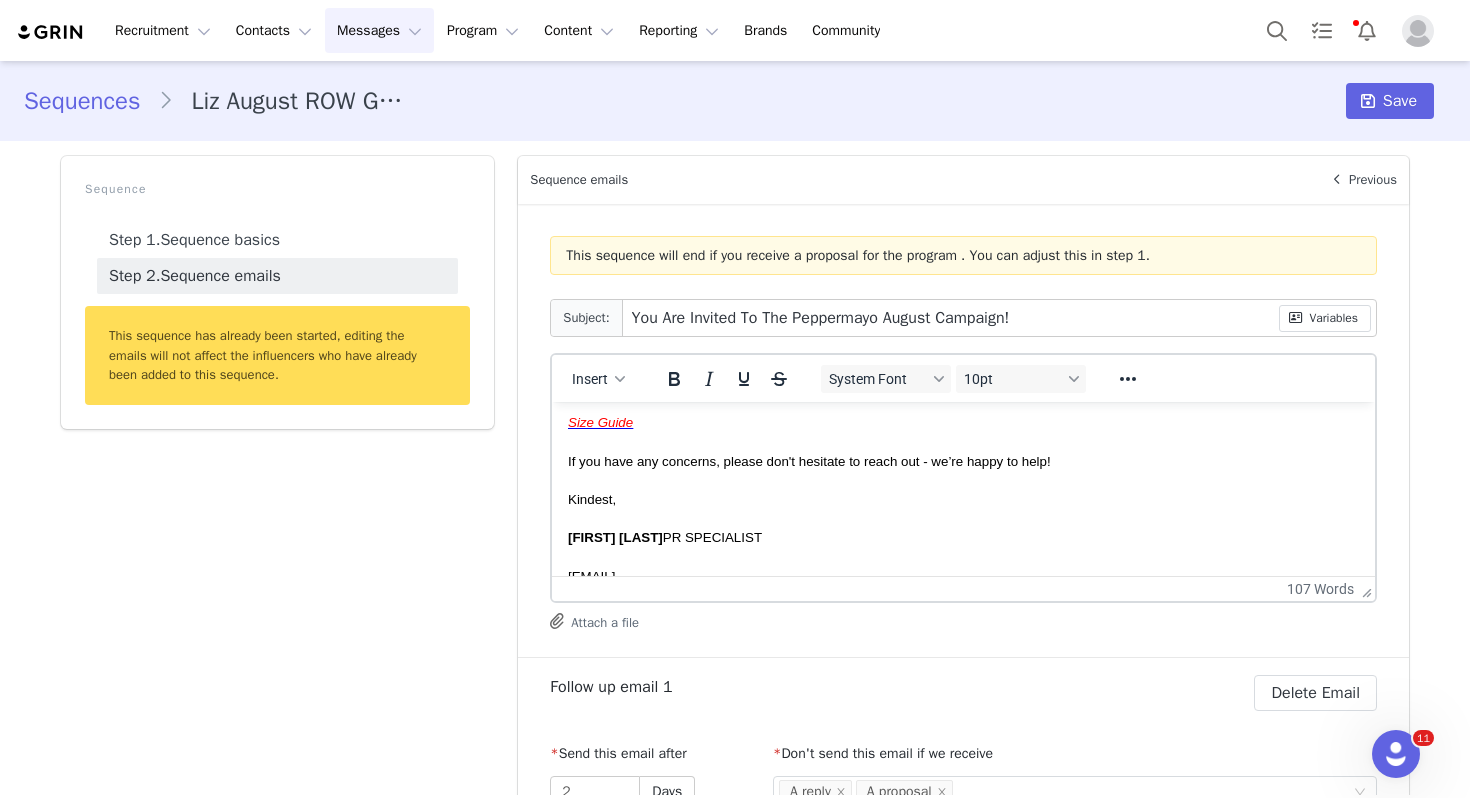 scroll, scrollTop: 200, scrollLeft: 0, axis: vertical 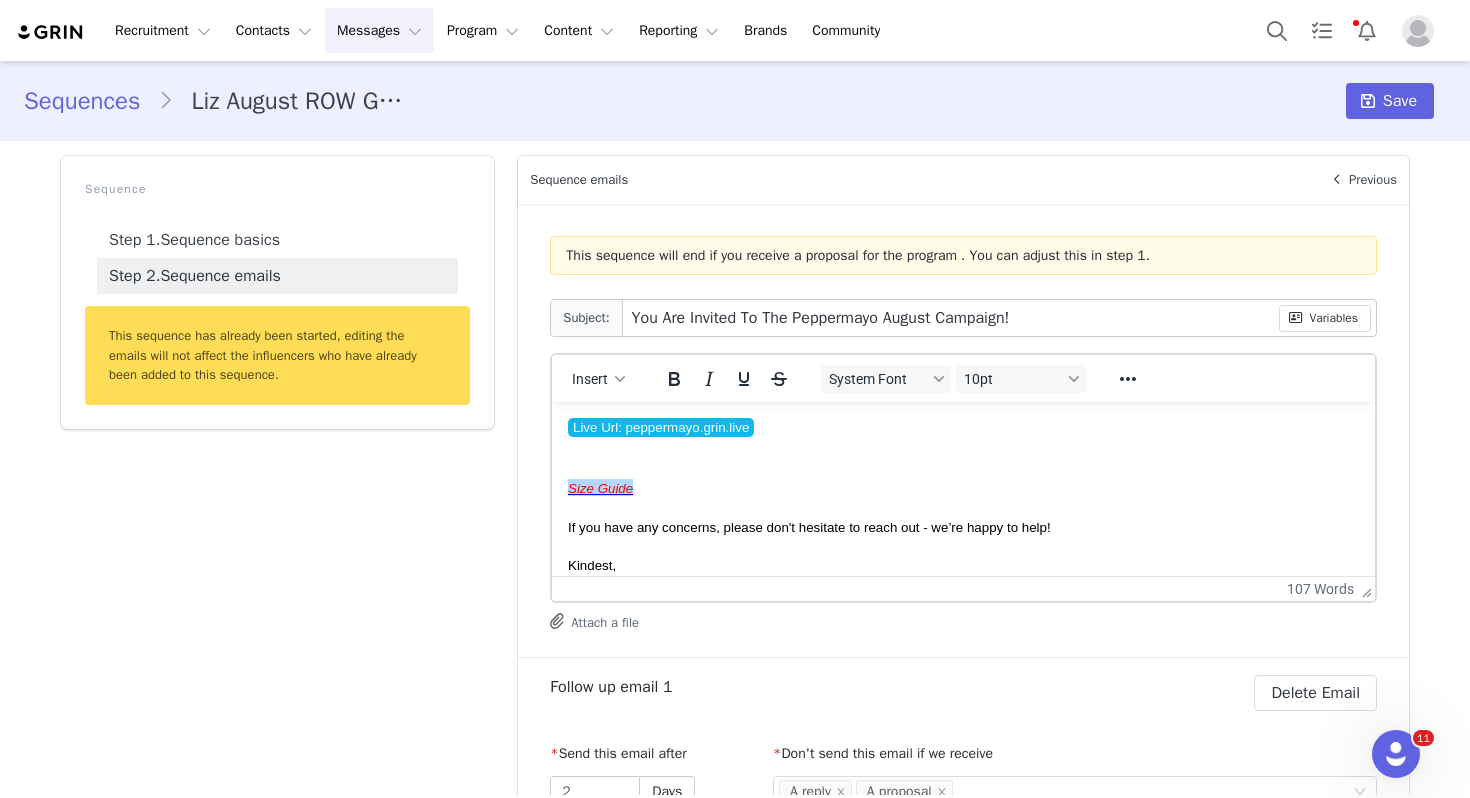 click on "Size Guide﻿" at bounding box center (963, 488) 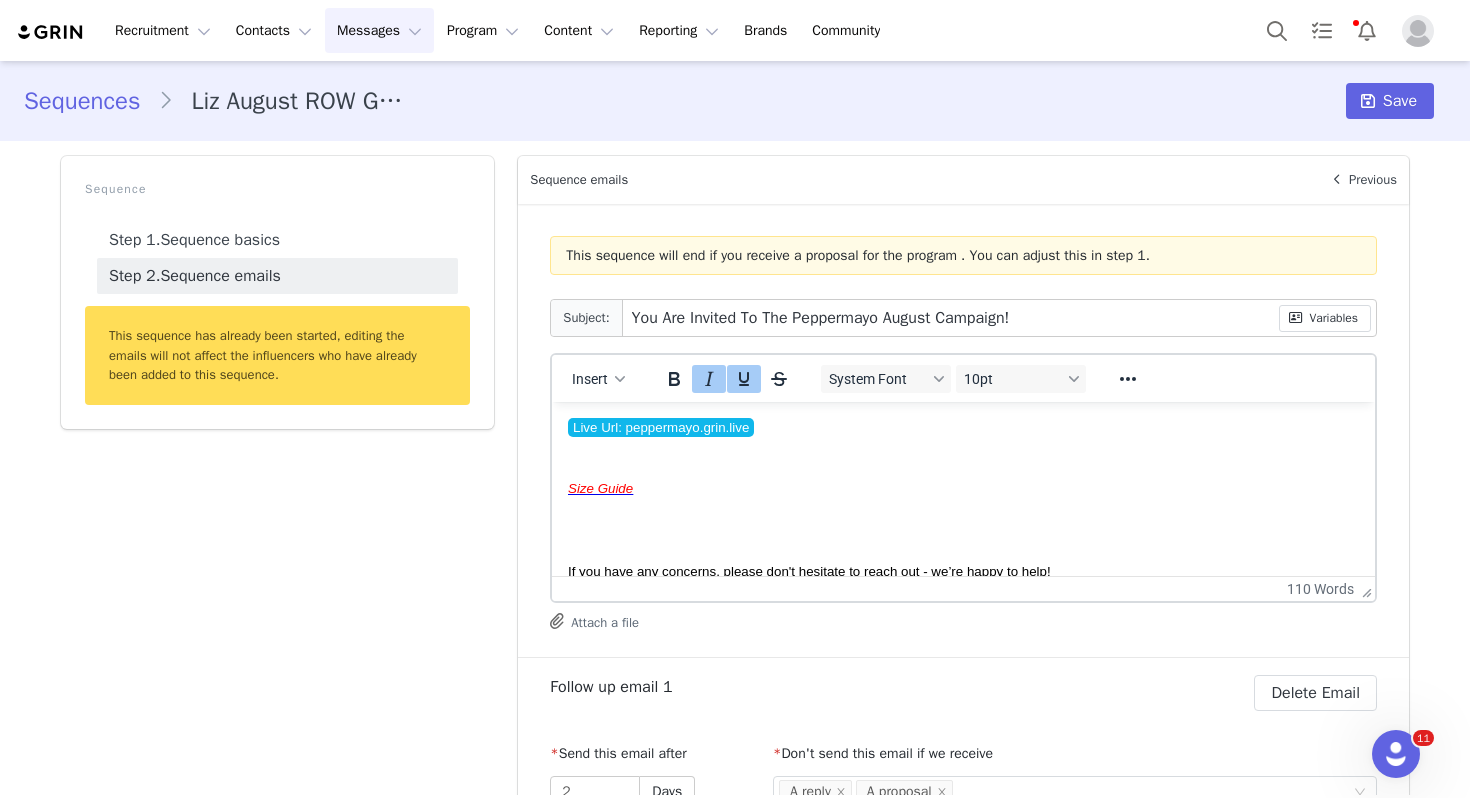 type 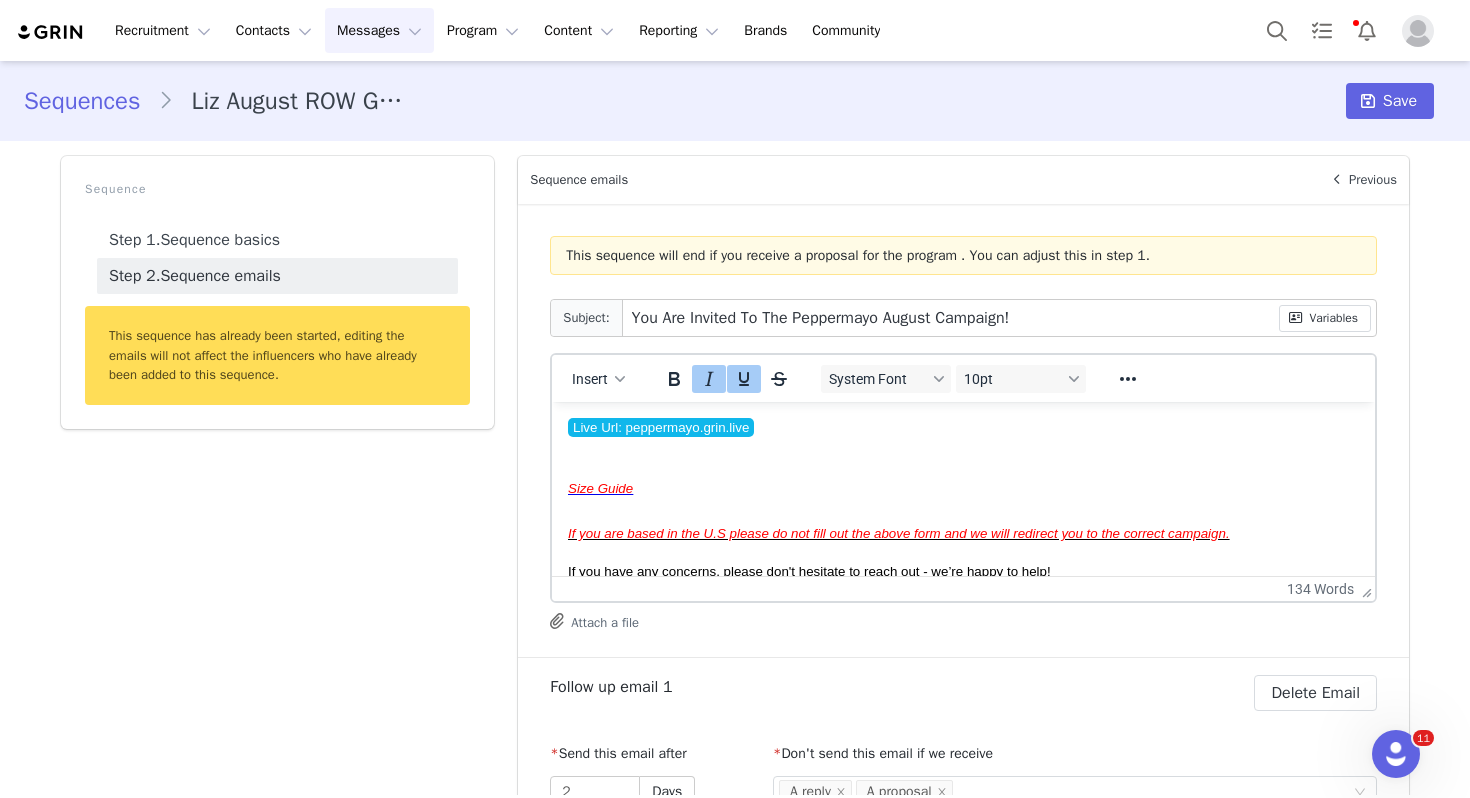 click on "If you are based in the U.S please do not fill out the above form and we will redirect you to the correct campaign." at bounding box center [899, 533] 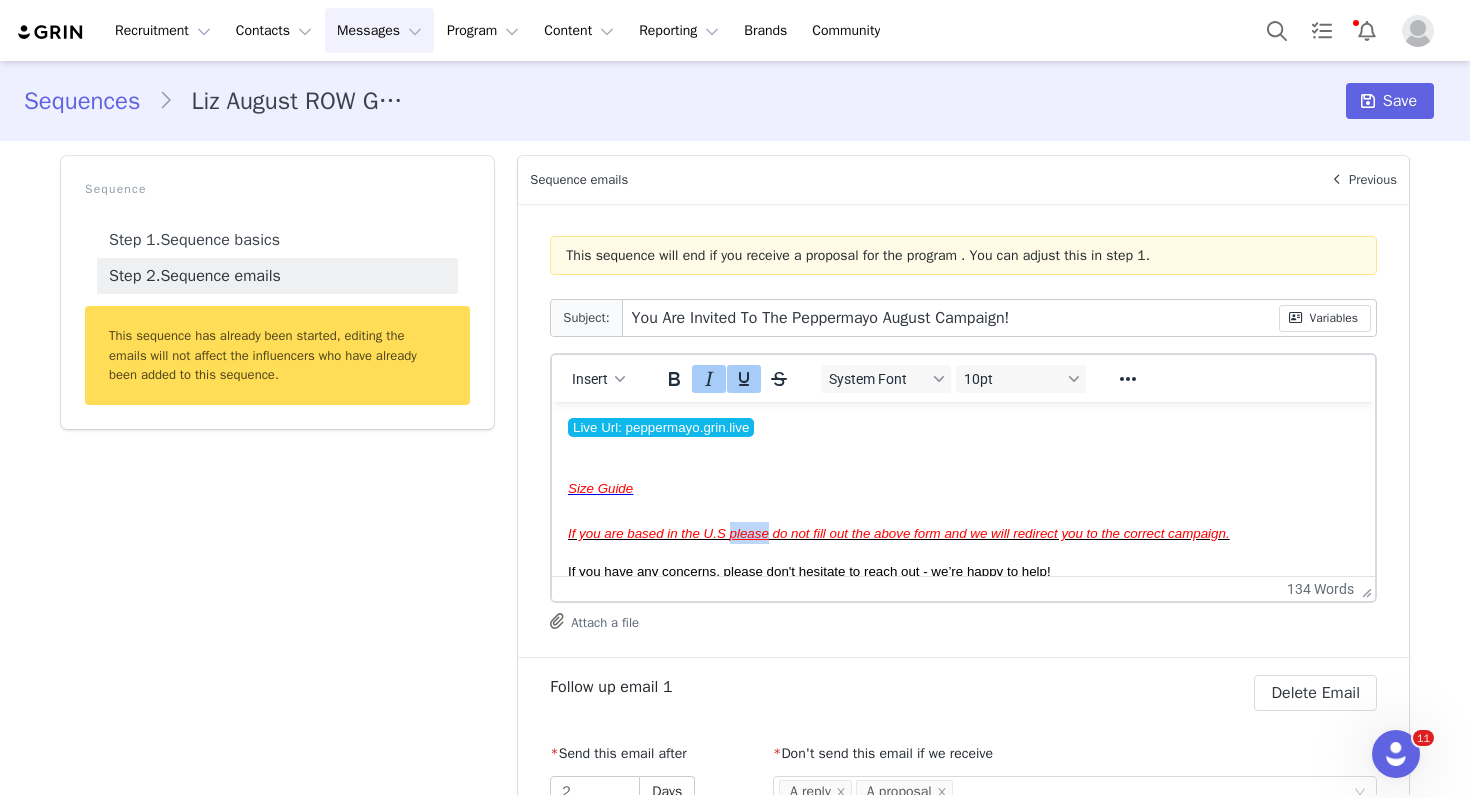 click on "If you are based in the U.S please do not fill out the above form and we will redirect you to the correct campaign." at bounding box center [899, 533] 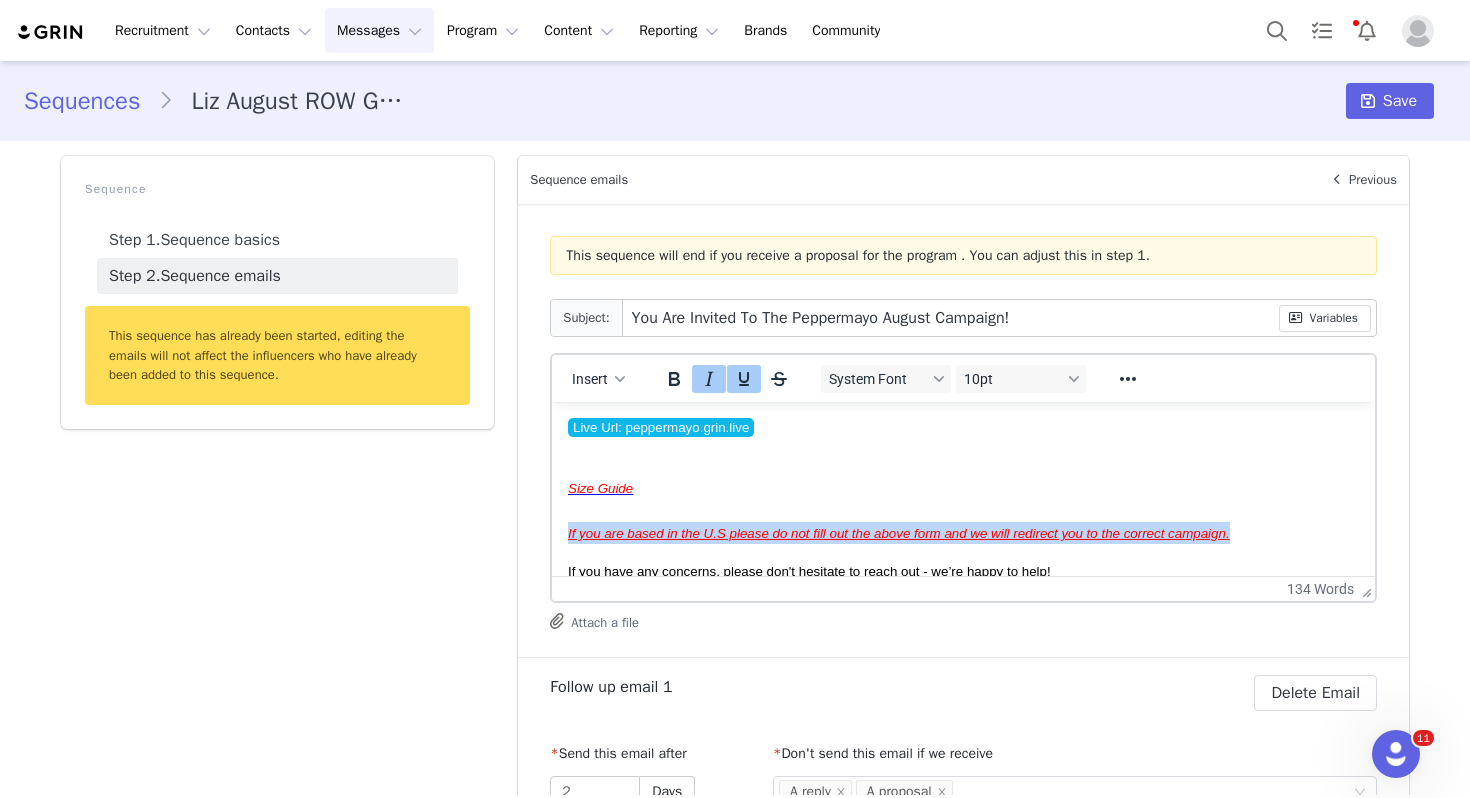 click on "If you are based in the U.S please do not fill out the above form and we will redirect you to the correct campaign." at bounding box center (899, 533) 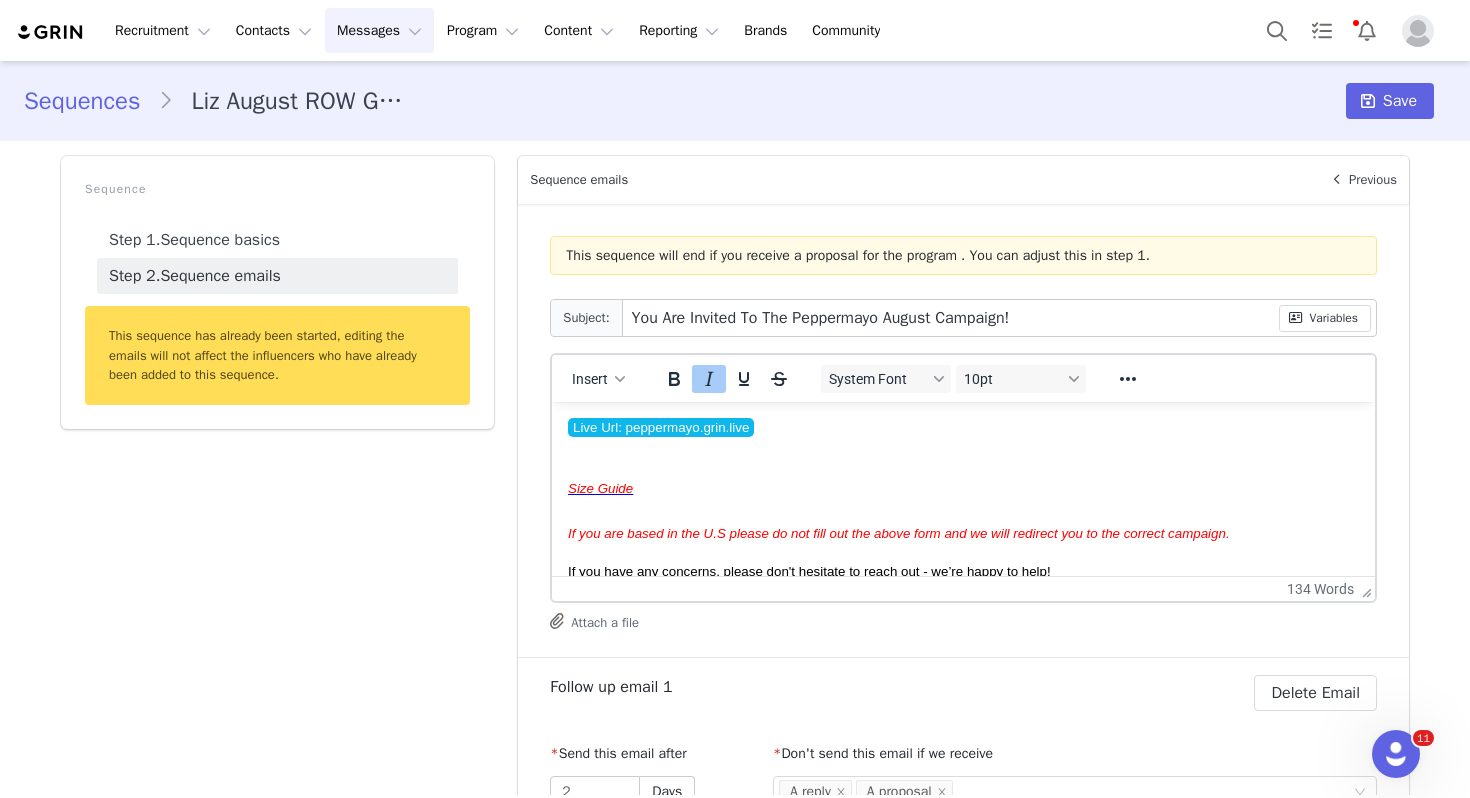 click at bounding box center (963, 466) 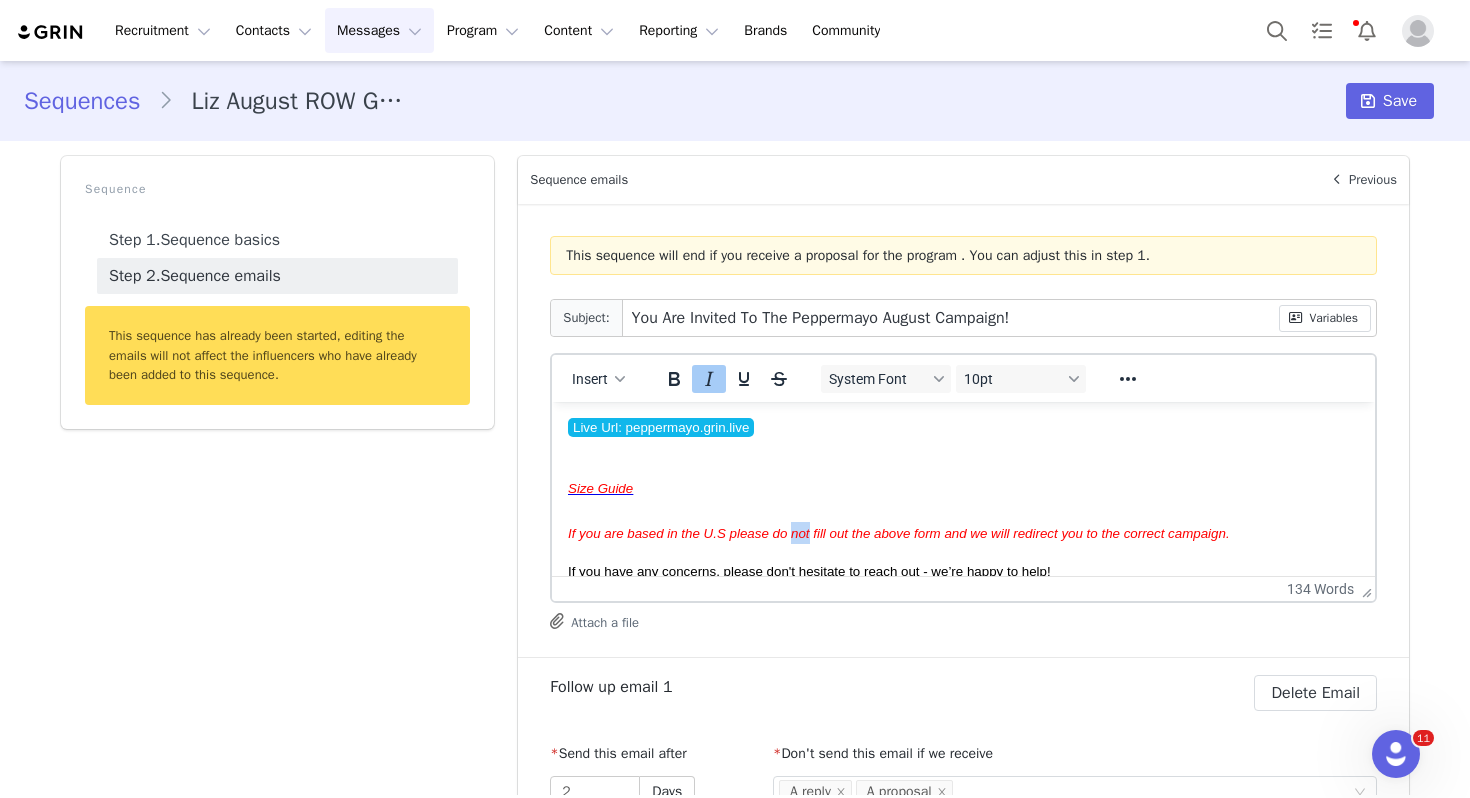 click on "If you are based in the U.S please do not fill out the above form and we will redirect you to the correct campaign." at bounding box center [963, 533] 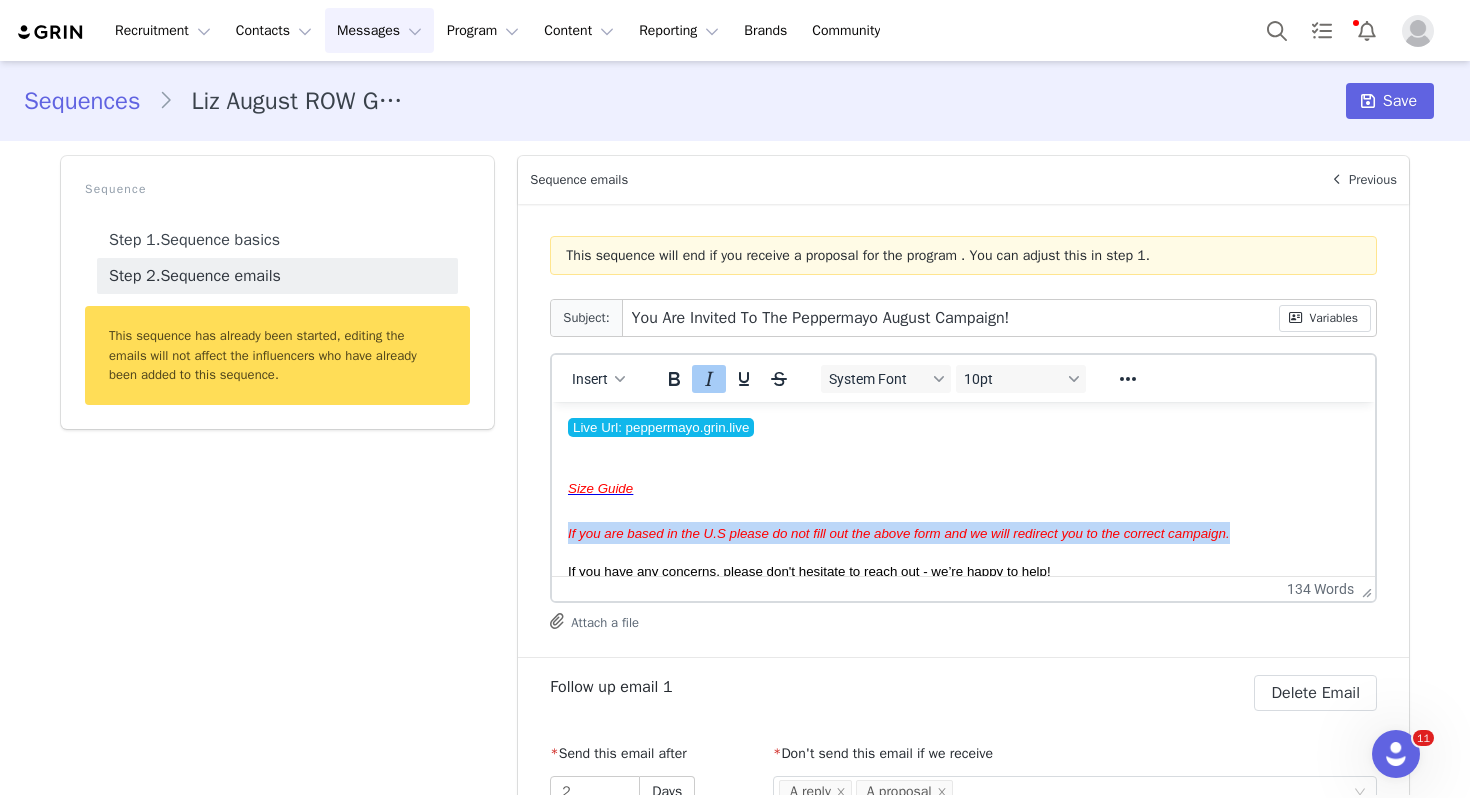 click on "If you are based in the U.S please do not fill out the above form and we will redirect you to the correct campaign." at bounding box center [963, 533] 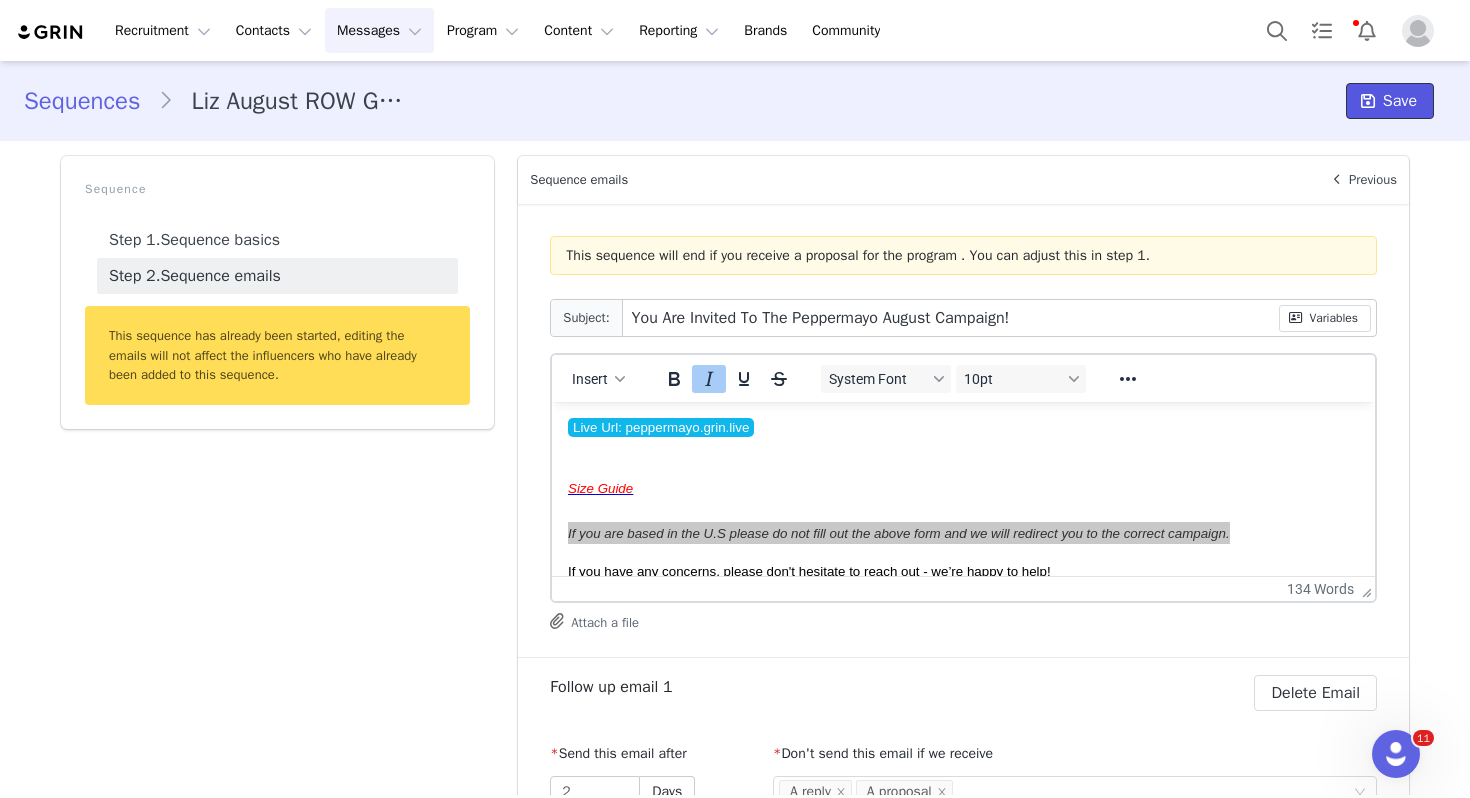 click at bounding box center [1368, 101] 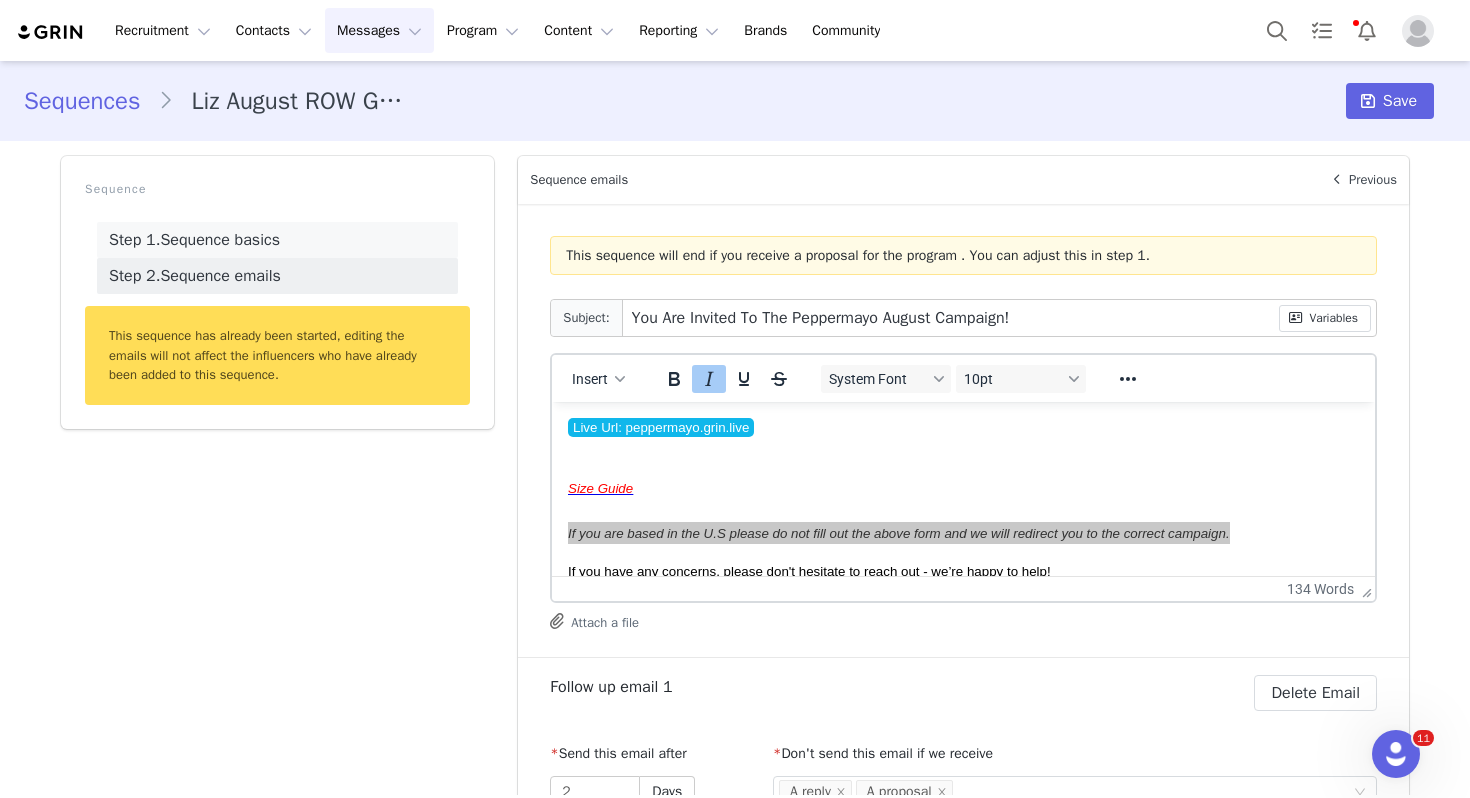 click on "Step 1.  Sequence basics" at bounding box center (277, 240) 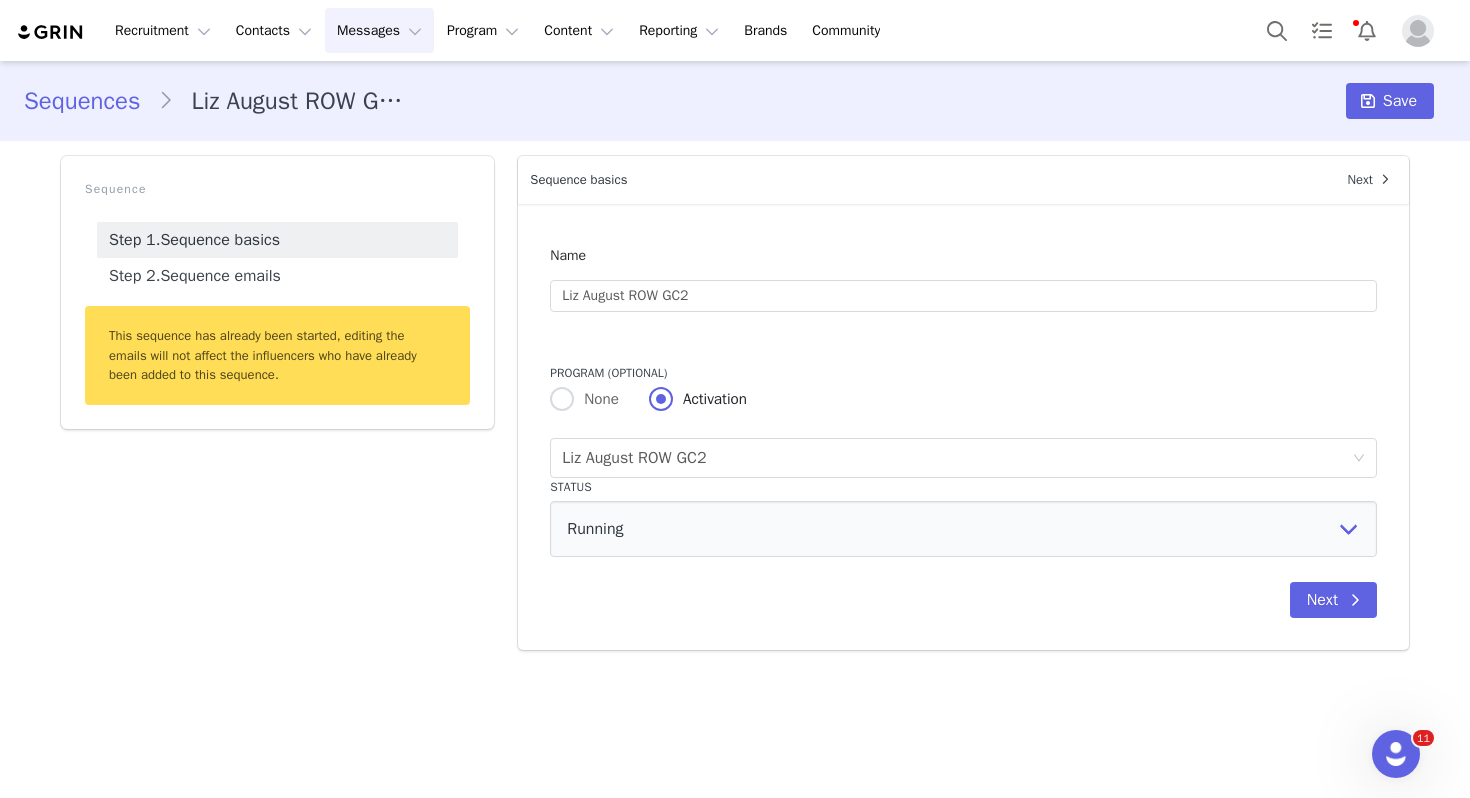 click on "Sequences" at bounding box center [91, 101] 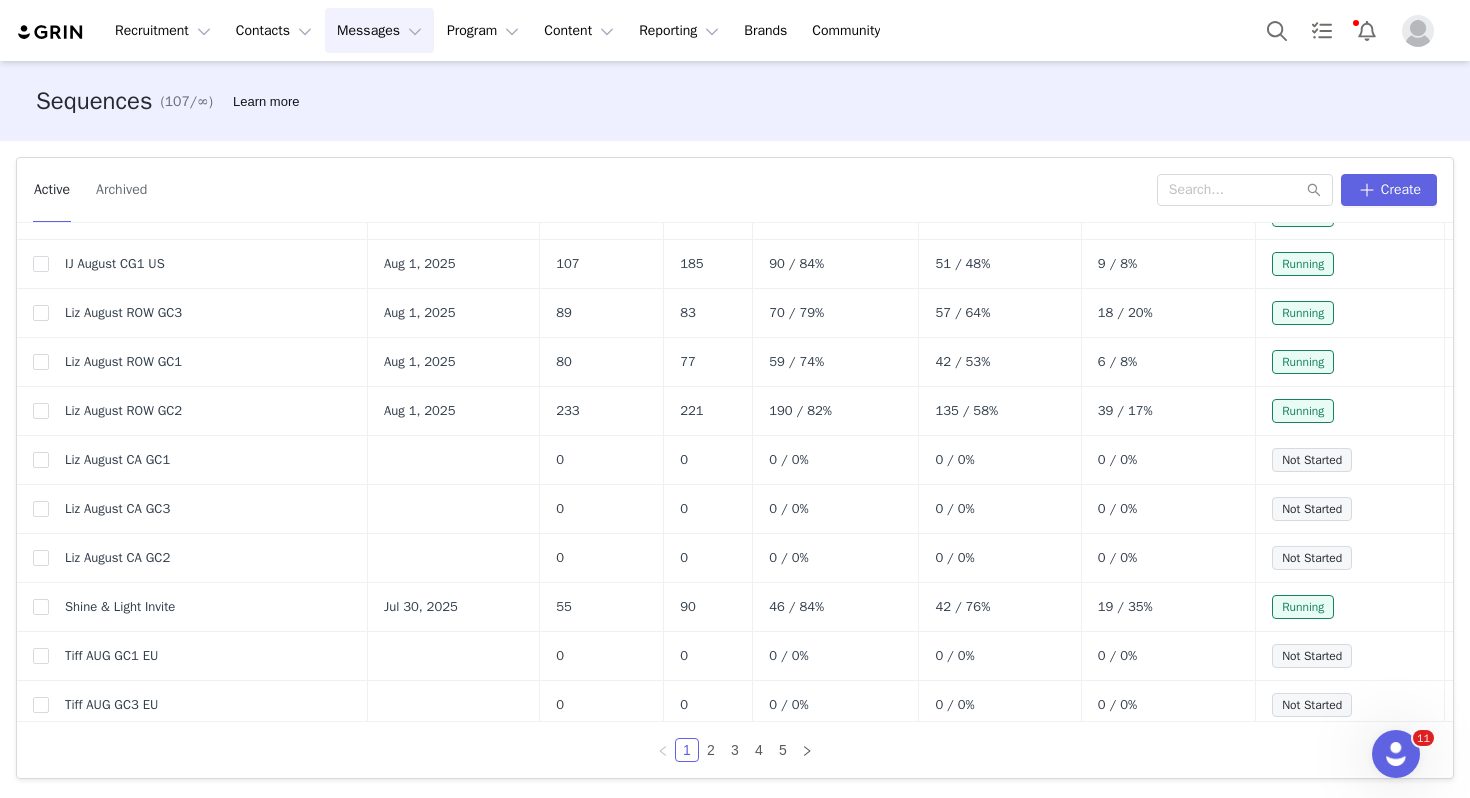 scroll, scrollTop: 424, scrollLeft: 0, axis: vertical 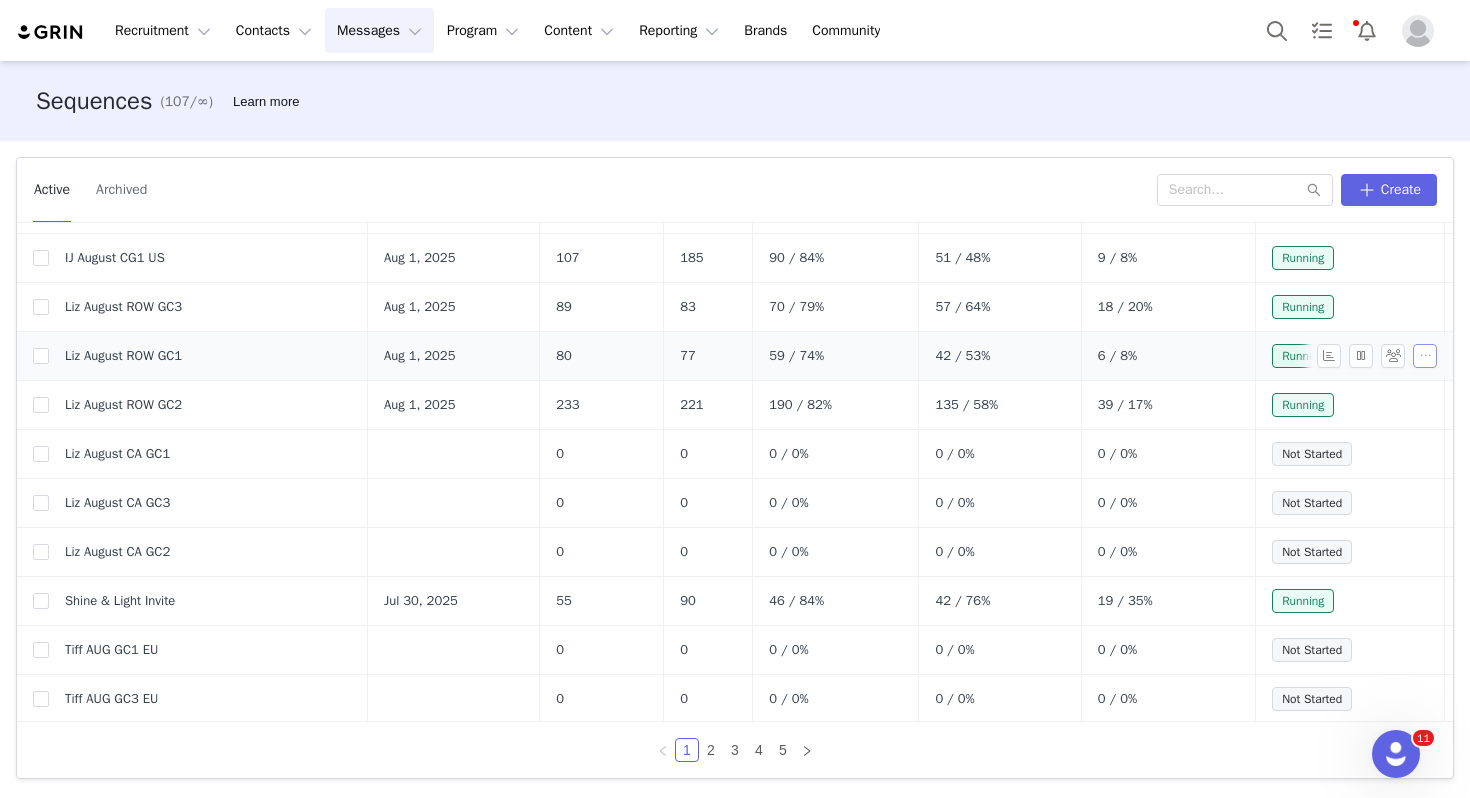 click at bounding box center (1425, 356) 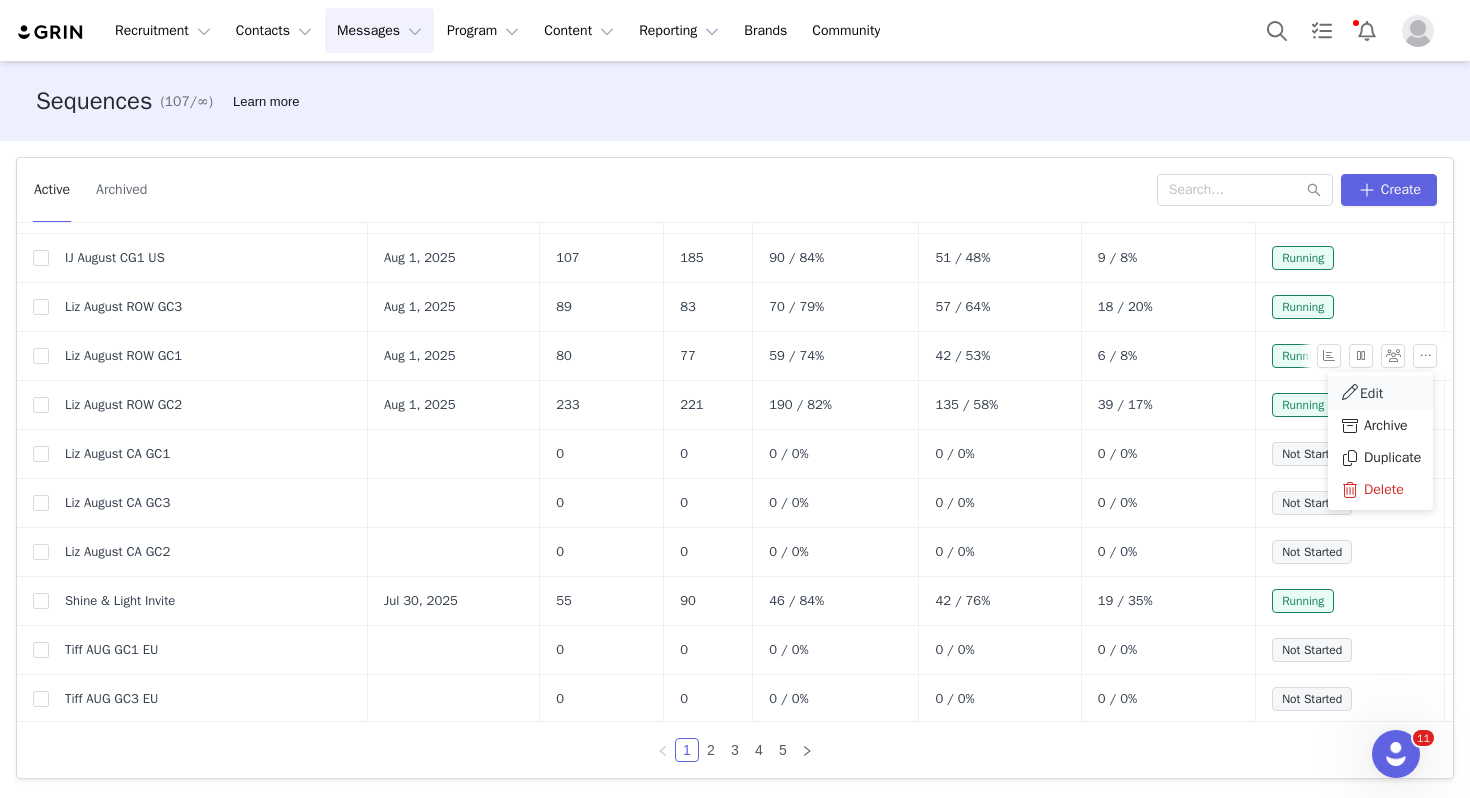 click on "Edit" at bounding box center (1380, 393) 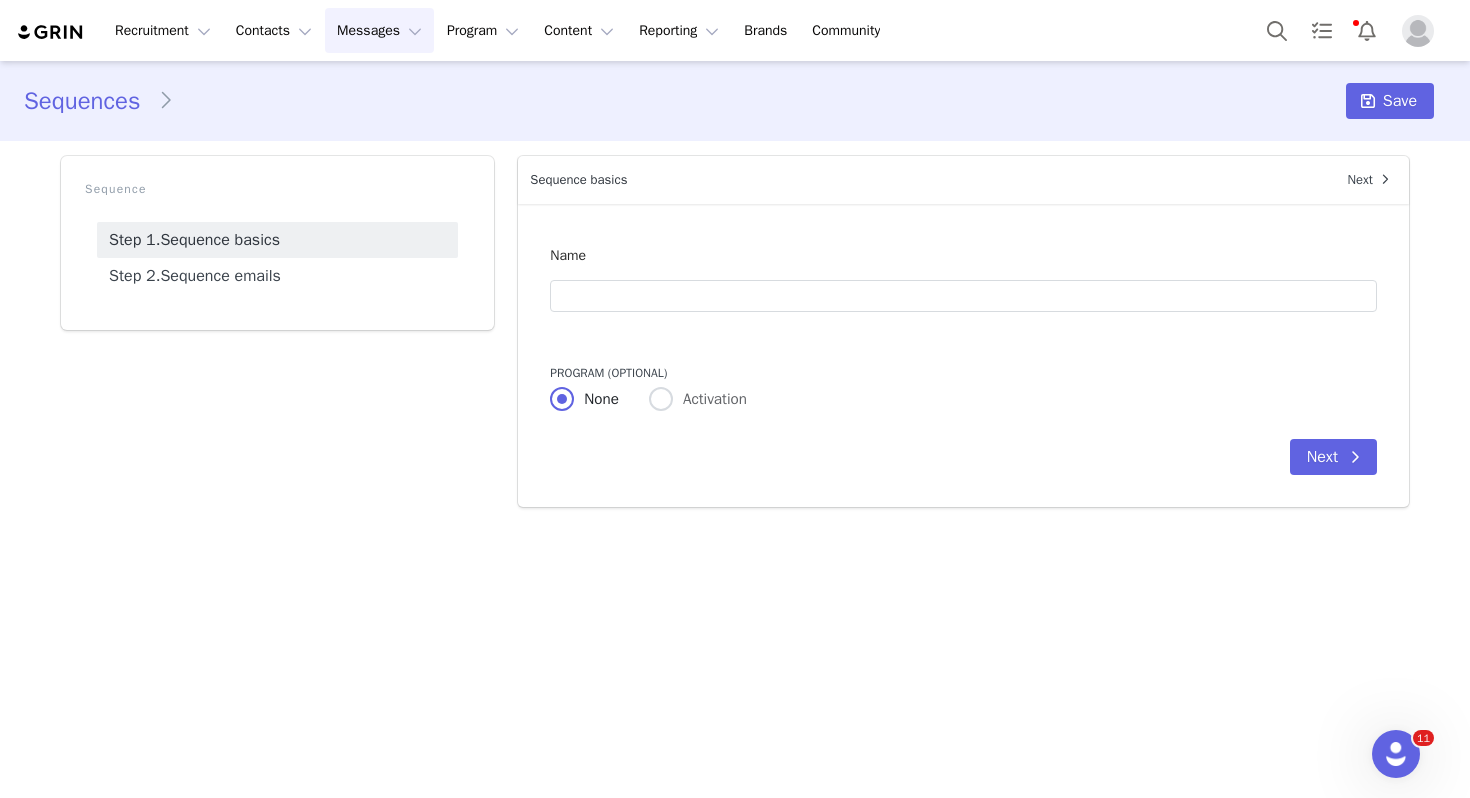 type on "Liz August ROW GC1" 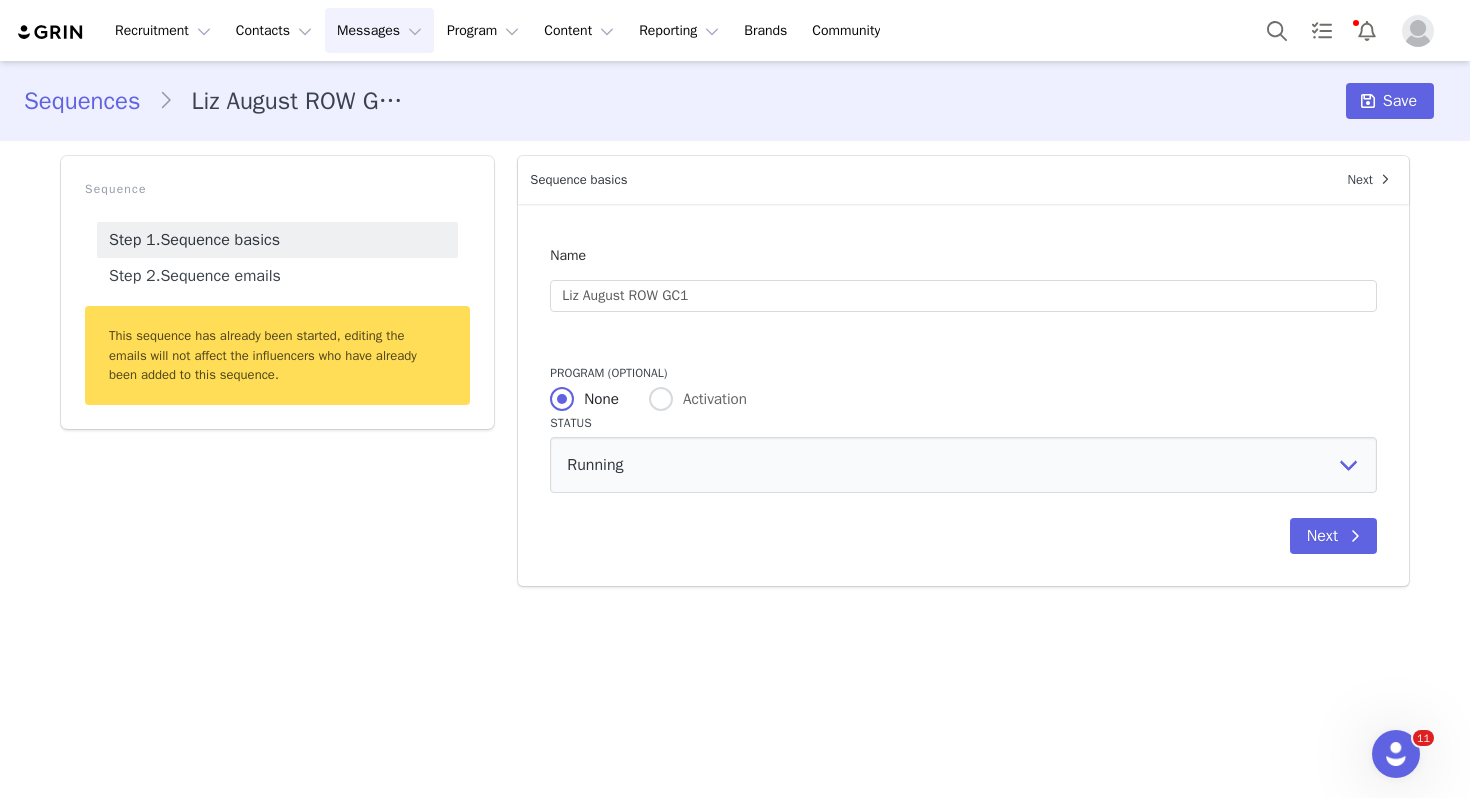 radio on "false" 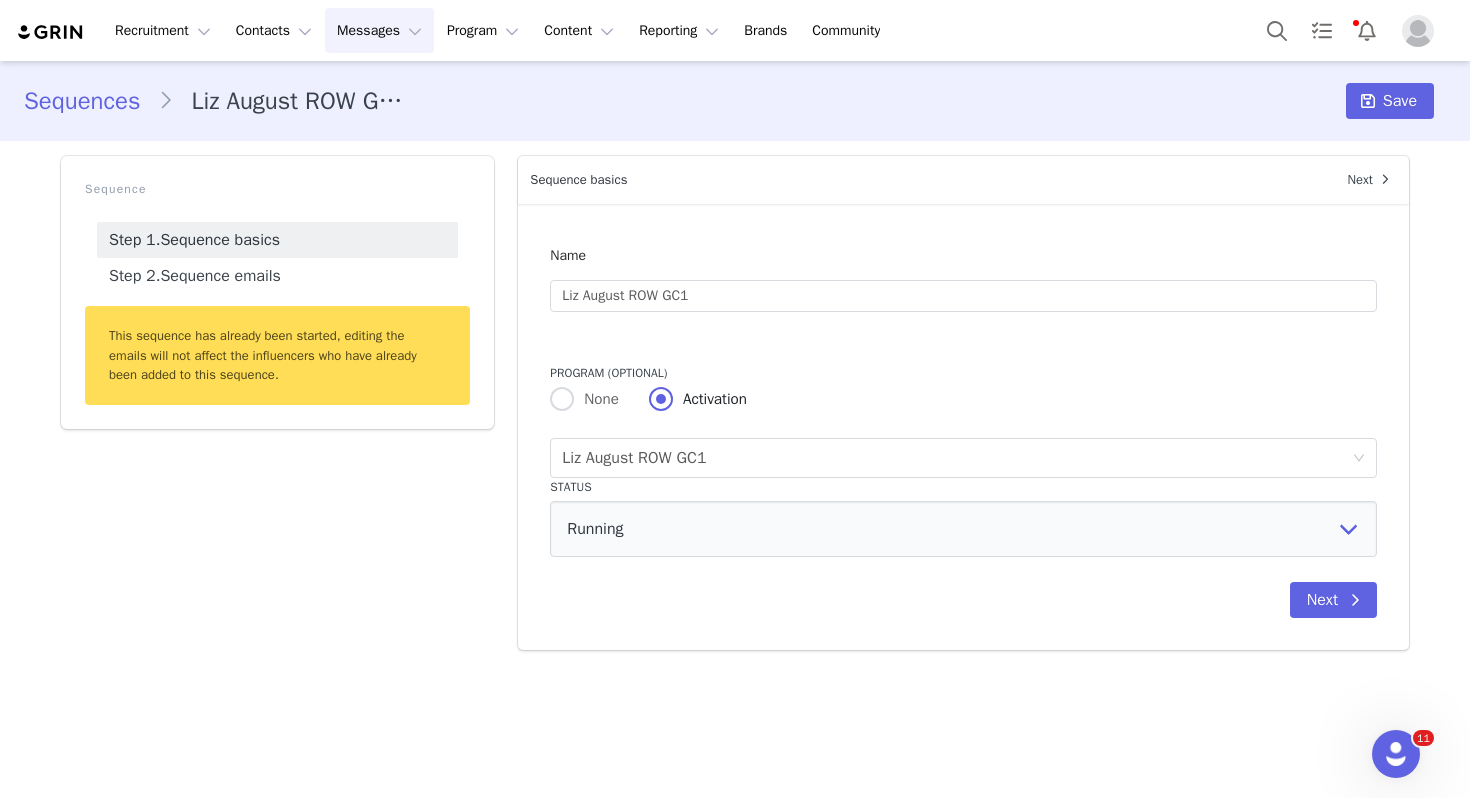 scroll, scrollTop: 0, scrollLeft: 0, axis: both 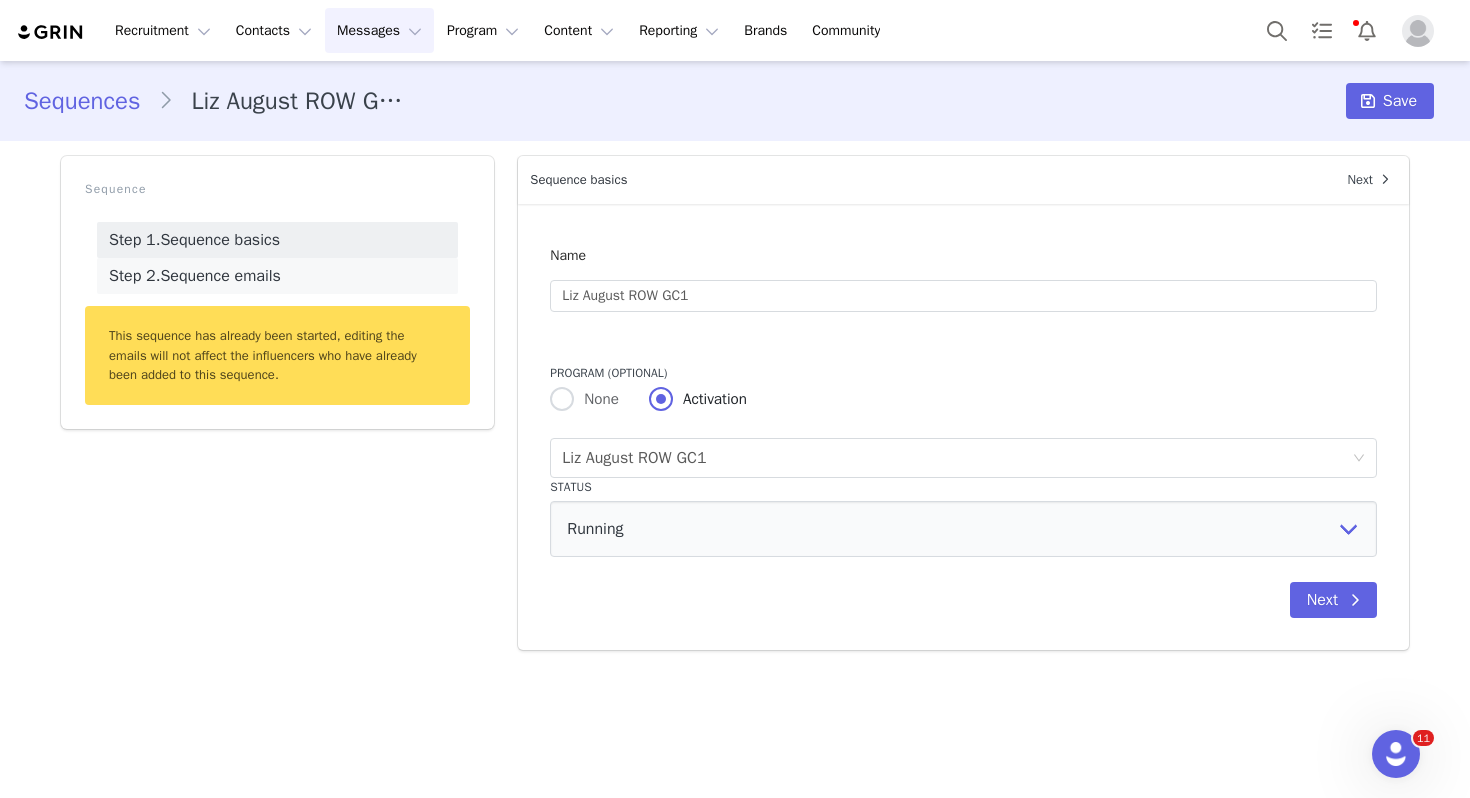 click on "Step 2.  Sequence emails" at bounding box center [277, 276] 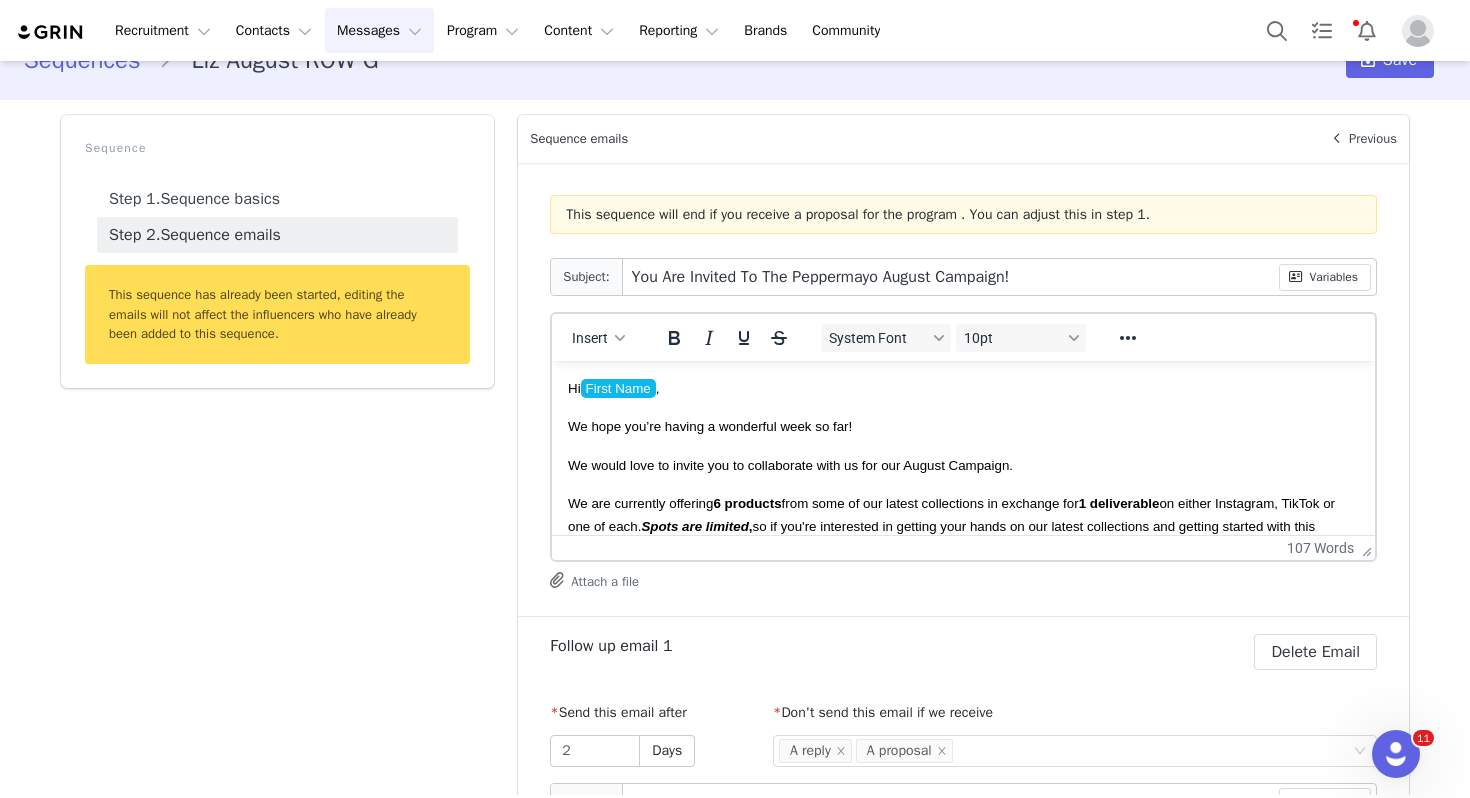 scroll, scrollTop: 63, scrollLeft: 0, axis: vertical 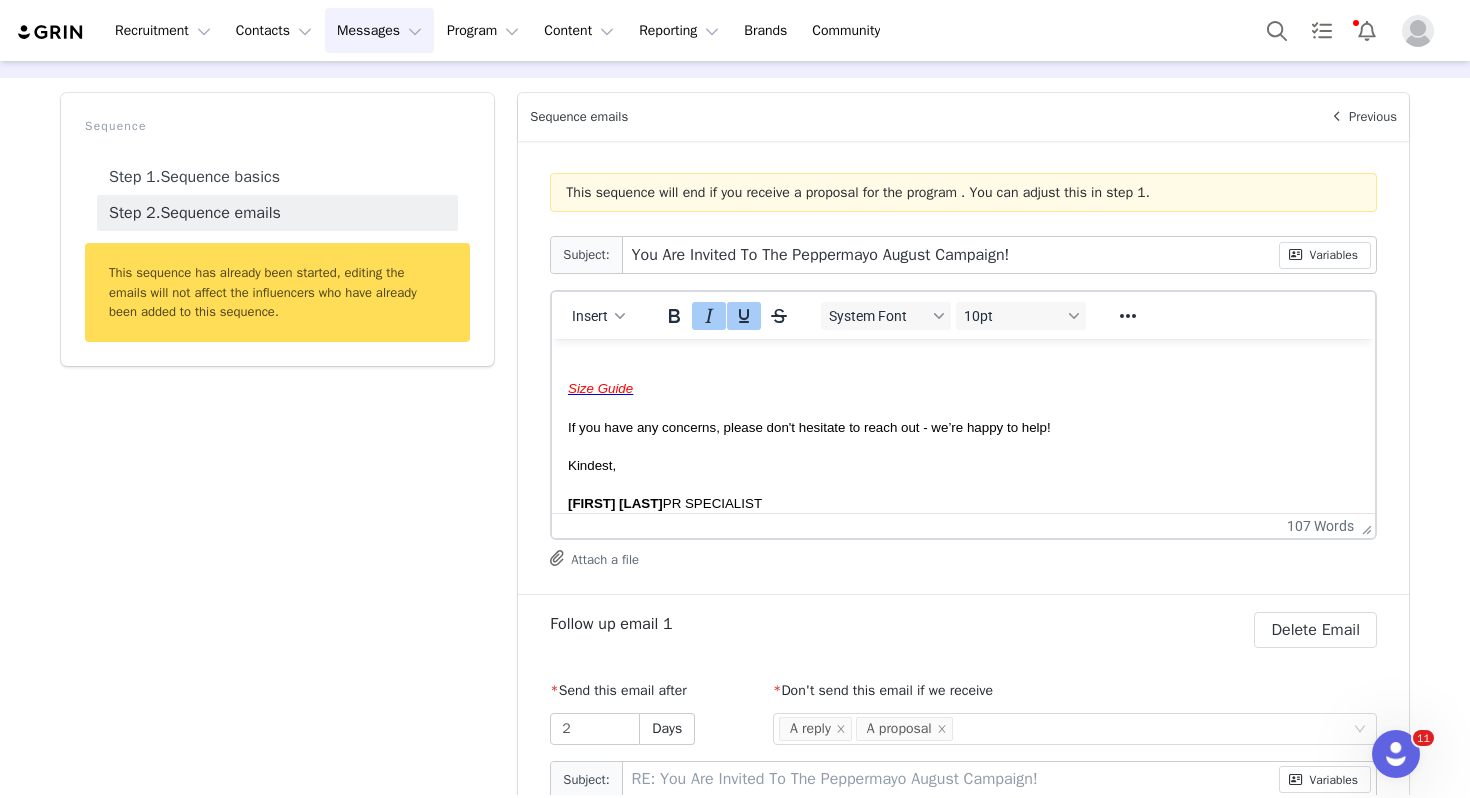 click on "Size Guide" at bounding box center [963, 388] 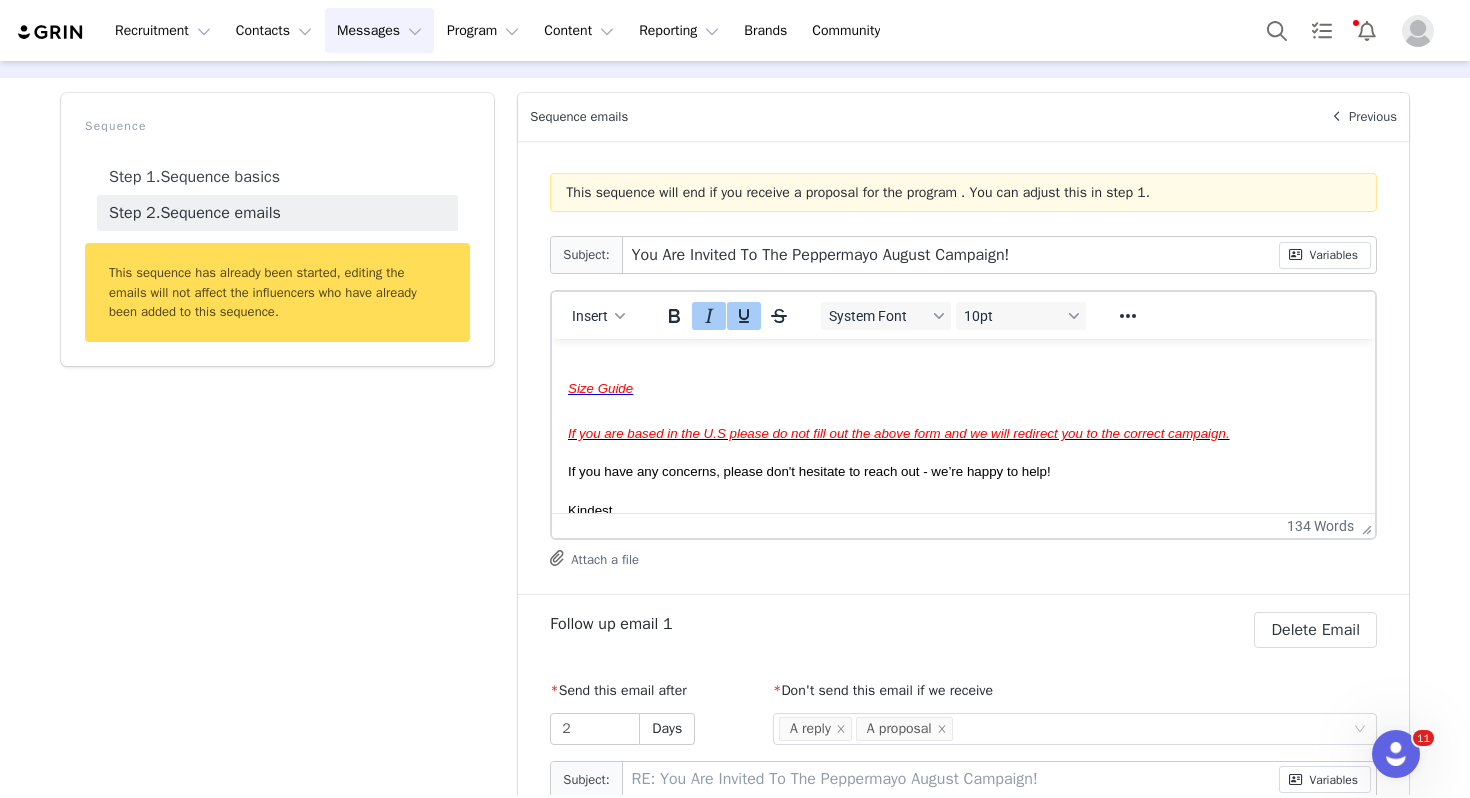 click on "If you are based in the U.S please do not fill out the above form and we will redirect you to the correct campaign." at bounding box center (899, 433) 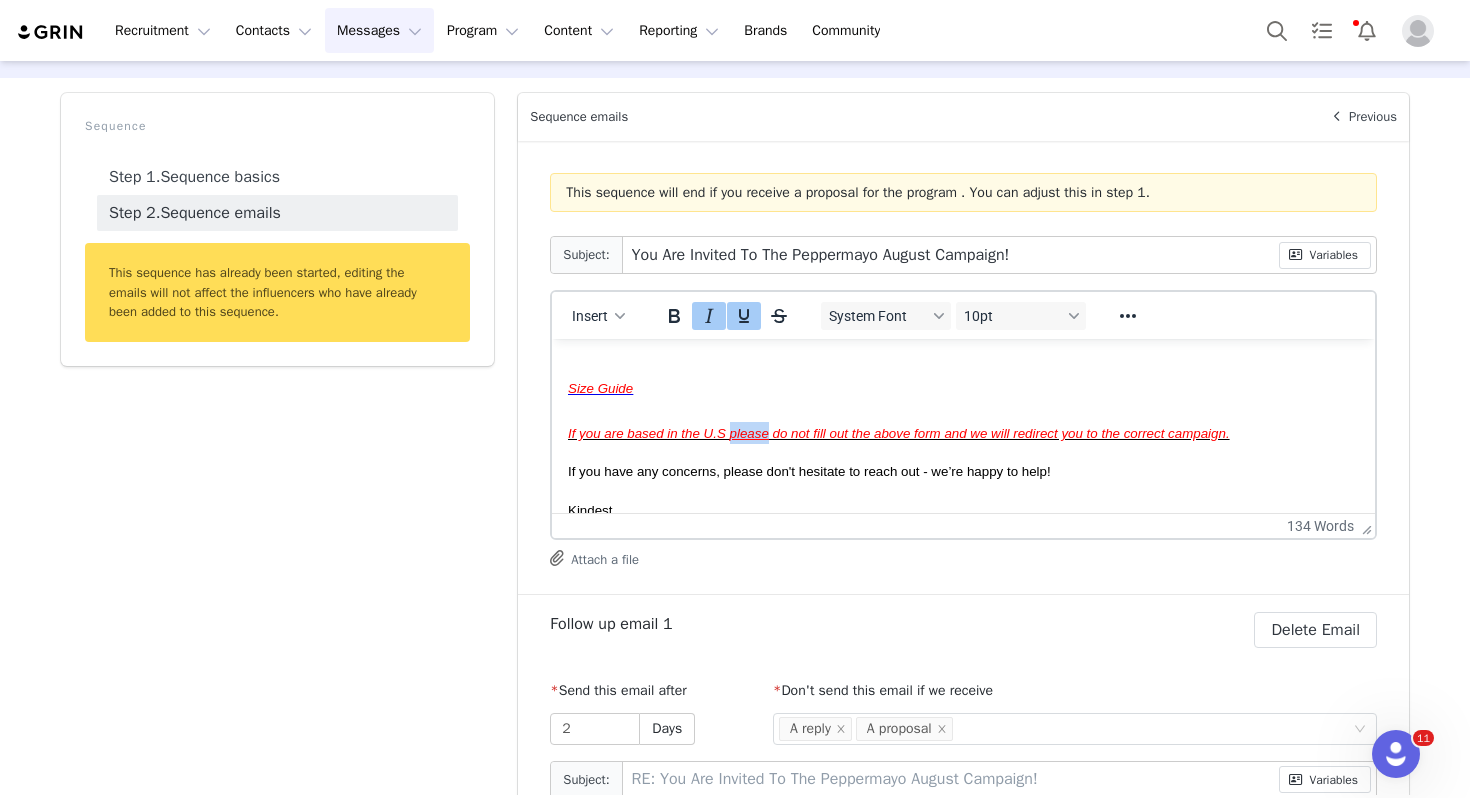 click on "If you are based in the U.S please do not fill out the above form and we will redirect you to the correct campaign." at bounding box center (899, 433) 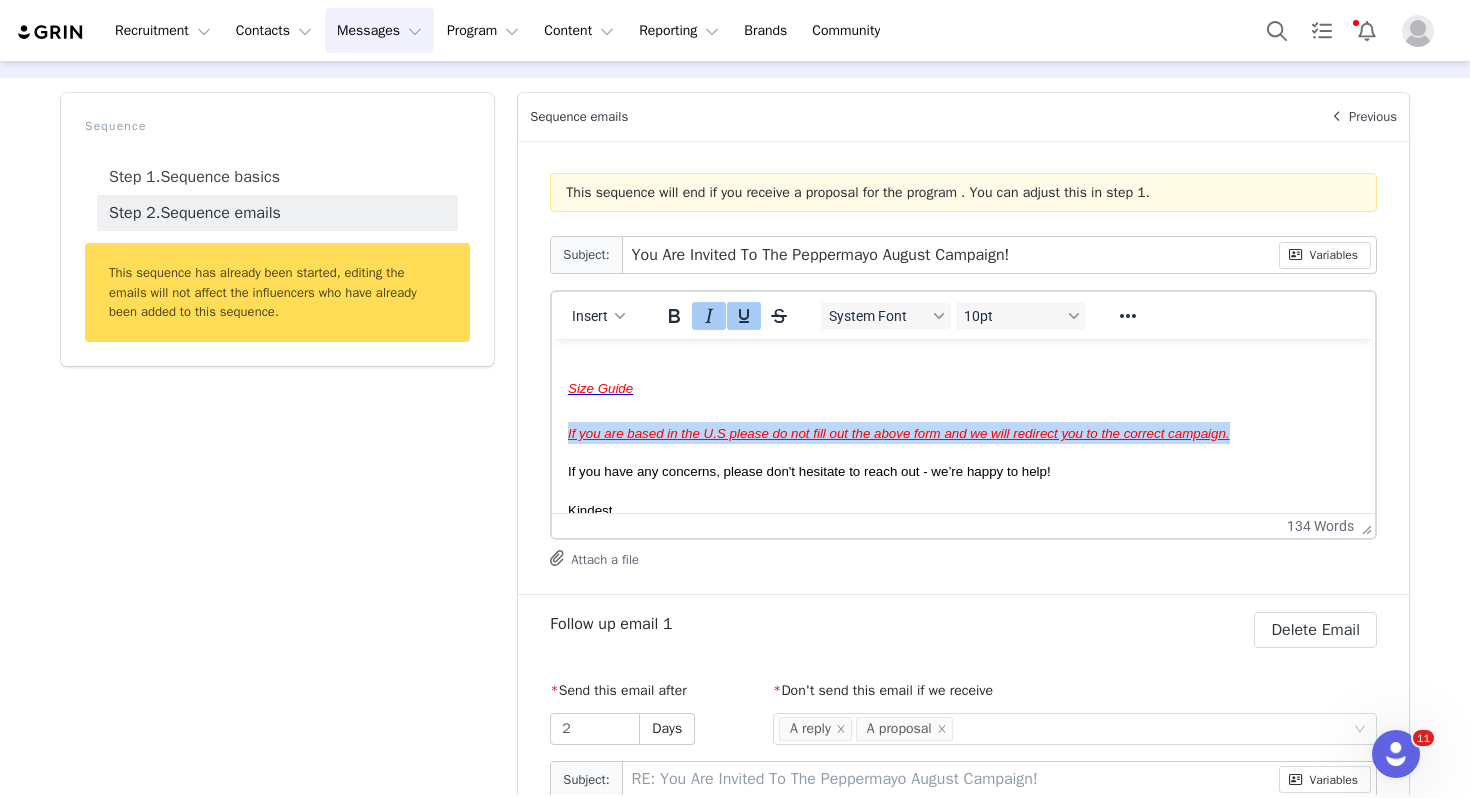 click on "If you are based in the U.S please do not fill out the above form and we will redirect you to the correct campaign." at bounding box center (899, 433) 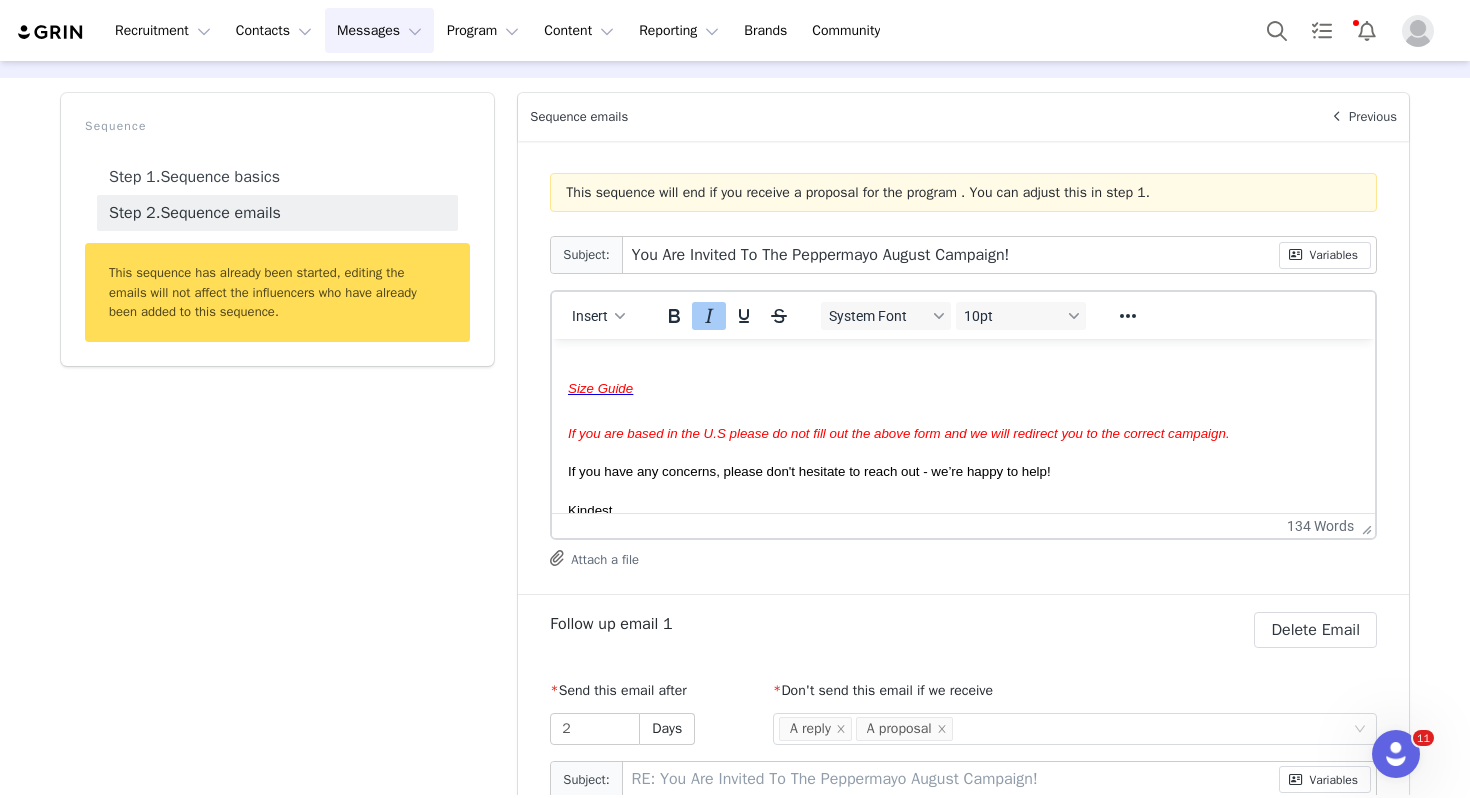 click at bounding box center (963, 411) 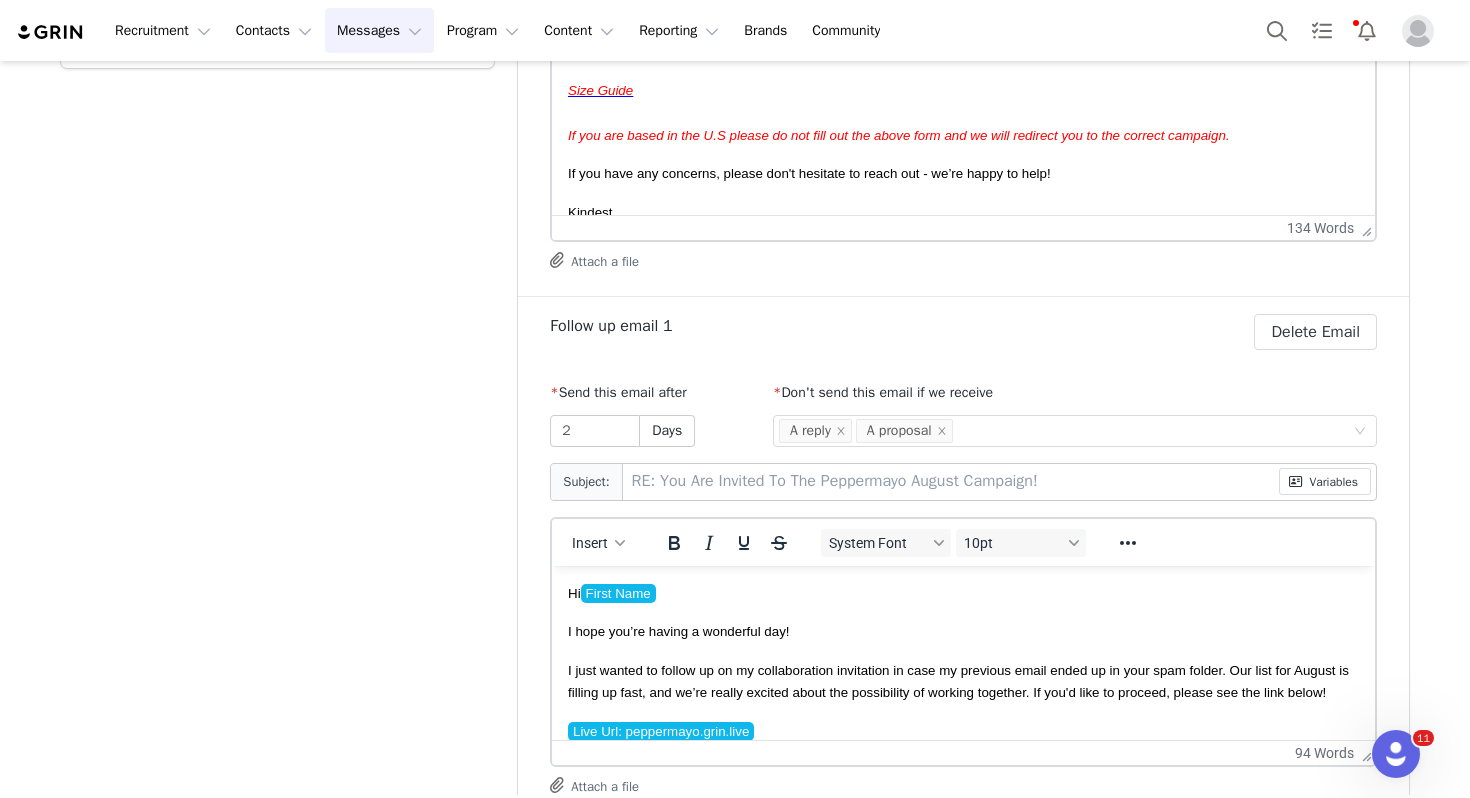 scroll, scrollTop: 0, scrollLeft: 0, axis: both 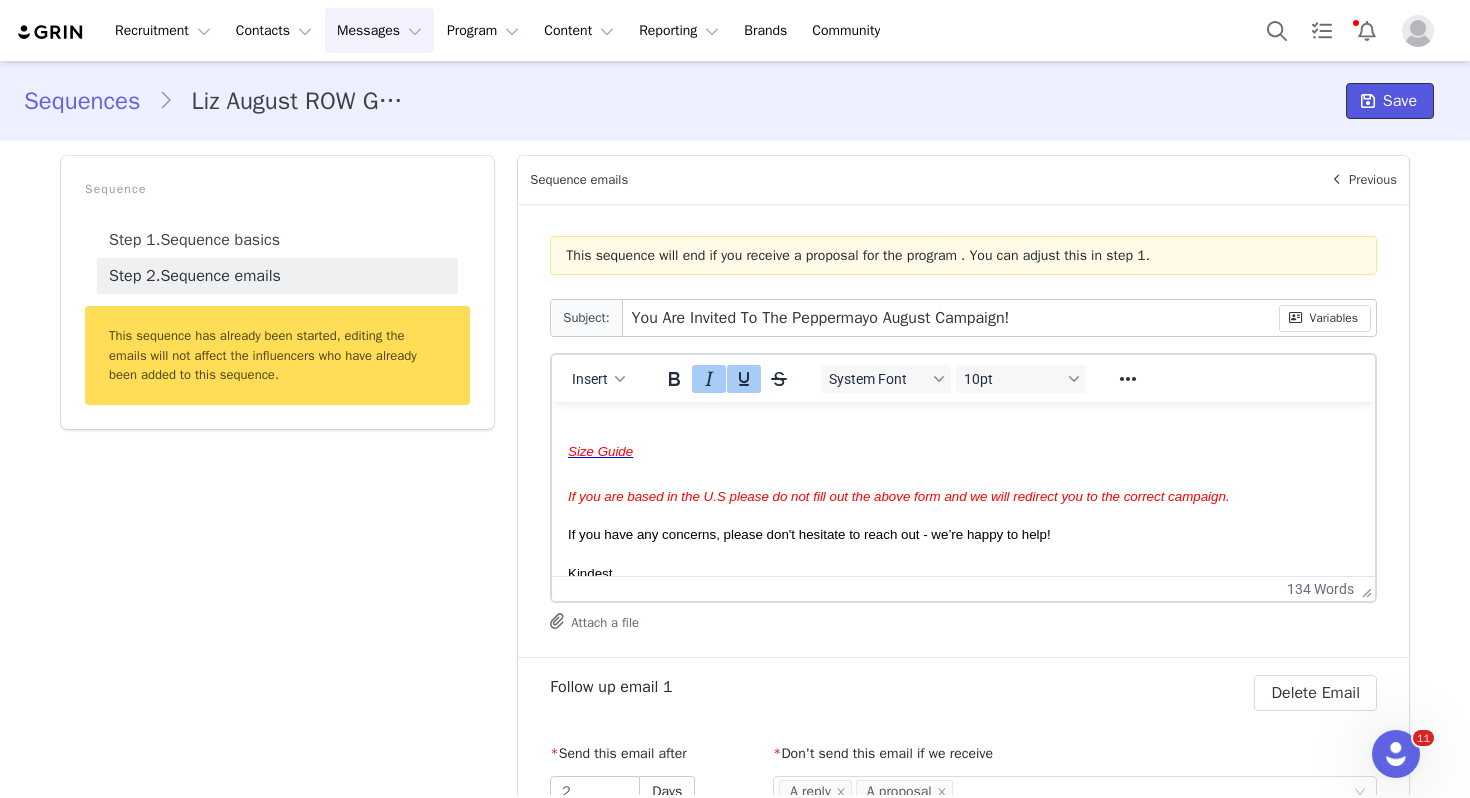 click on "Save" at bounding box center (1390, 101) 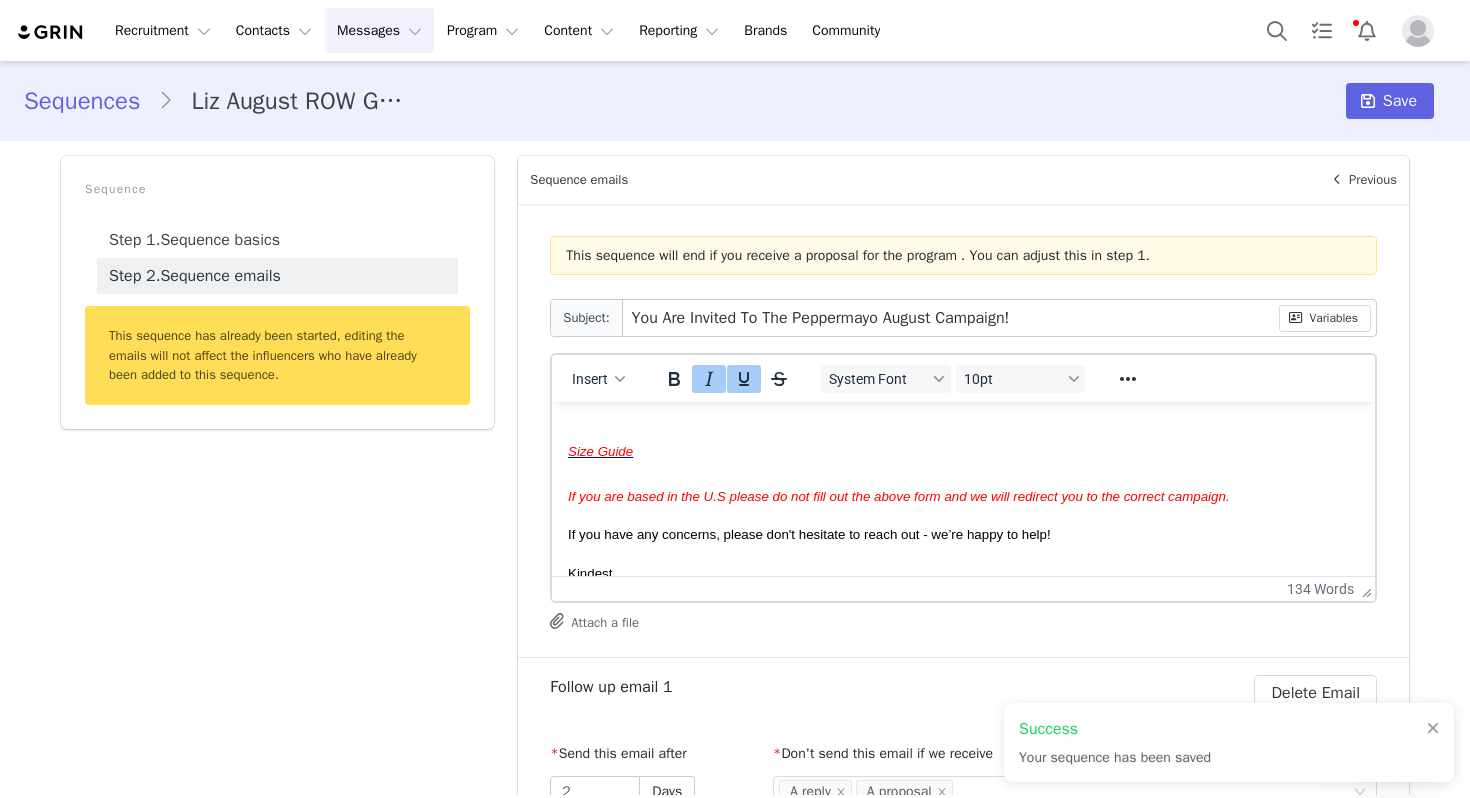 click on "Sequences" at bounding box center [91, 101] 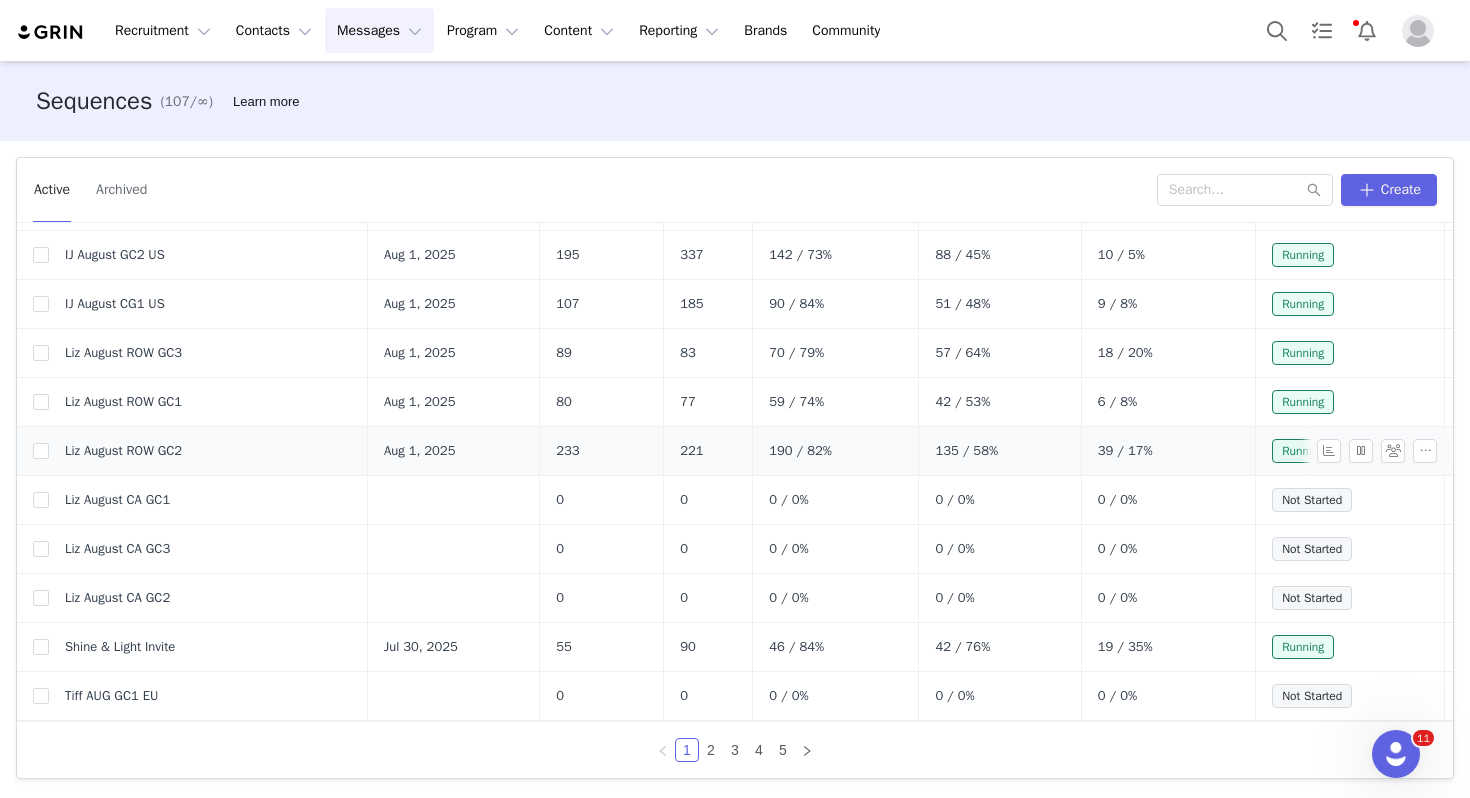 scroll, scrollTop: 400, scrollLeft: 0, axis: vertical 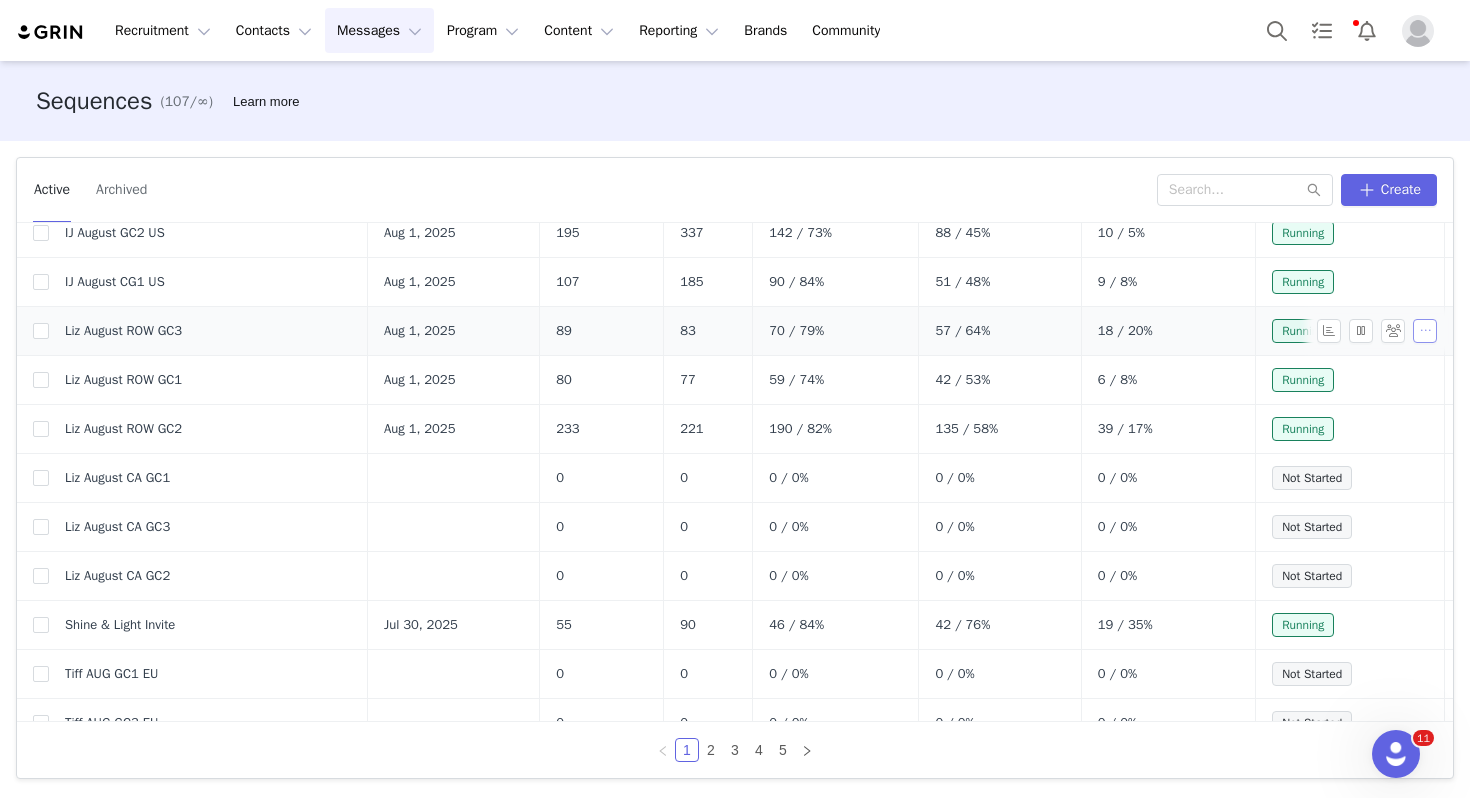 click at bounding box center (1425, 331) 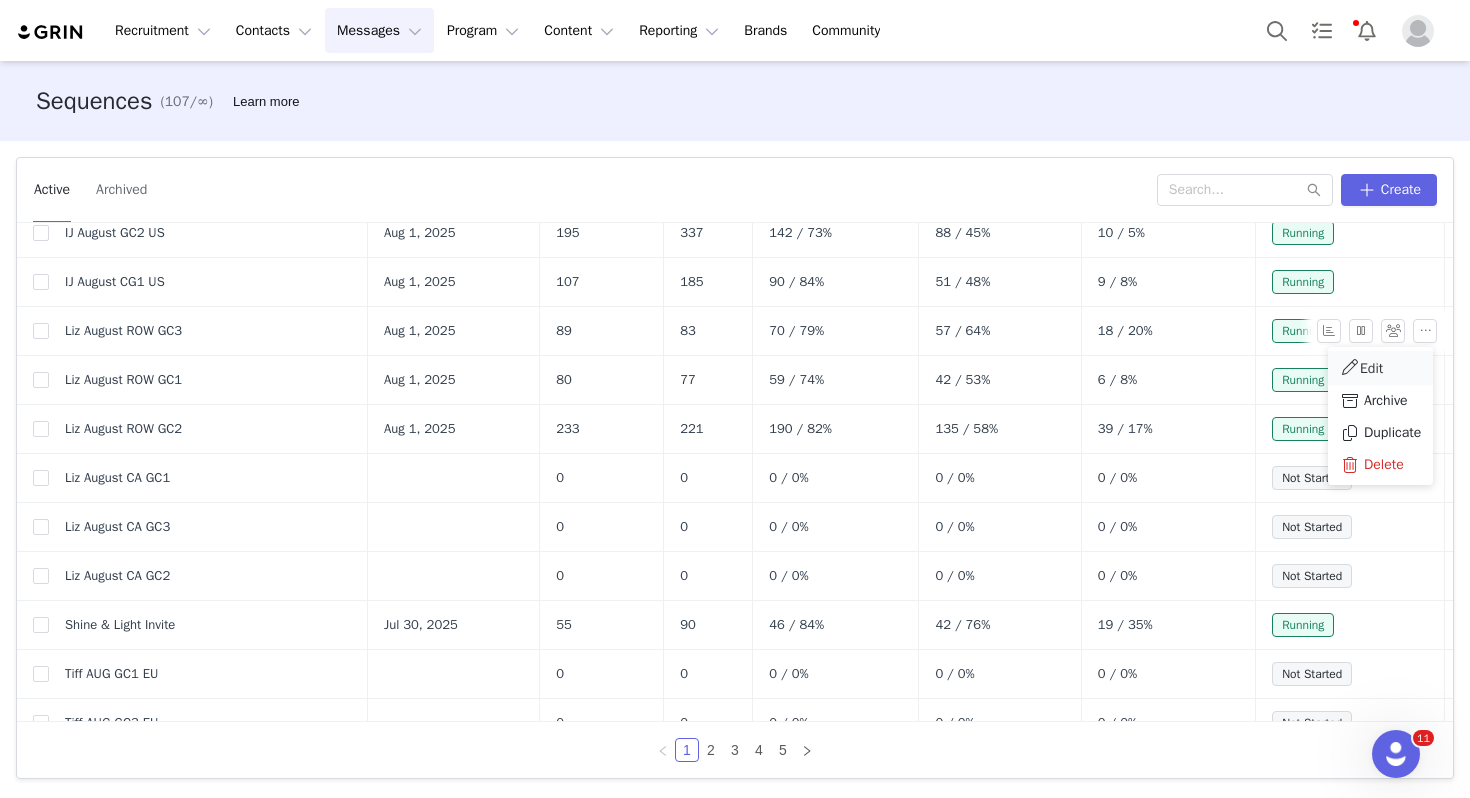 click on "Edit" at bounding box center [1371, 368] 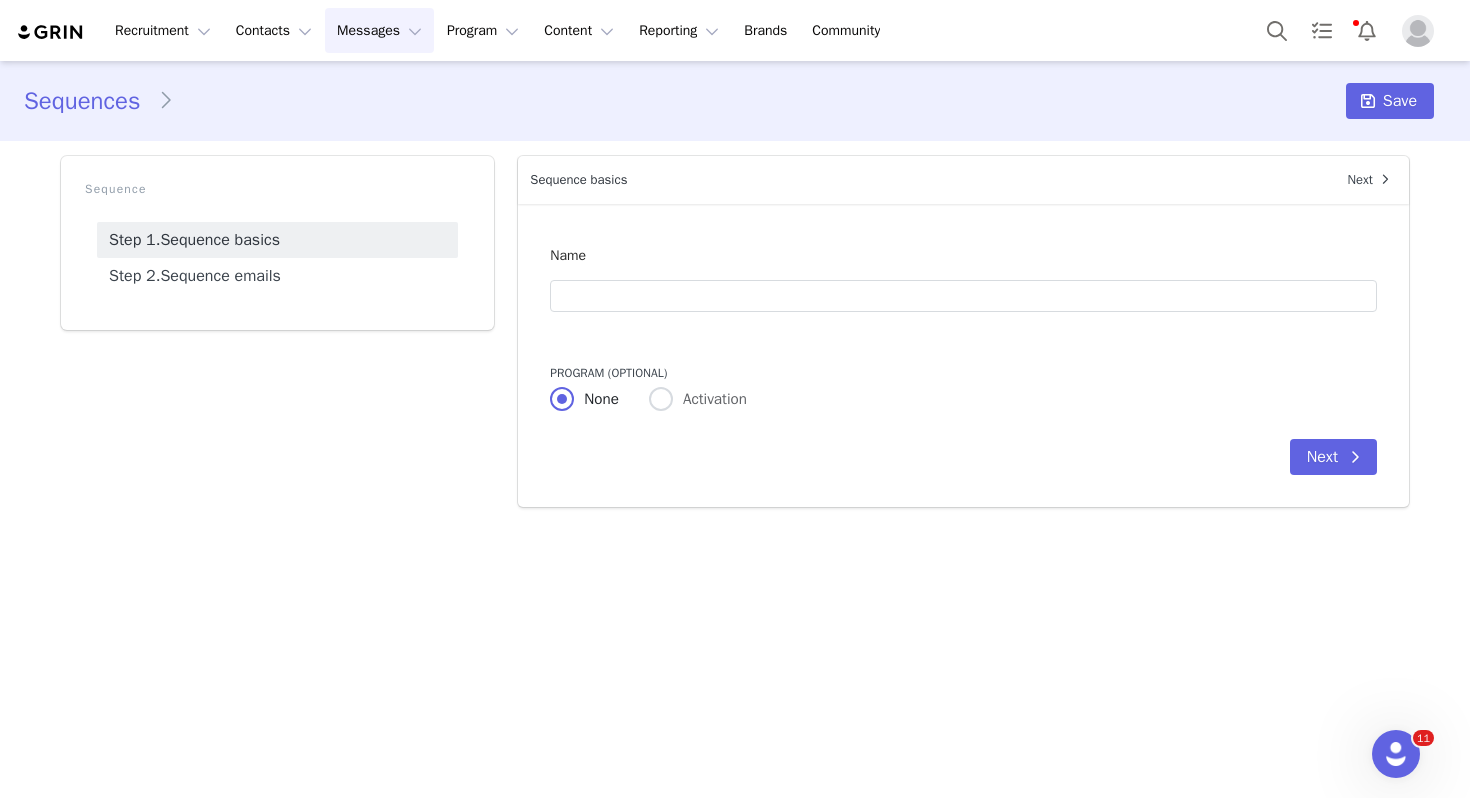 type on "Liz August ROW GC3" 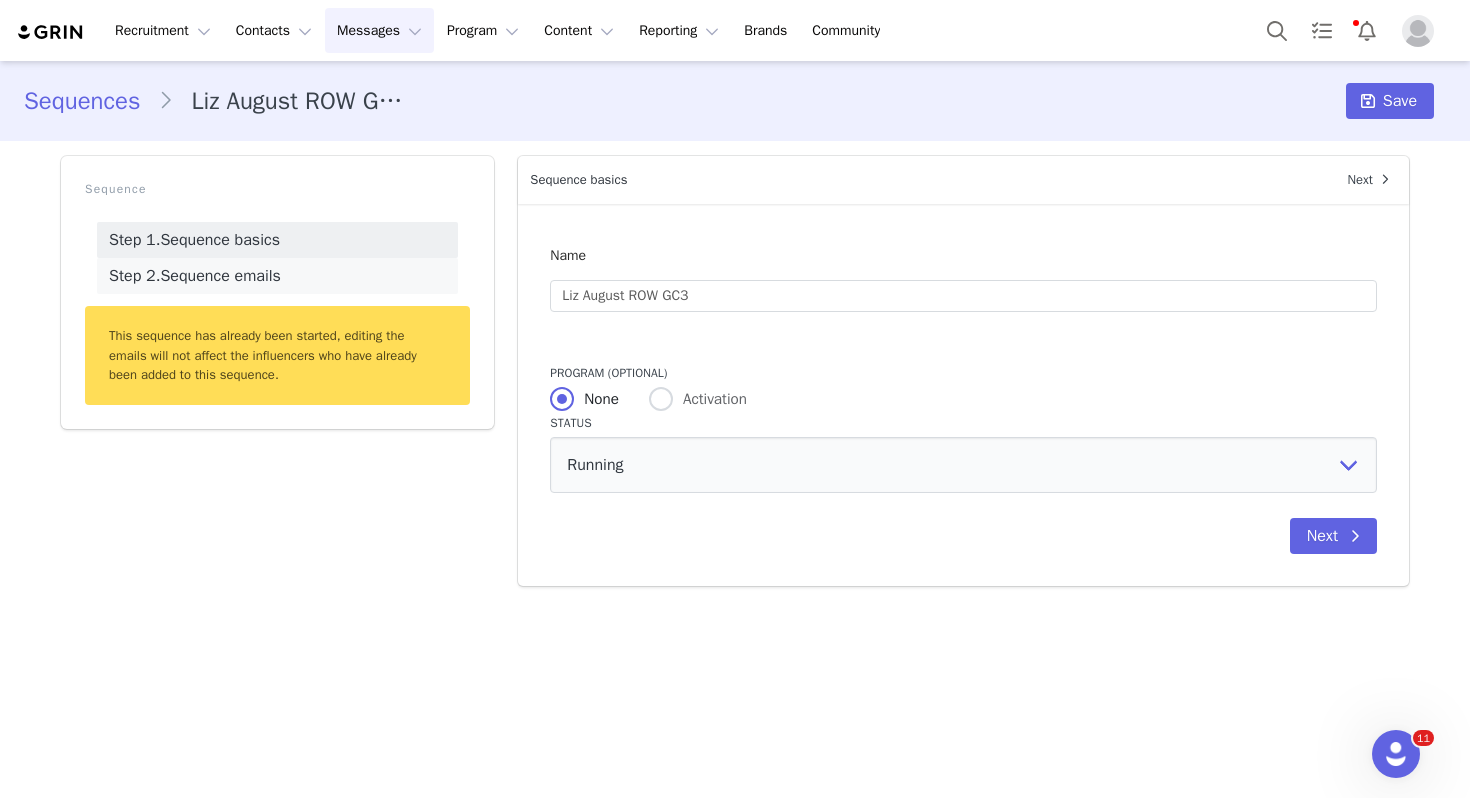 scroll, scrollTop: 0, scrollLeft: 0, axis: both 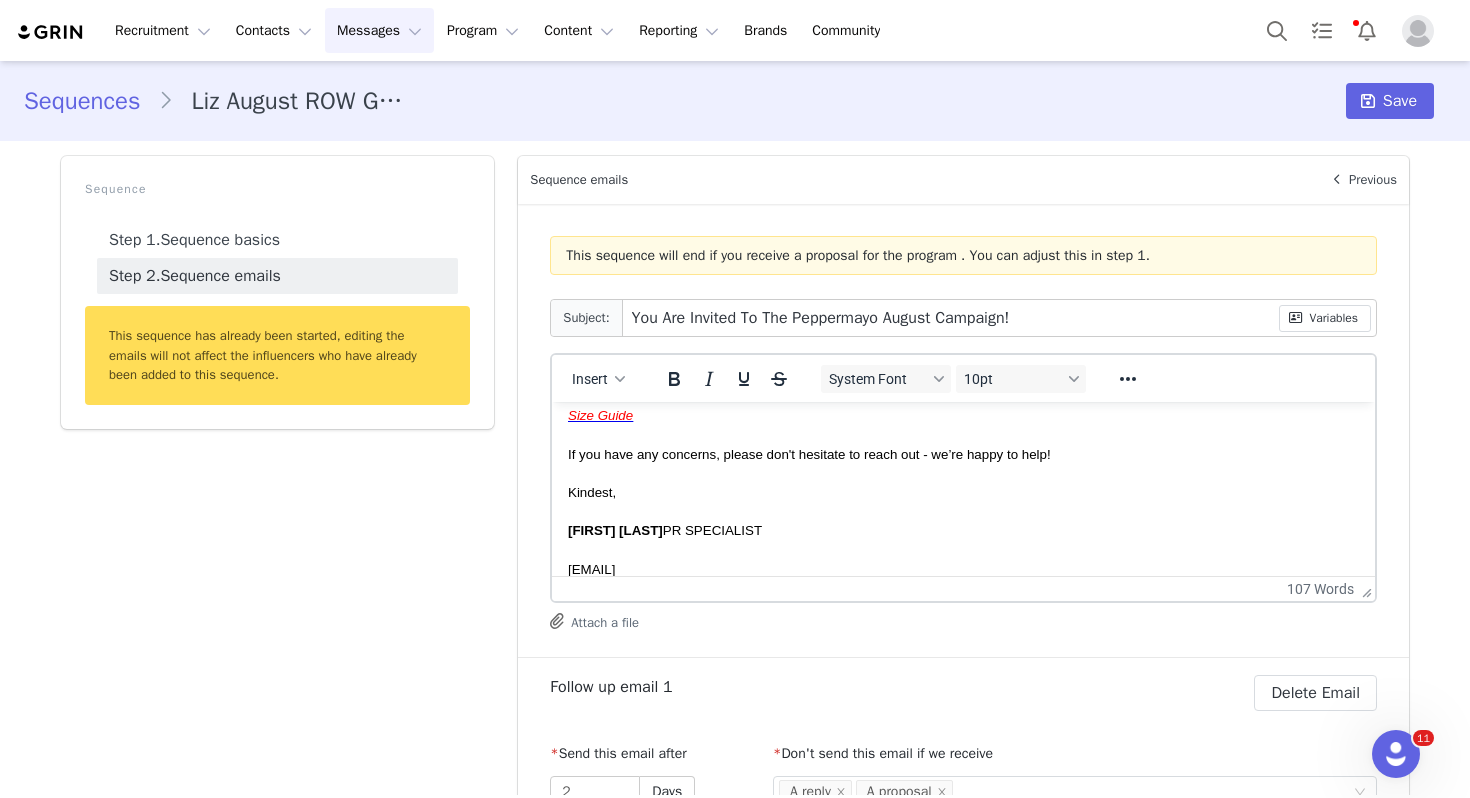 click on "Hi [FIRST], We hope you’re having a wonderful week so far! We would love to invite you to collaborate with us for our August Campaign. We are currently offering 3 products from some of our latest collections in exchange for 2 deliverables on either Instagram, TikTok or one of each. Spots are limited, so if you're interested in getting your hands on our latest collections and getting started with this collaboration, please see the link below to proceed: Live Url: peppermayo.grin.live Size Guide If you have any concerns, please don't hesitate to reach out - we’re happy to help! Kindest, [FIRST] [LAST] PR SPECIALIST [EMAIL] [PHONE] peppermayo.com" at bounding box center [963, 481] 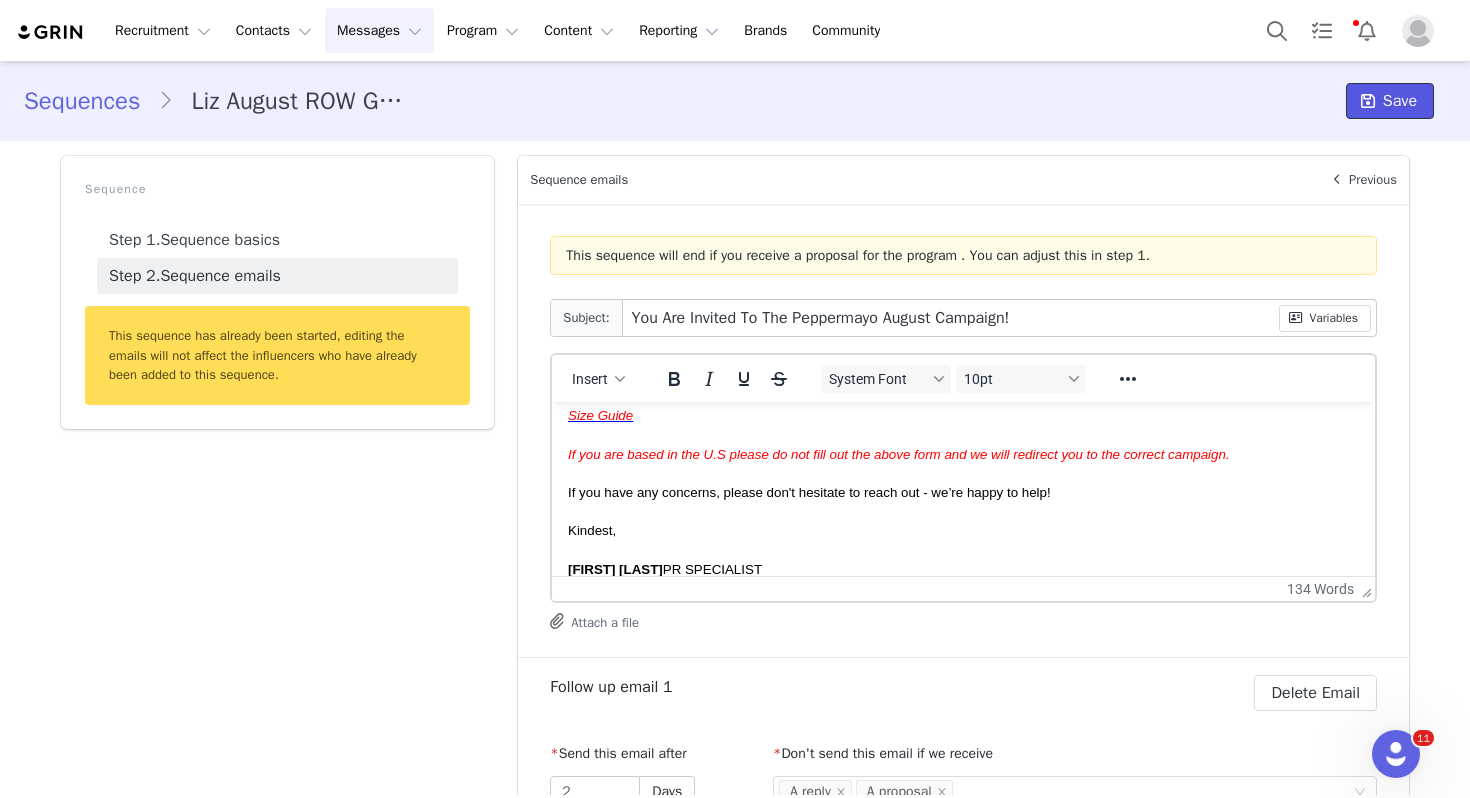 click on "Save" at bounding box center [1400, 101] 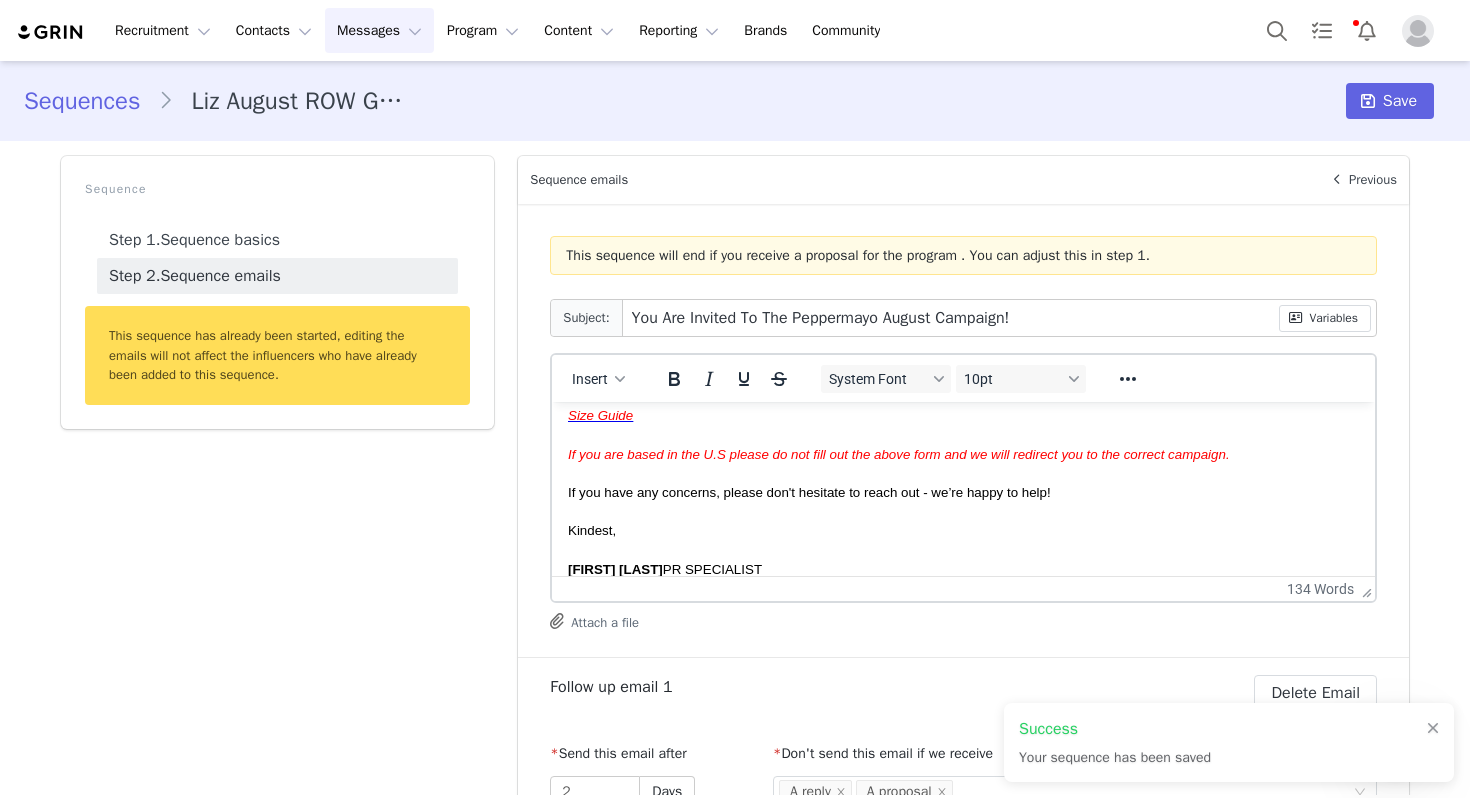 click on "Sequences" at bounding box center (91, 101) 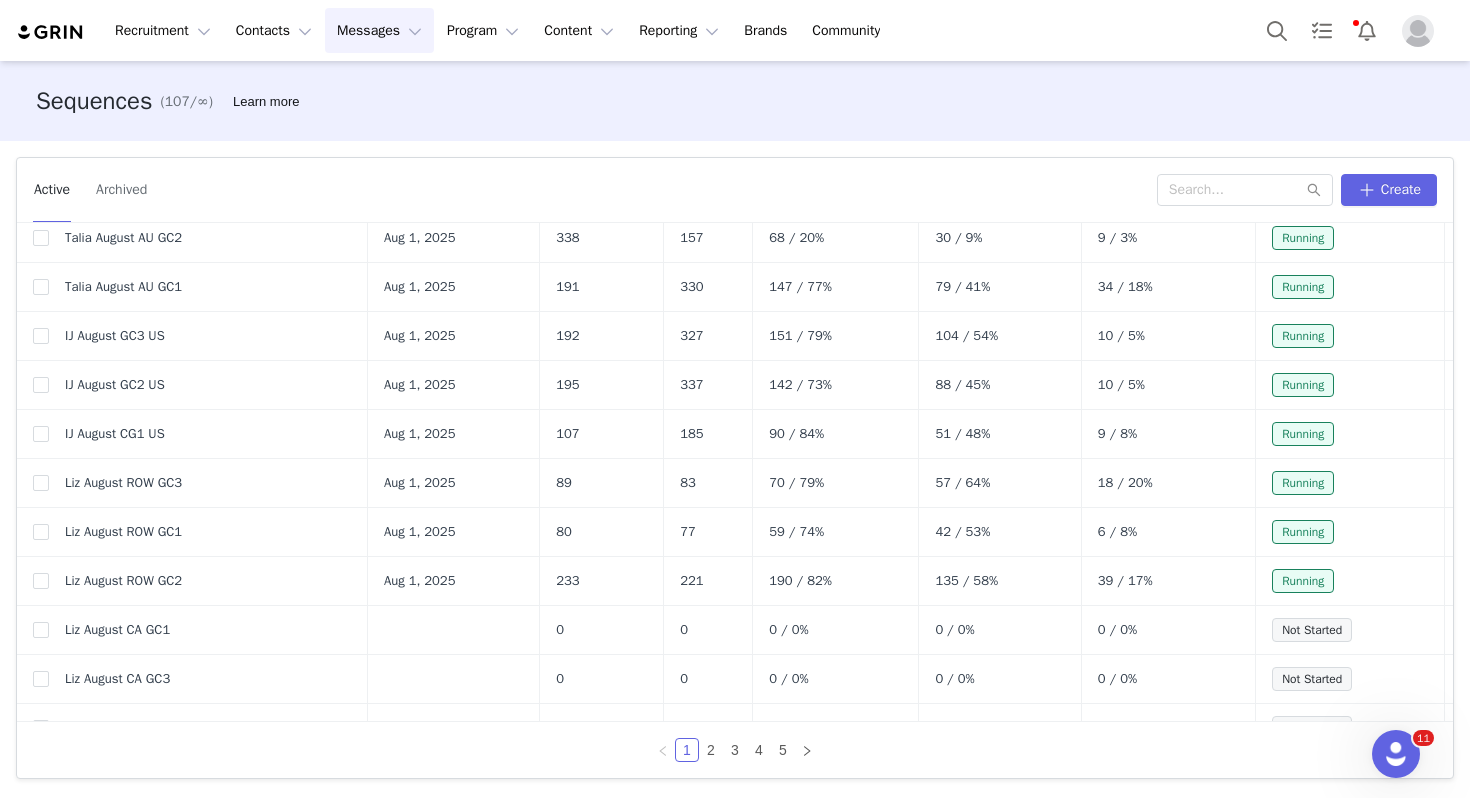 scroll, scrollTop: 535, scrollLeft: 0, axis: vertical 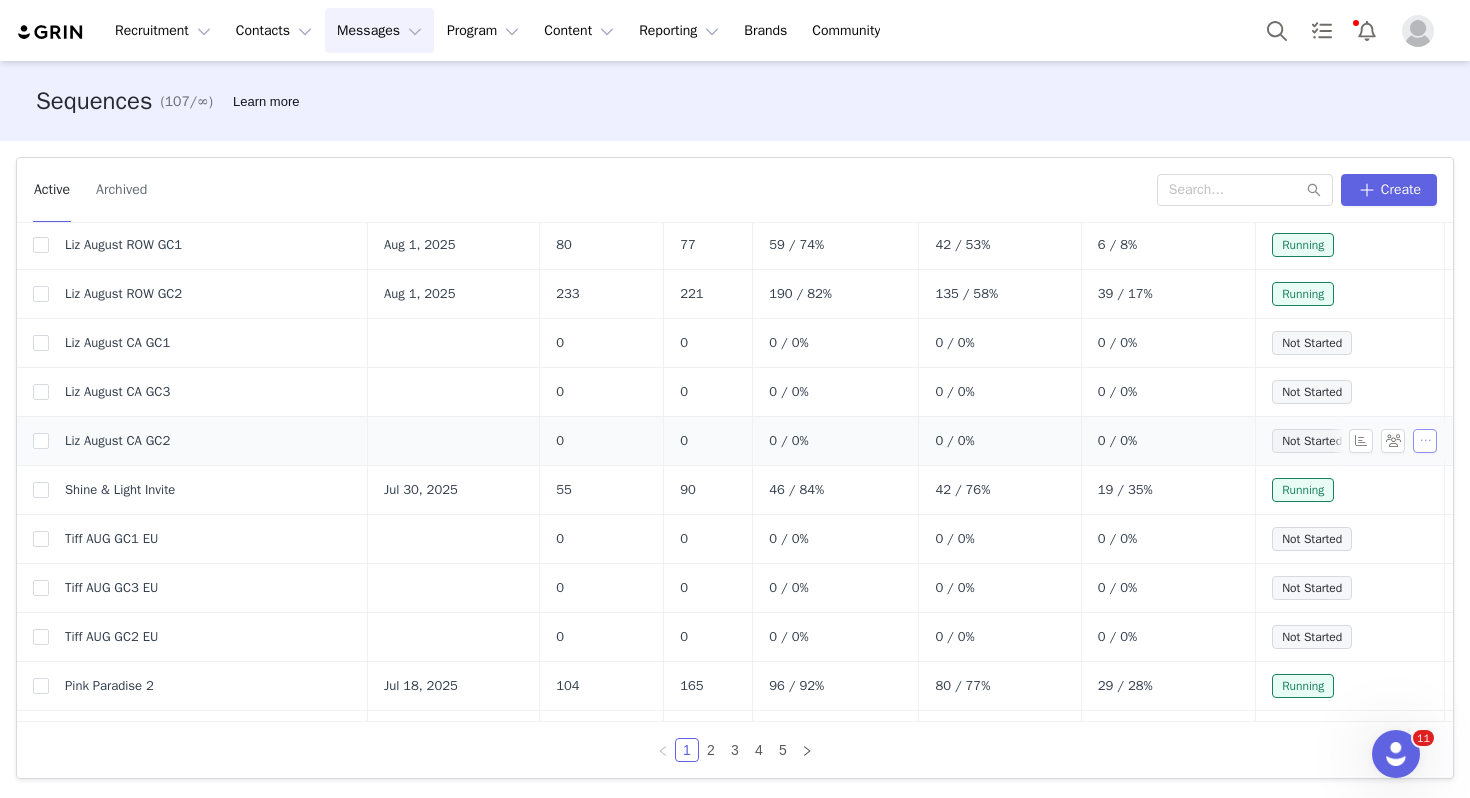 click at bounding box center (1425, 441) 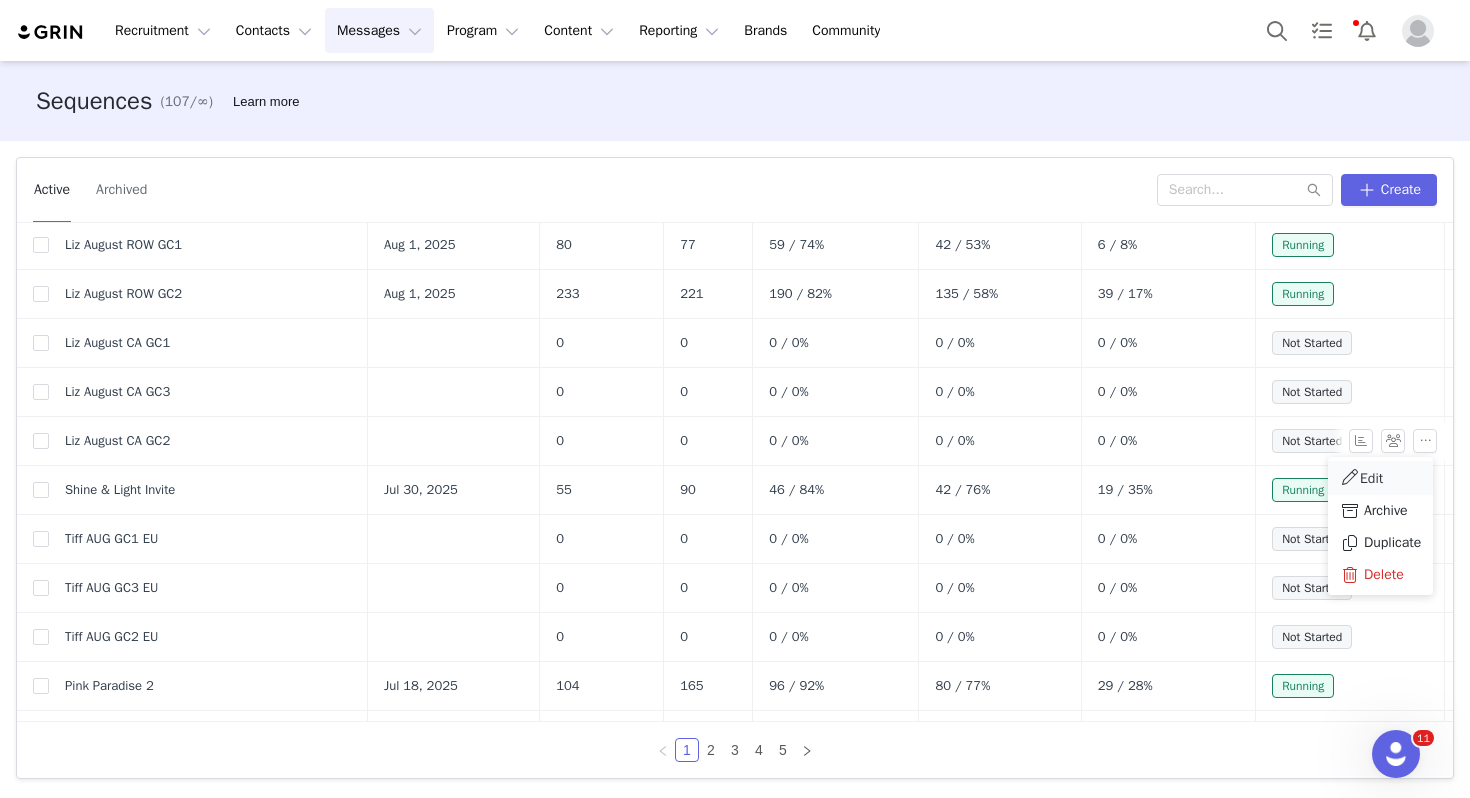 click on "Edit" at bounding box center (1371, 478) 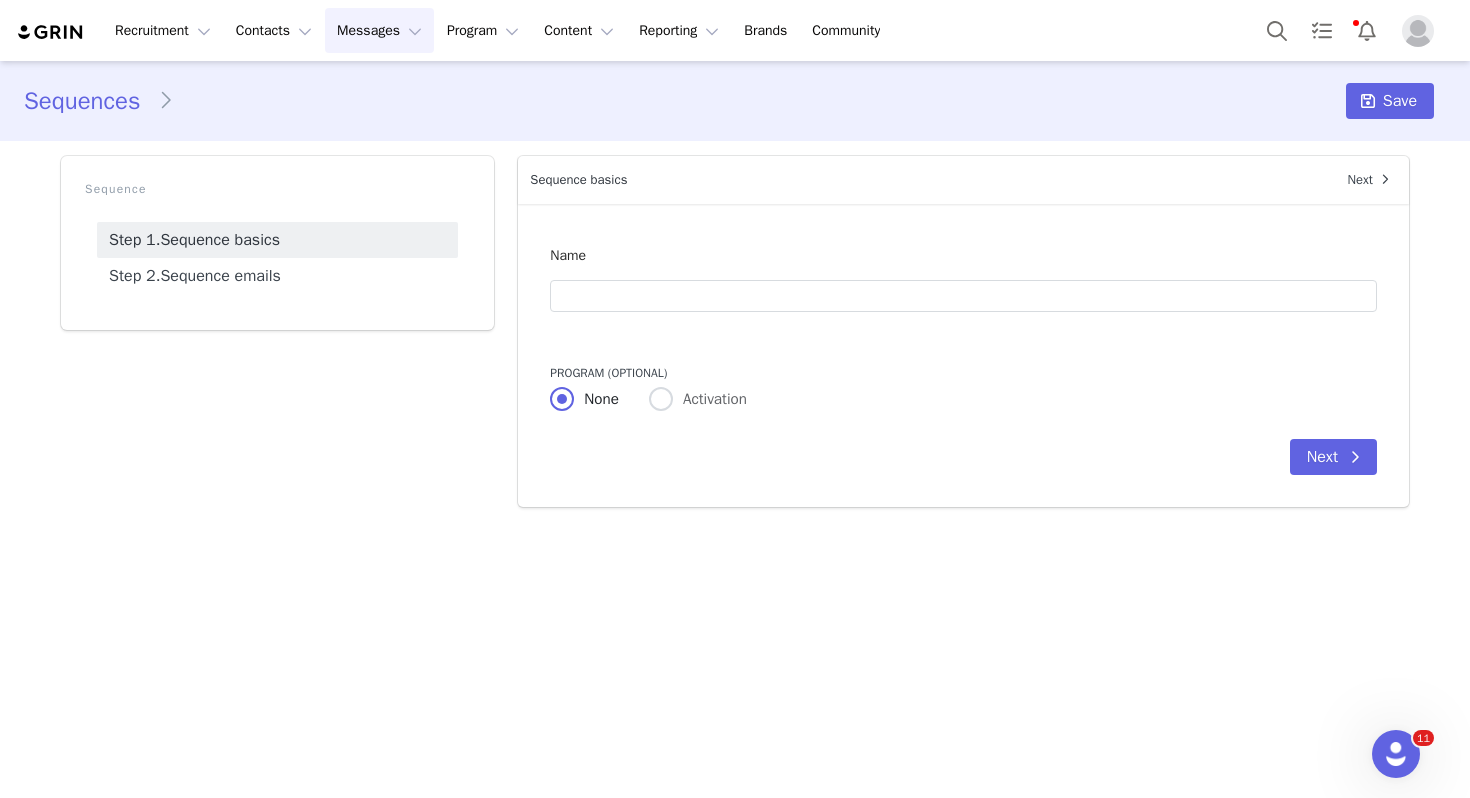 type on "Liz August CA GC2" 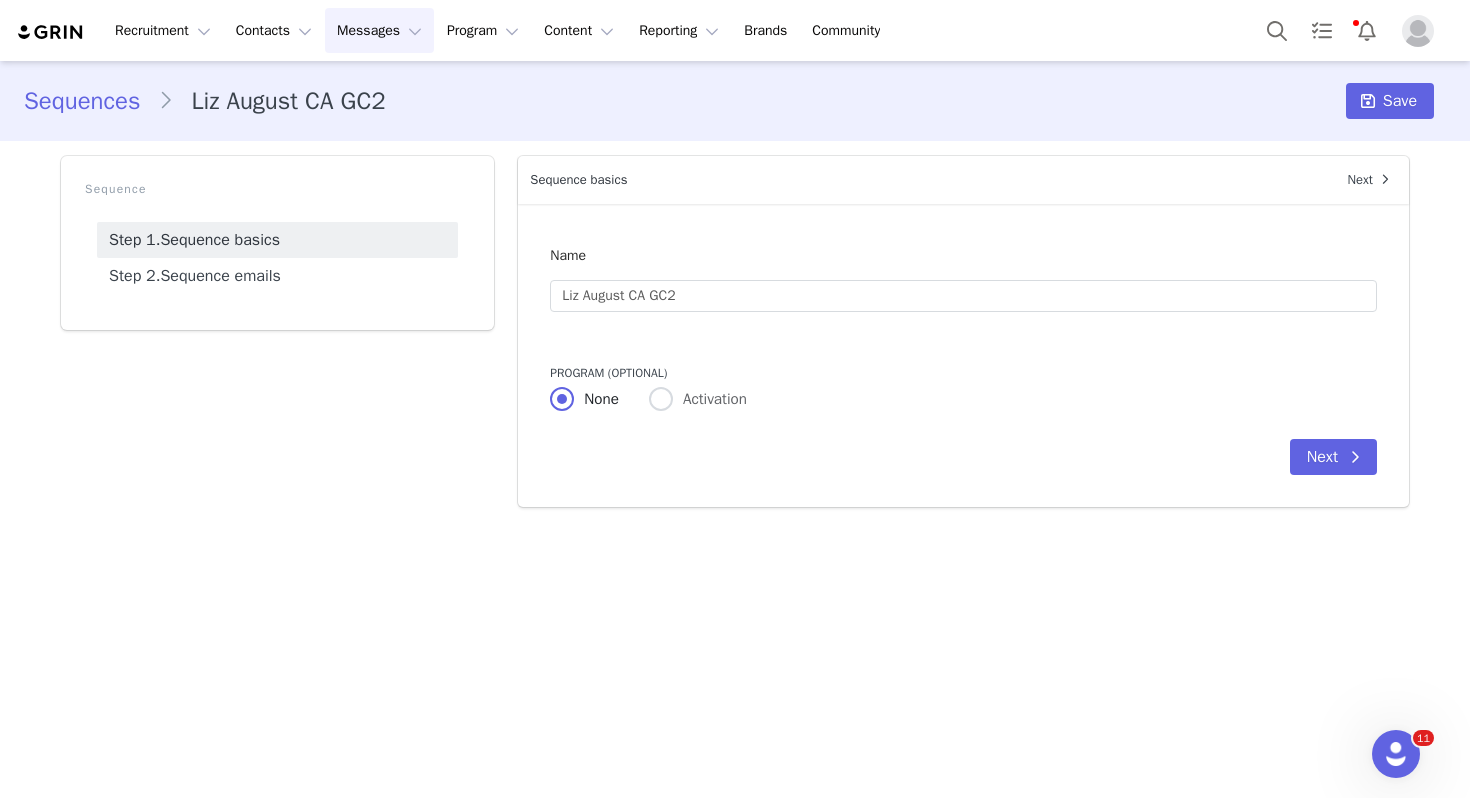 radio on "false" 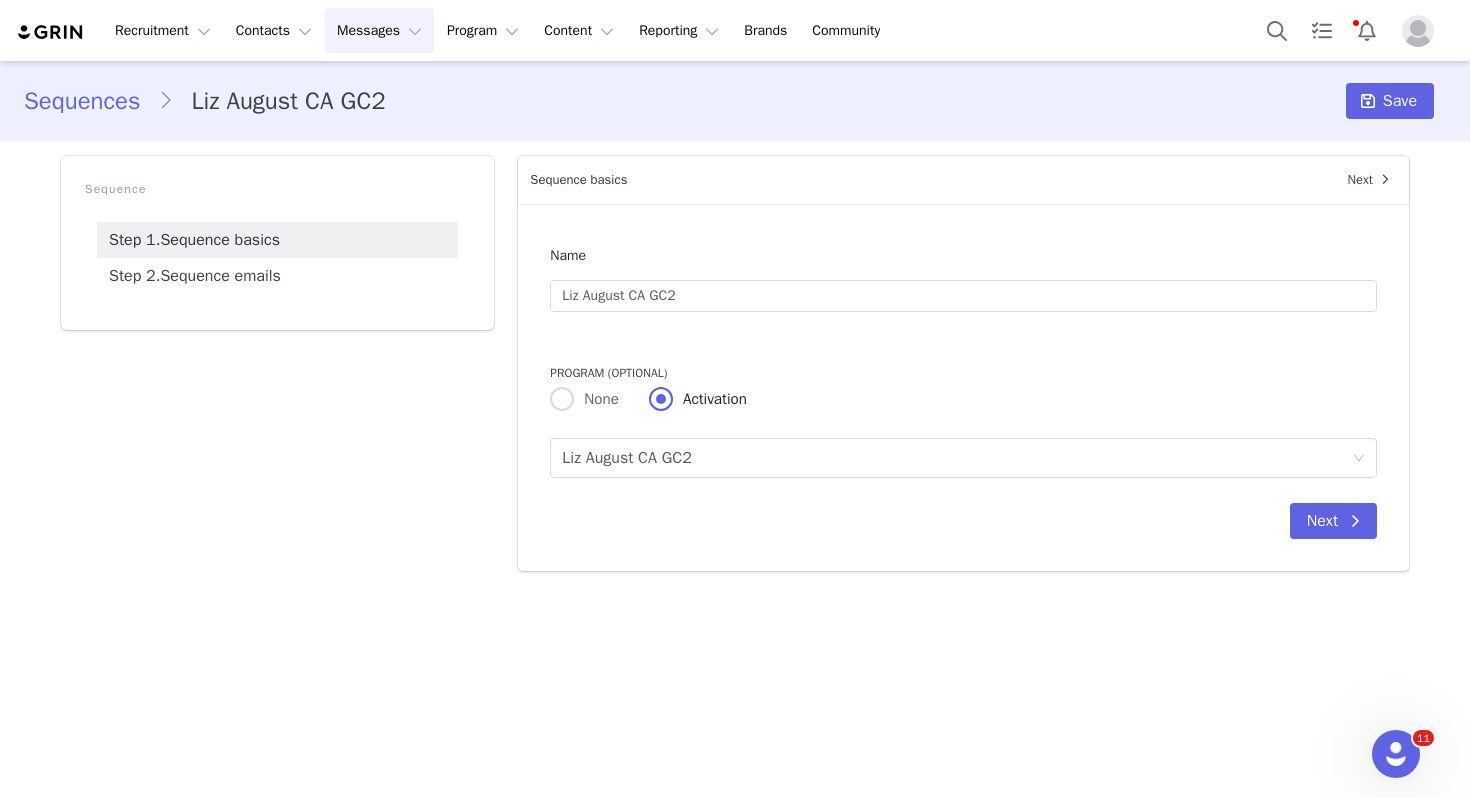 scroll, scrollTop: 0, scrollLeft: 0, axis: both 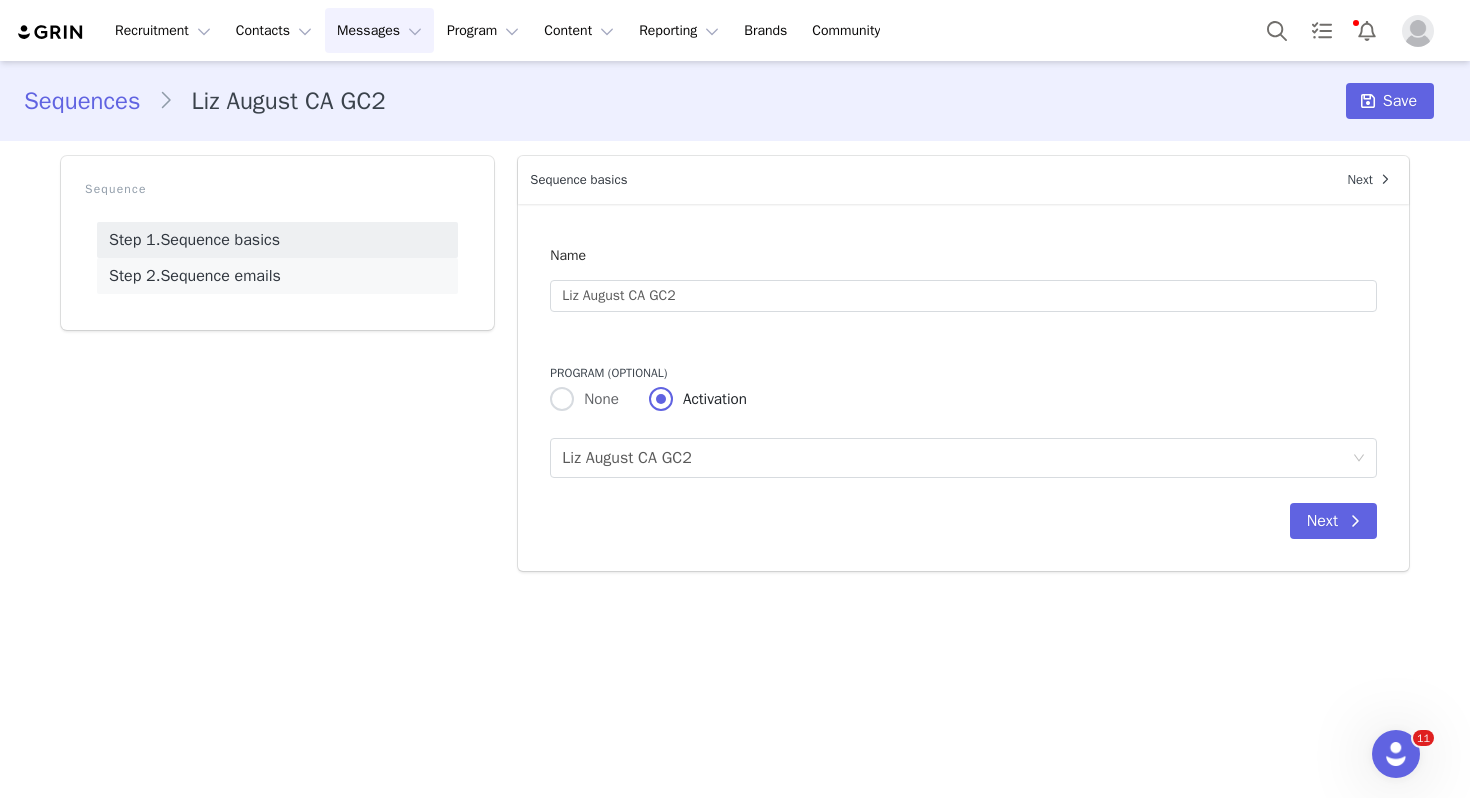 click on "Step 2.  Sequence emails" at bounding box center [277, 276] 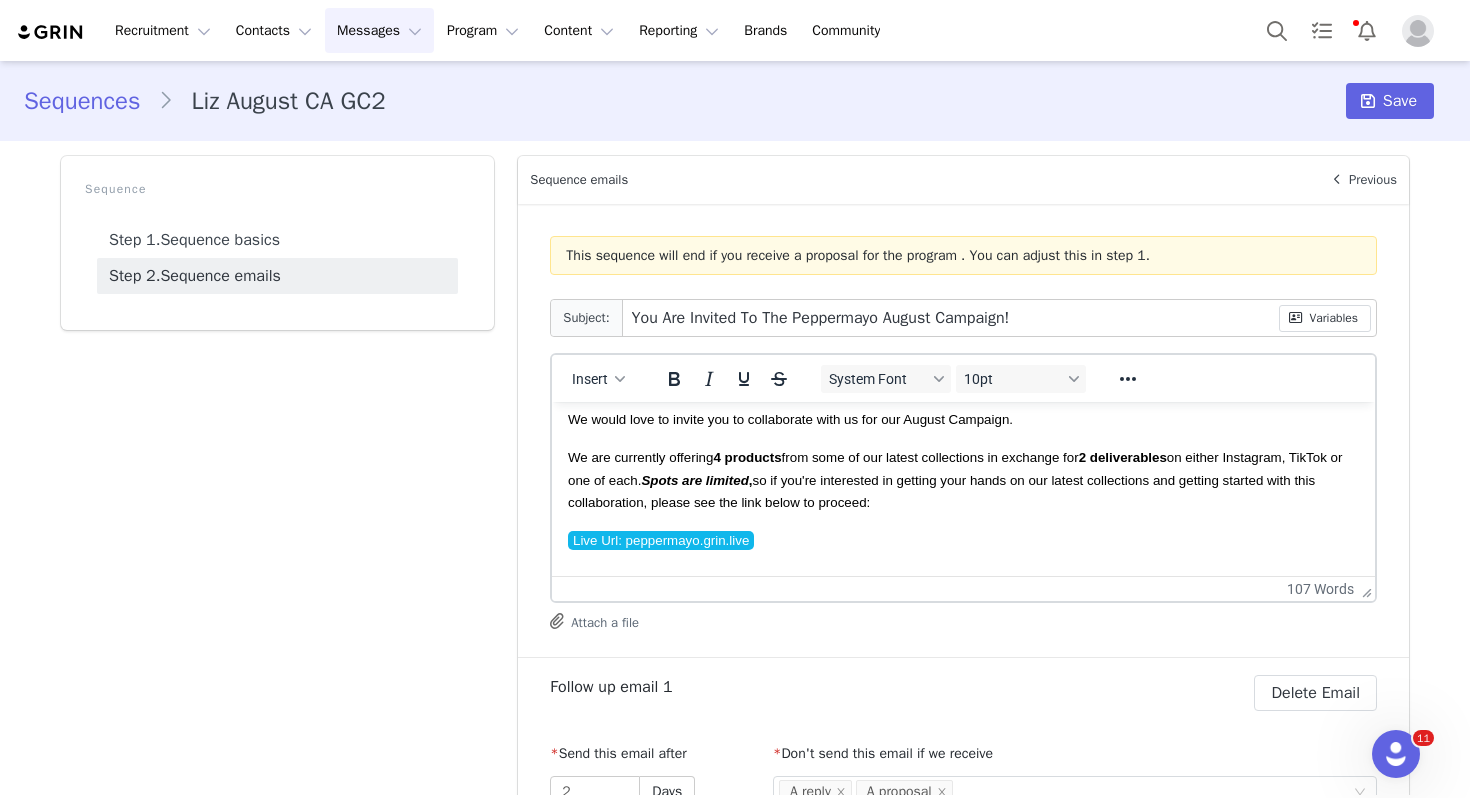 scroll, scrollTop: 245, scrollLeft: 0, axis: vertical 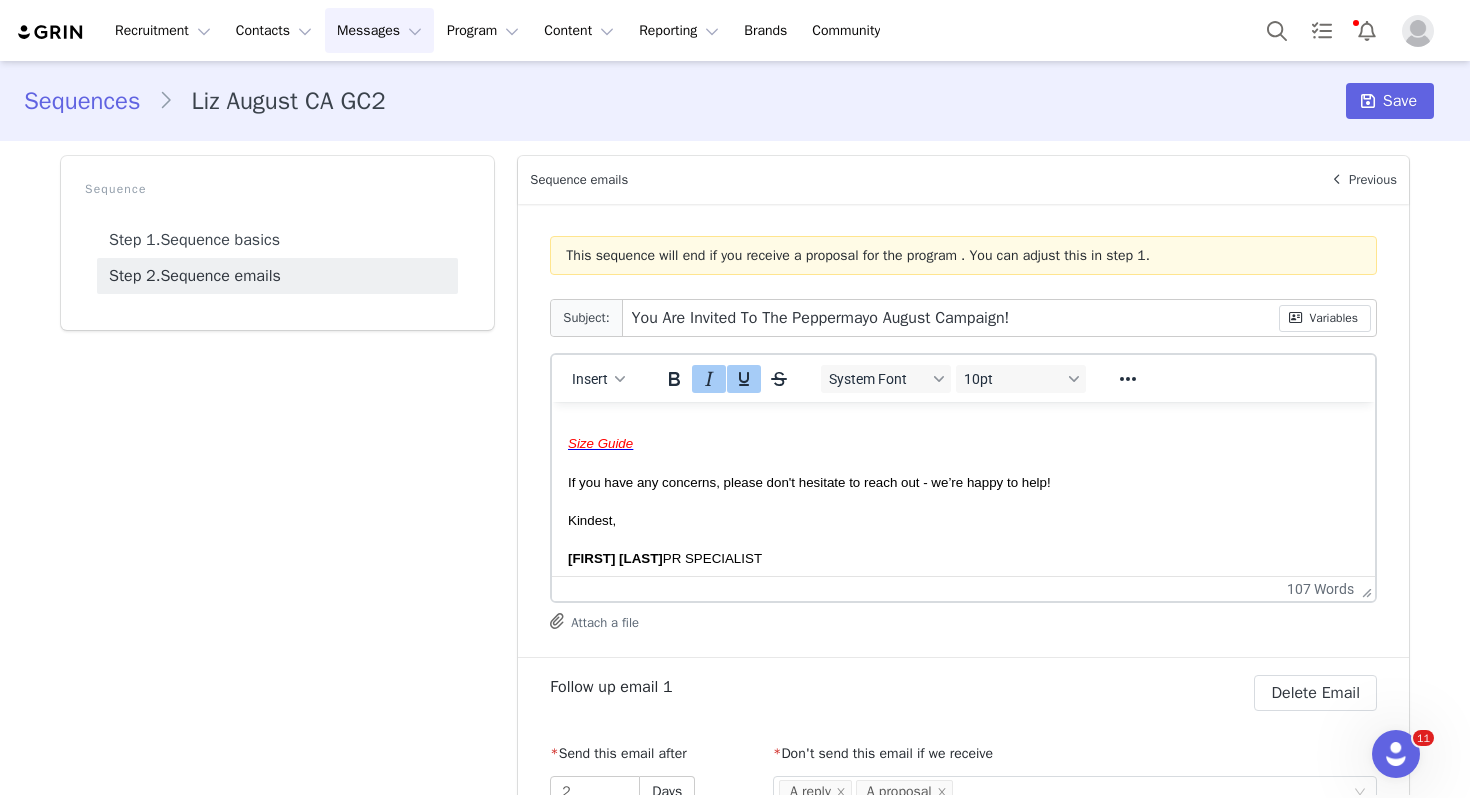 click on "Size Guide" at bounding box center (963, 443) 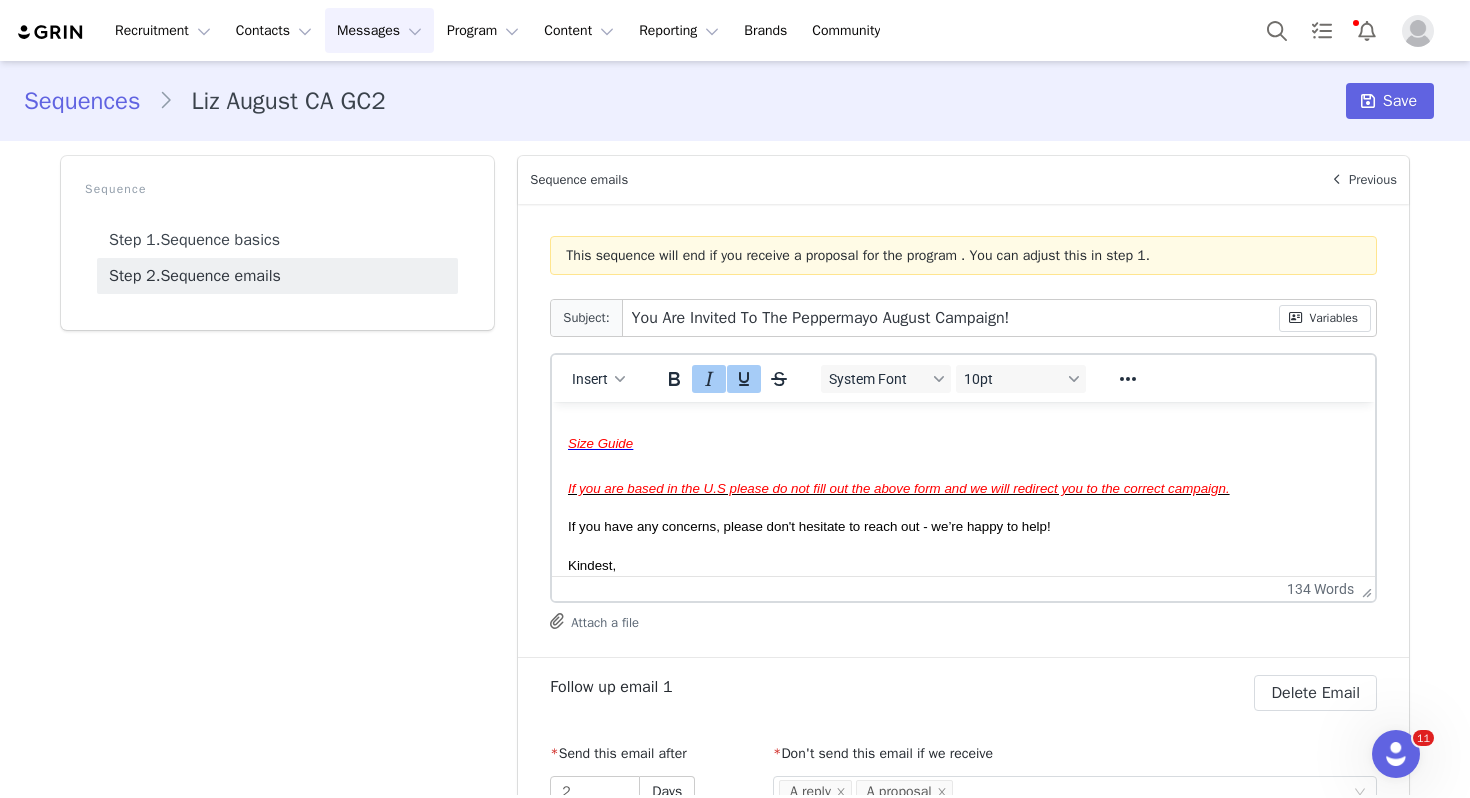 click on "If you are based in the U.S please do not fill out the above form and we will redirect you to the correct campaign." at bounding box center [899, 488] 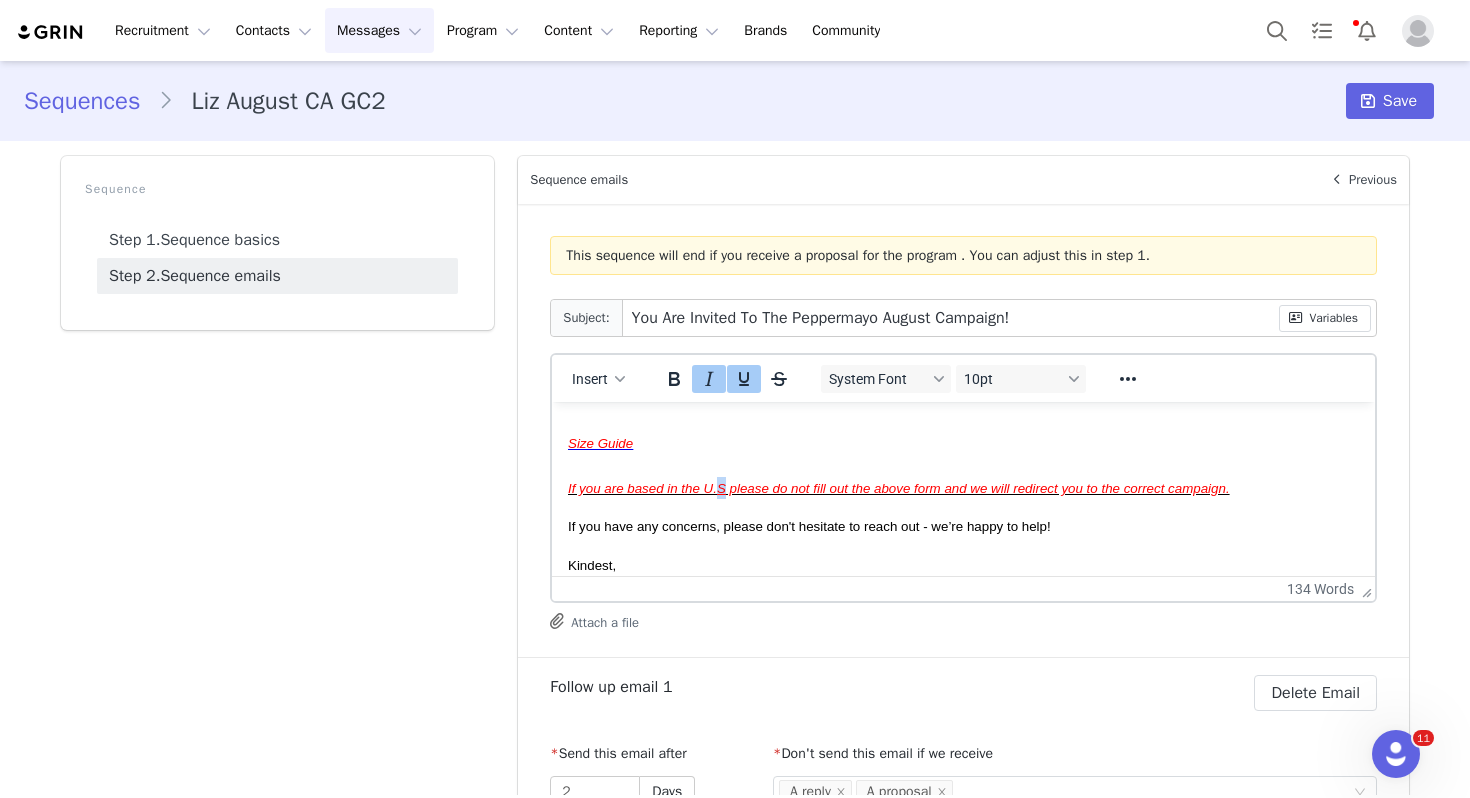 click on "If you are based in the U.S please do not fill out the above form and we will redirect you to the correct campaign." at bounding box center [899, 488] 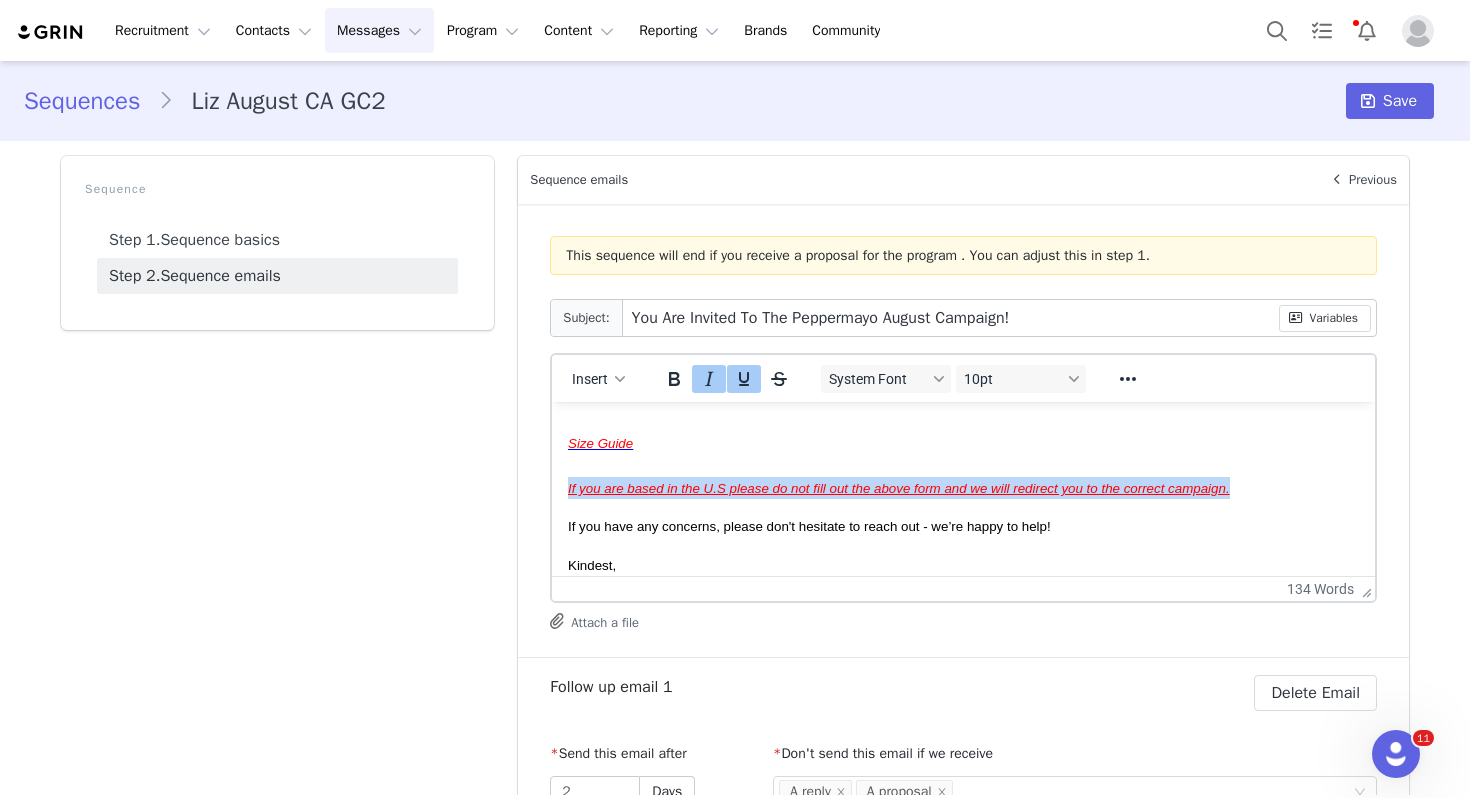 click on "If you are based in the U.S please do not fill out the above form and we will redirect you to the correct campaign." at bounding box center [899, 488] 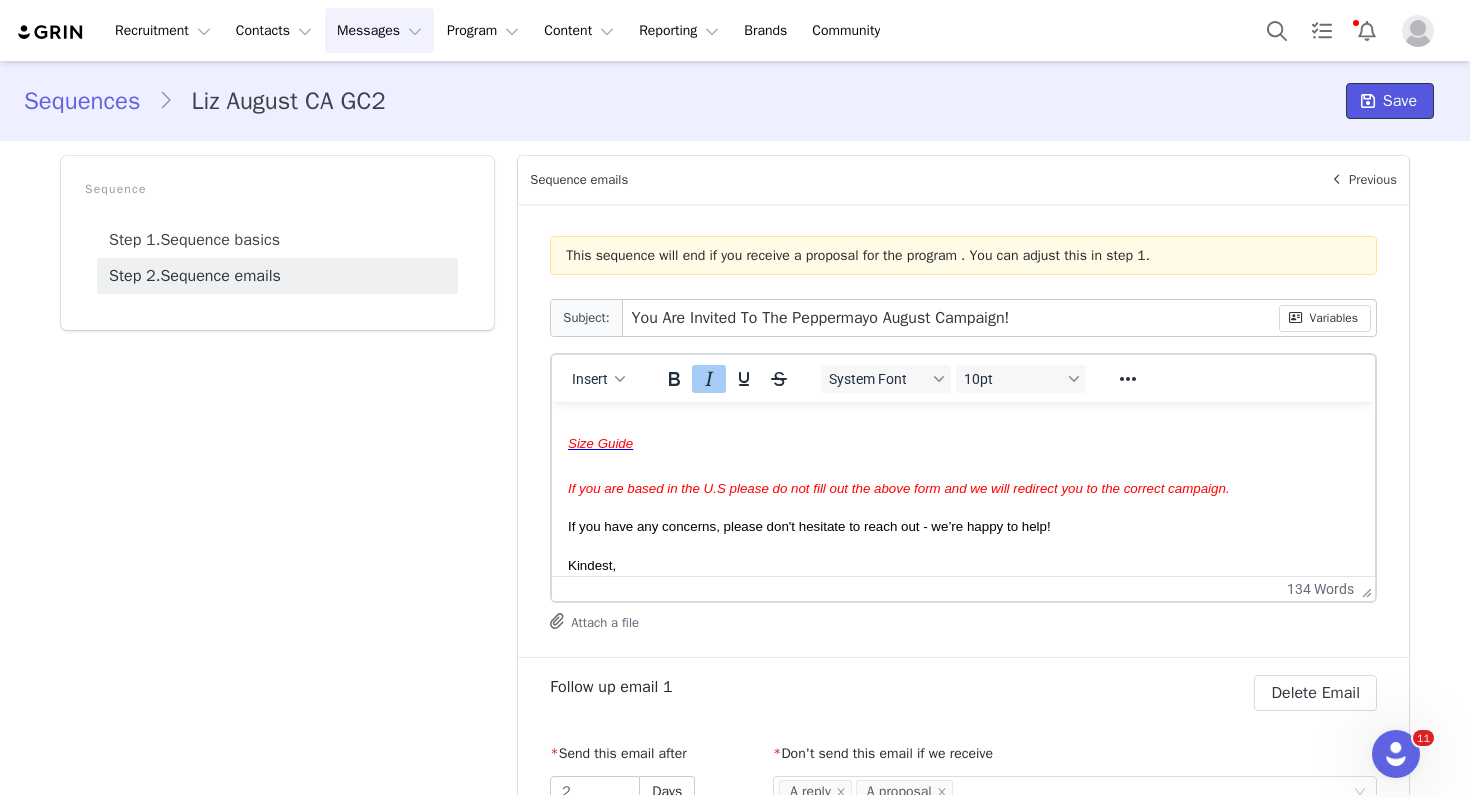 click at bounding box center [1368, 101] 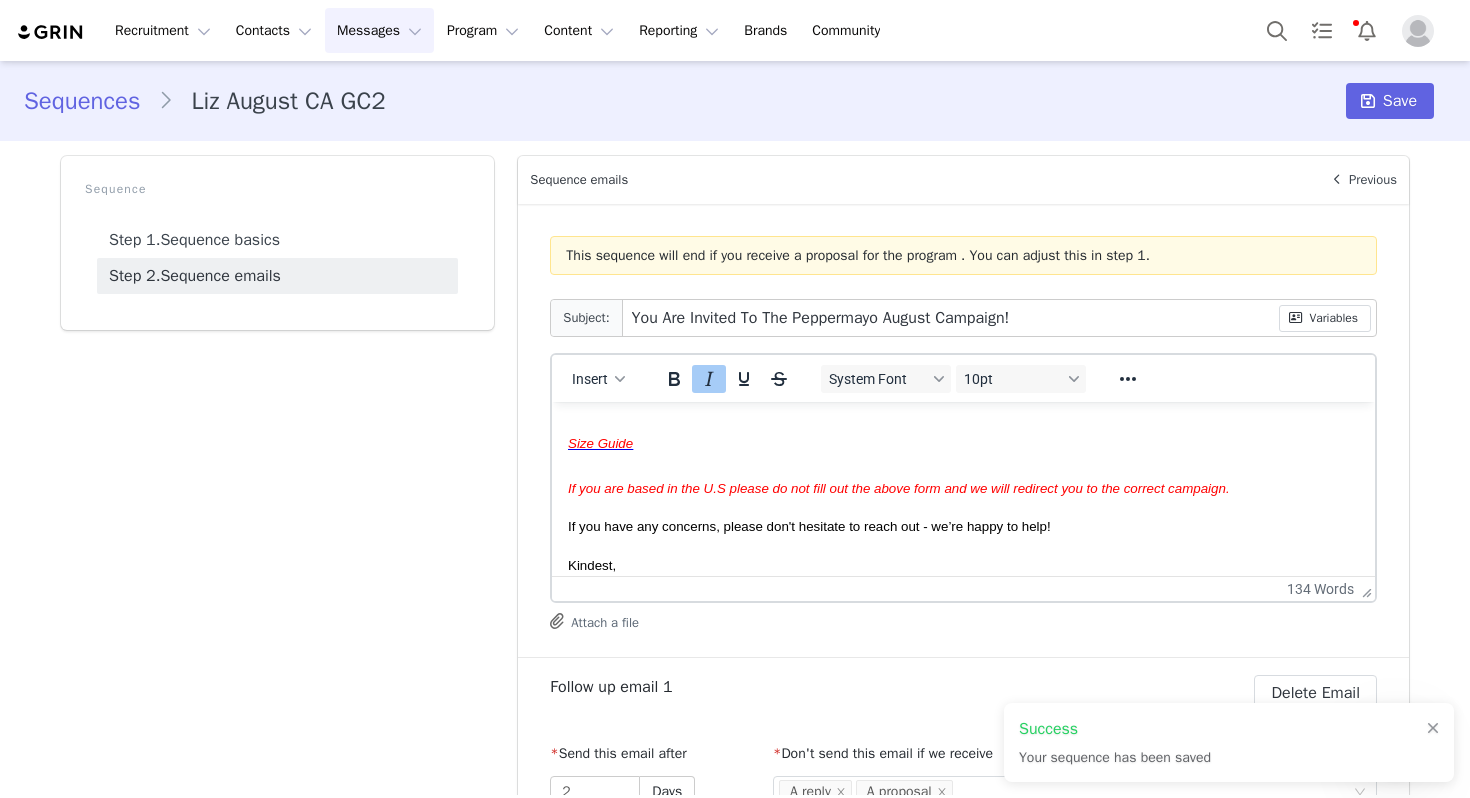 click on "Sequences" at bounding box center (91, 101) 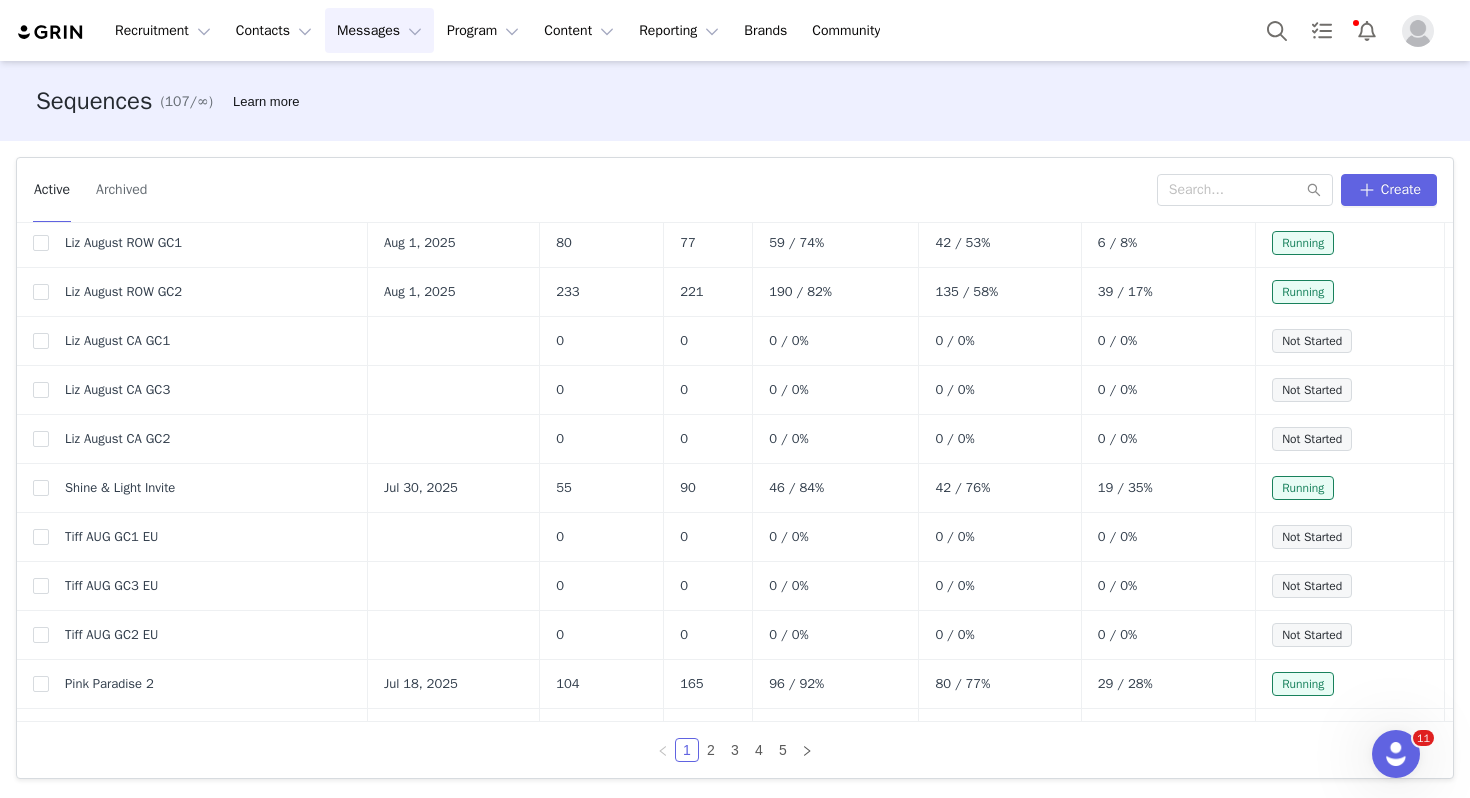 scroll, scrollTop: 539, scrollLeft: 0, axis: vertical 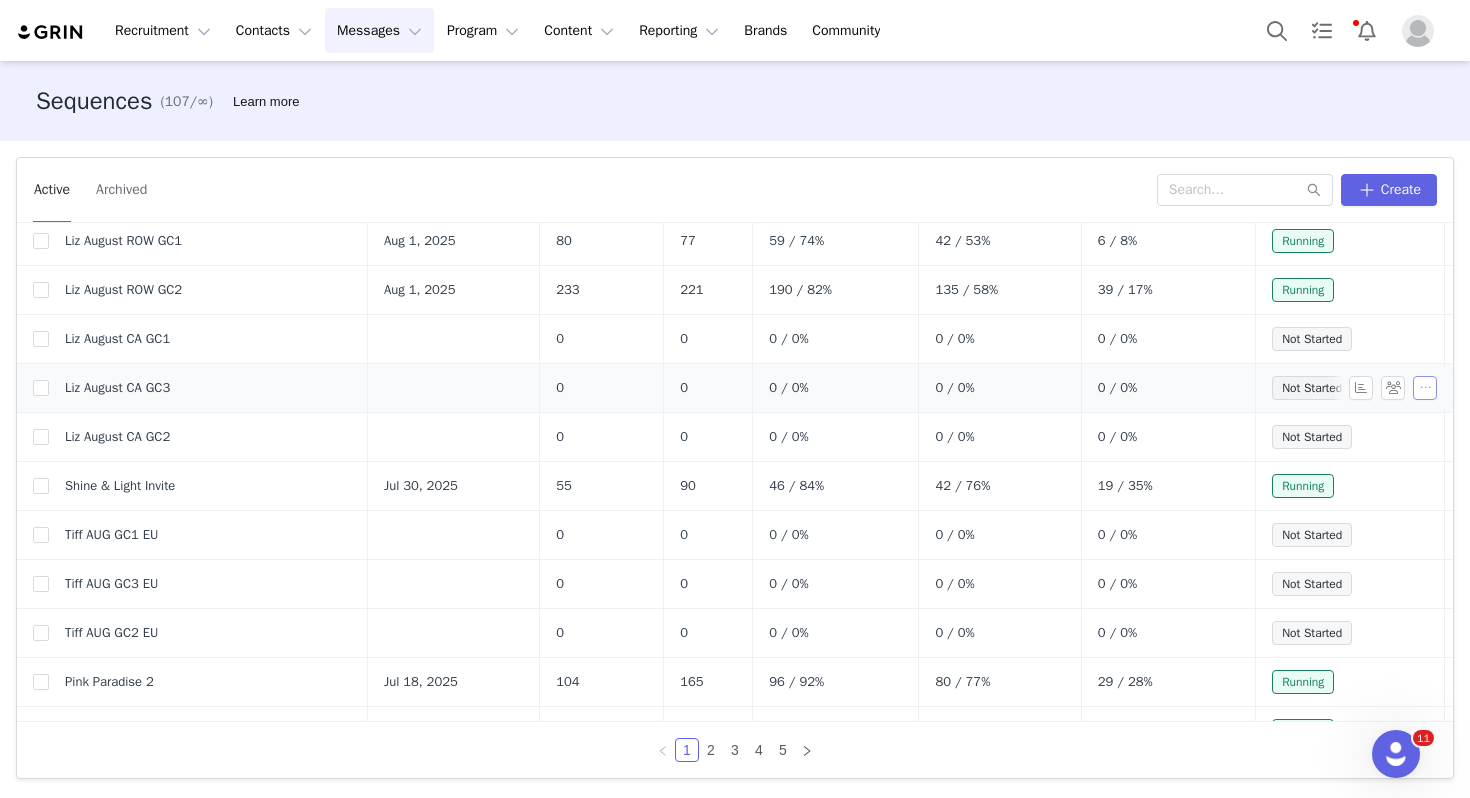 click at bounding box center (1425, 388) 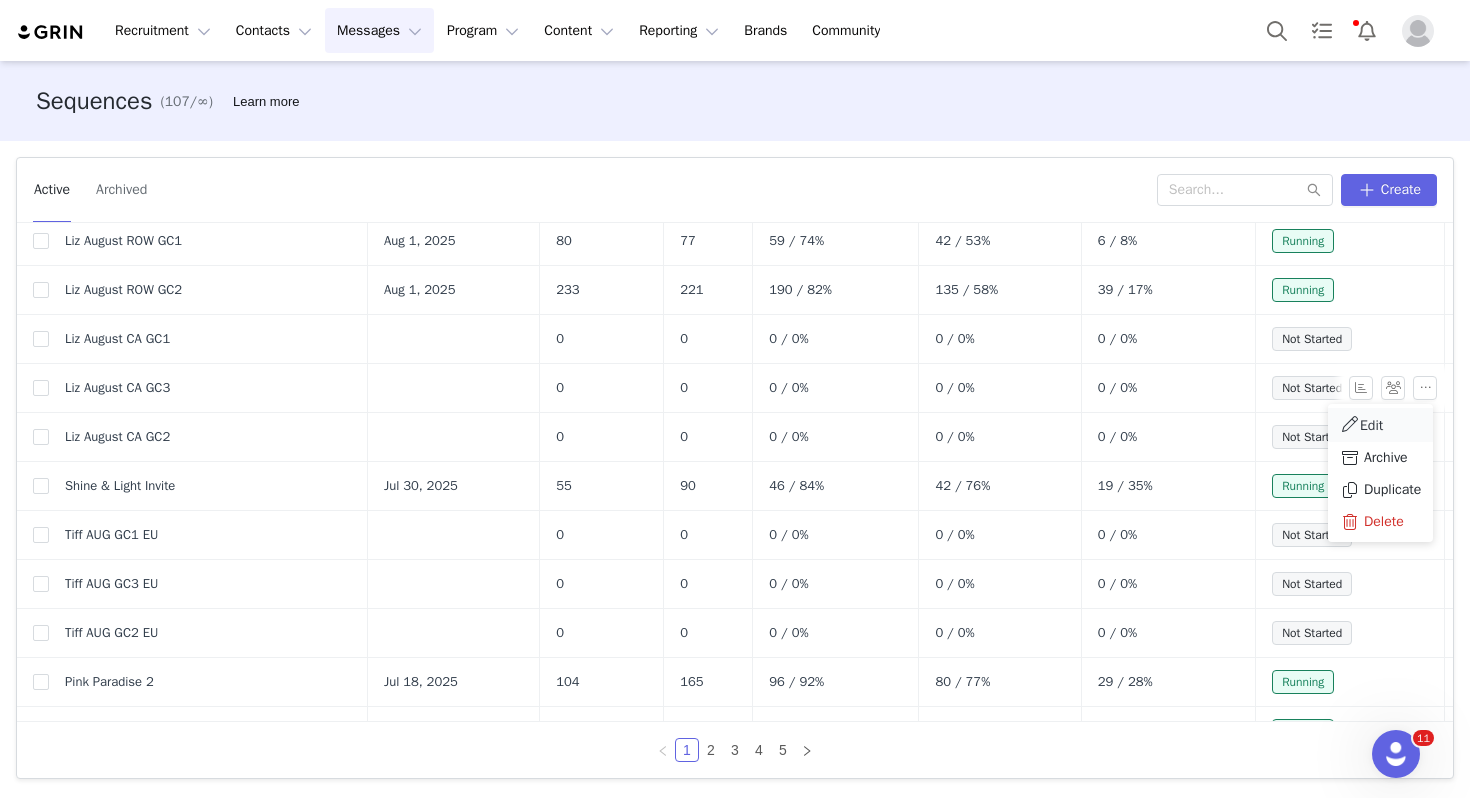 click on "Edit" at bounding box center [1380, 425] 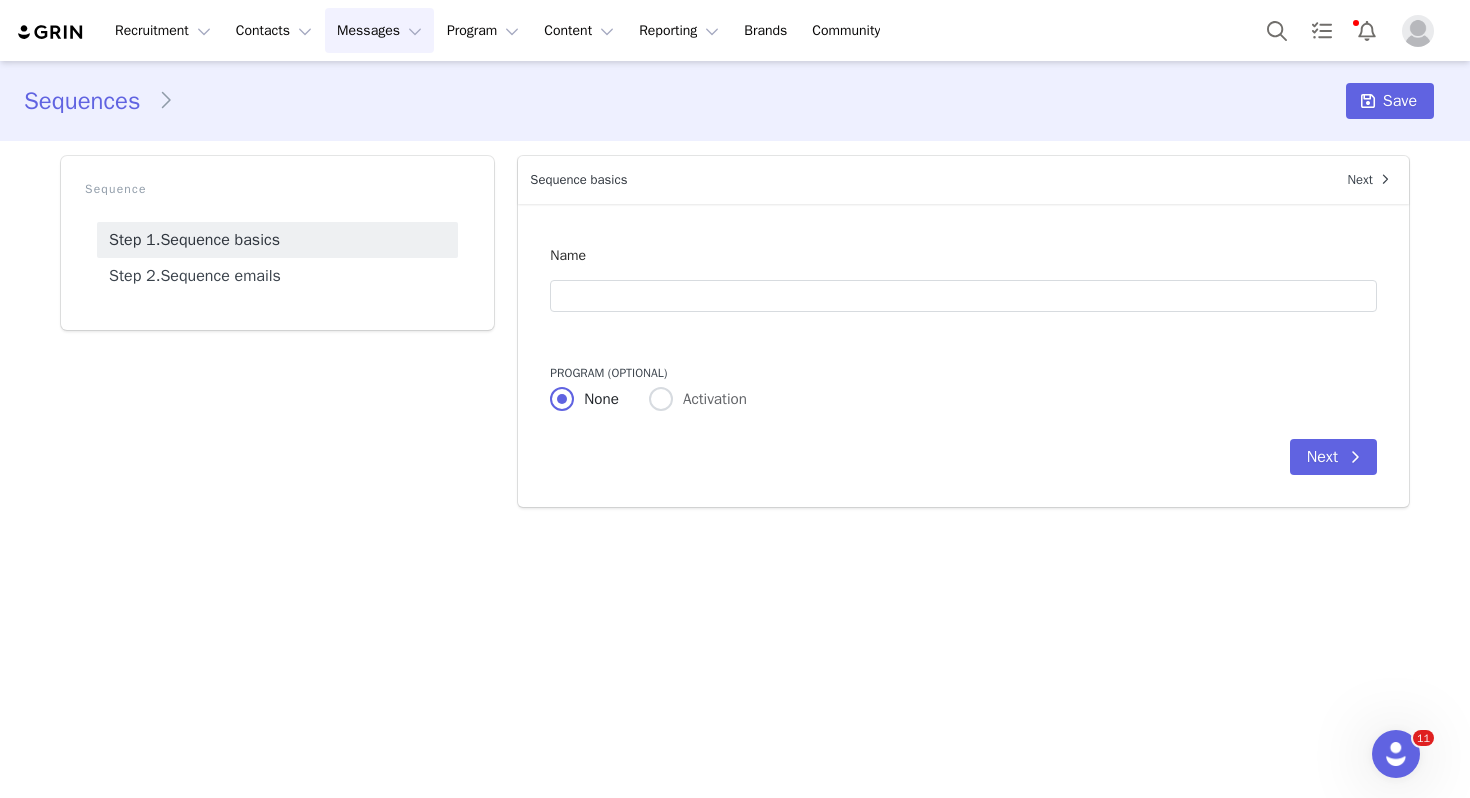 type on "Liz August CA GC3" 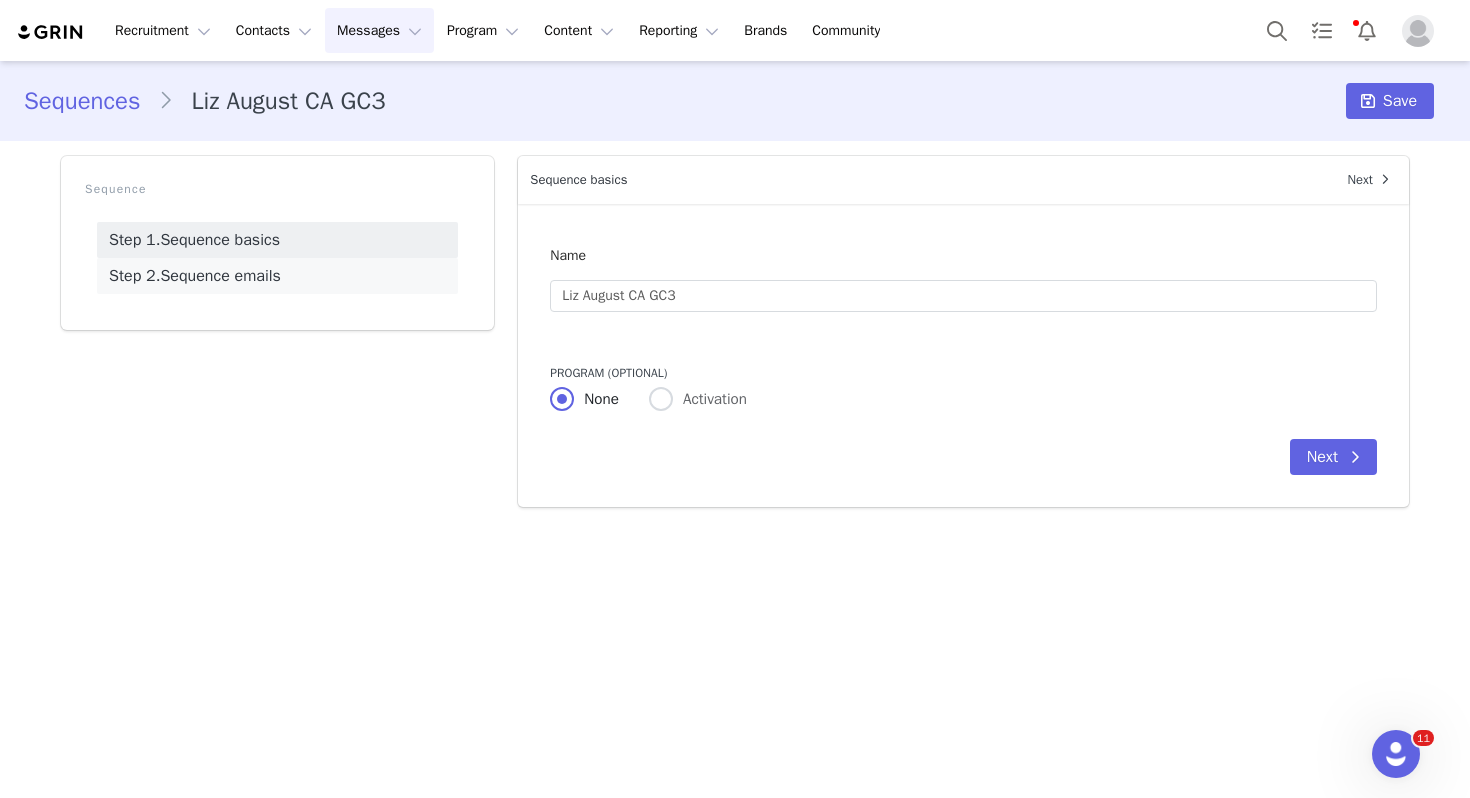 radio on "false" 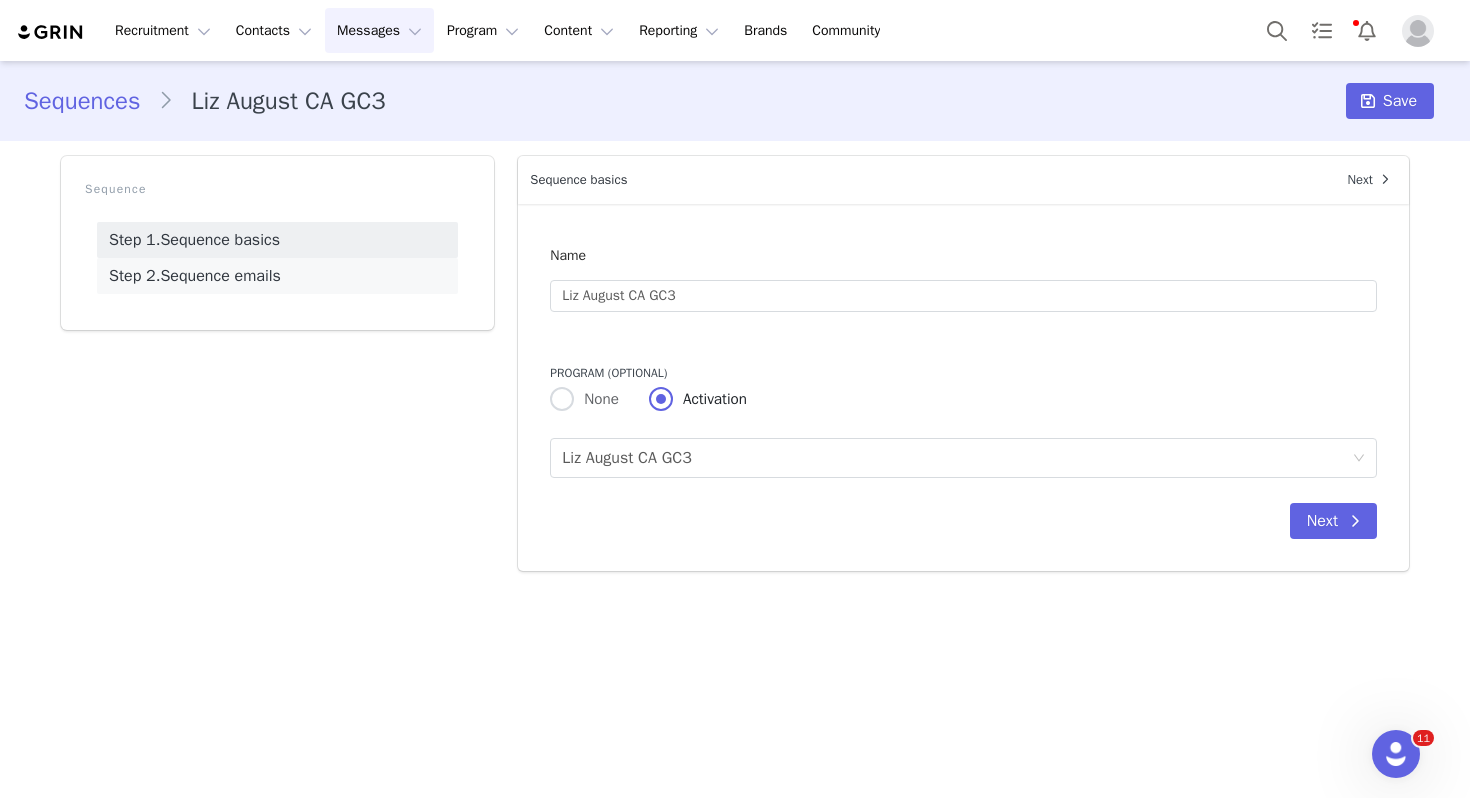 click on "Step 2.  Sequence emails" at bounding box center (277, 276) 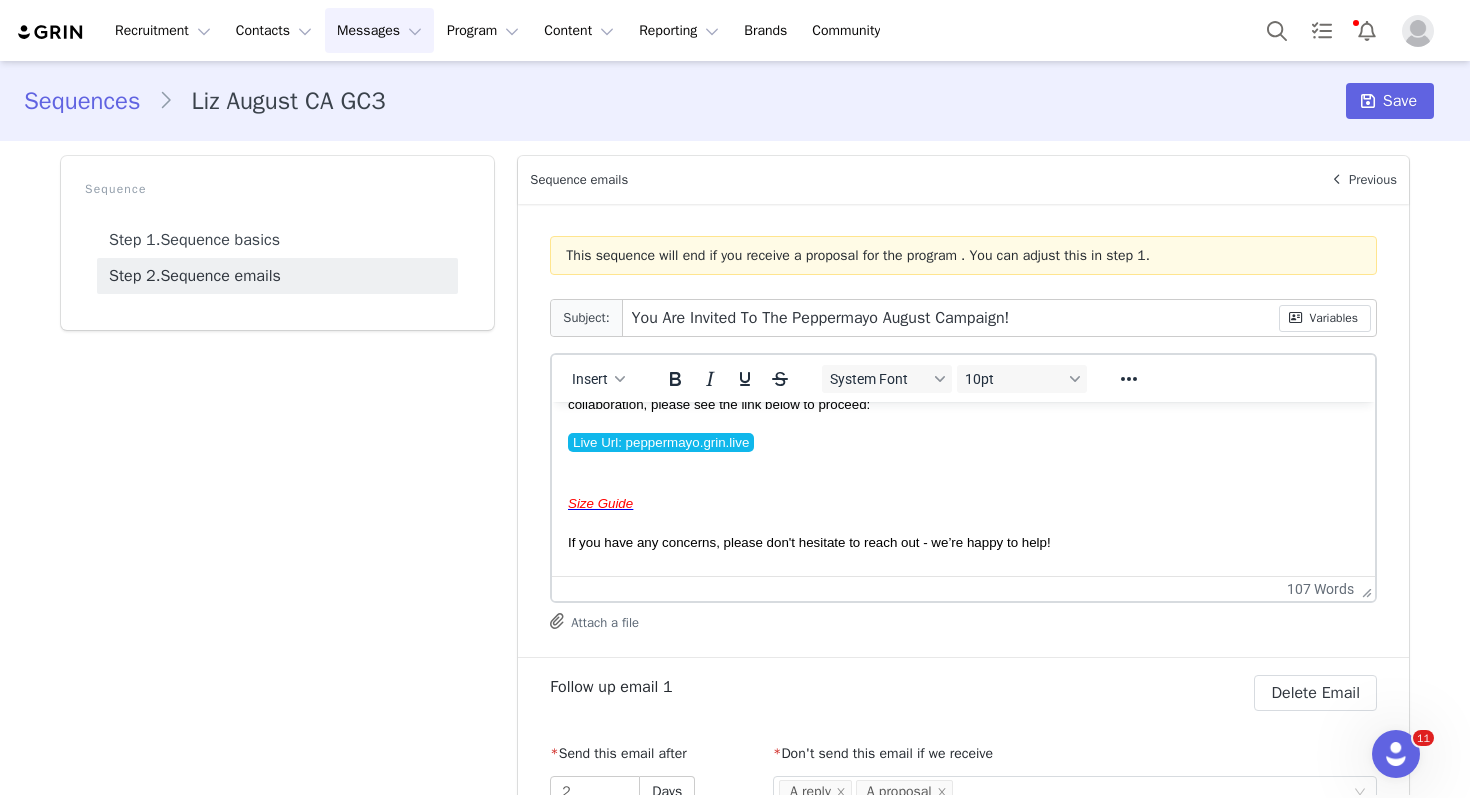 scroll, scrollTop: 0, scrollLeft: 0, axis: both 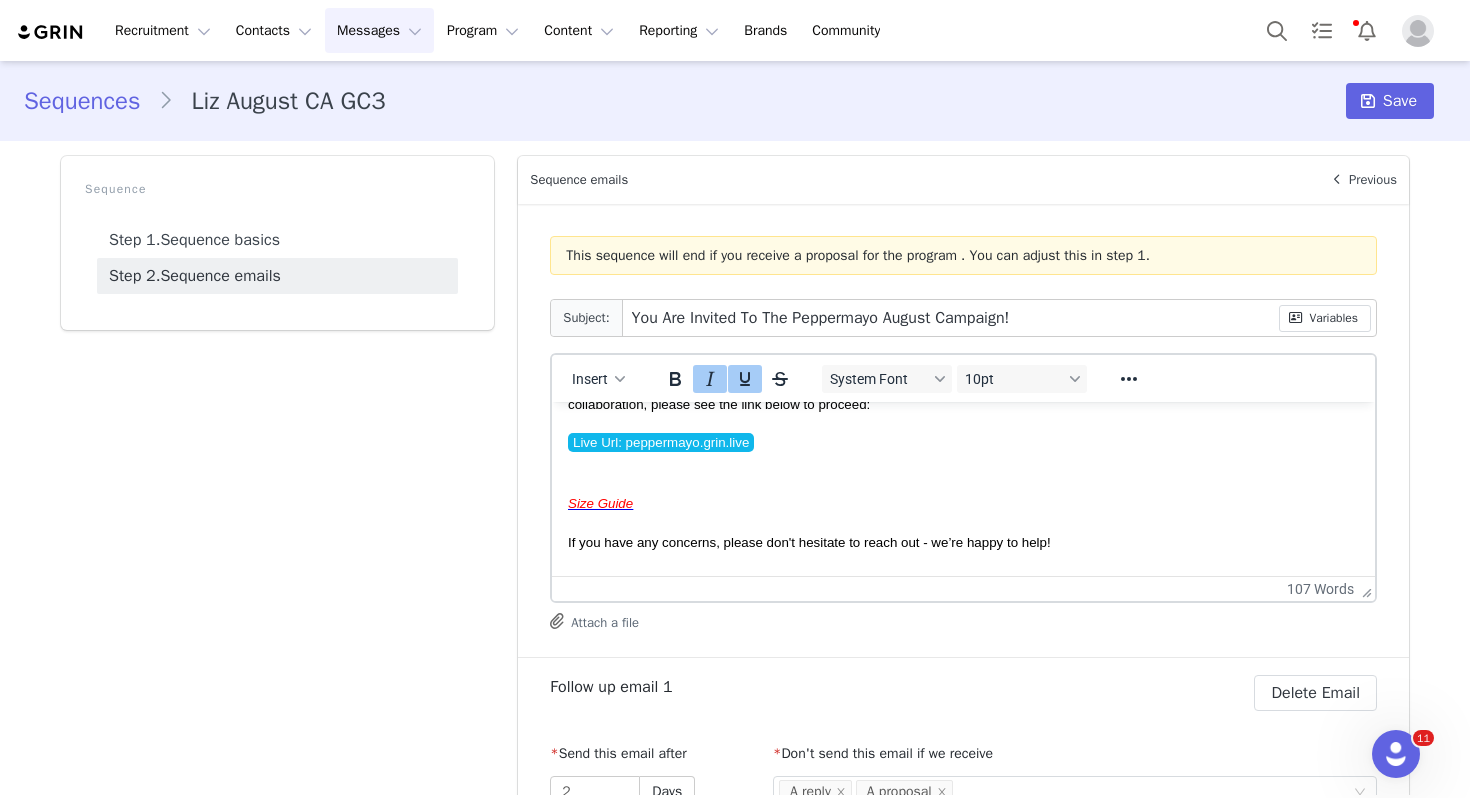 click on "Size Guide" at bounding box center (963, 503) 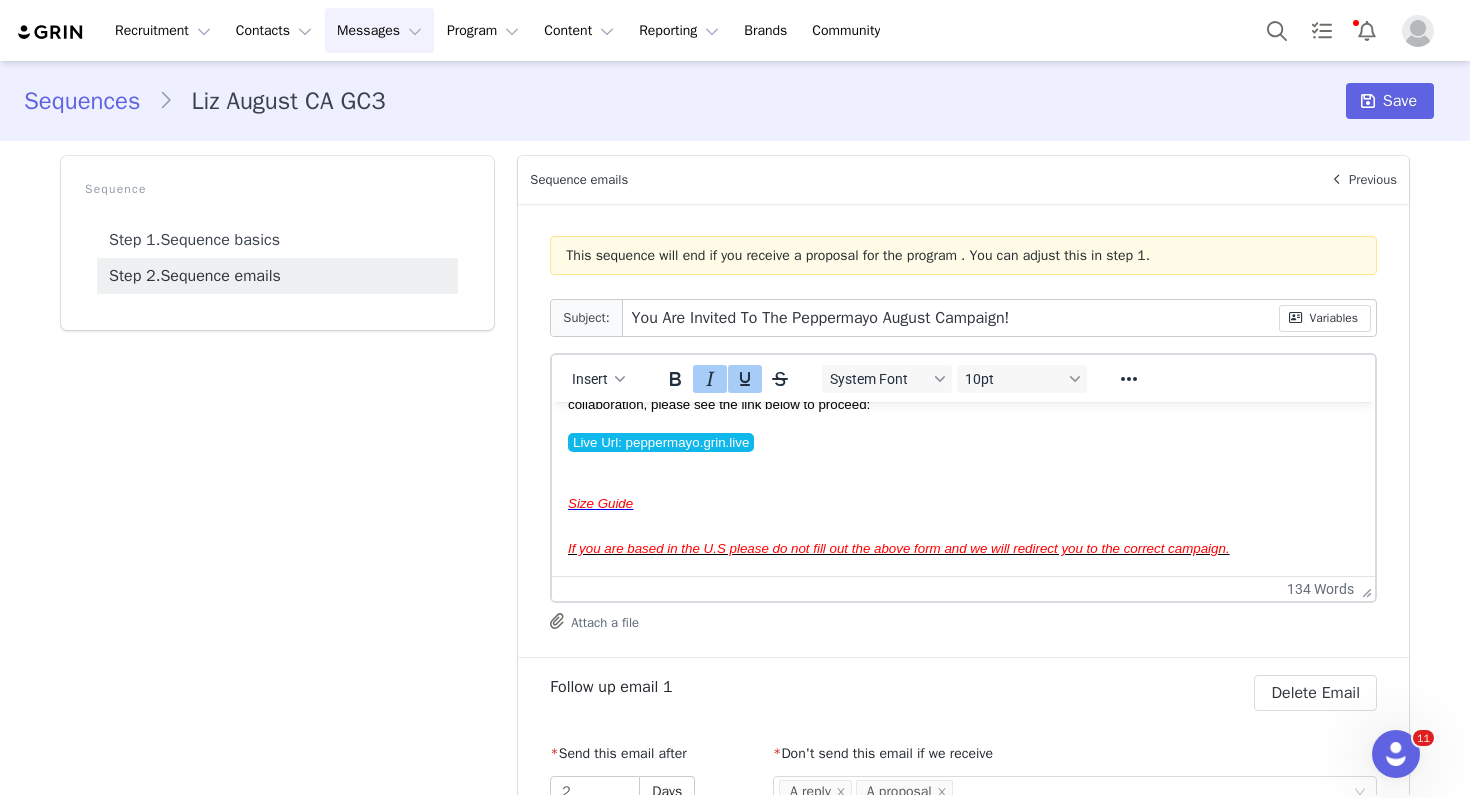 click on "If you are based in the U.S please do not fill out the above form and we will redirect you to the correct campaign." at bounding box center (899, 547) 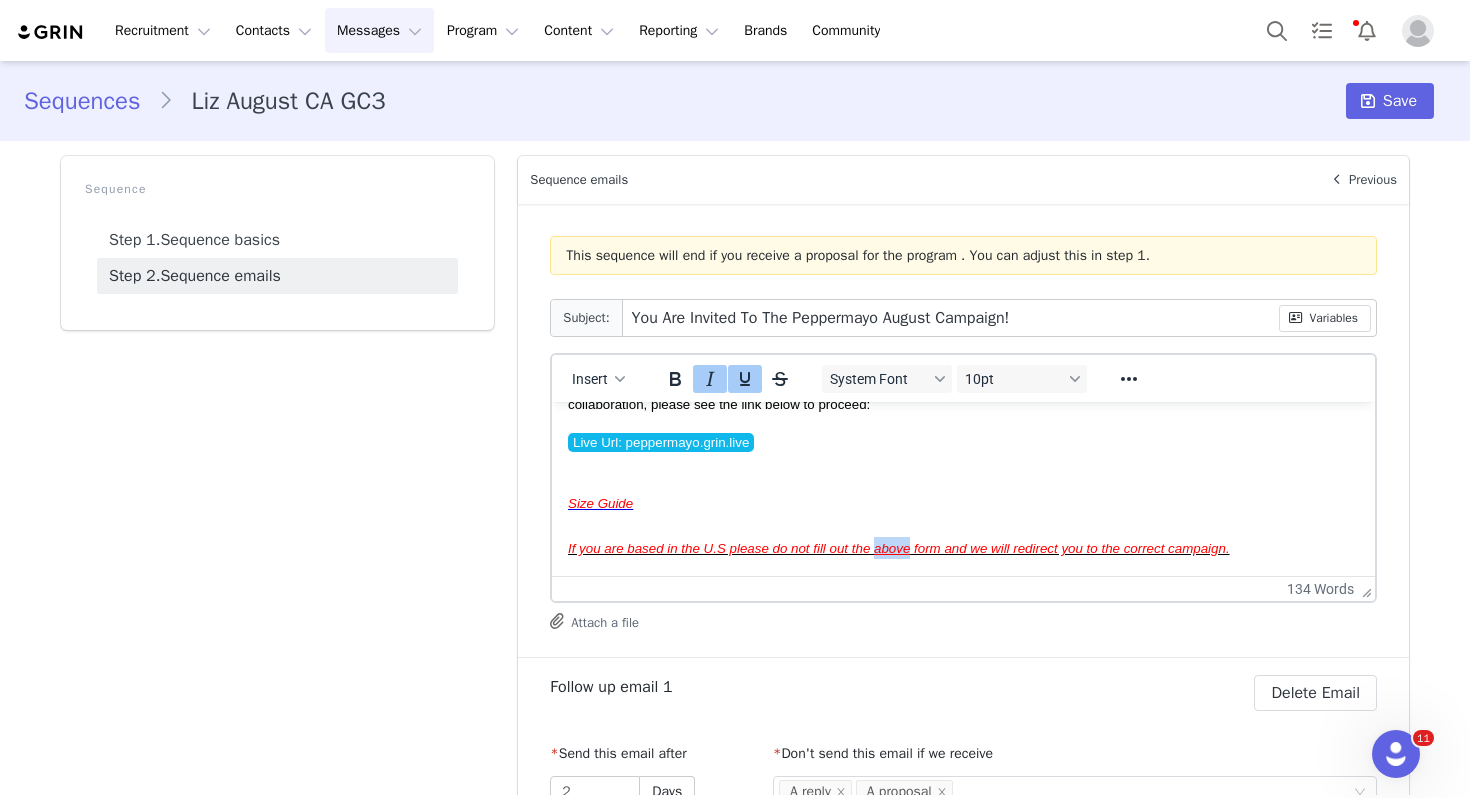 click on "If you are based in the U.S please do not fill out the above form and we will redirect you to the correct campaign." at bounding box center (899, 547) 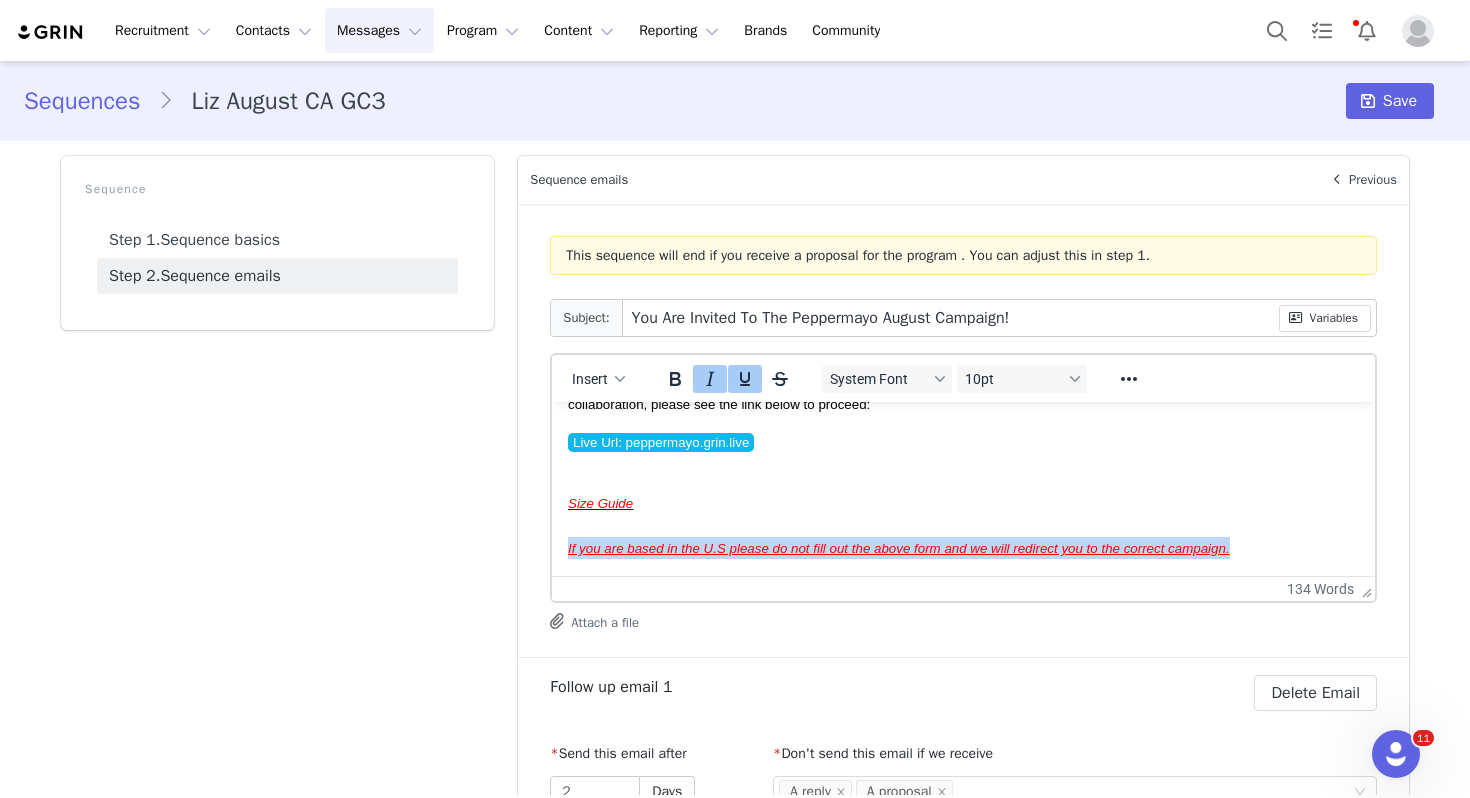 click on "If you are based in the U.S please do not fill out the above form and we will redirect you to the correct campaign." at bounding box center [899, 547] 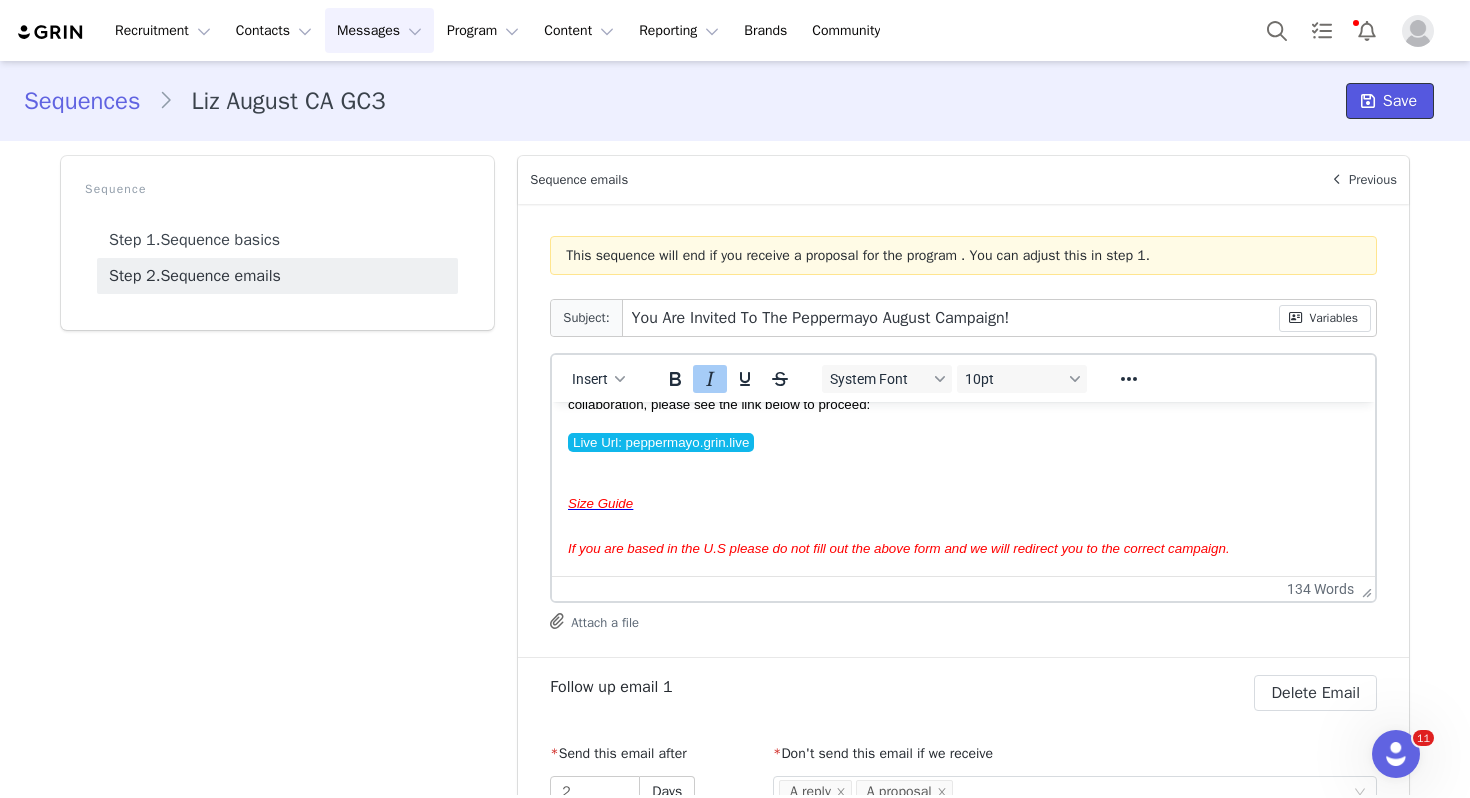 click on "Save" at bounding box center [1400, 101] 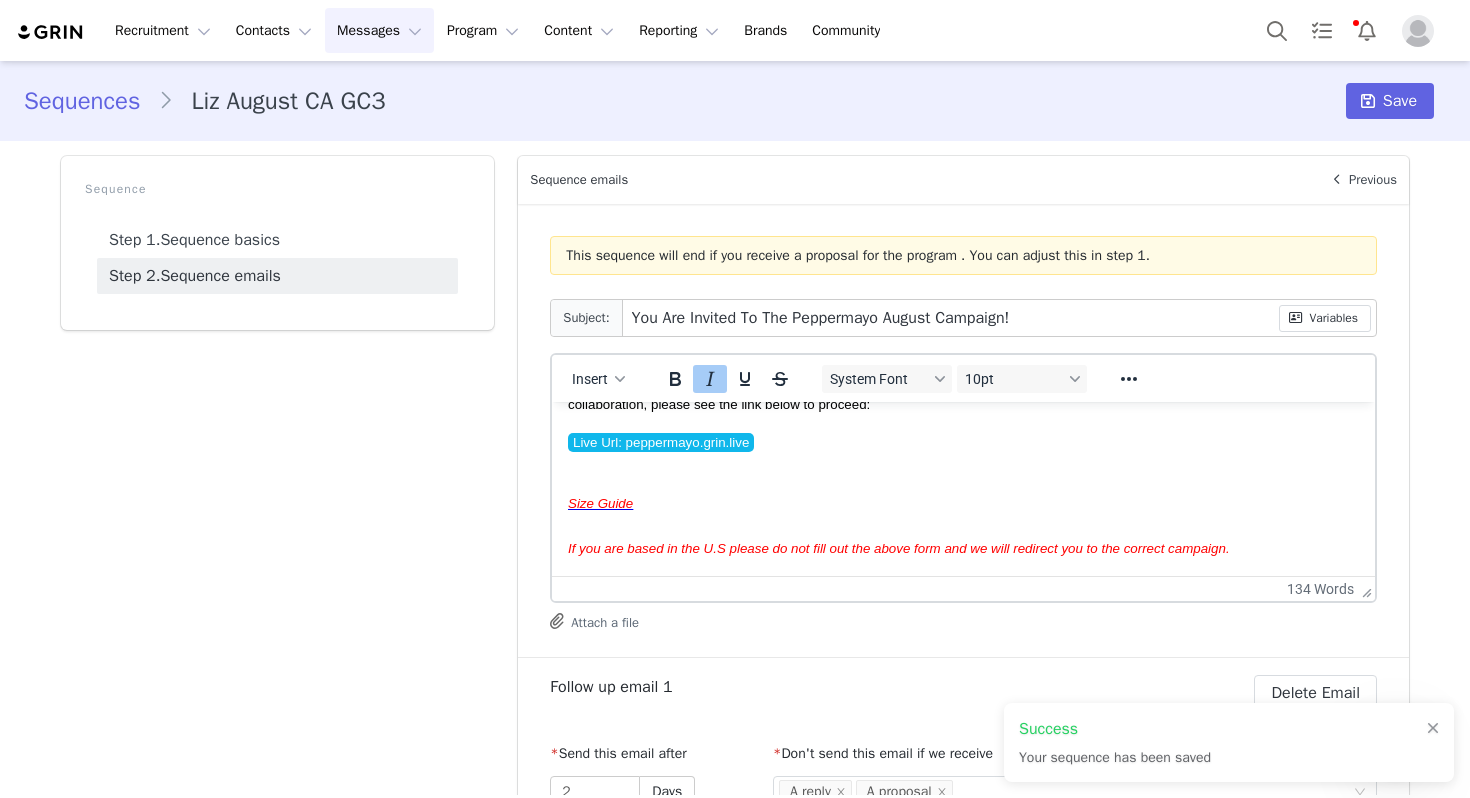 click on "Sequences" at bounding box center [91, 101] 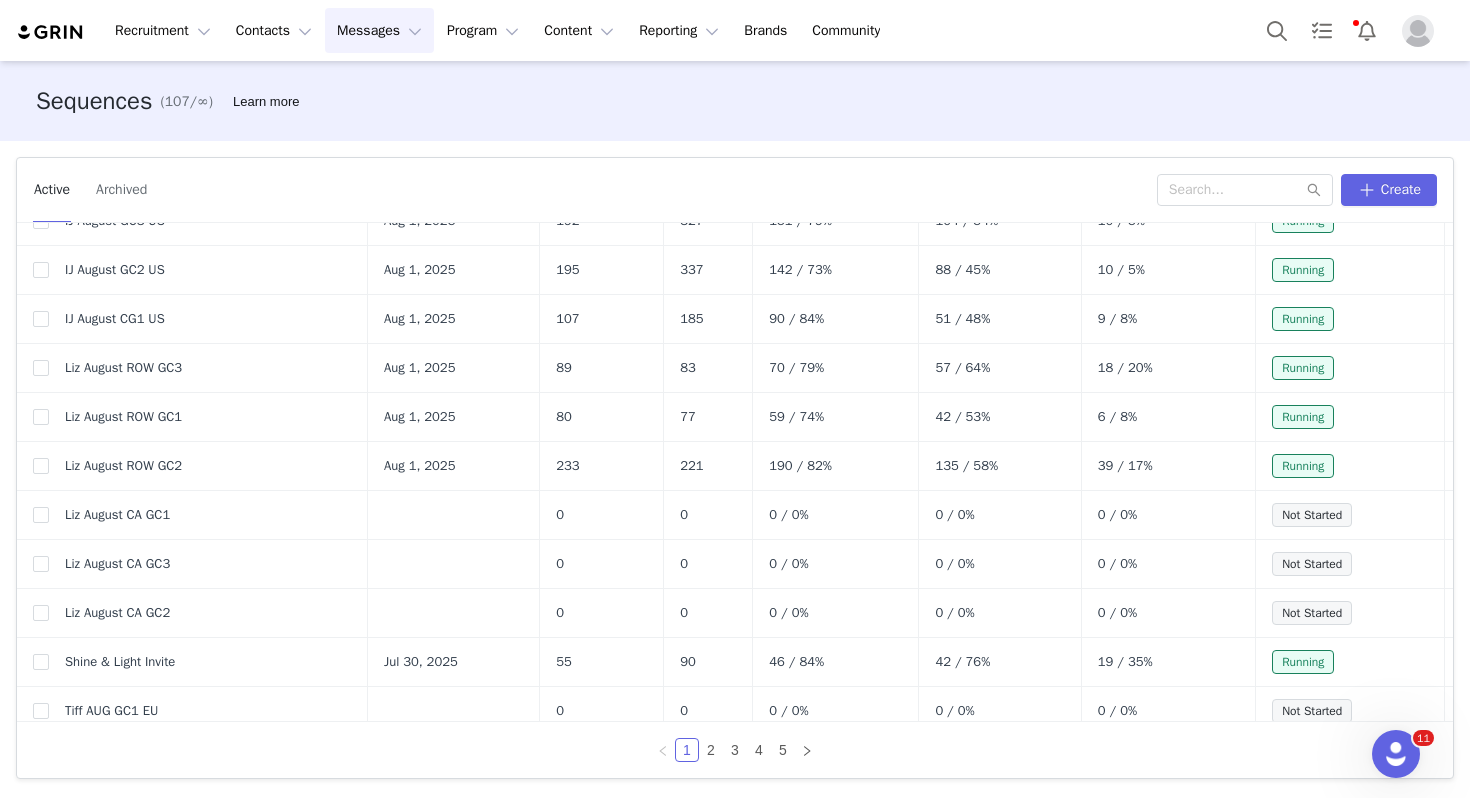 scroll, scrollTop: 367, scrollLeft: 0, axis: vertical 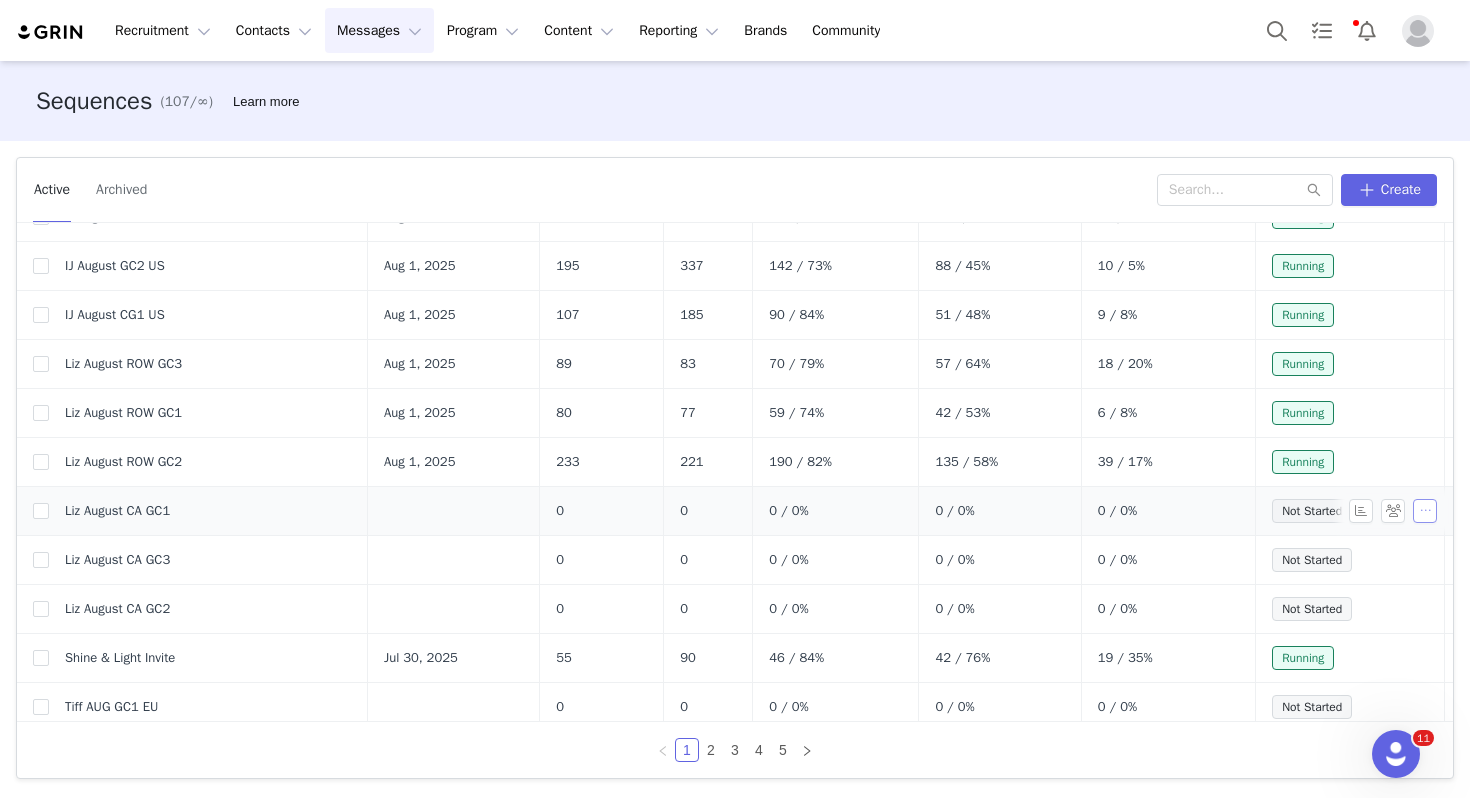 click at bounding box center [1425, 511] 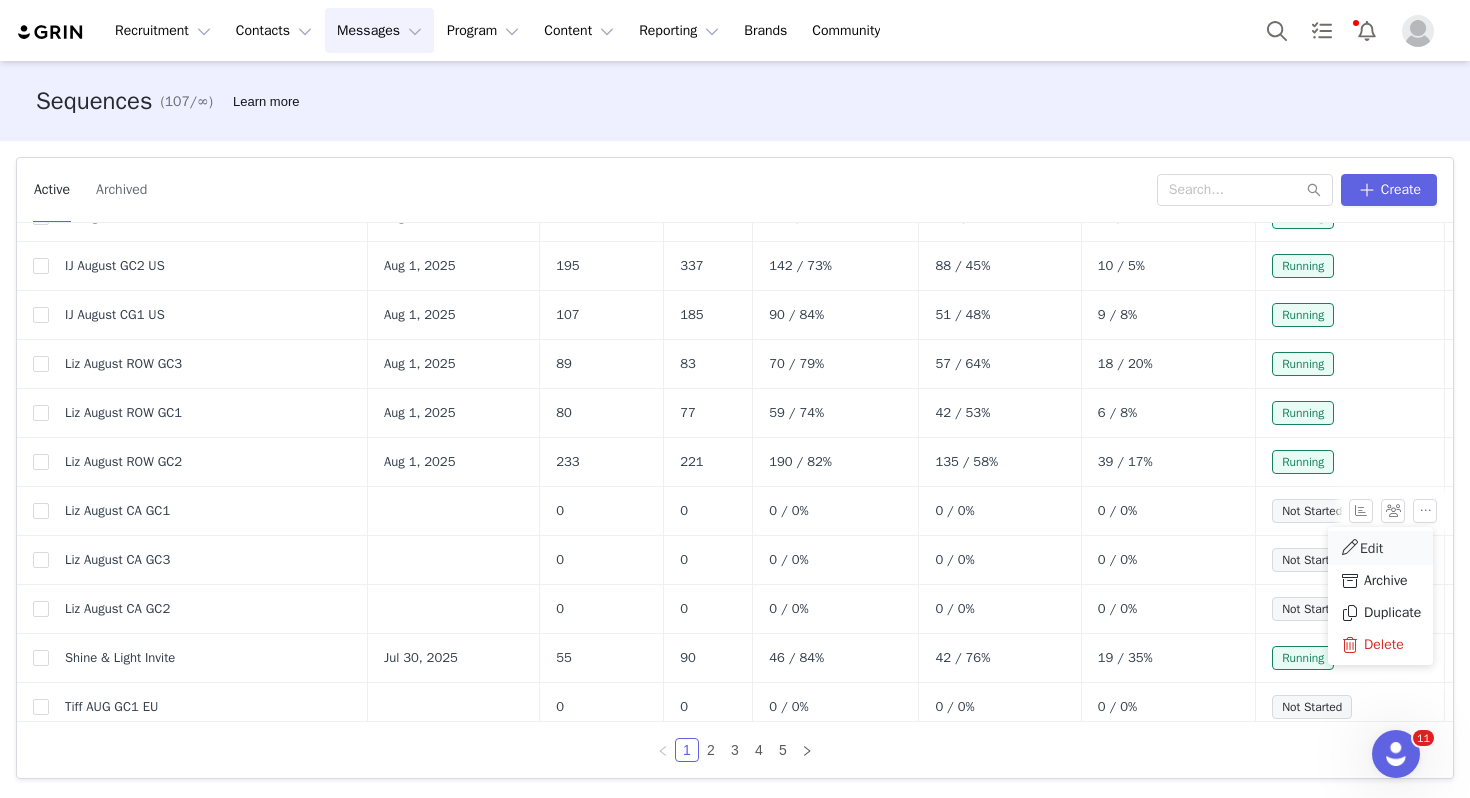 click on "Edit" at bounding box center [1380, 548] 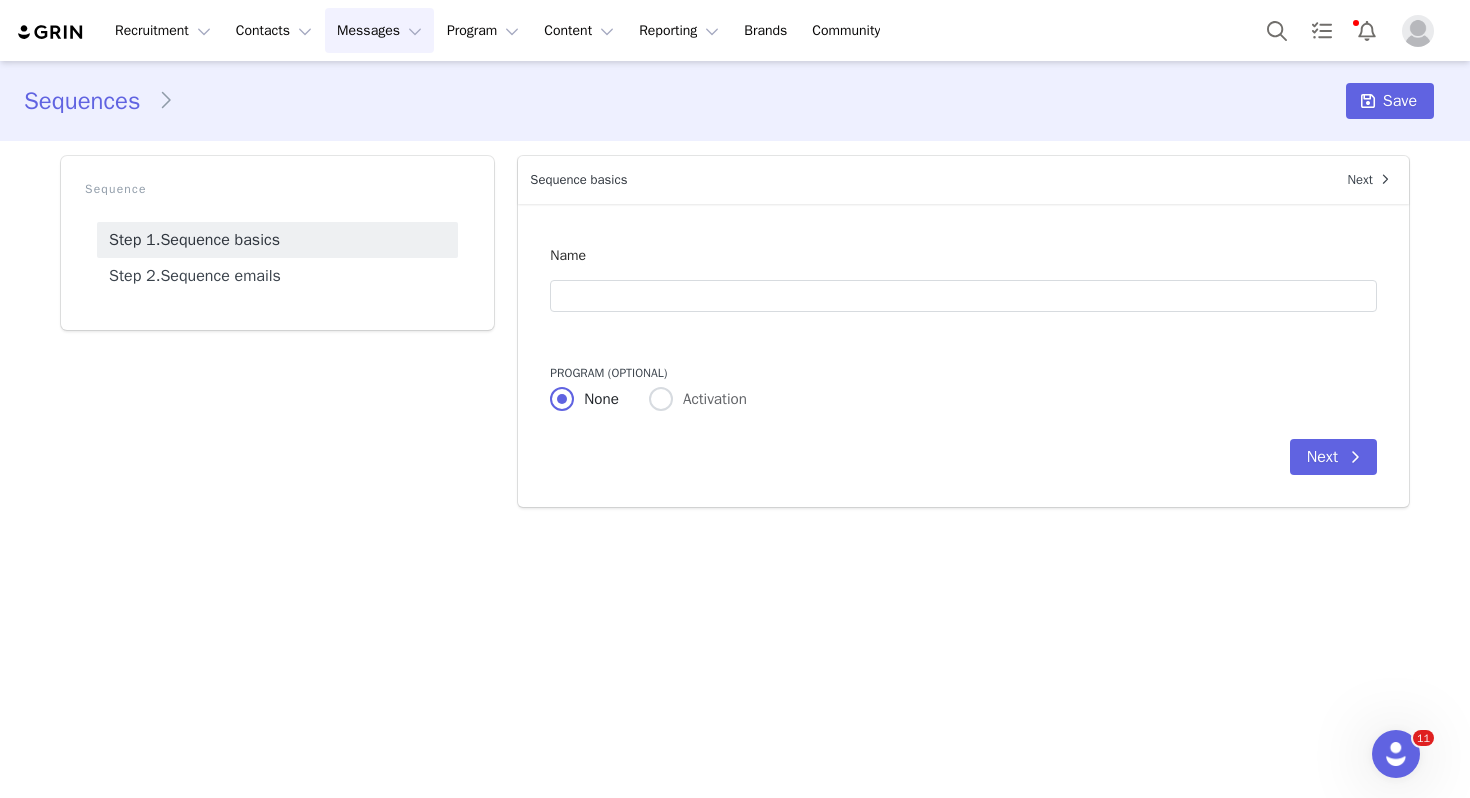 type on "Liz August CA GC1" 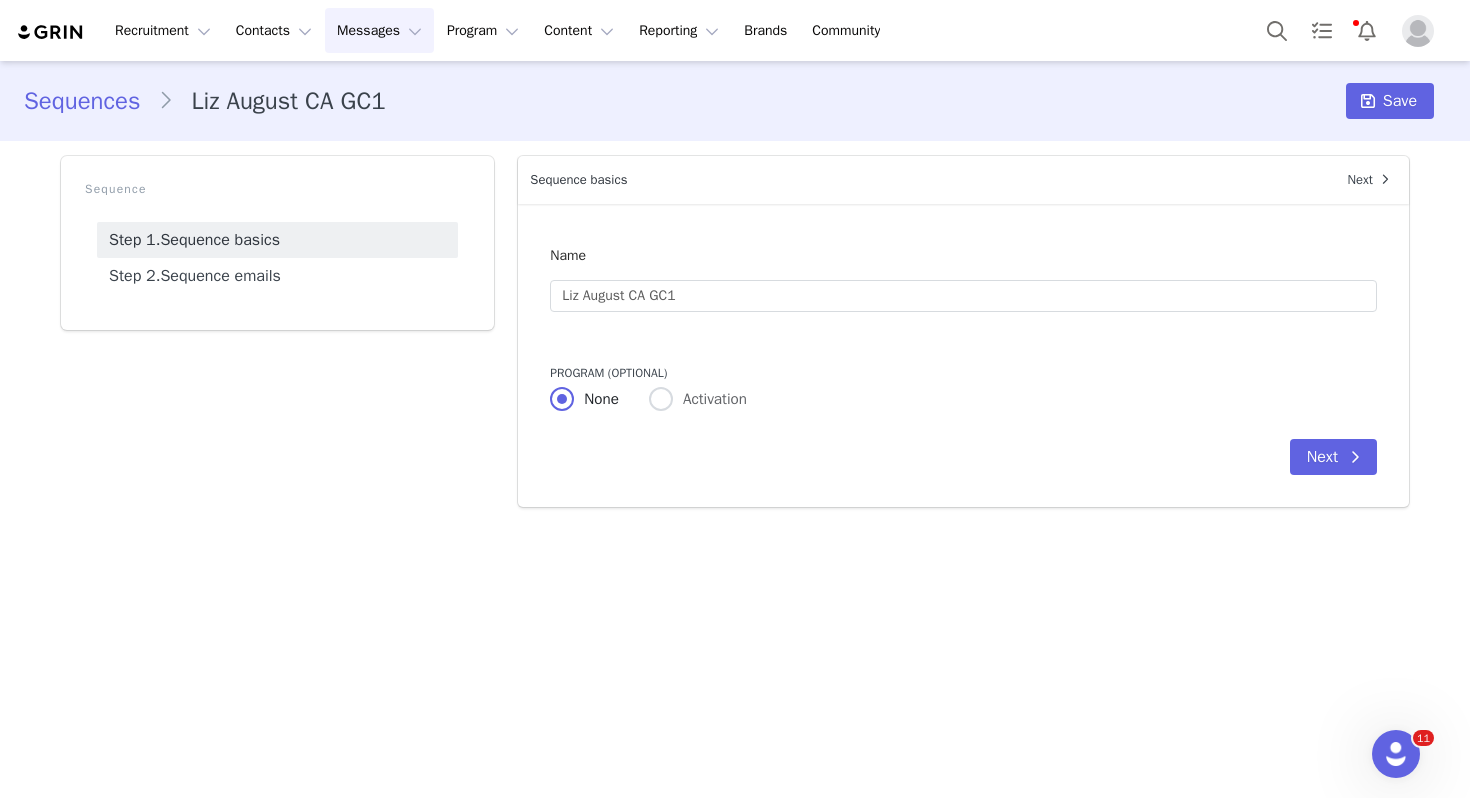 radio on "false" 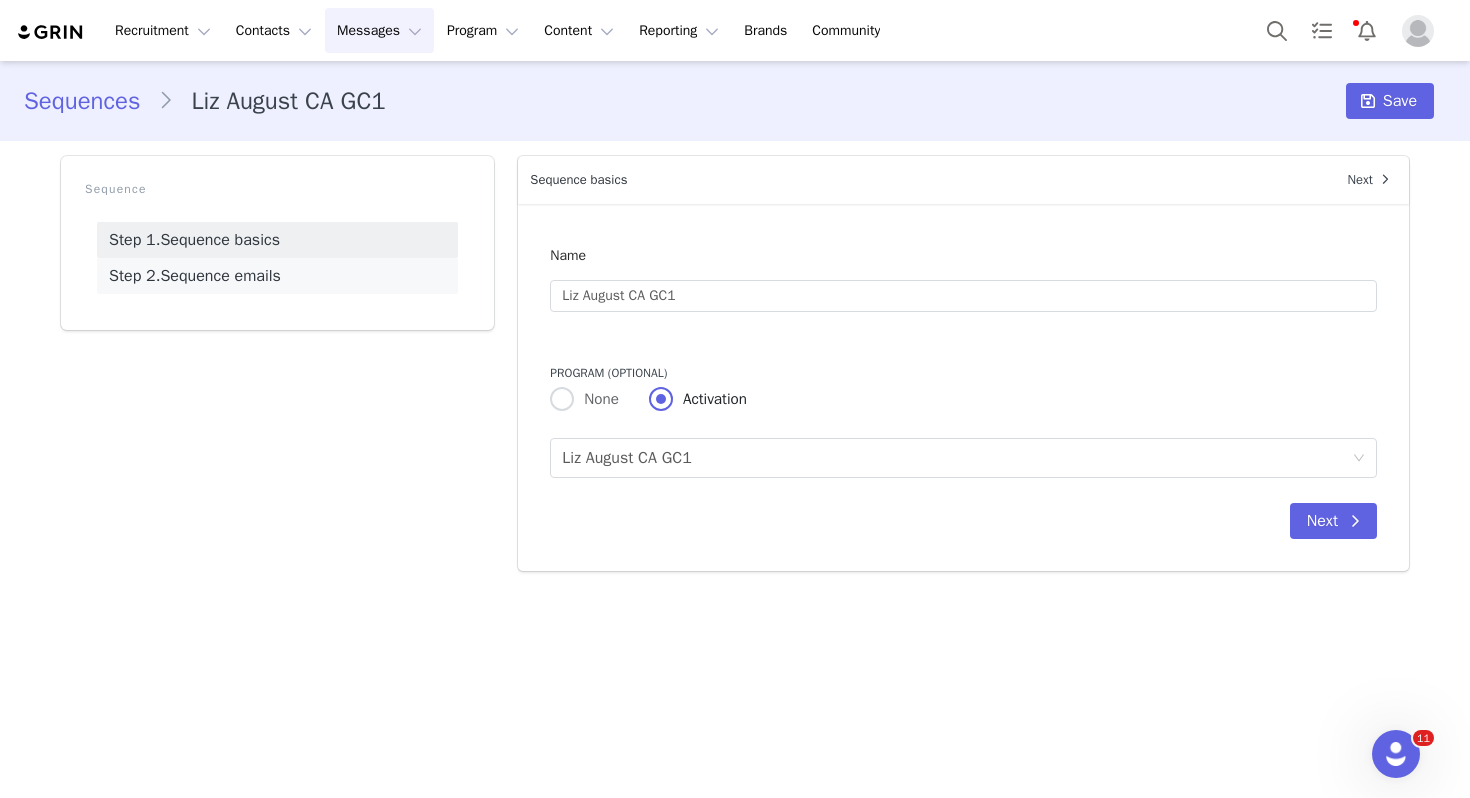 scroll, scrollTop: 0, scrollLeft: 0, axis: both 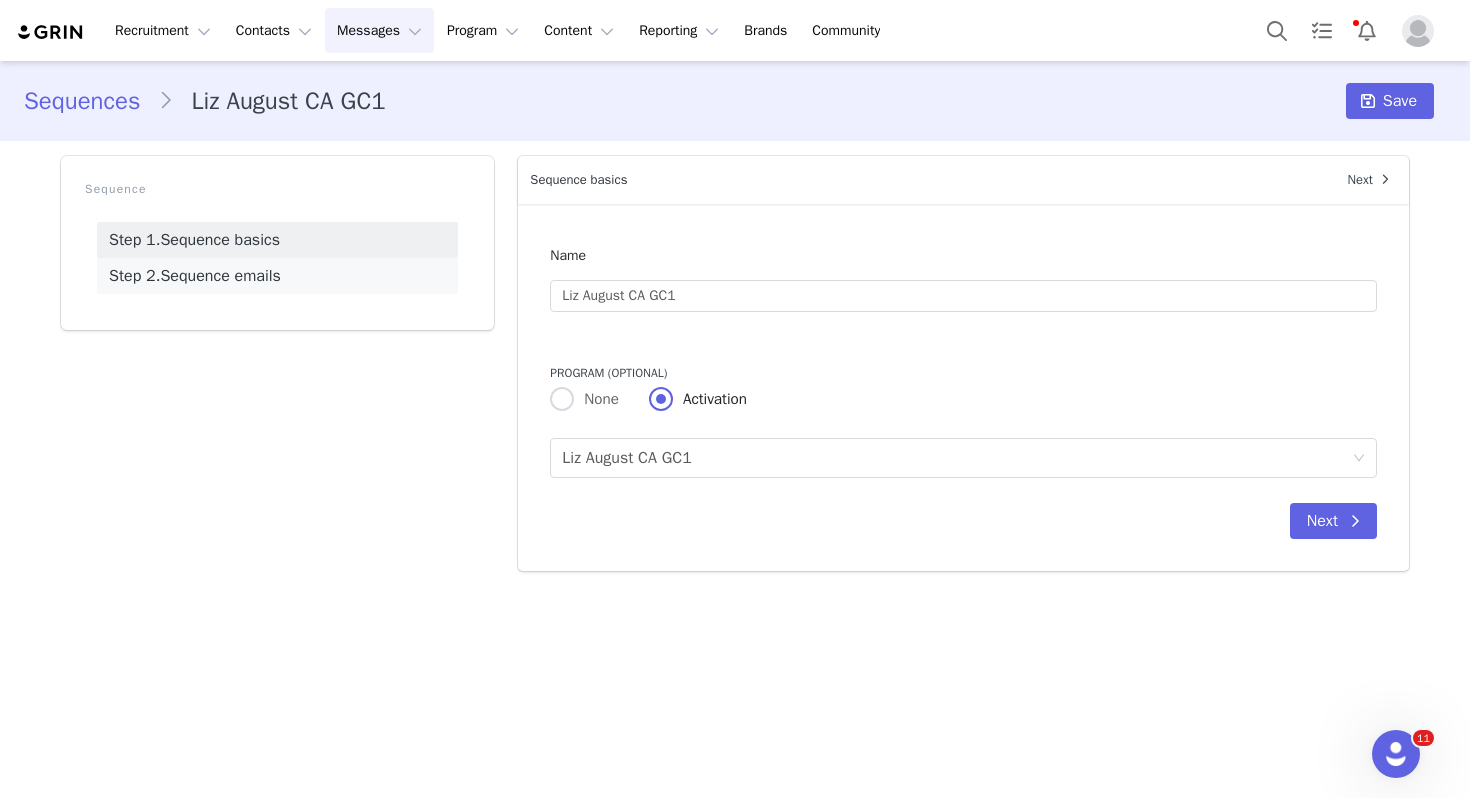 click on "Step 2.  Sequence emails" at bounding box center (277, 276) 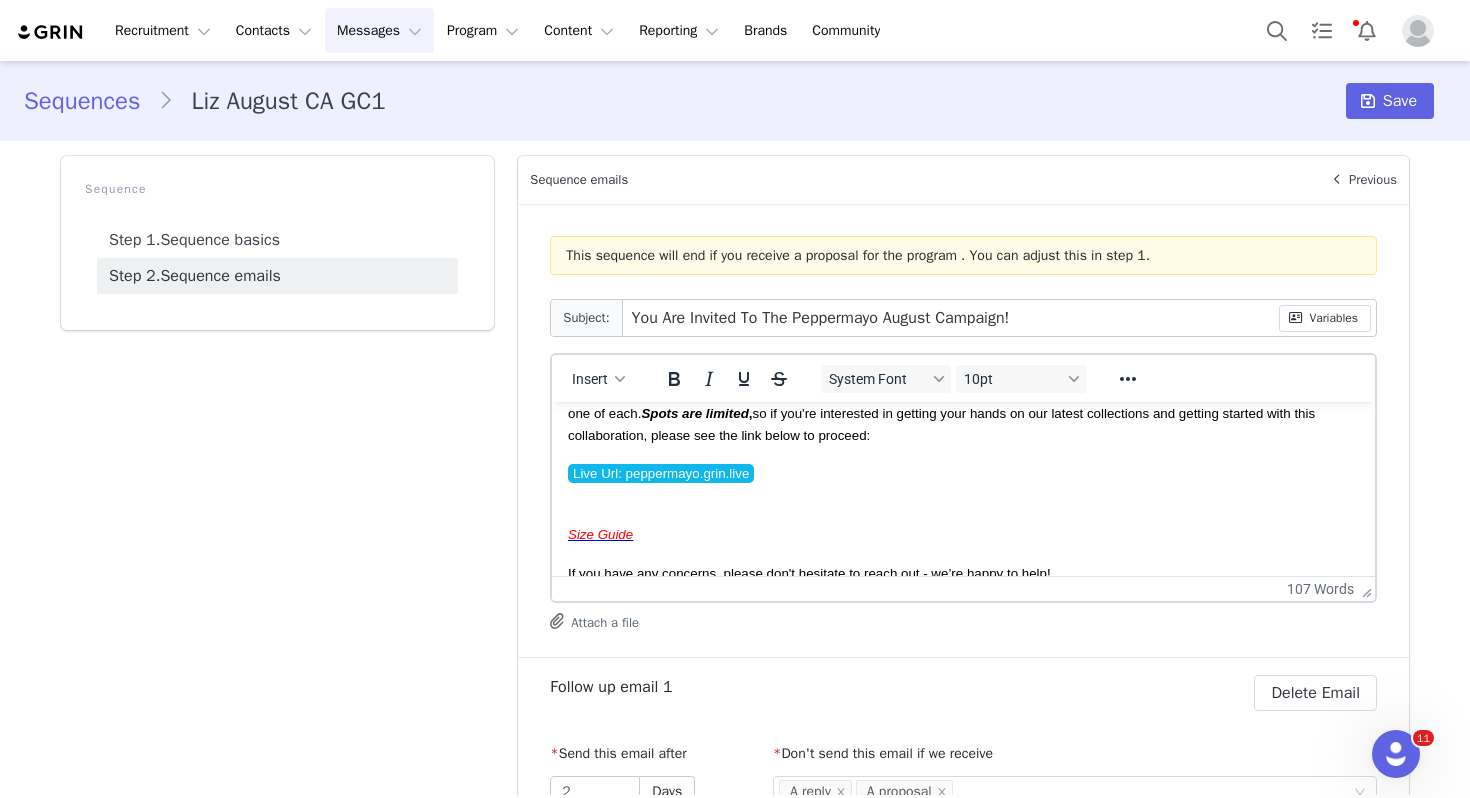scroll, scrollTop: 201, scrollLeft: 0, axis: vertical 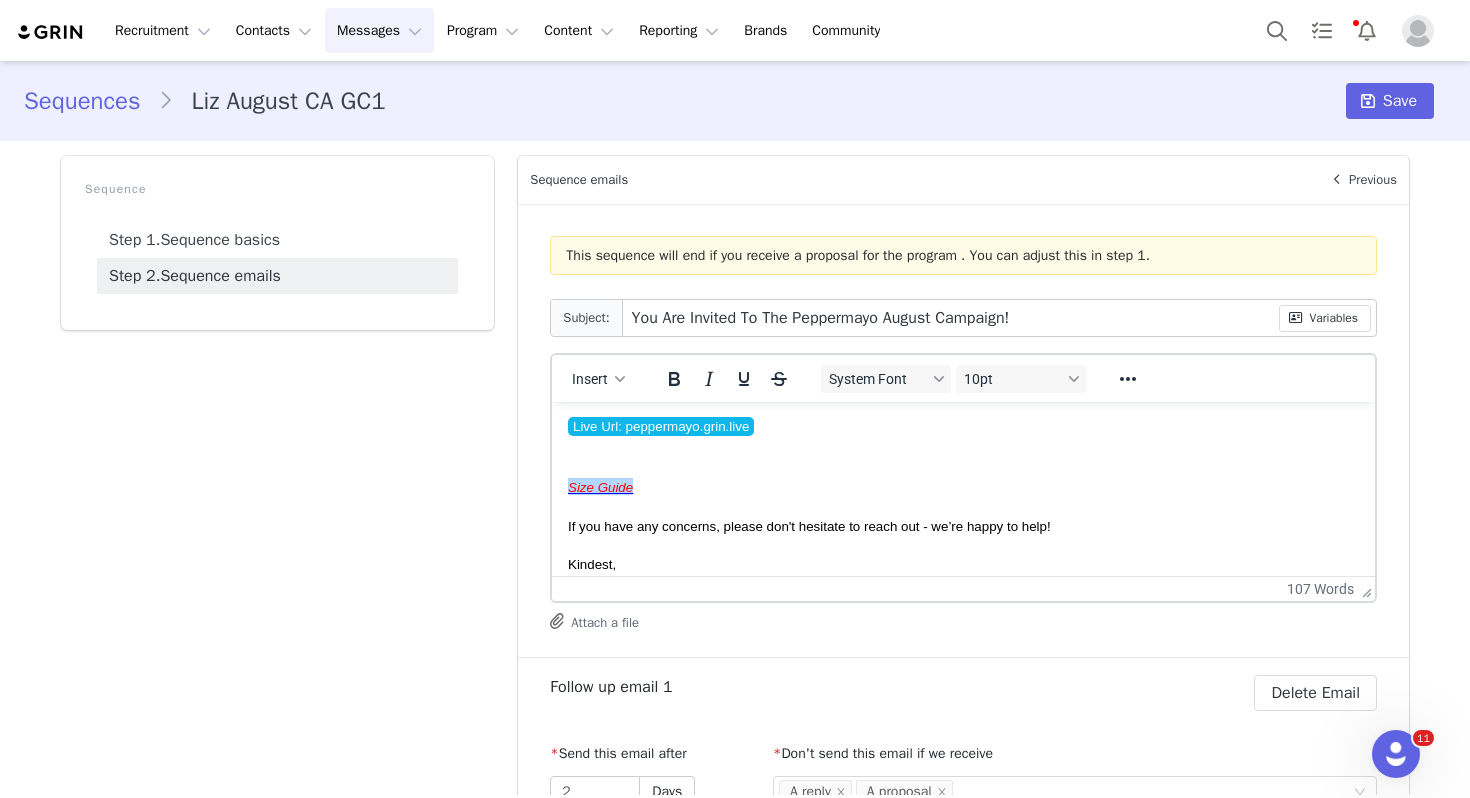 click on "Size Guide﻿" at bounding box center (963, 487) 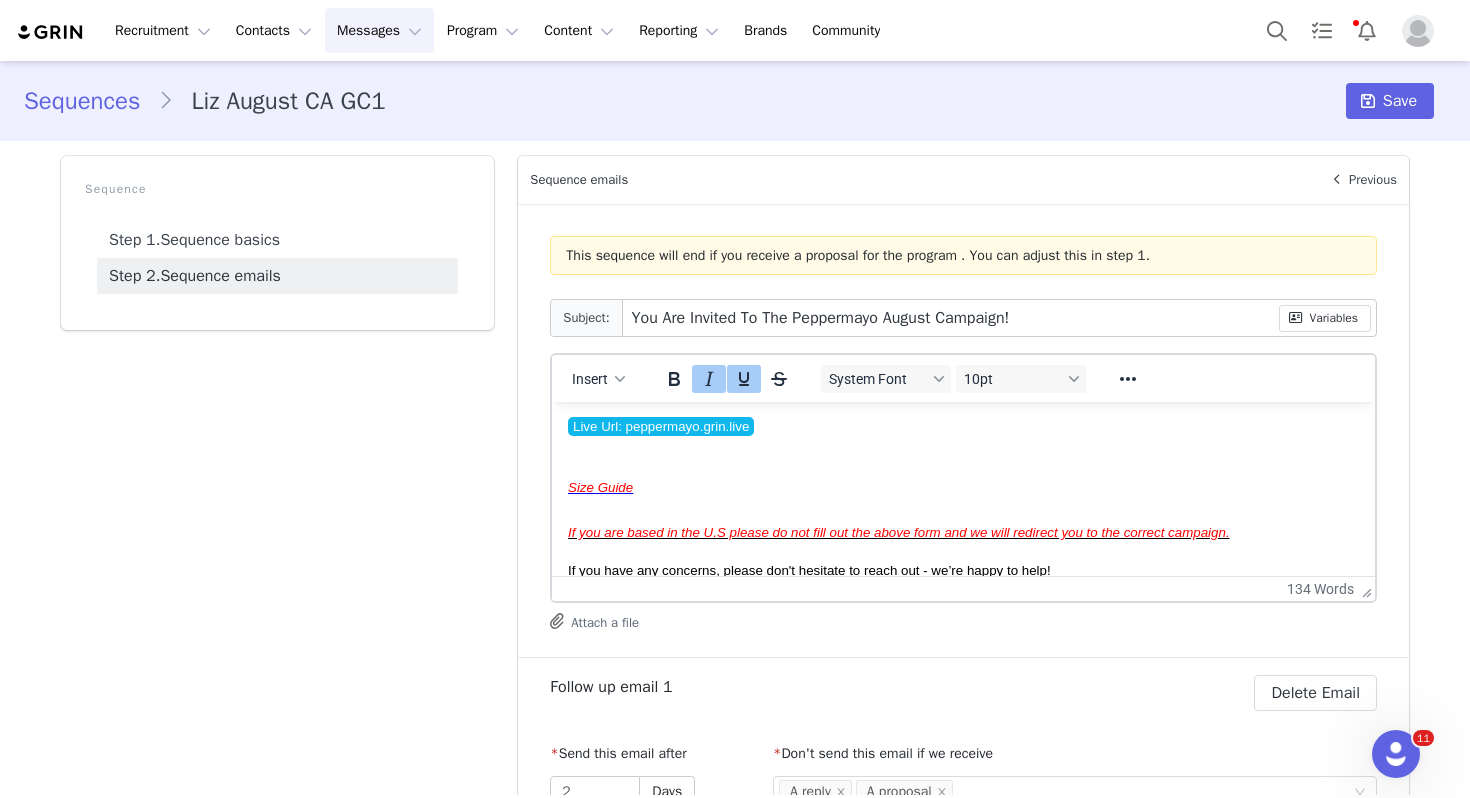 click on "If you are based in the U.S please do not fill out the above form and we will redirect you to the correct campaign." at bounding box center (899, 532) 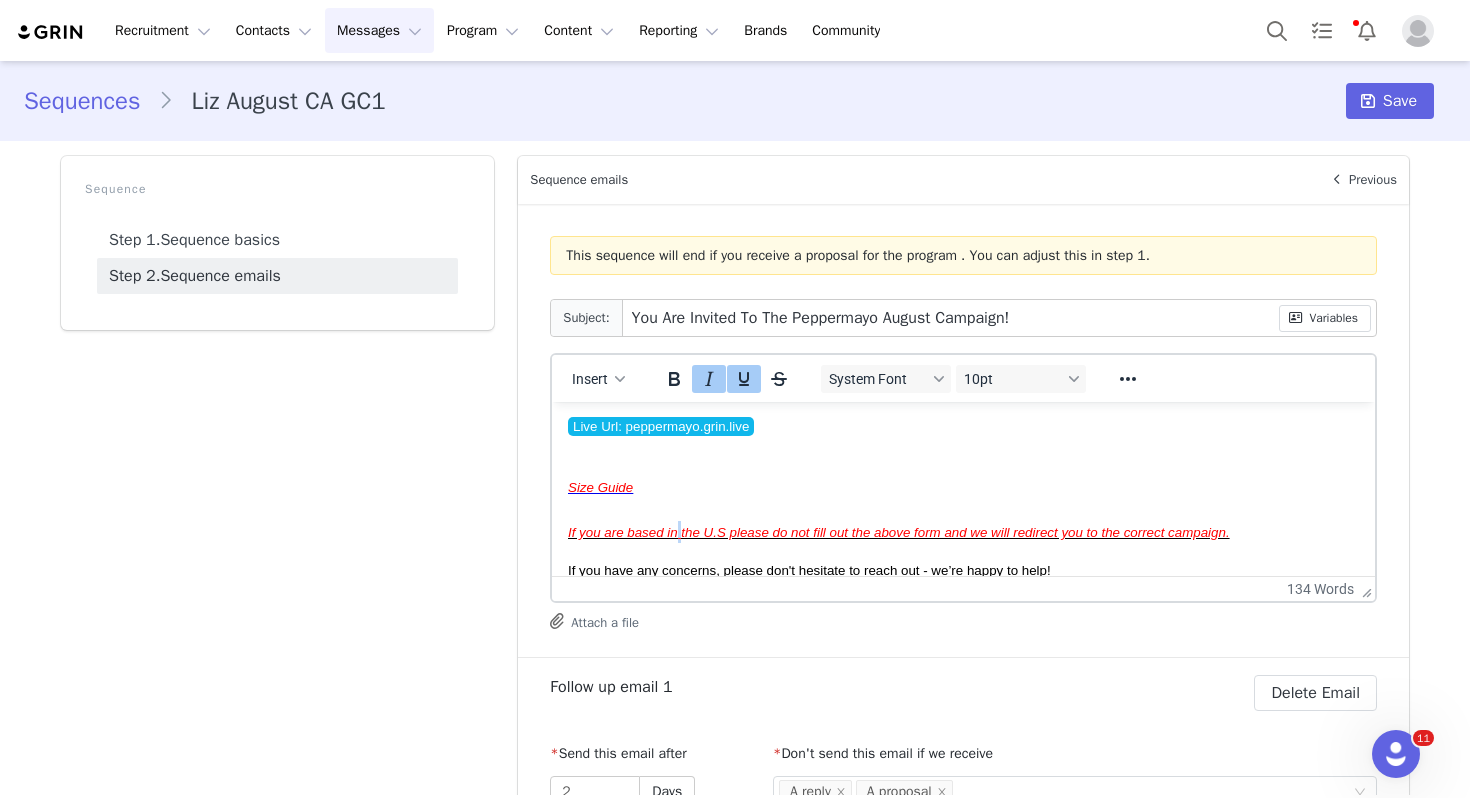 click on "If you are based in the U.S please do not fill out the above form and we will redirect you to the correct campaign." at bounding box center [899, 532] 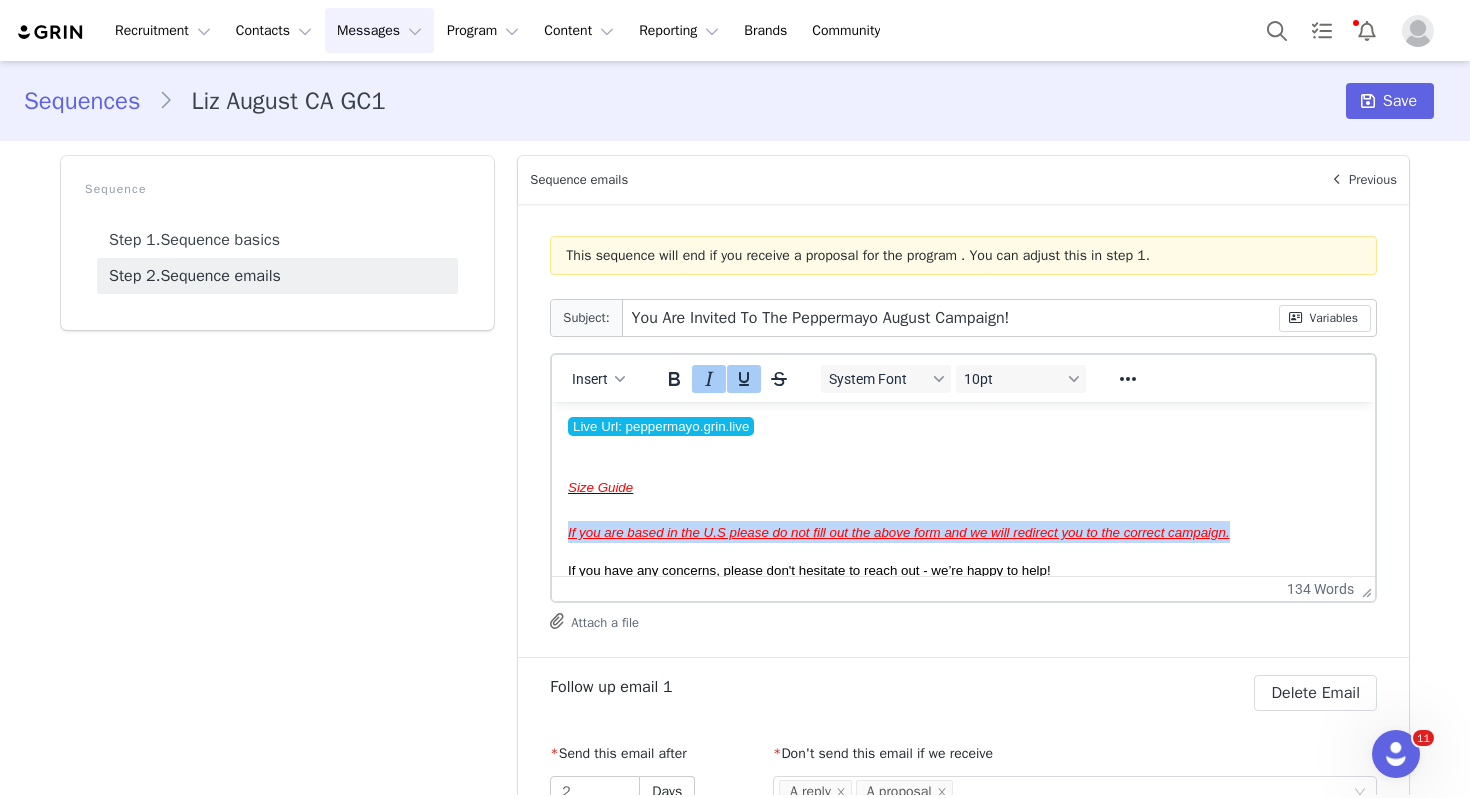 click on "If you are based in the U.S please do not fill out the above form and we will redirect you to the correct campaign." at bounding box center [899, 532] 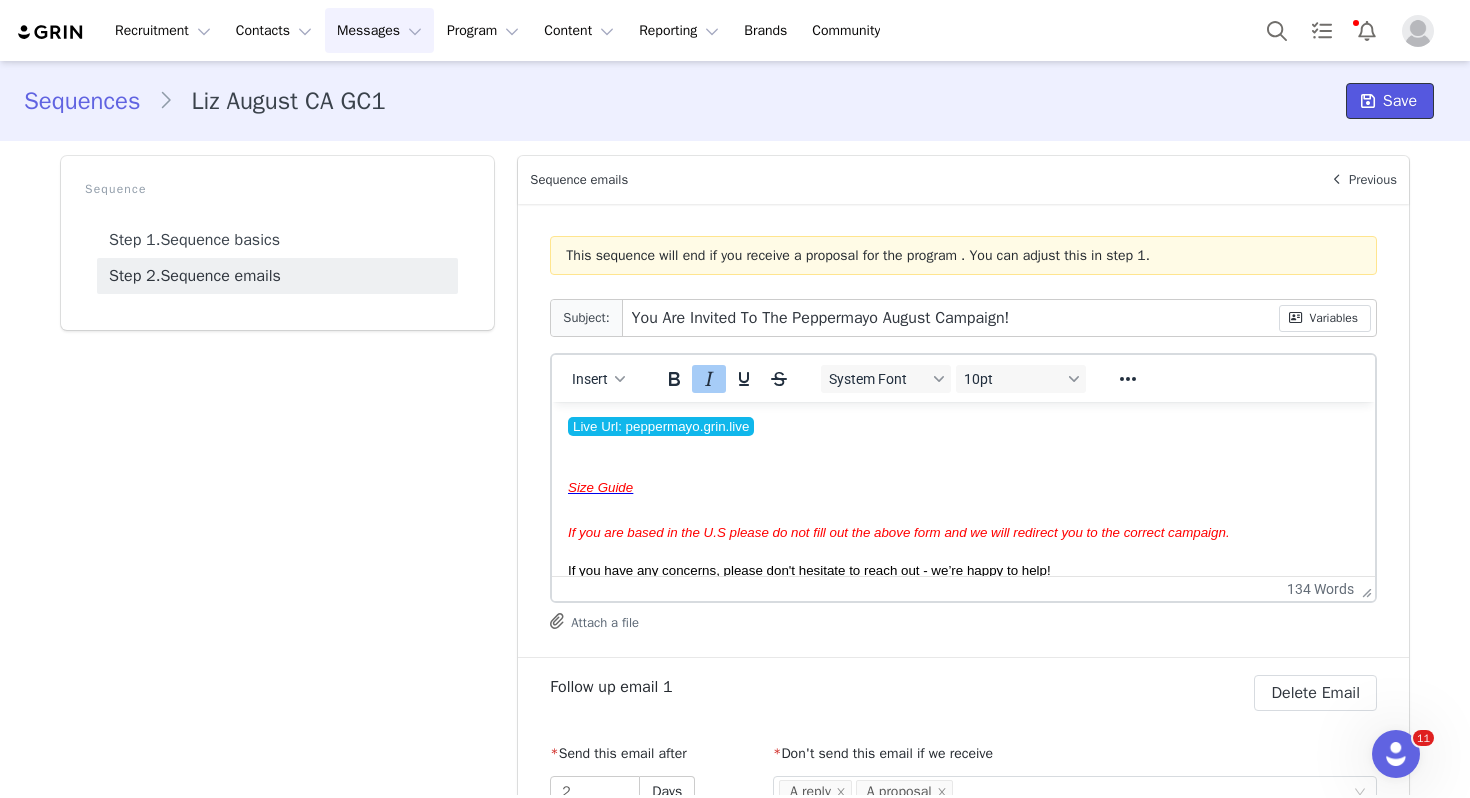 click at bounding box center [1368, 101] 